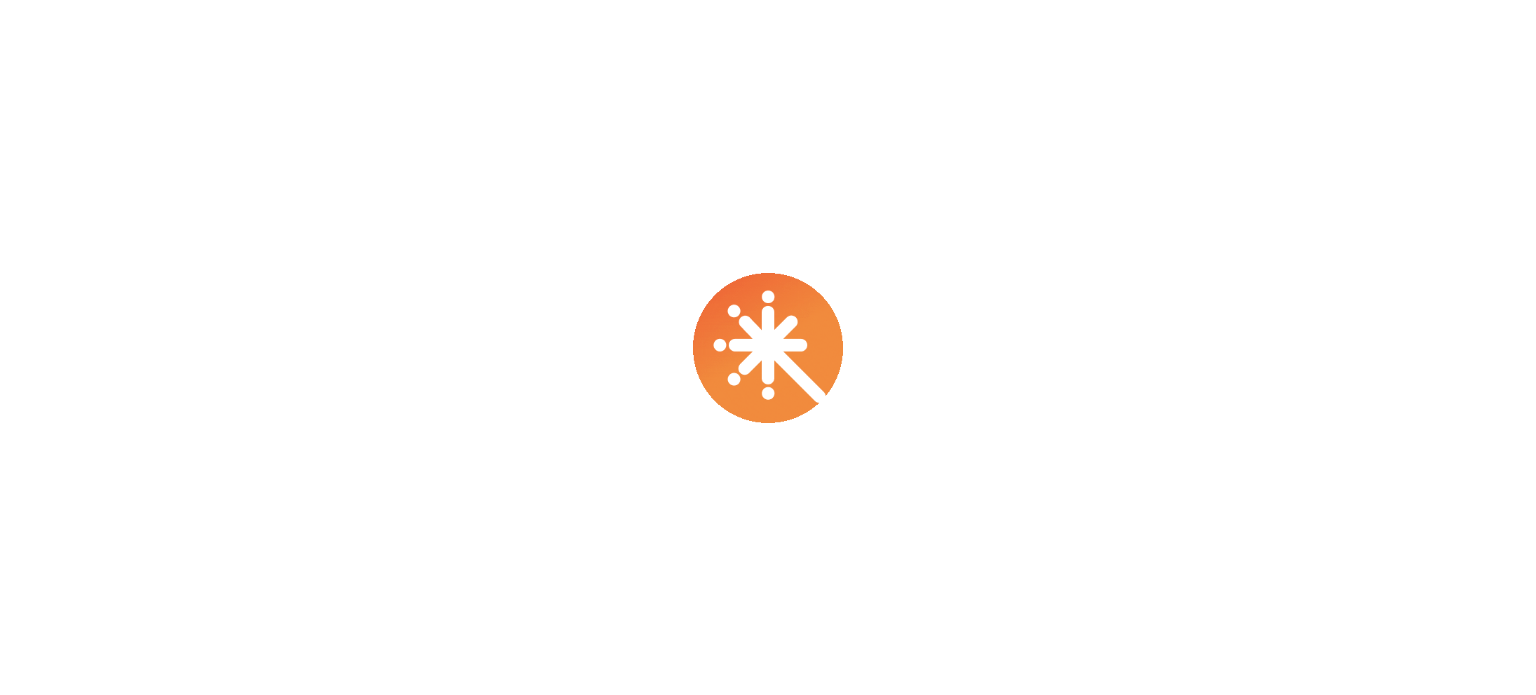 scroll, scrollTop: 0, scrollLeft: 0, axis: both 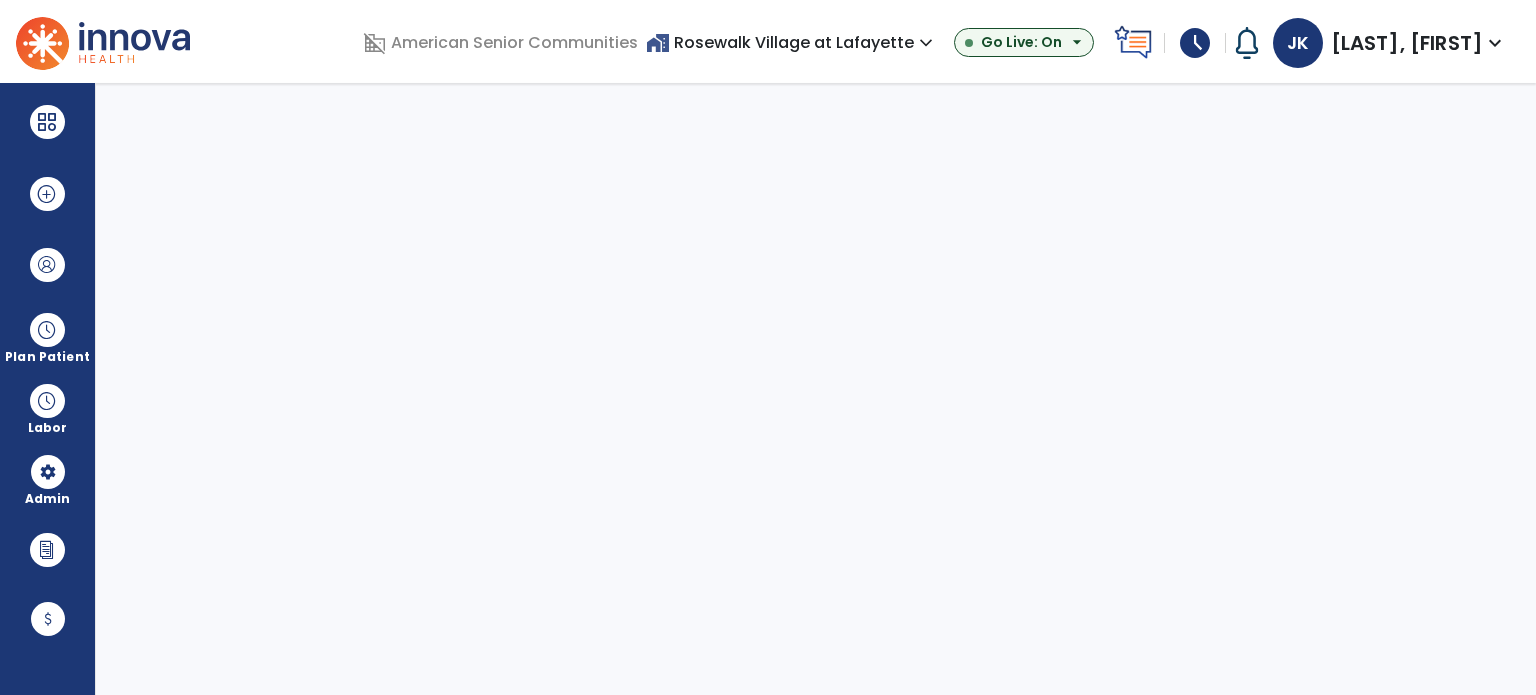 select on "***" 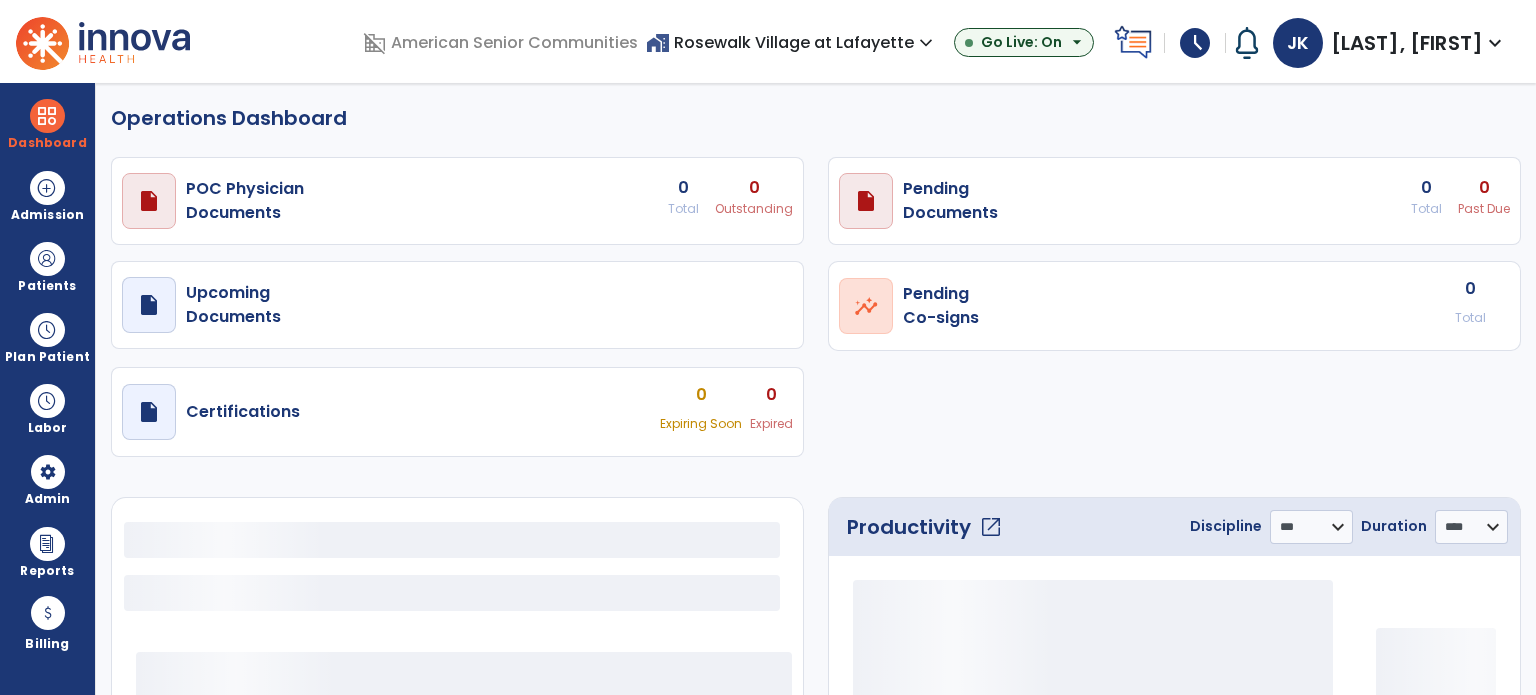 select on "***" 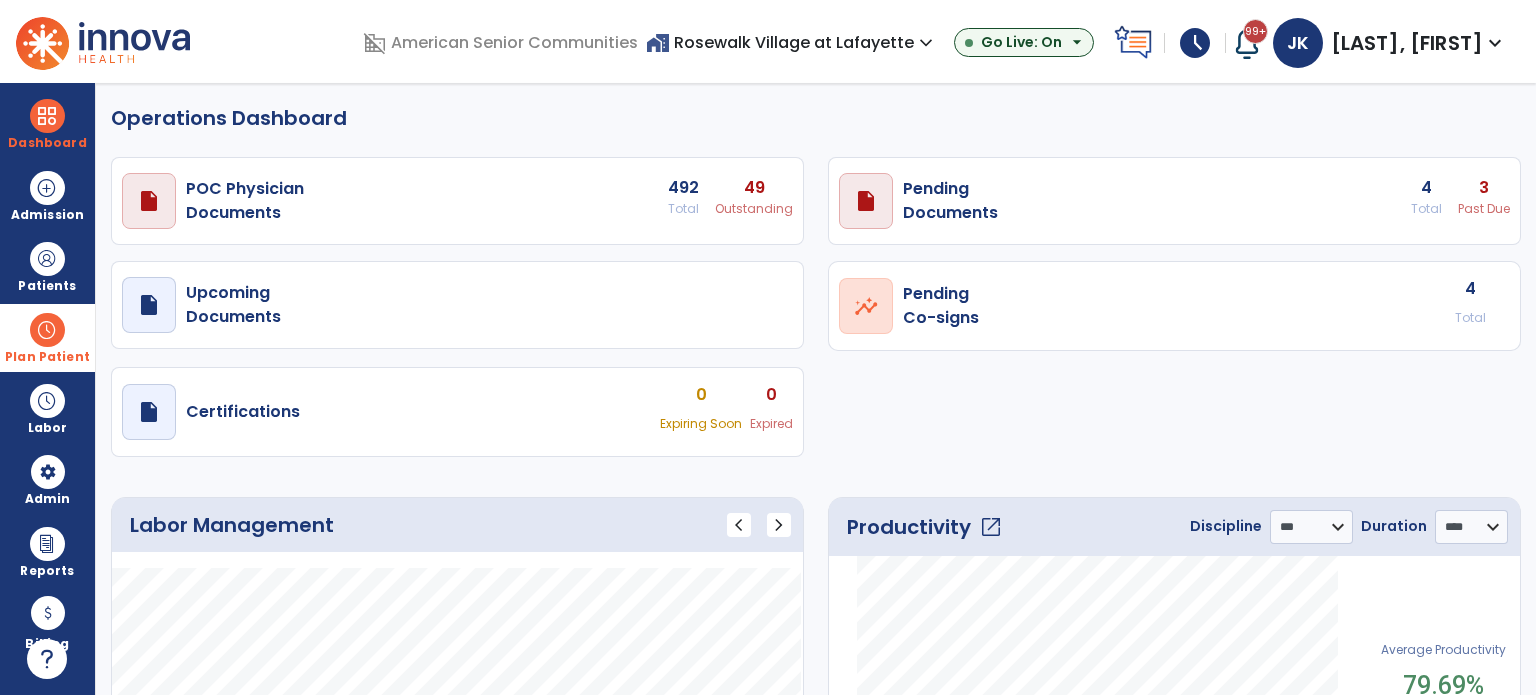click on "Plan Patient" at bounding box center [47, 286] 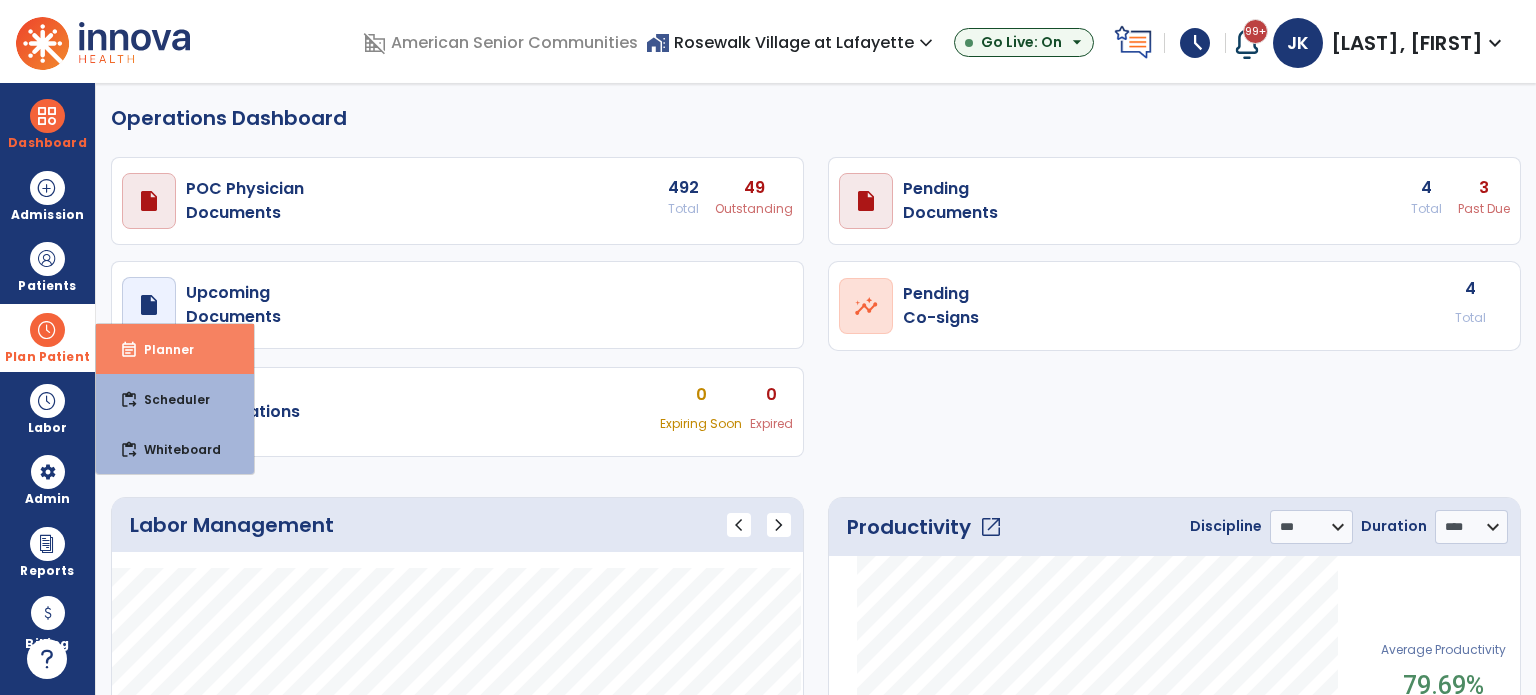 click on "Planner" at bounding box center (161, 349) 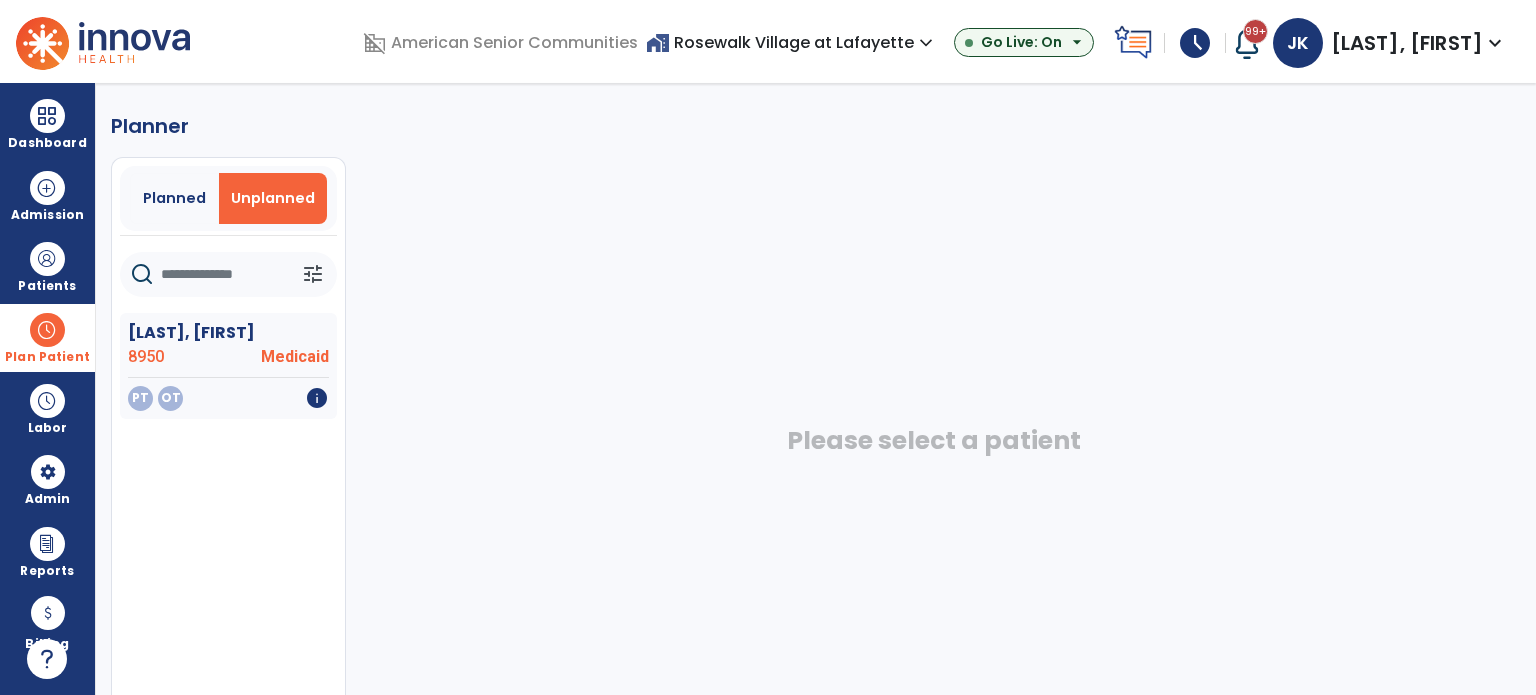 click on "8950" 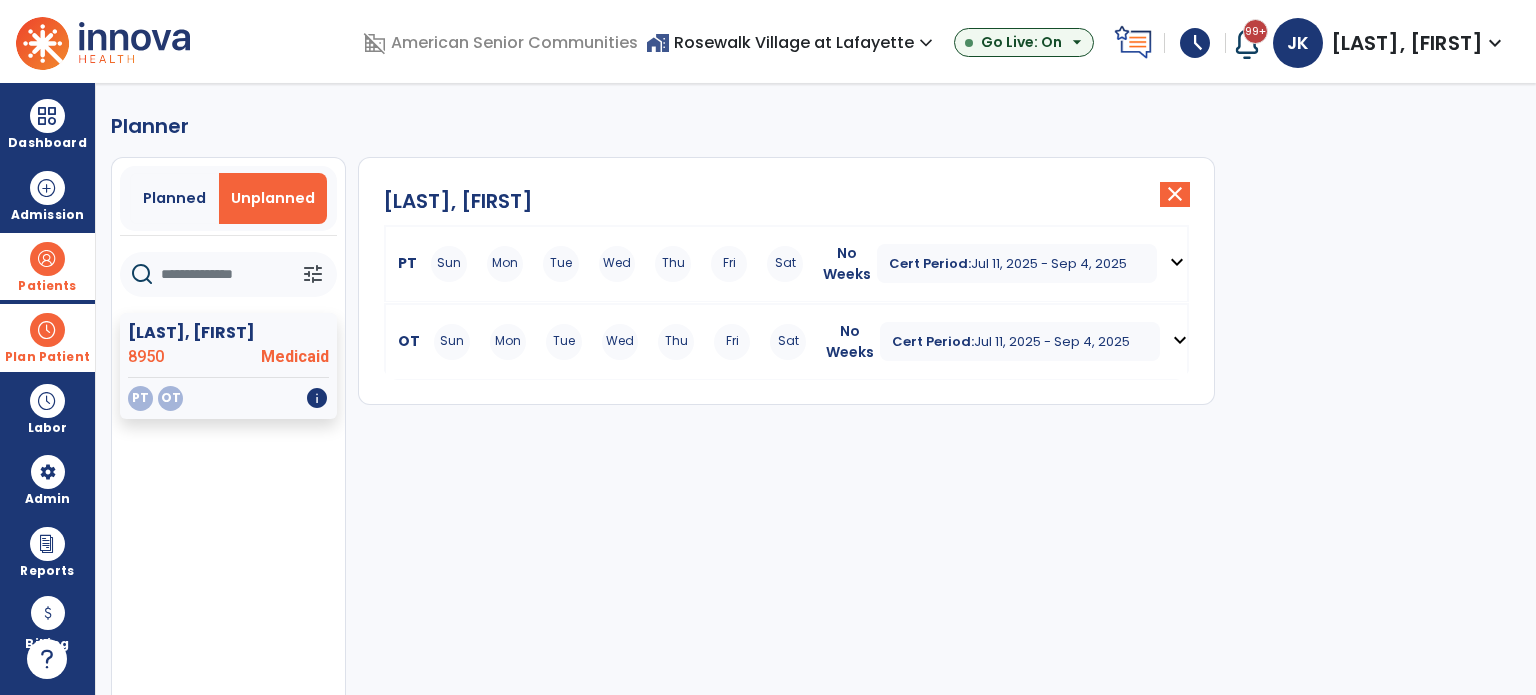 click at bounding box center [47, 259] 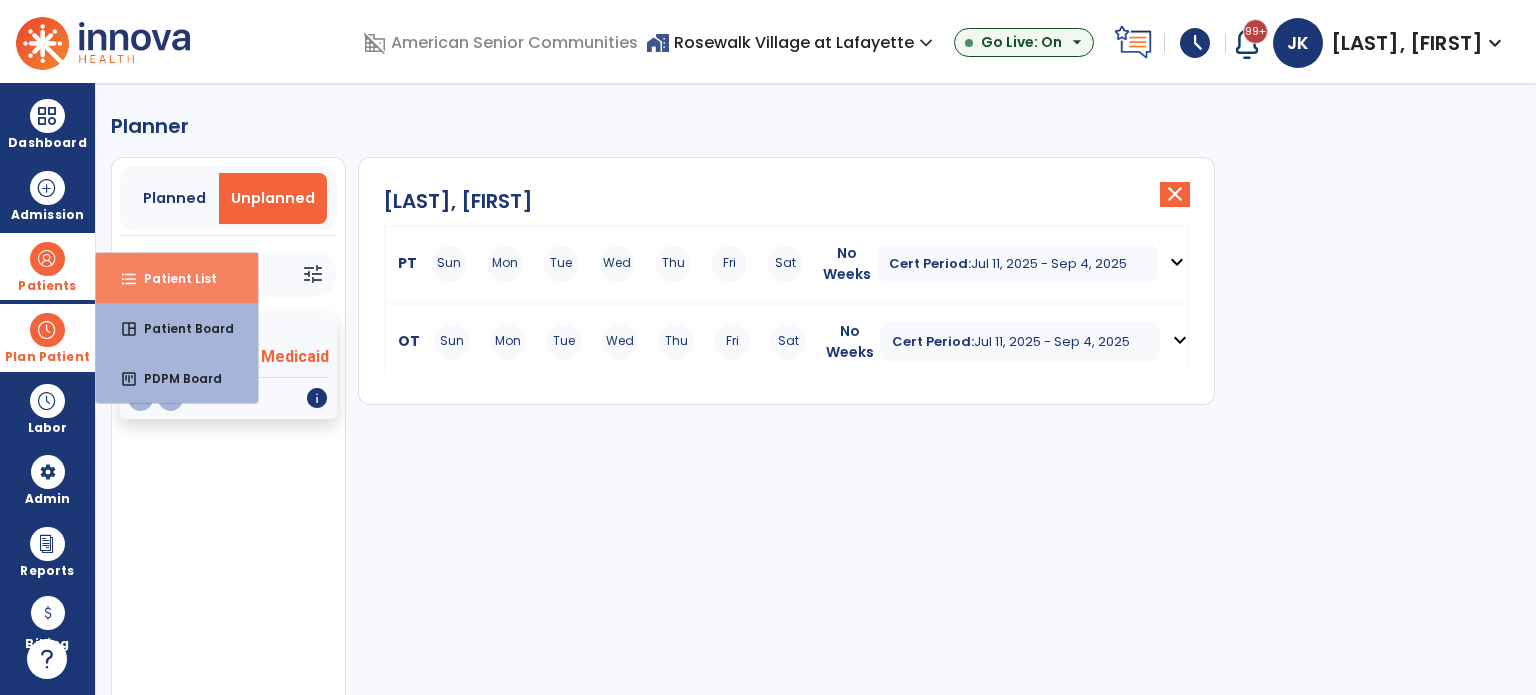 click on "format_list_bulleted  Patient List" at bounding box center (177, 278) 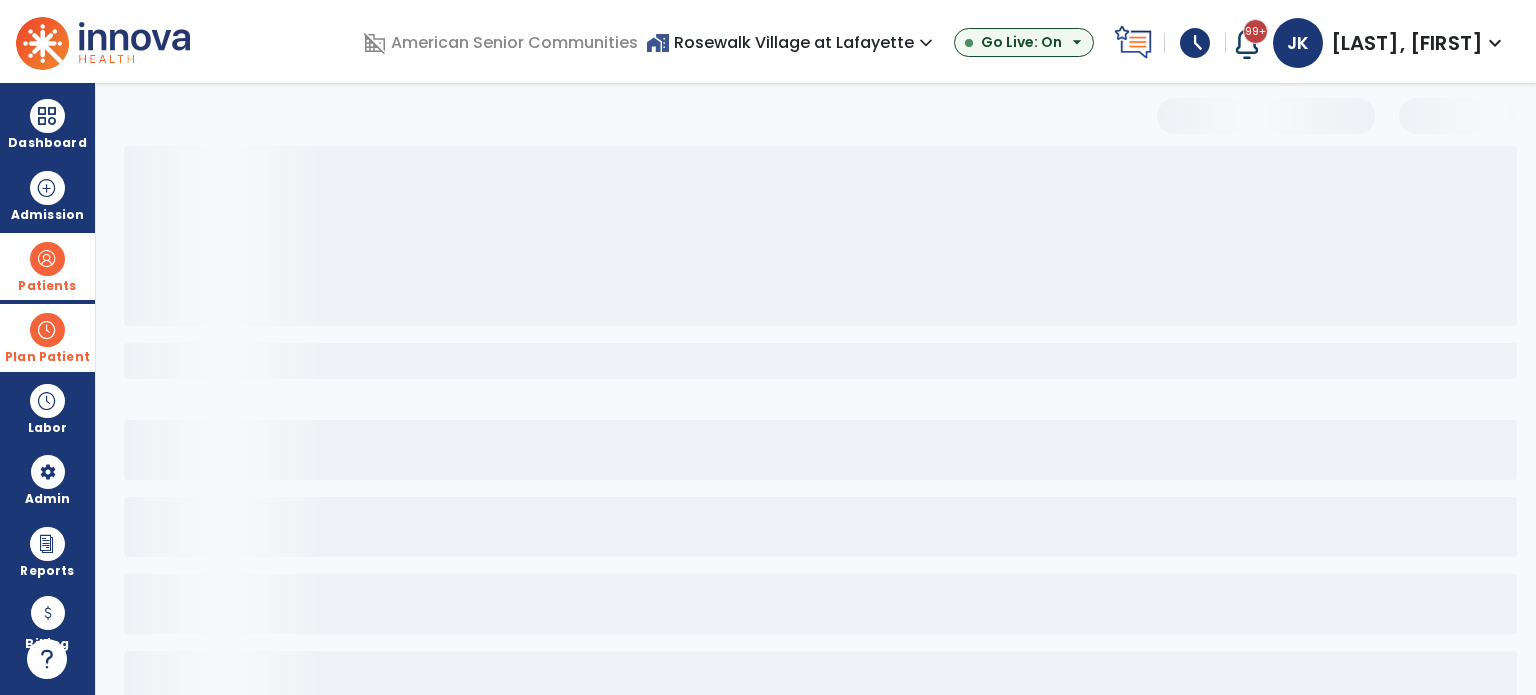 select on "***" 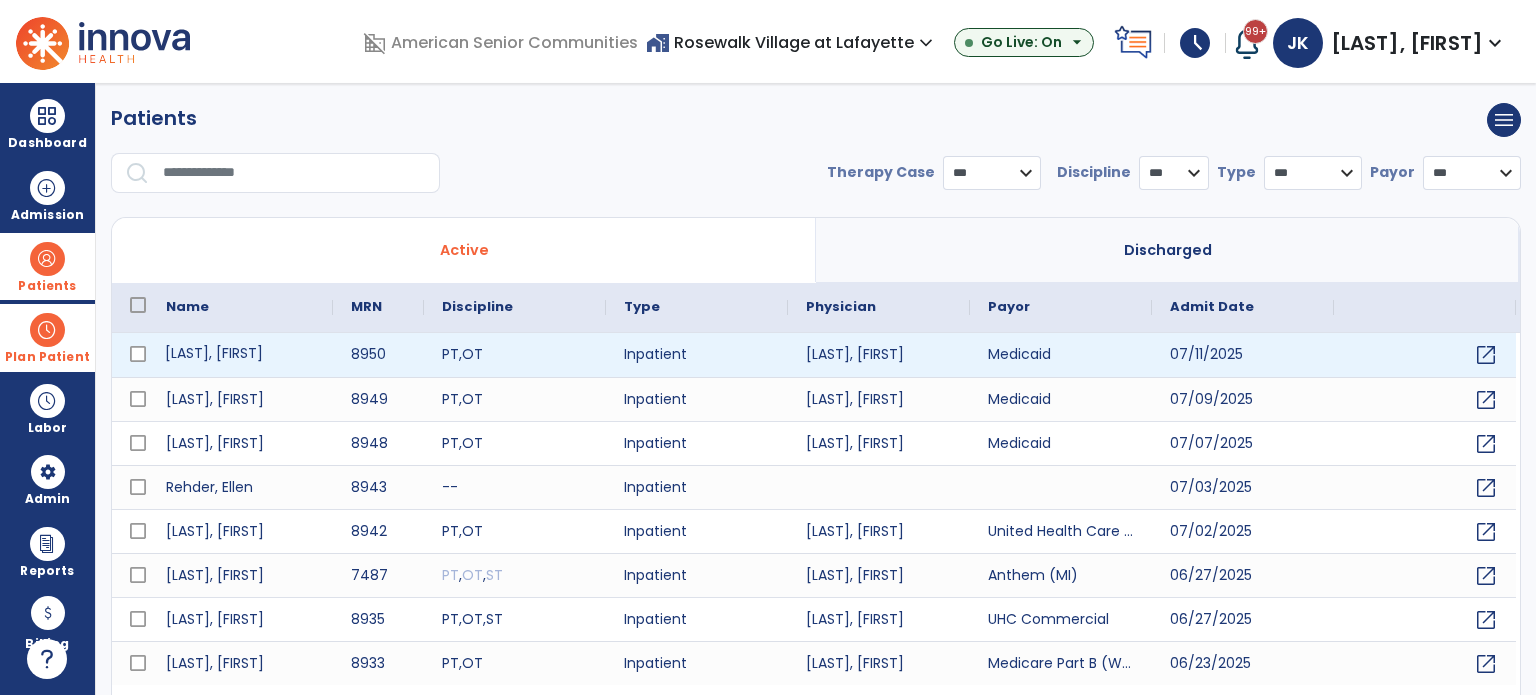click on "[LAST], [FIRST]" at bounding box center [240, 355] 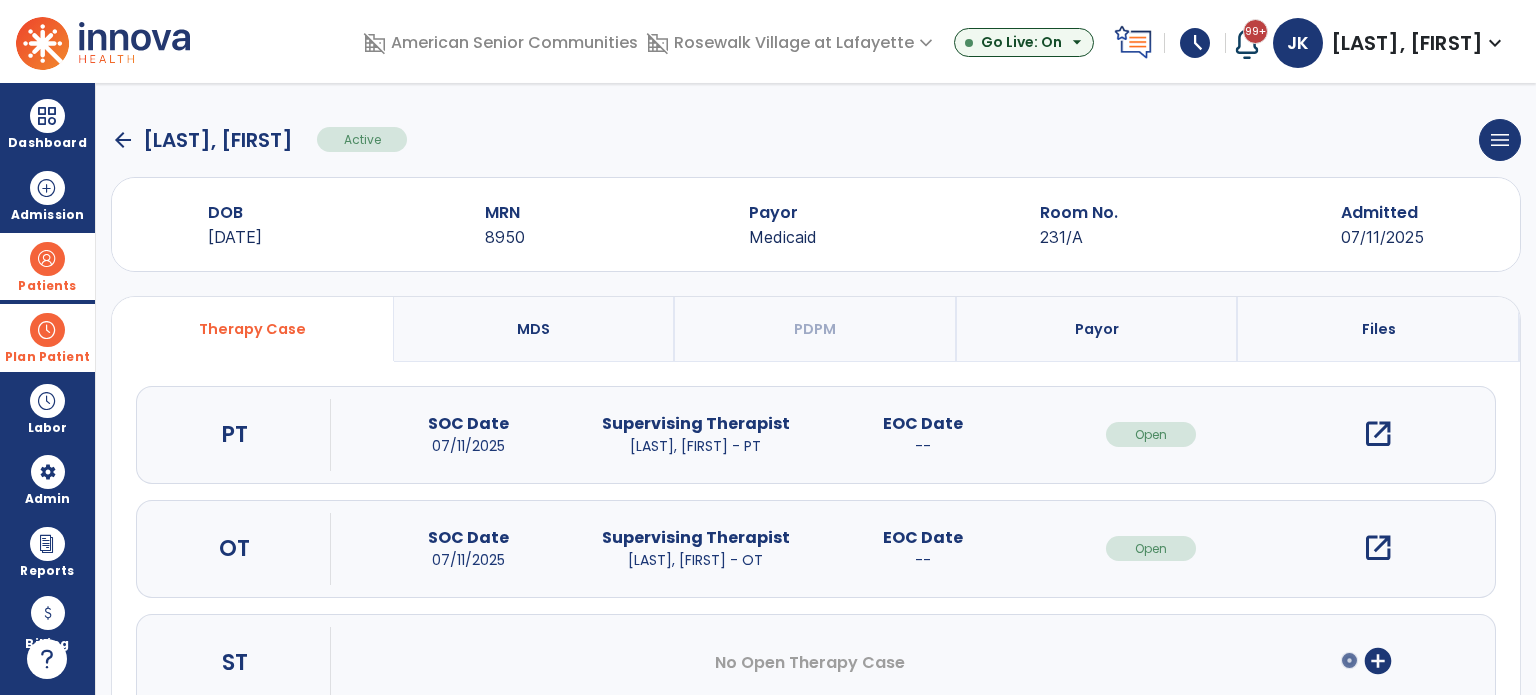 click on "open_in_new" at bounding box center [1378, 434] 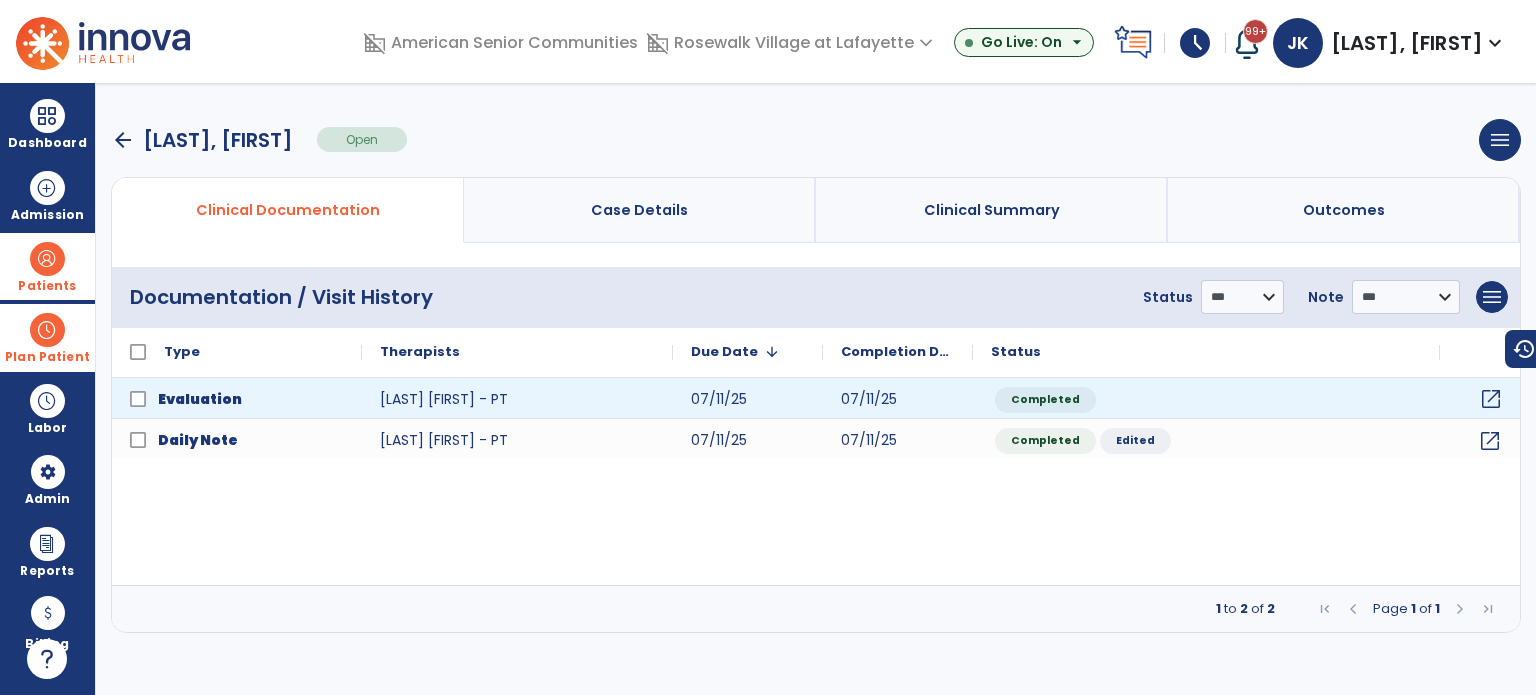 click on "open_in_new" 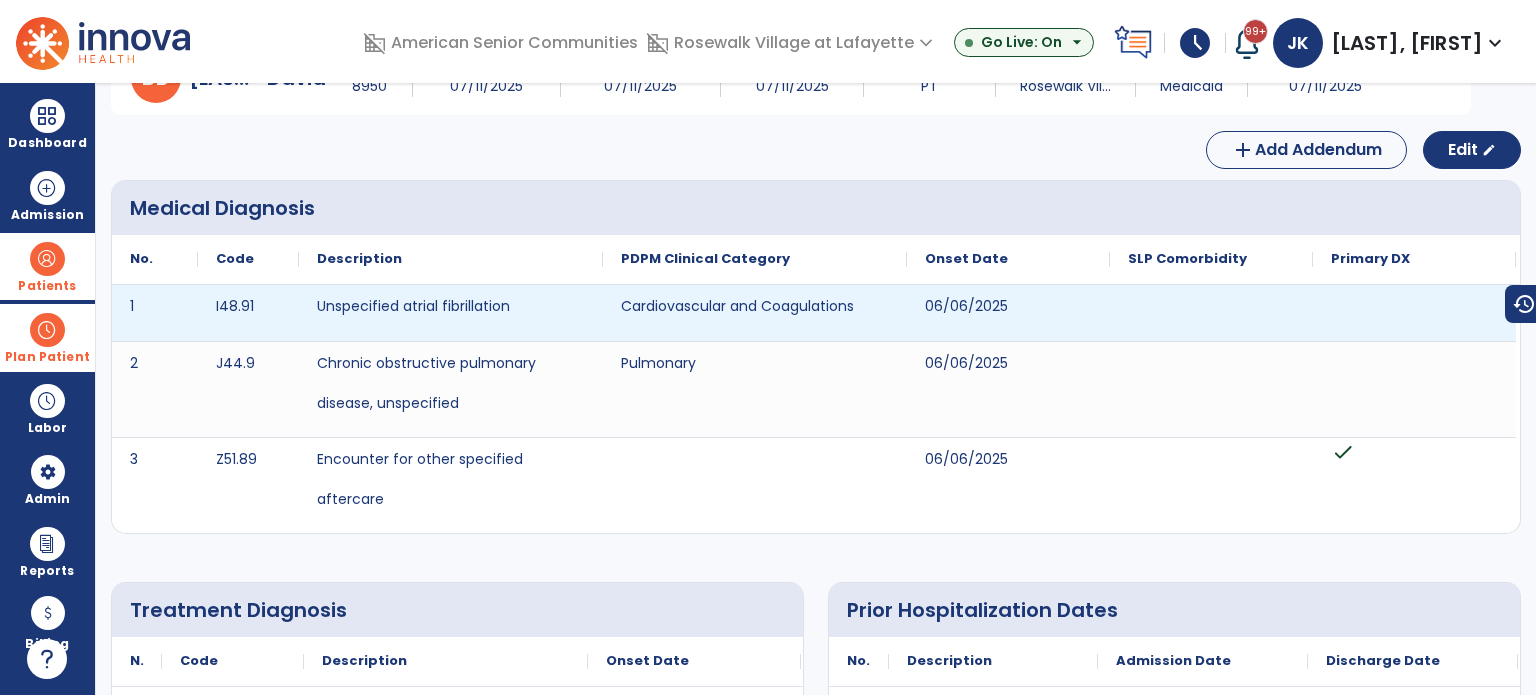 scroll, scrollTop: 0, scrollLeft: 0, axis: both 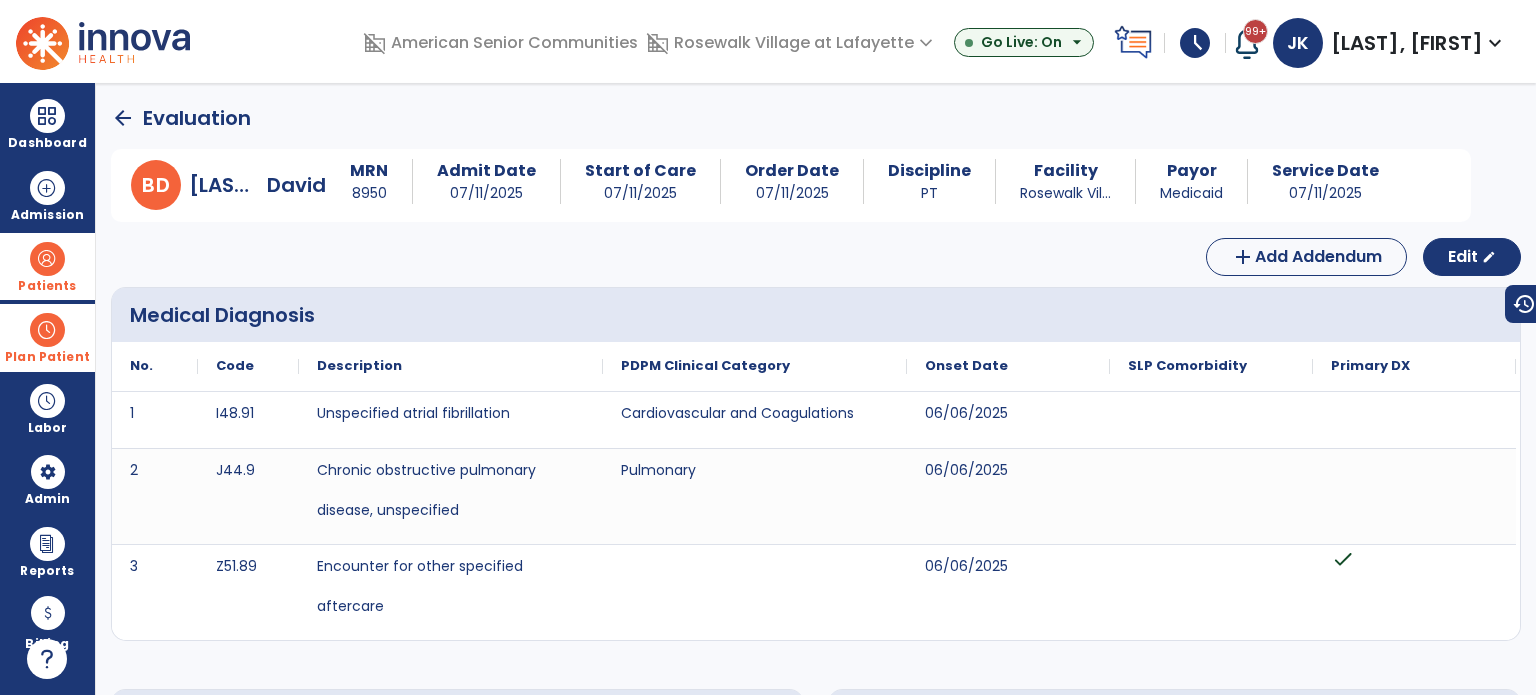 click on "arrow_back" 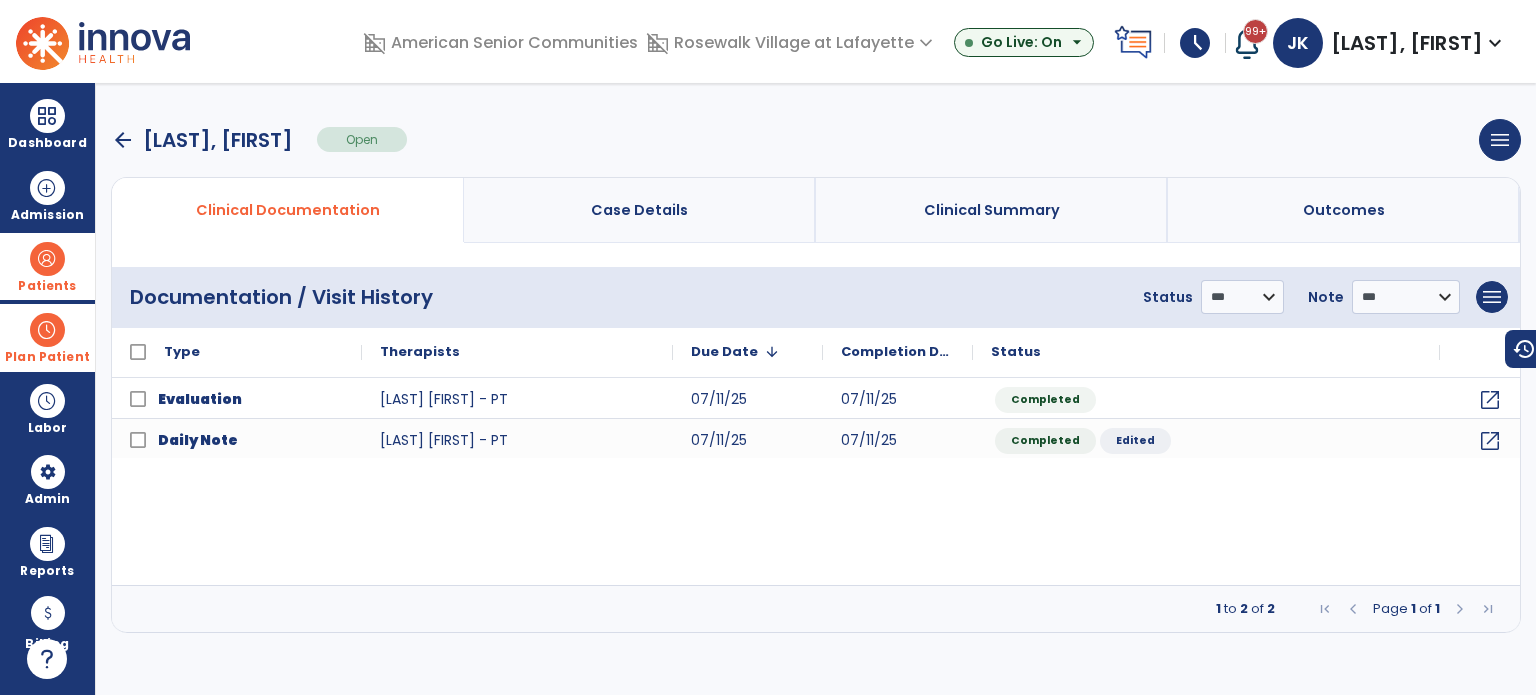 click on "arrow_back" at bounding box center [123, 140] 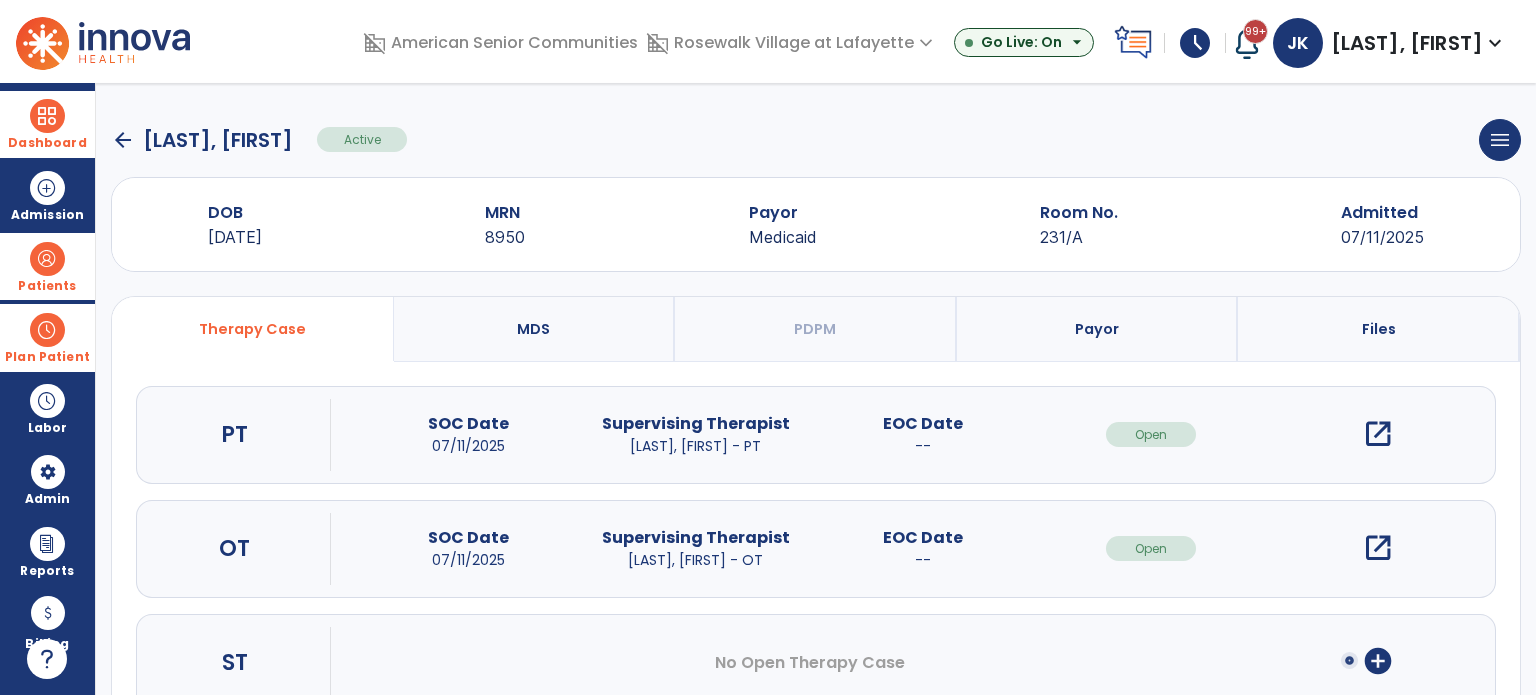 click at bounding box center (47, 116) 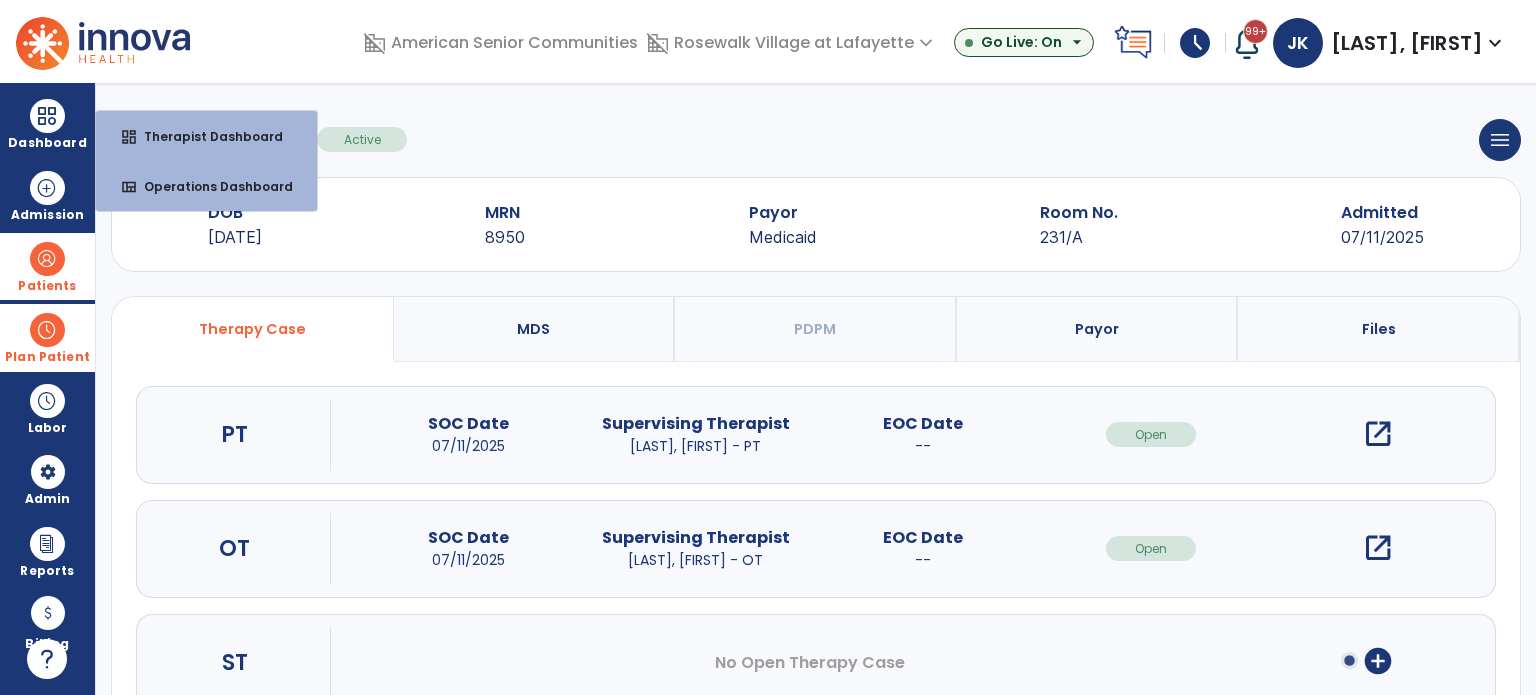 click at bounding box center [47, 330] 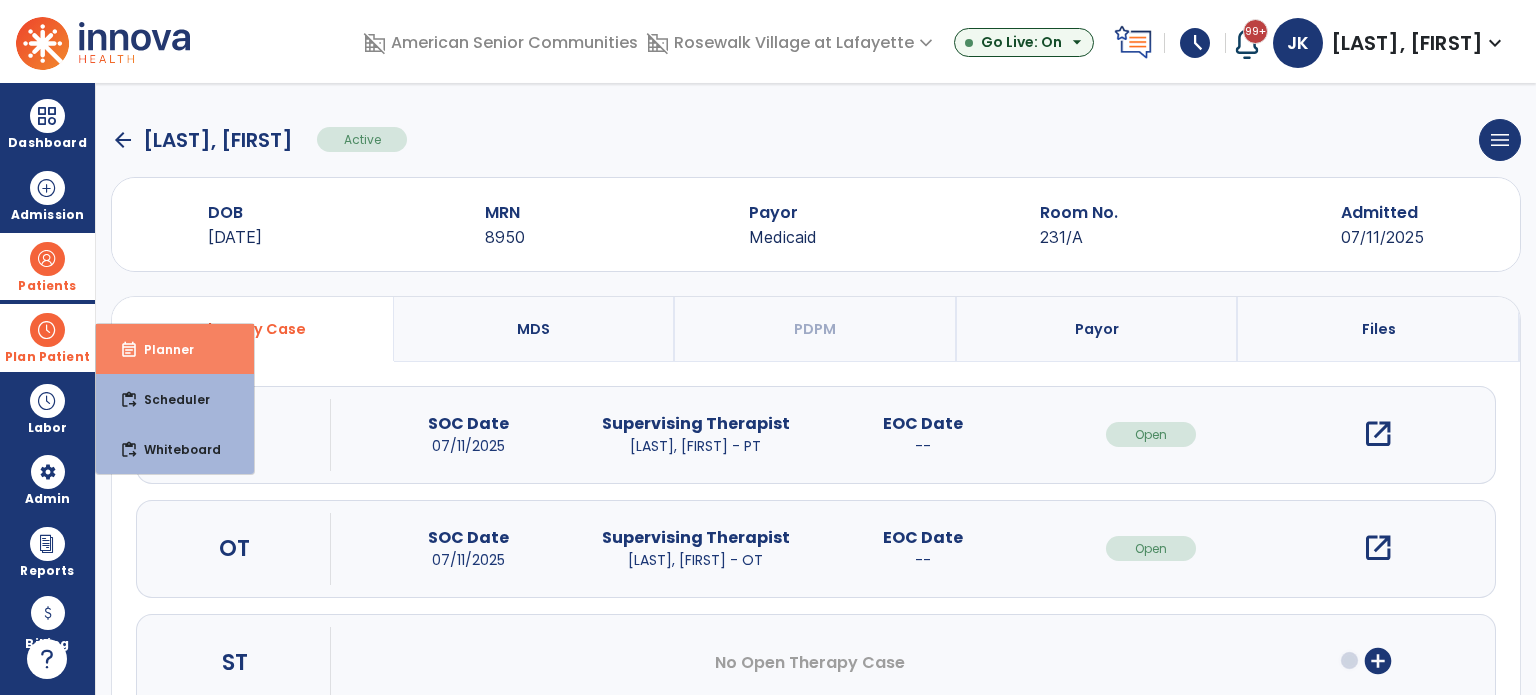 click on "event_note  Planner" at bounding box center (175, 349) 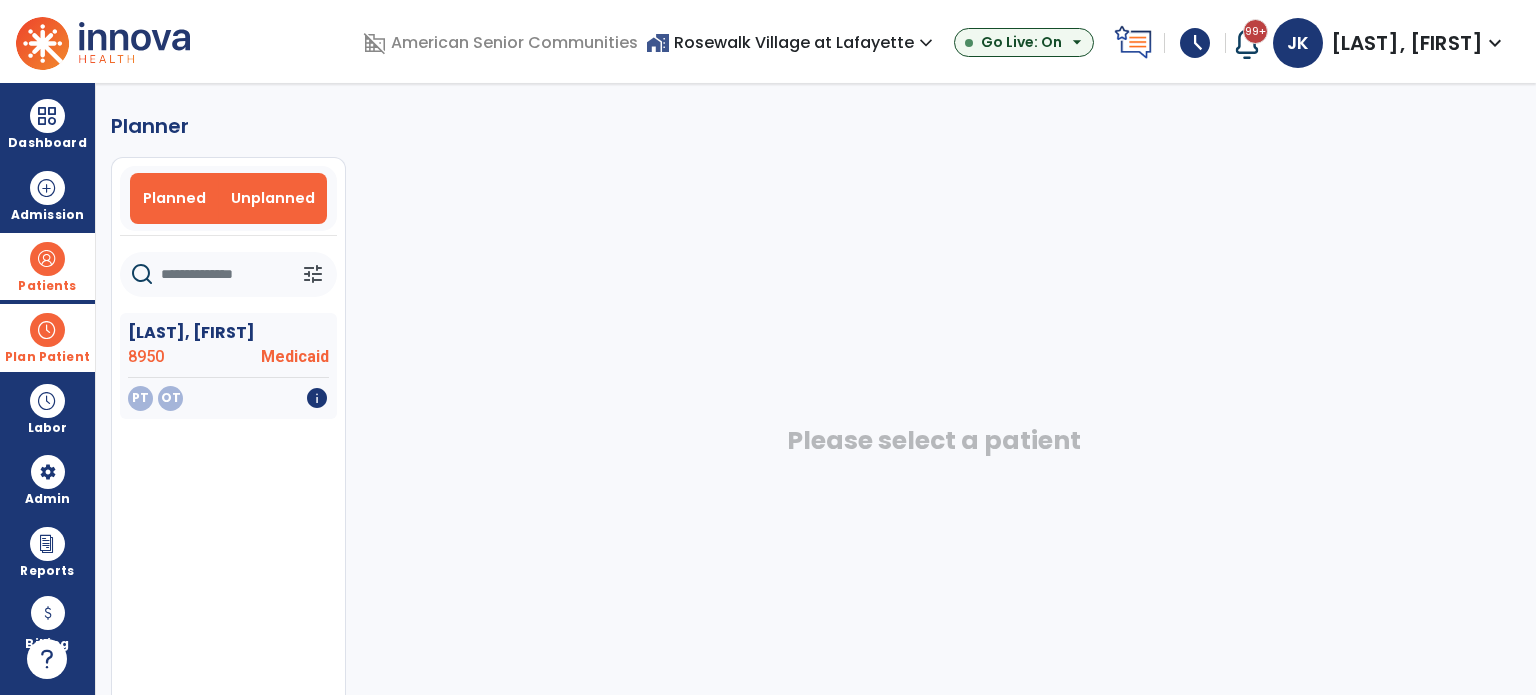 click on "Planned" at bounding box center (174, 198) 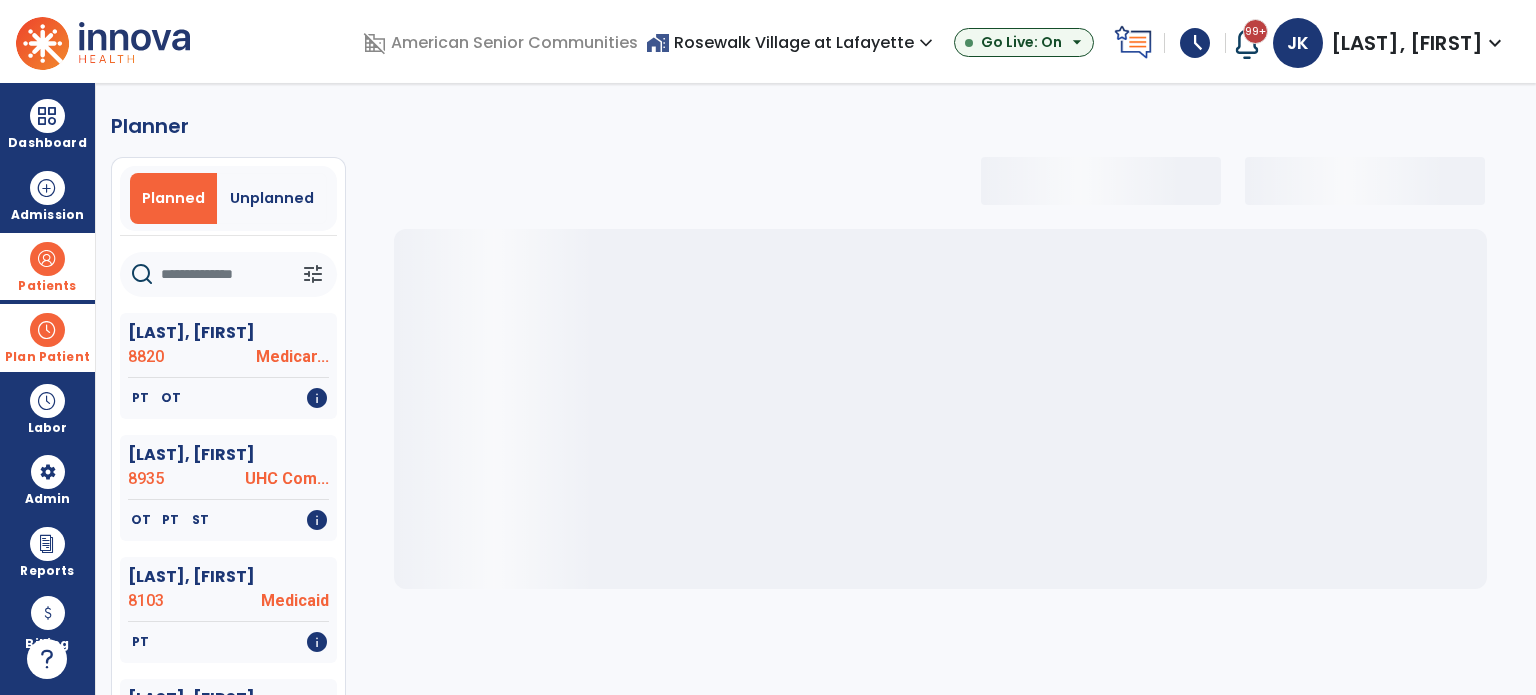 select on "***" 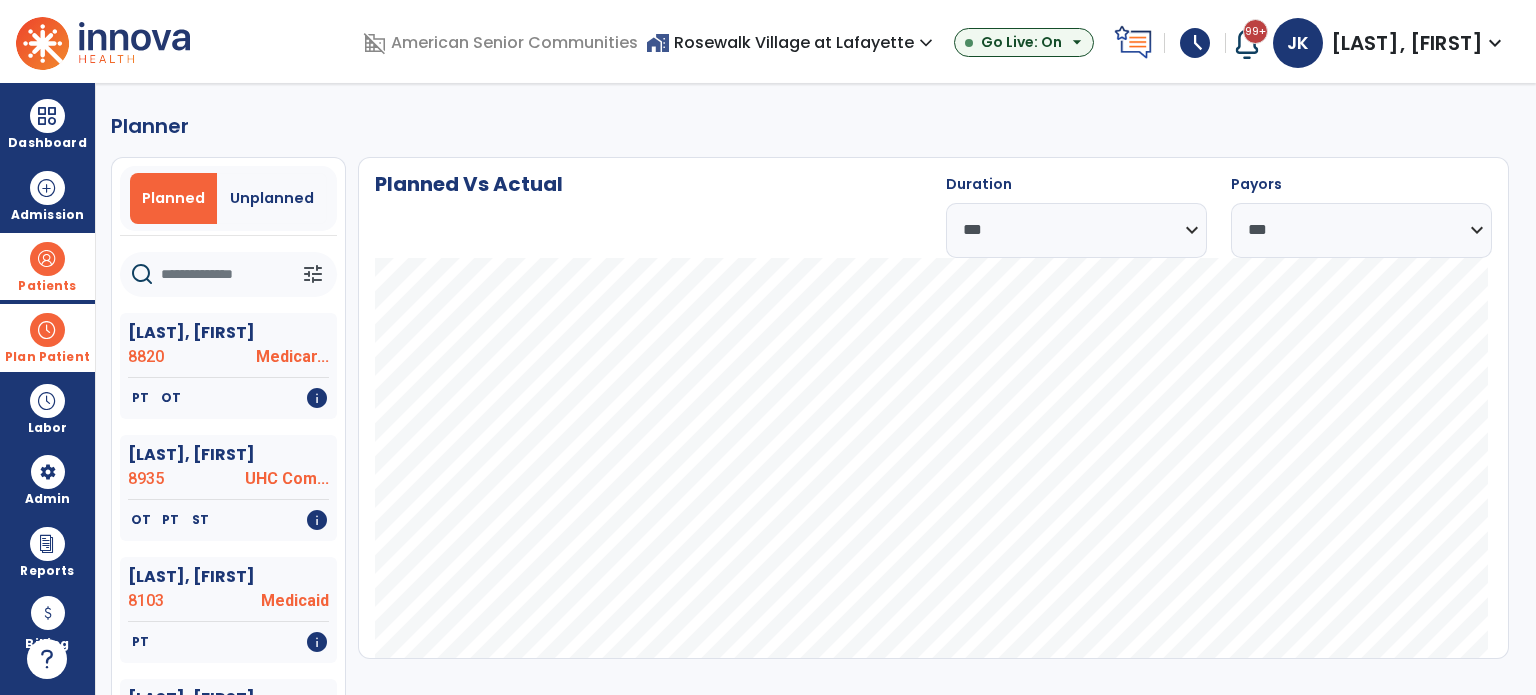 click on "Patients" at bounding box center (47, 286) 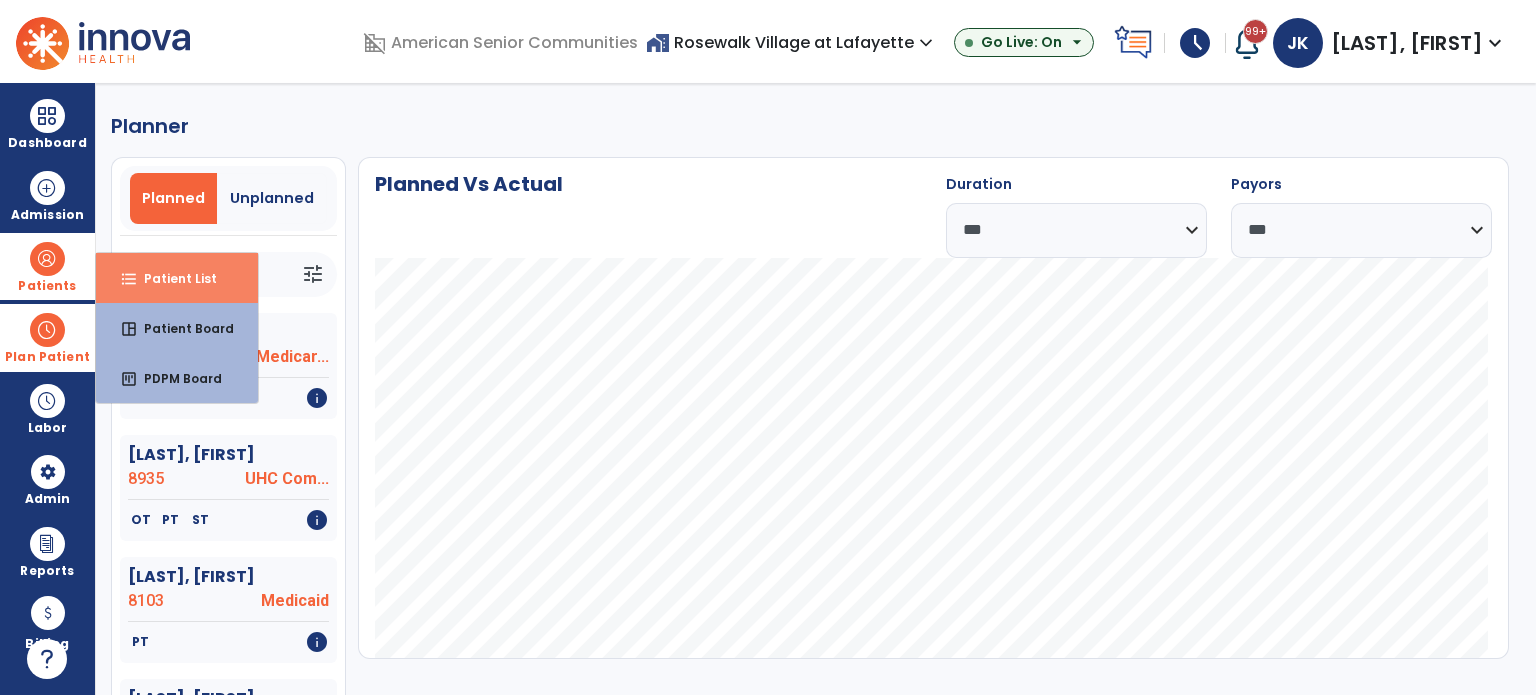 click on "Patient List" at bounding box center [172, 278] 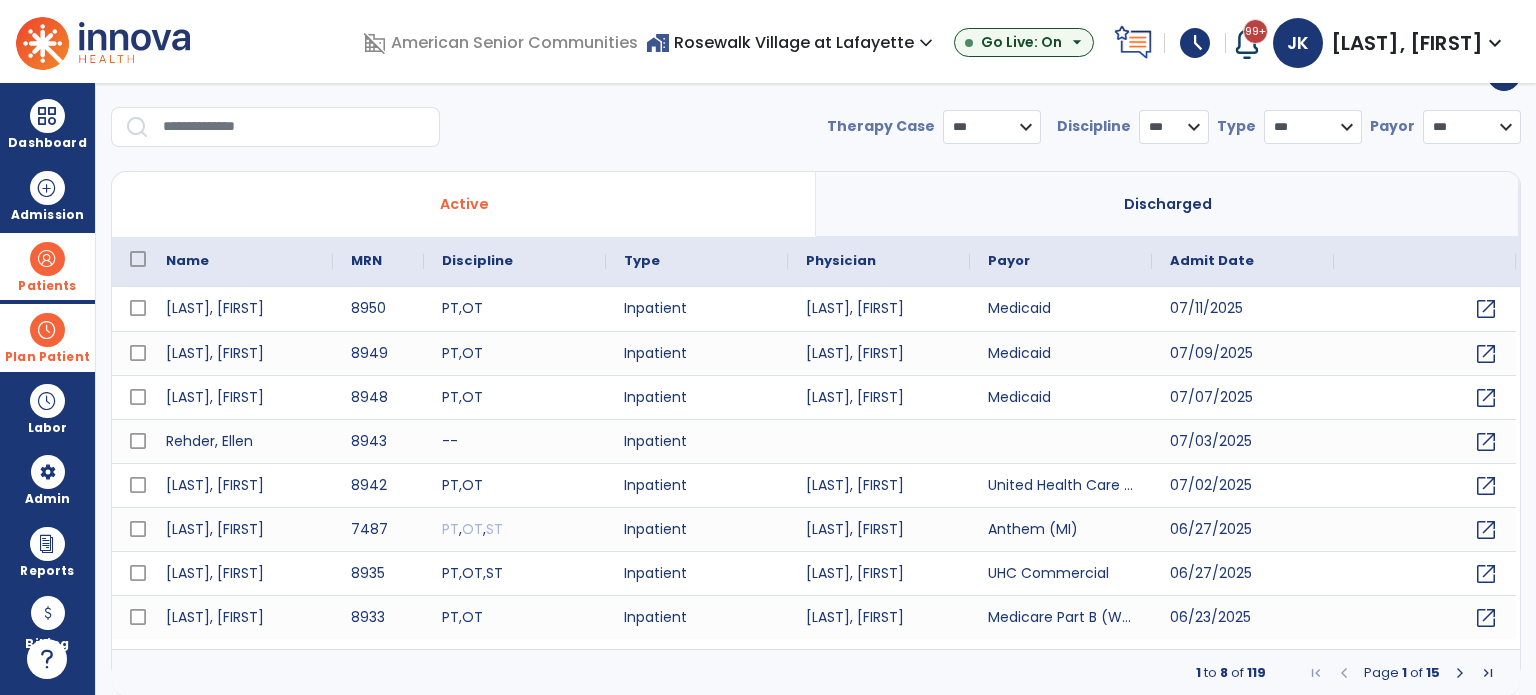 scroll, scrollTop: 0, scrollLeft: 0, axis: both 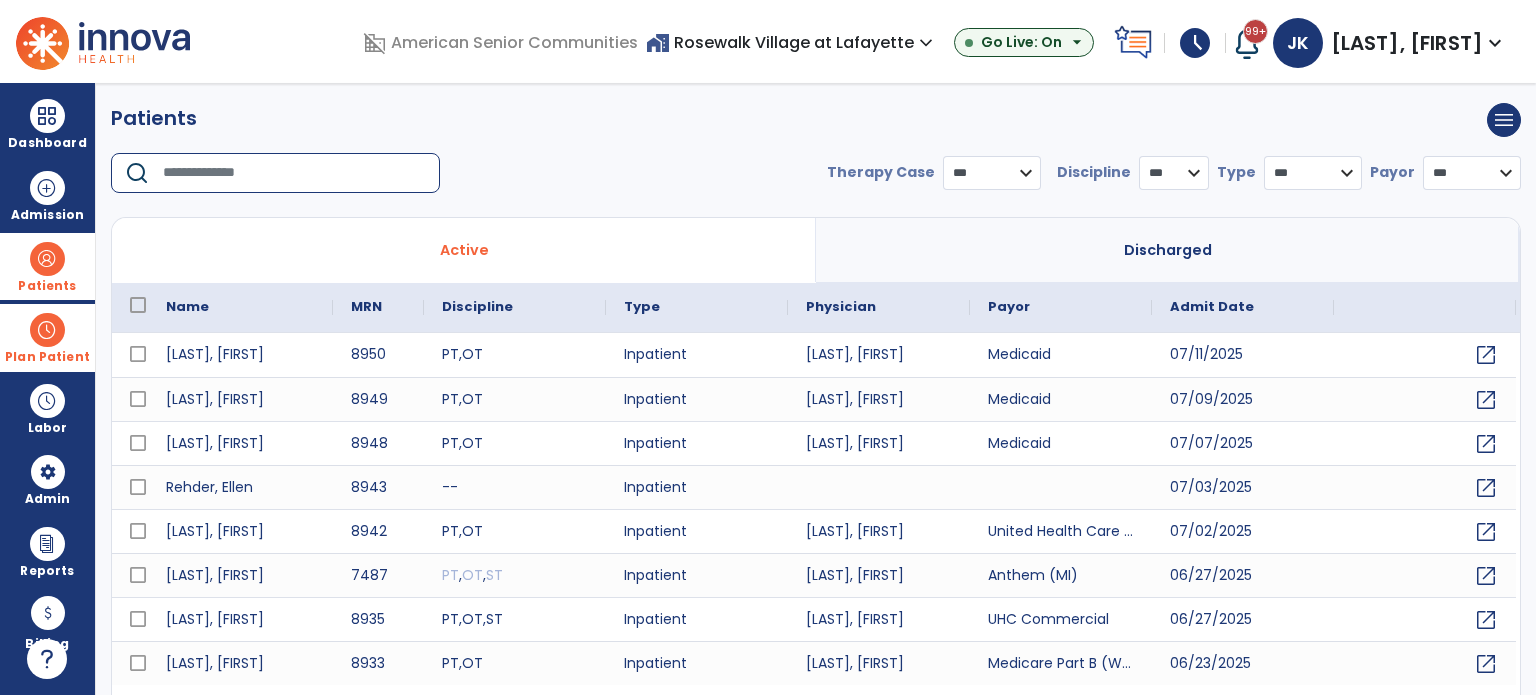 click at bounding box center [294, 173] 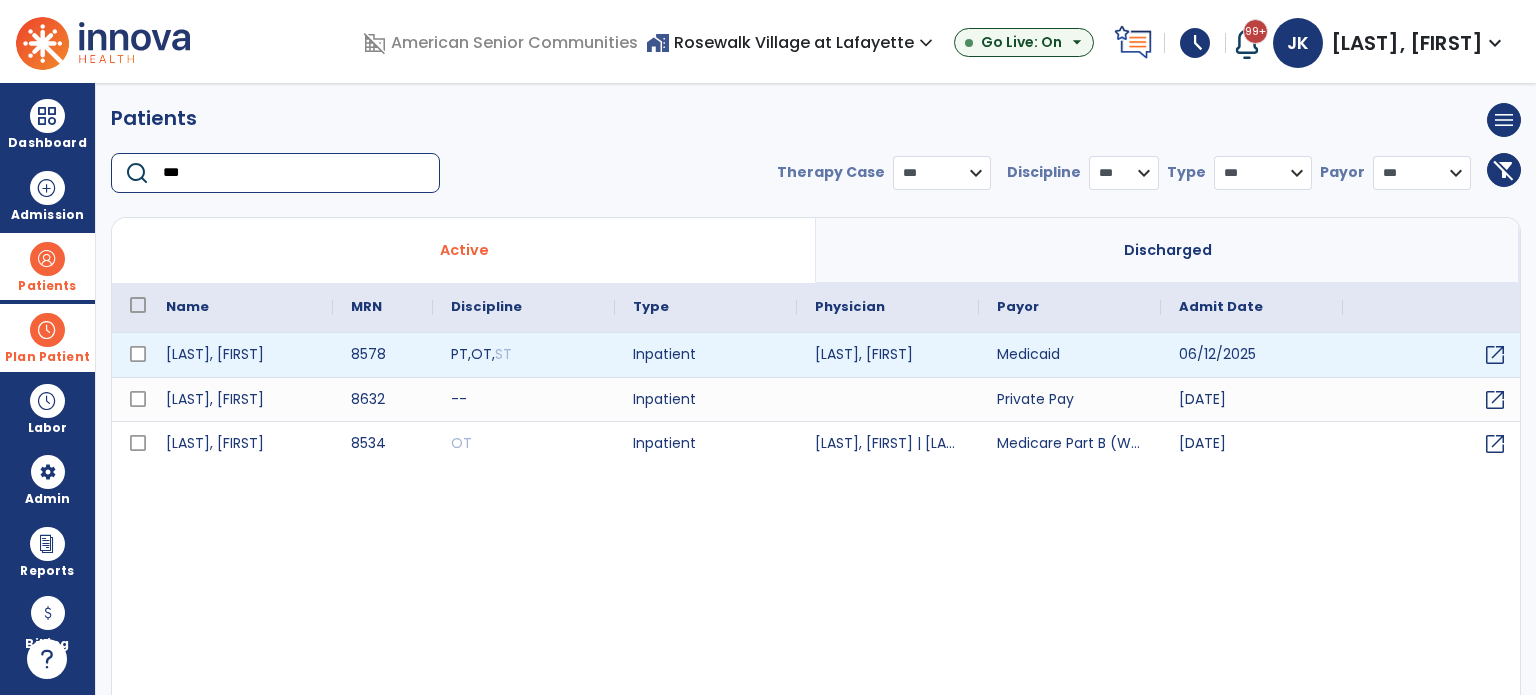 type on "***" 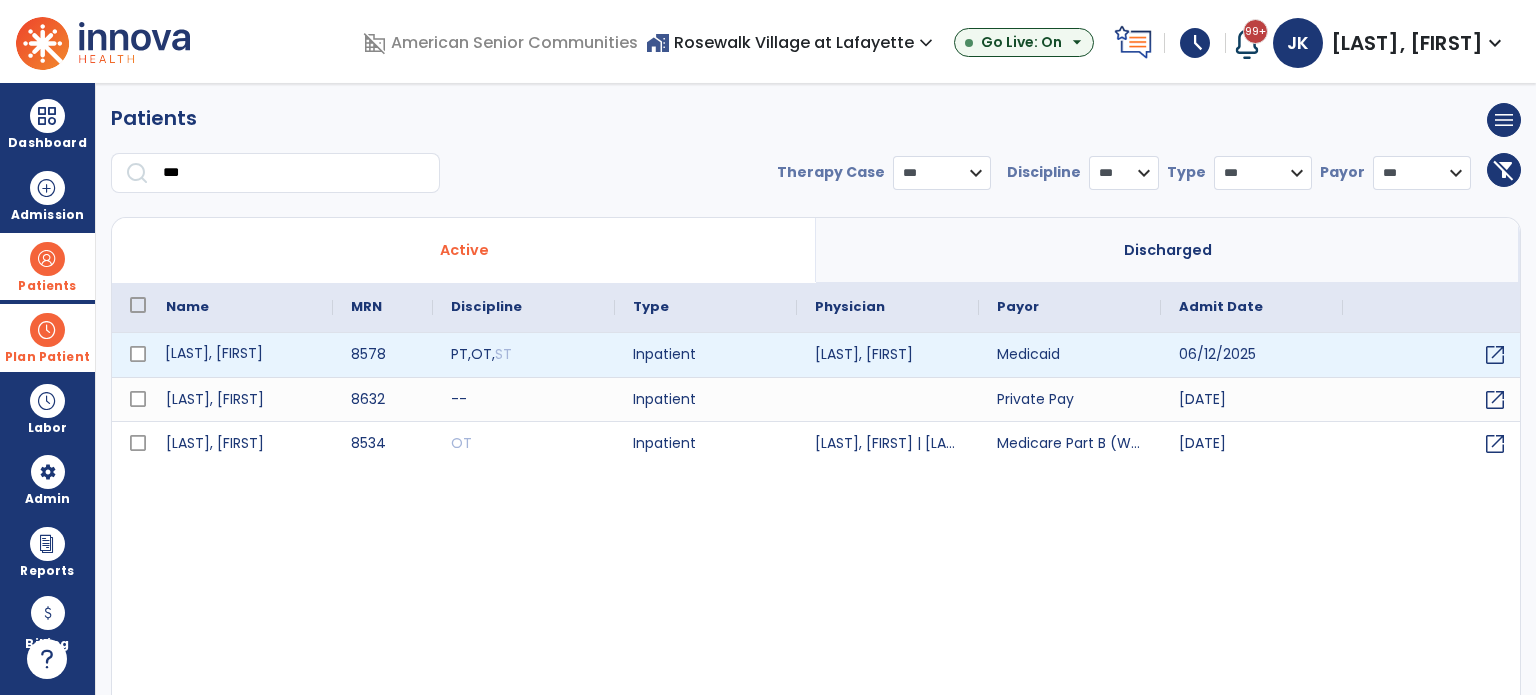 click on "[LAST], [FIRST]" at bounding box center (240, 355) 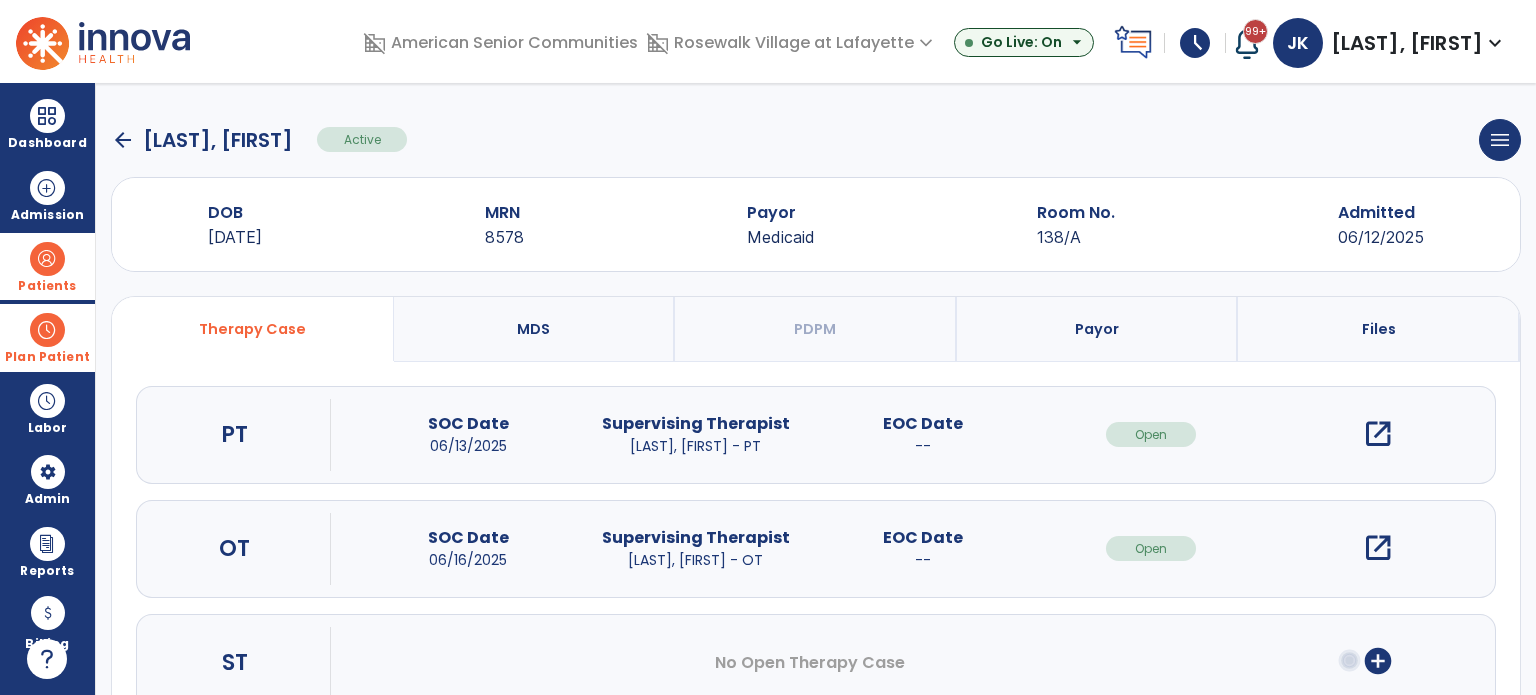 click on "Payor" at bounding box center [1098, 329] 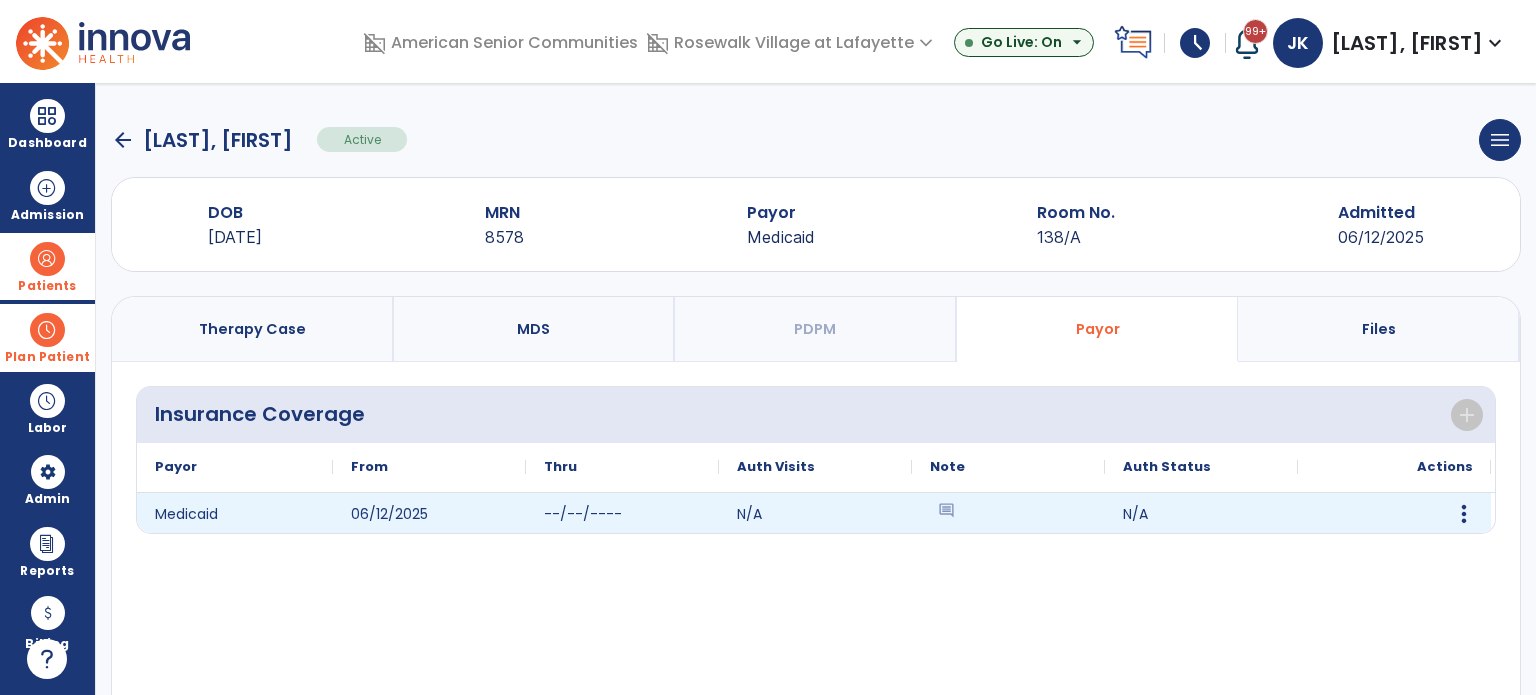 click 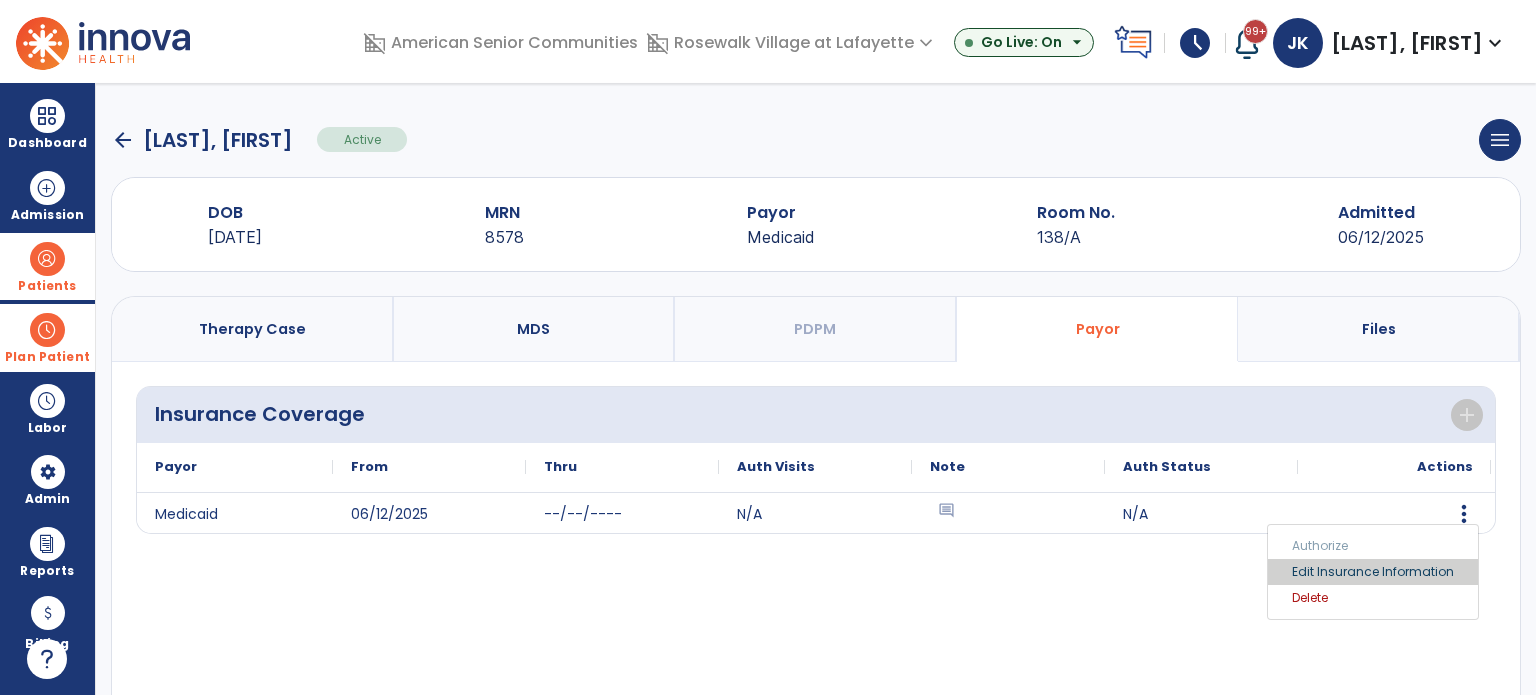 click on "Edit Insurance Information" at bounding box center (1373, 572) 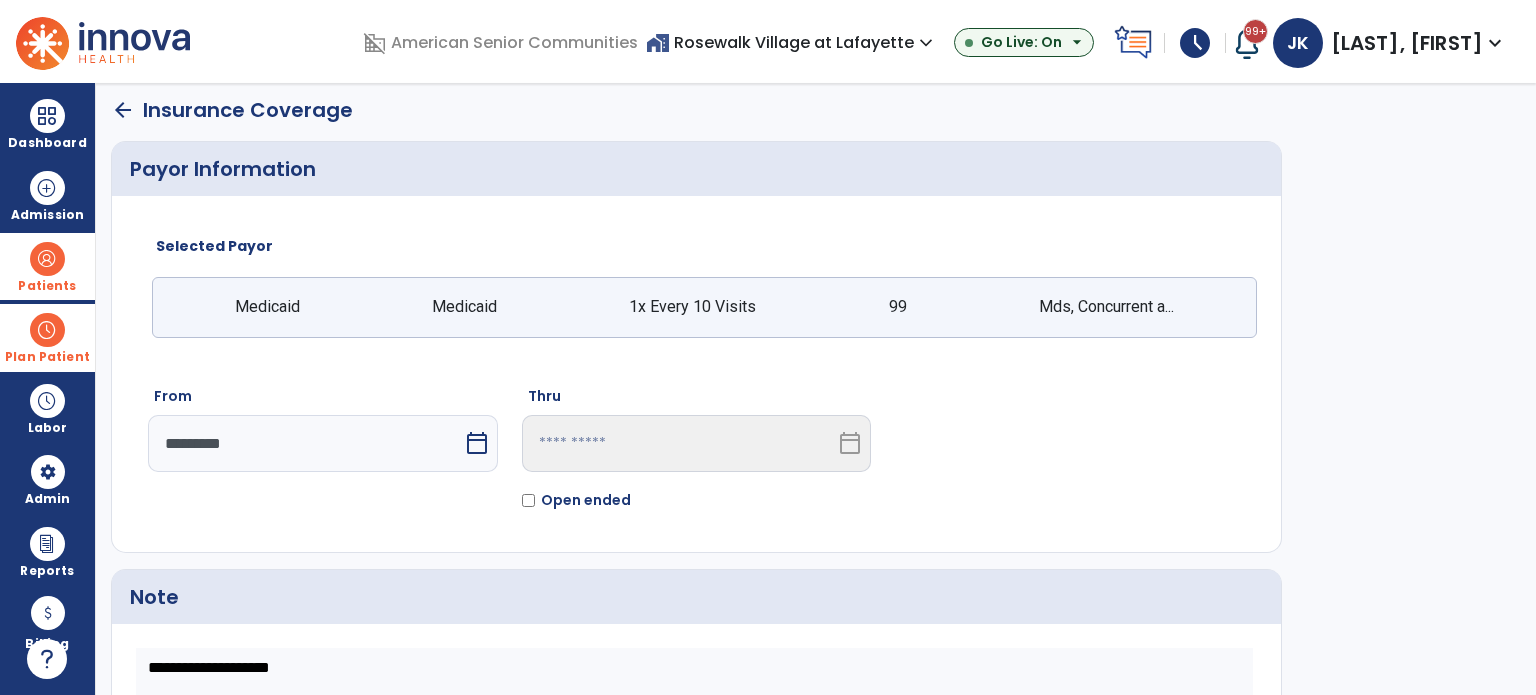 scroll, scrollTop: 0, scrollLeft: 0, axis: both 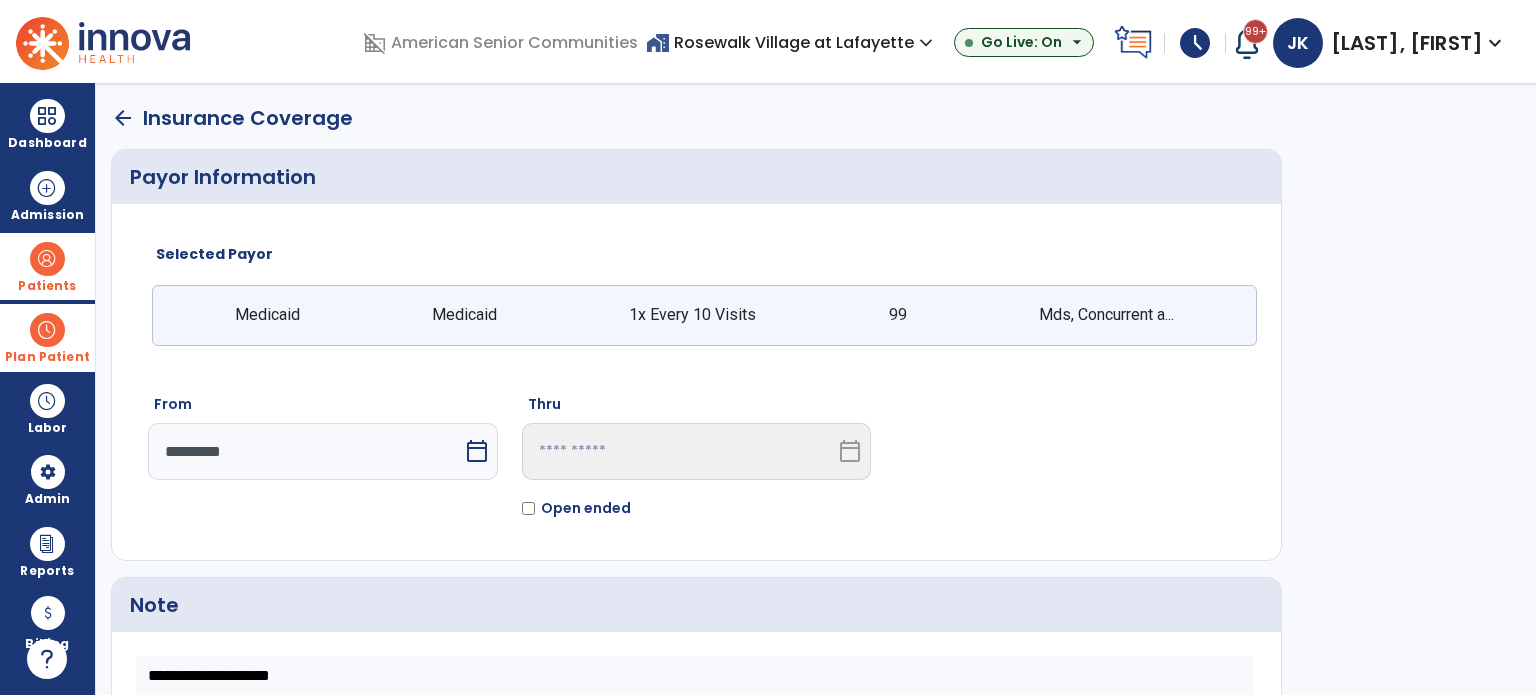 click on "Medicaid Medicaid 1x Every 10 Visits 99 Mds, Concurrent a..." 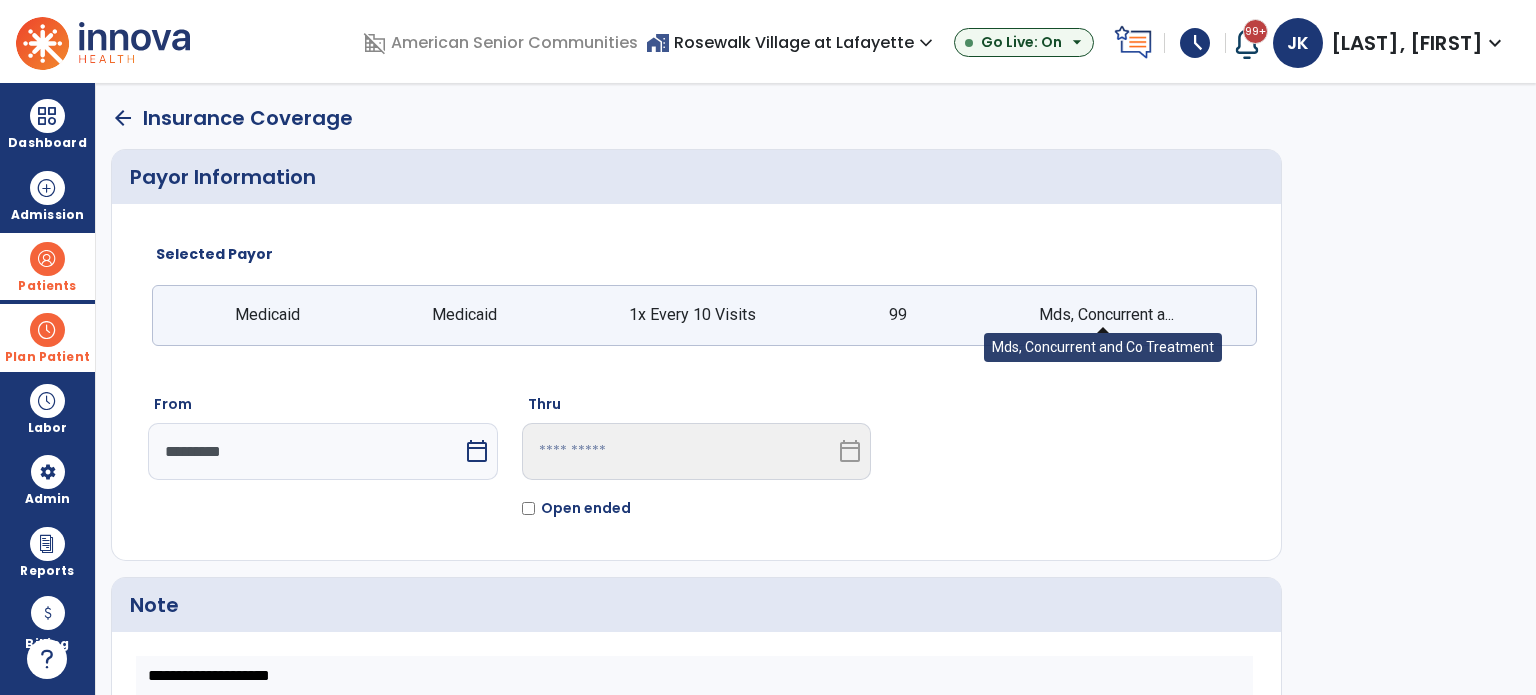 click on "Mds, Concurrent a..." 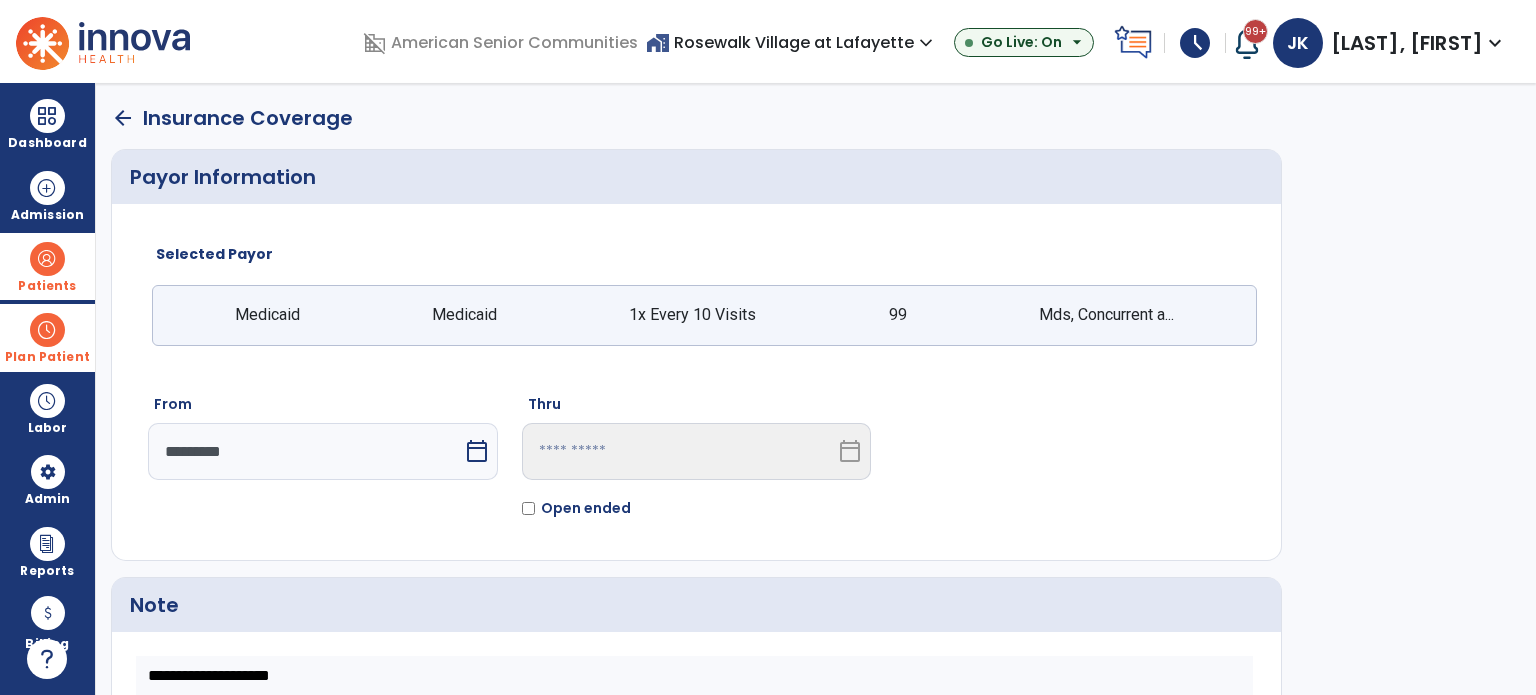 click on "arrow_back" 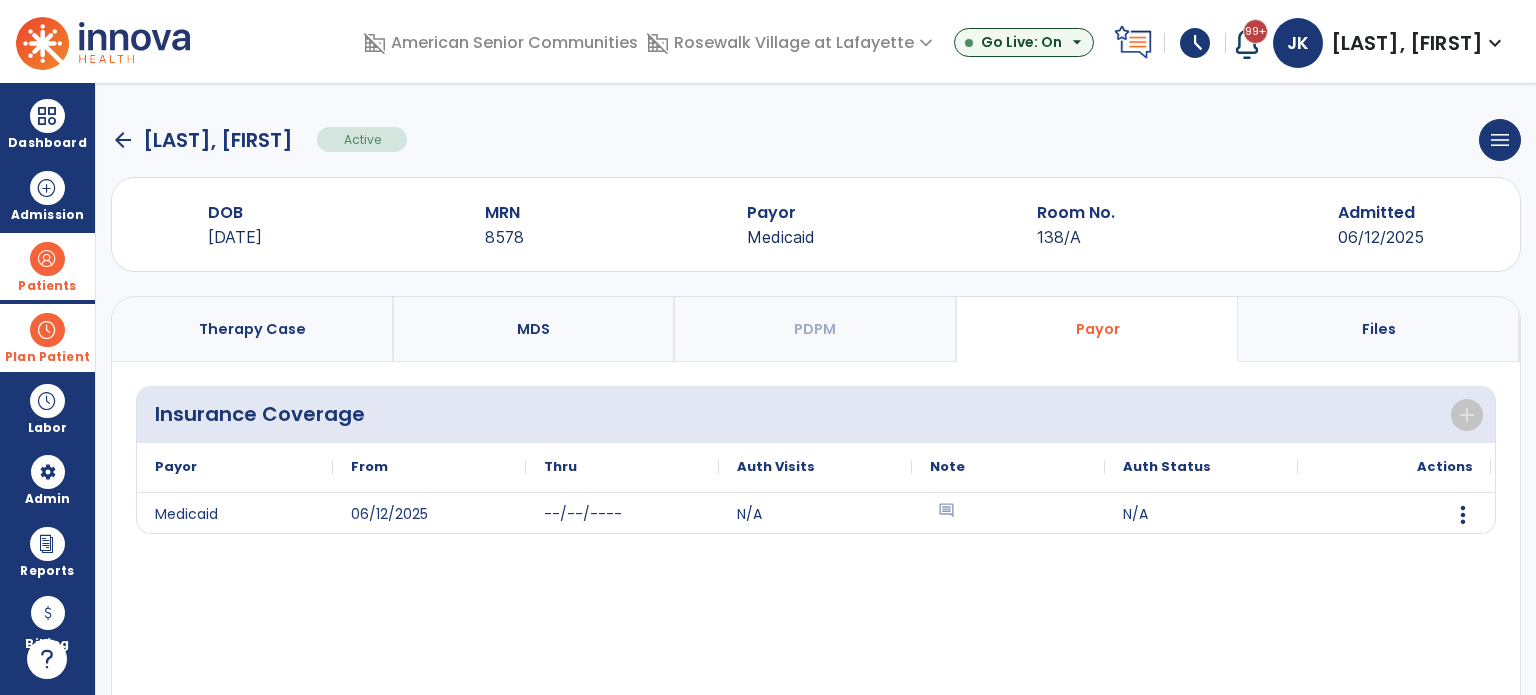 click on "Therapy Case" at bounding box center [253, 329] 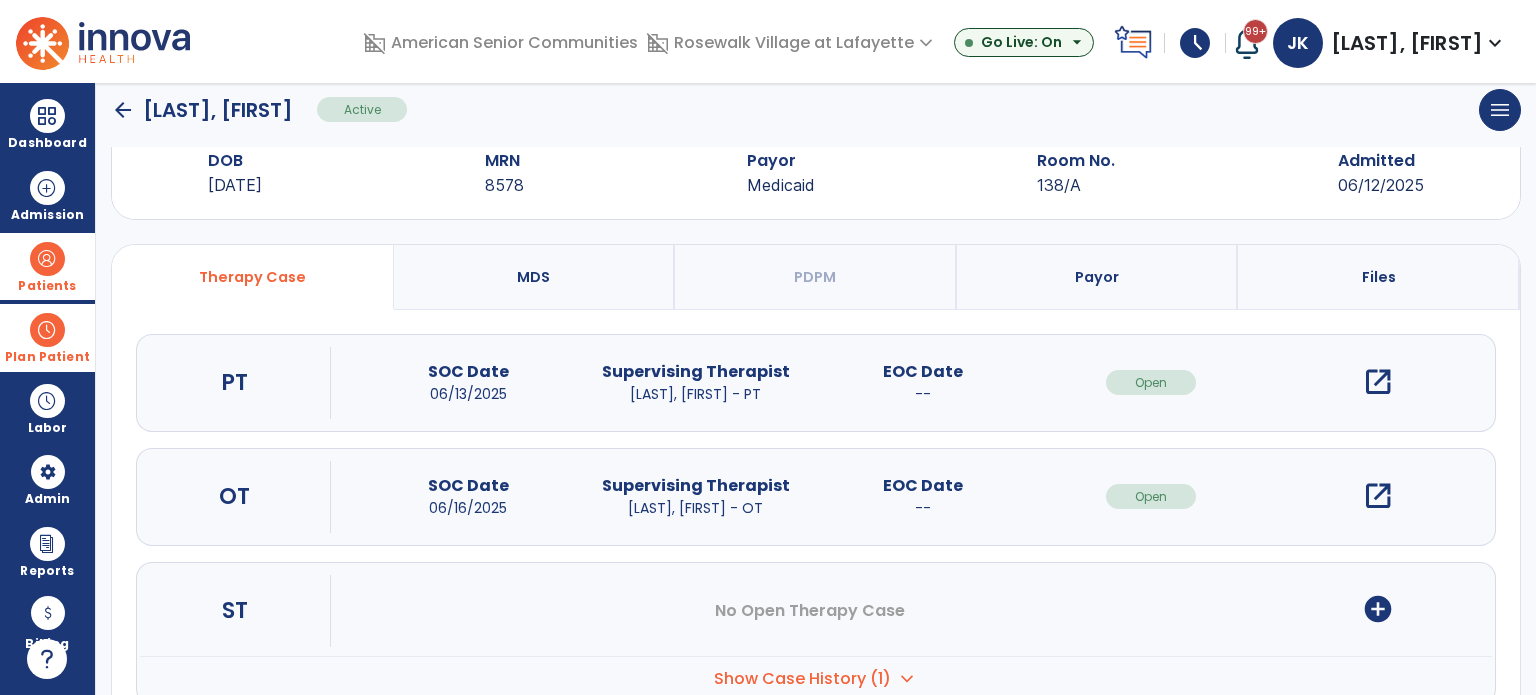 scroll, scrollTop: 54, scrollLeft: 0, axis: vertical 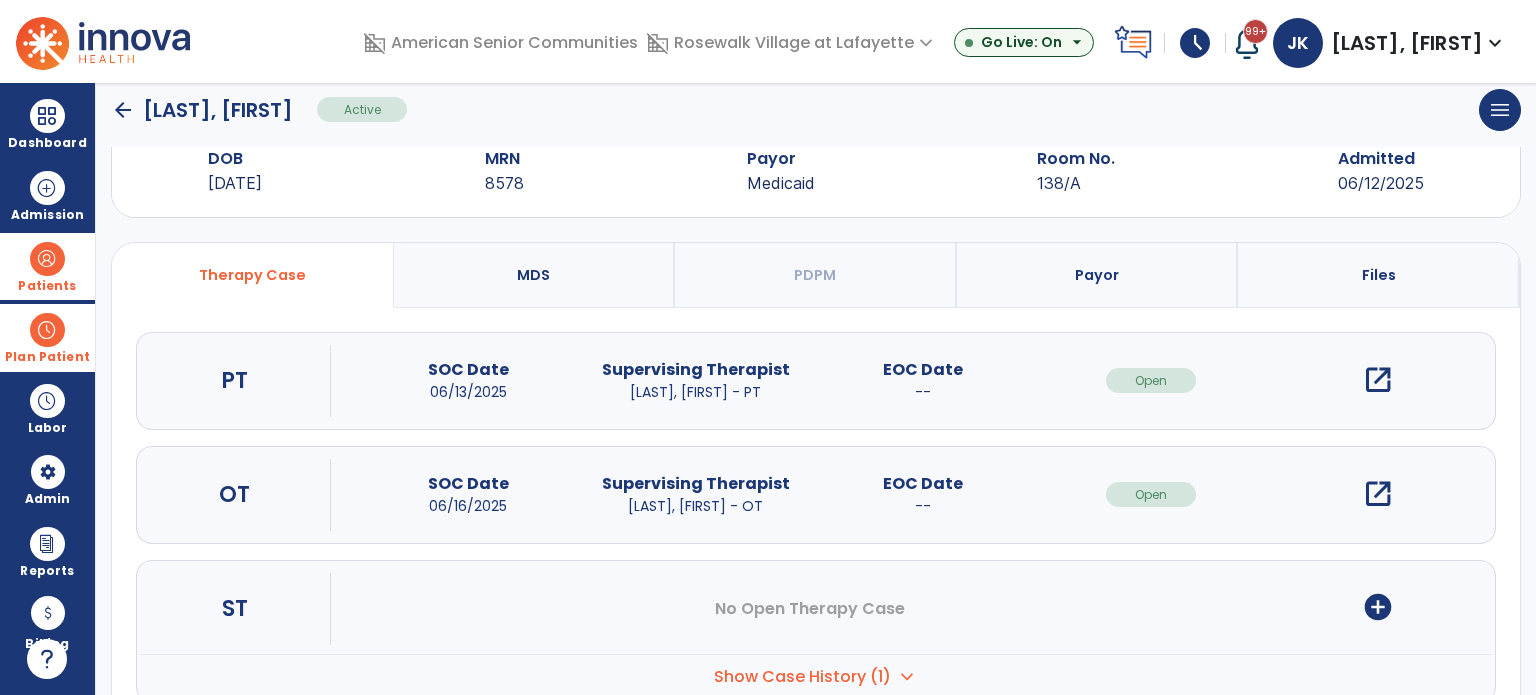 click on "open_in_new" at bounding box center [1378, 380] 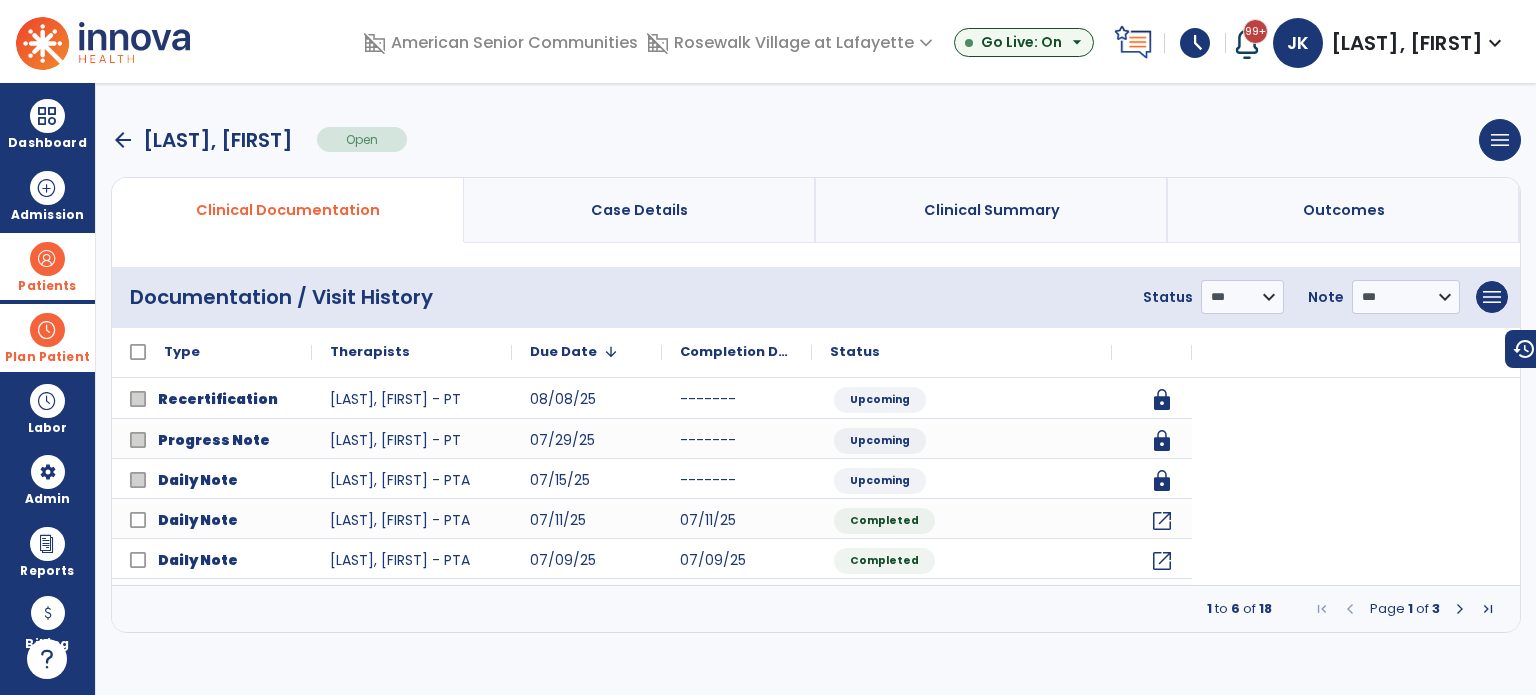 scroll, scrollTop: 0, scrollLeft: 0, axis: both 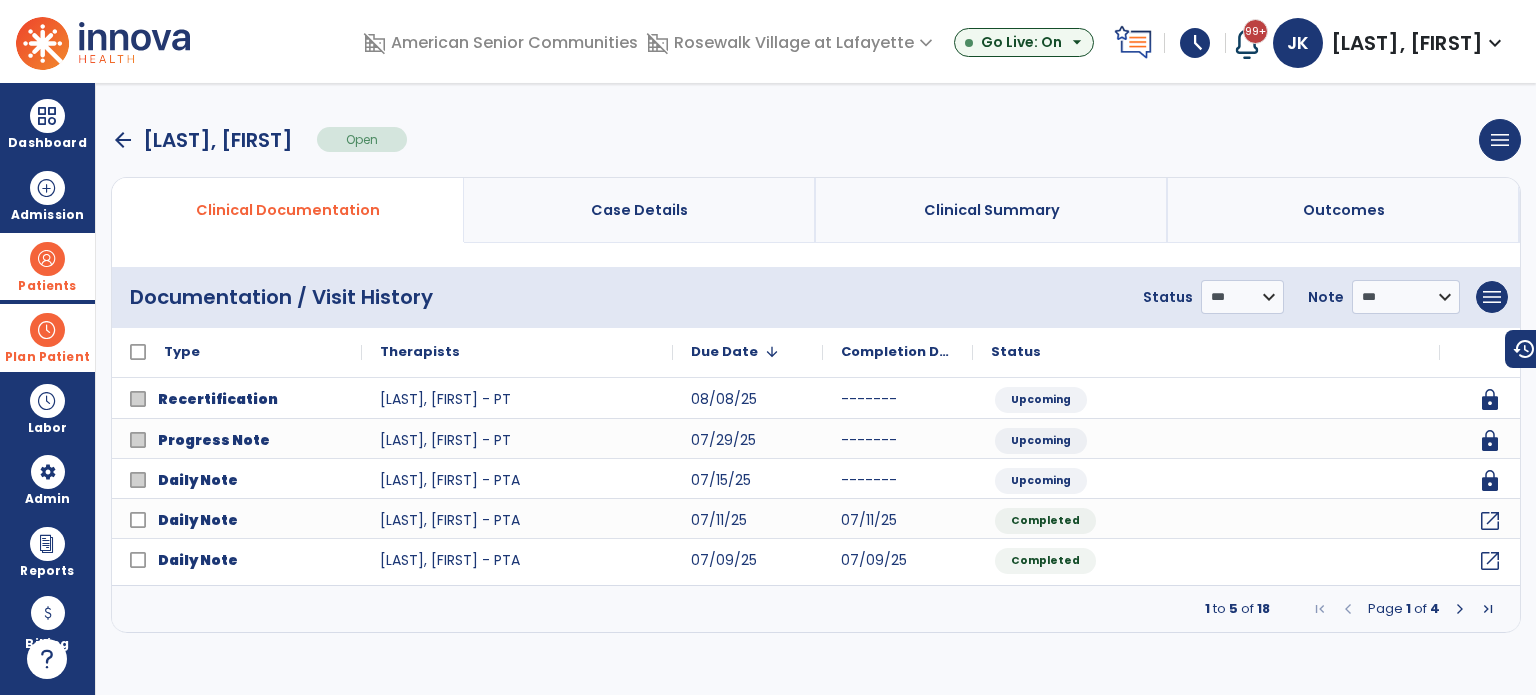 click on "Clinical Summary" at bounding box center [992, 210] 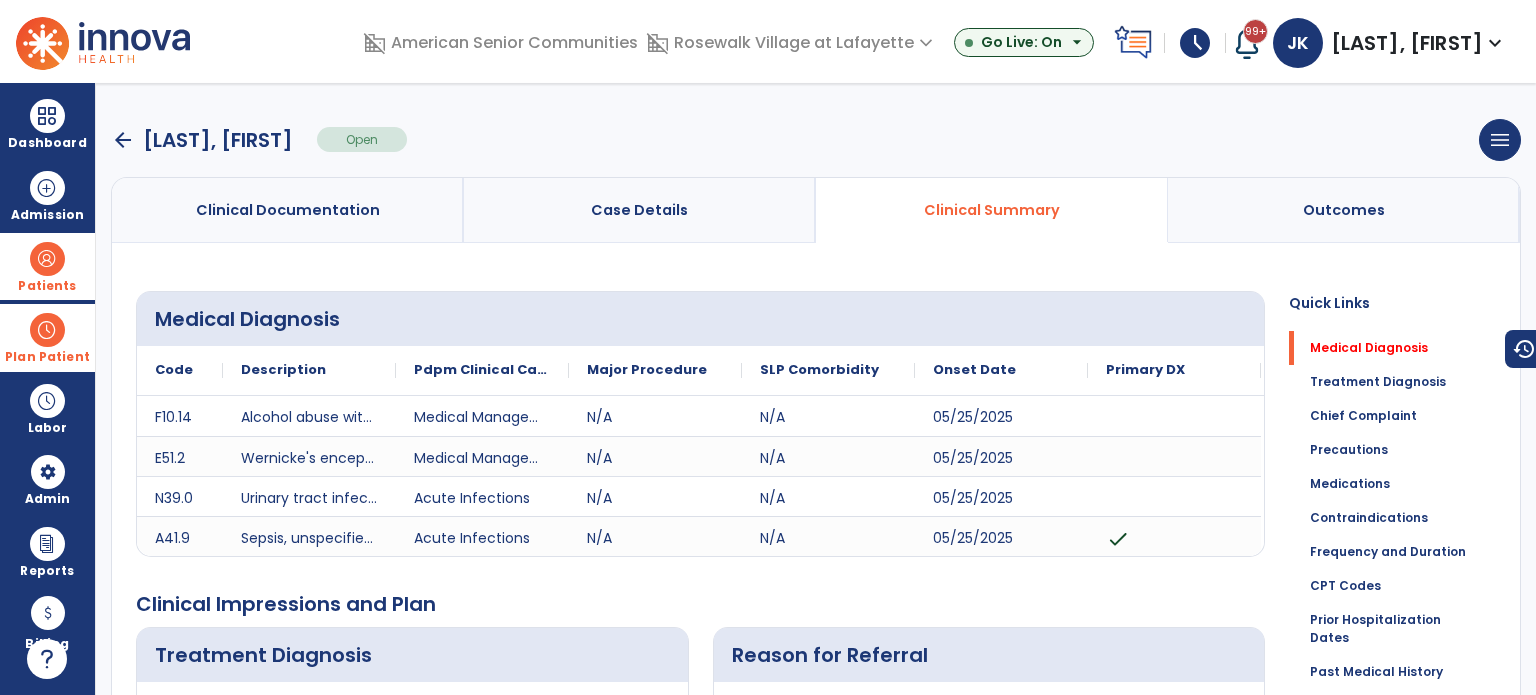 click on "Clinical Documentation" at bounding box center (288, 210) 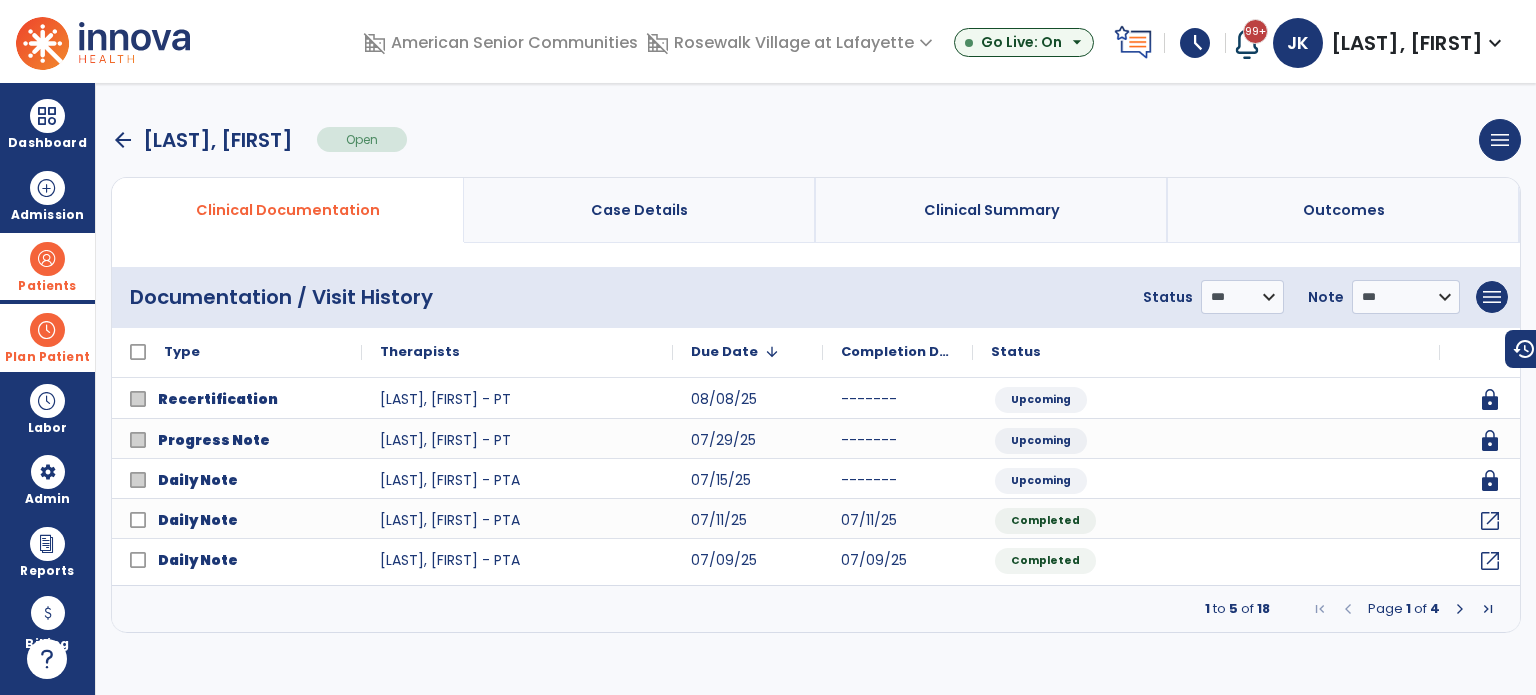 click on "arrow_back" at bounding box center [123, 140] 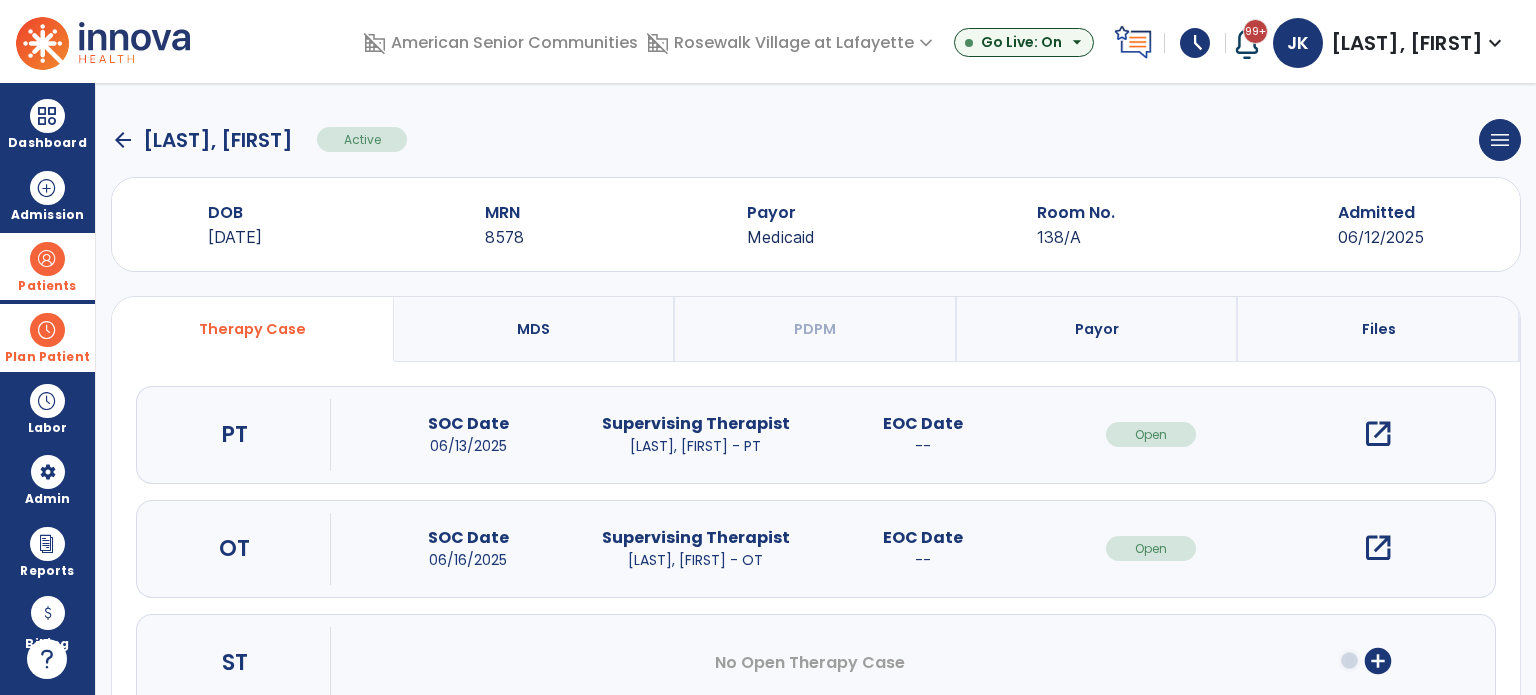click on "MDS" at bounding box center (535, 329) 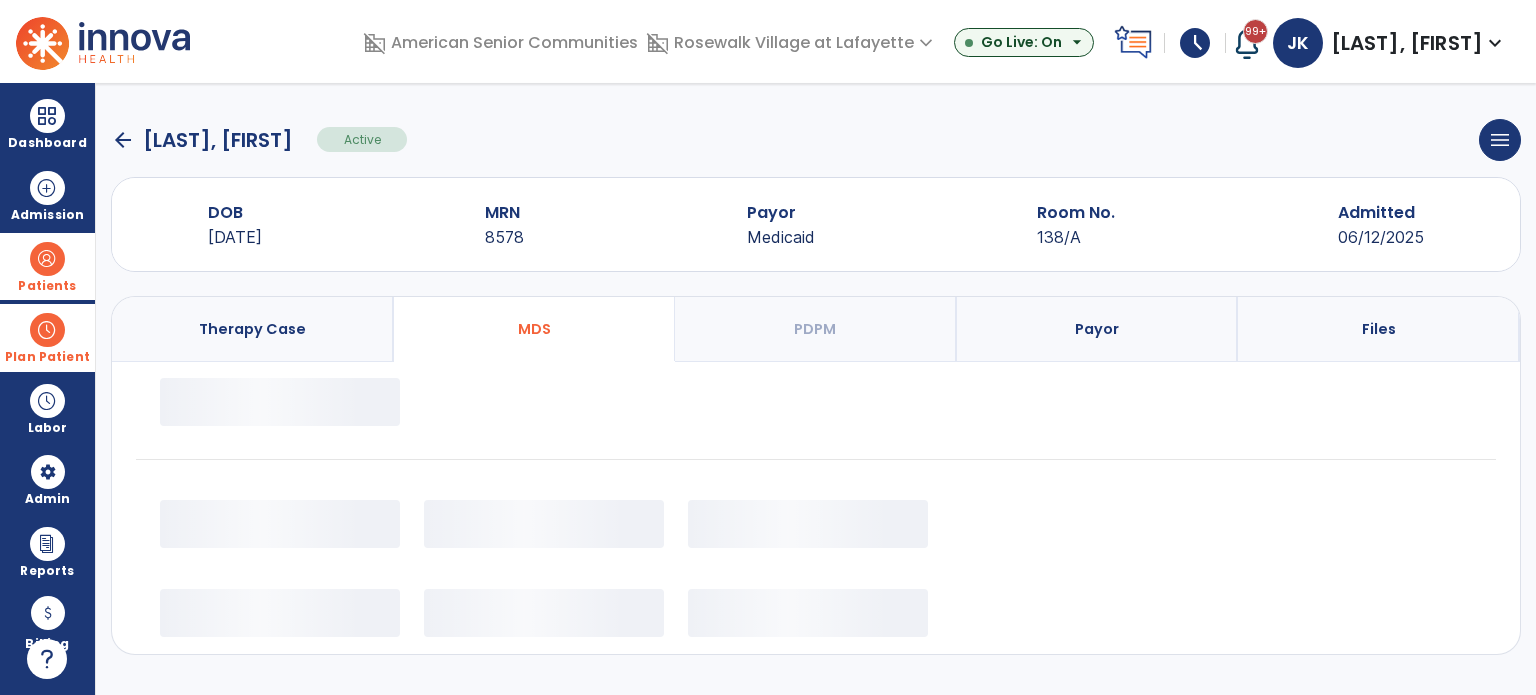 select on "*********" 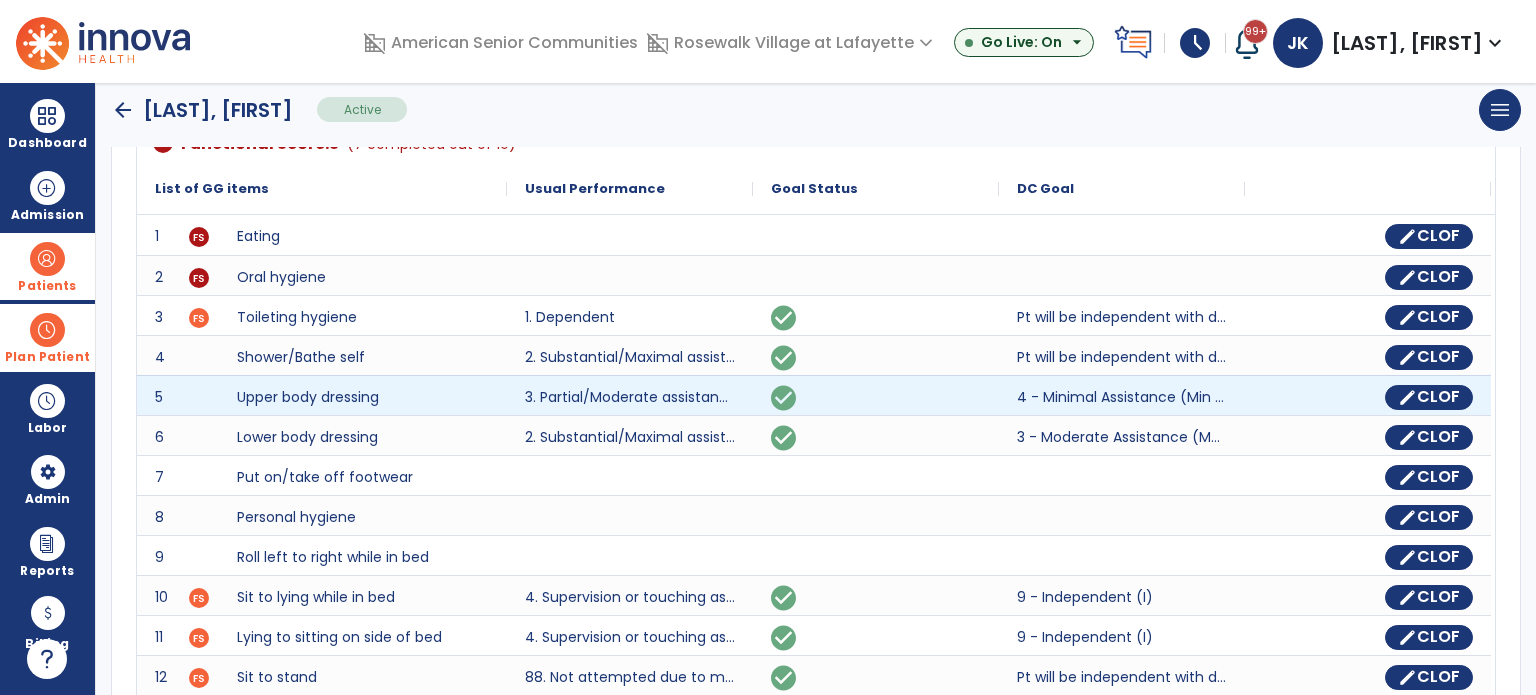 scroll, scrollTop: 0, scrollLeft: 0, axis: both 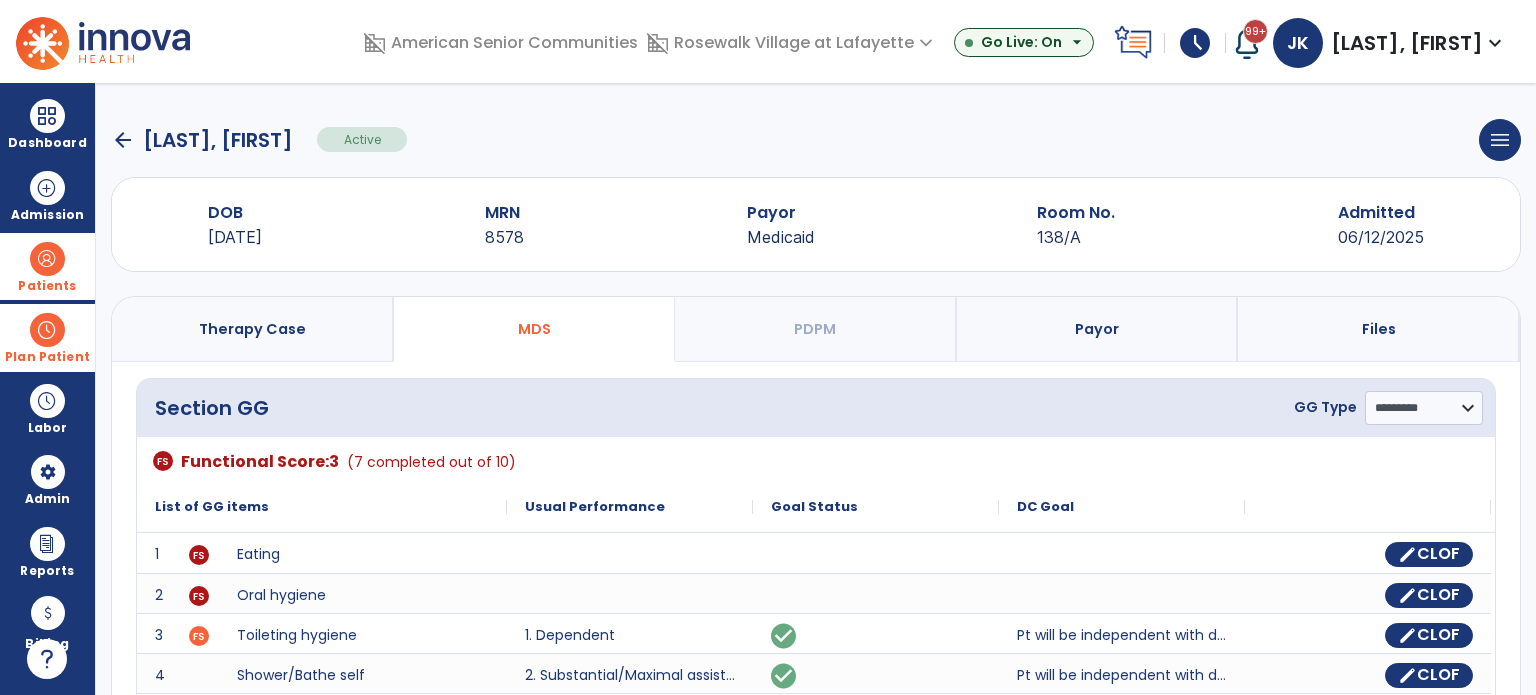 click on "Therapy Case" at bounding box center (252, 329) 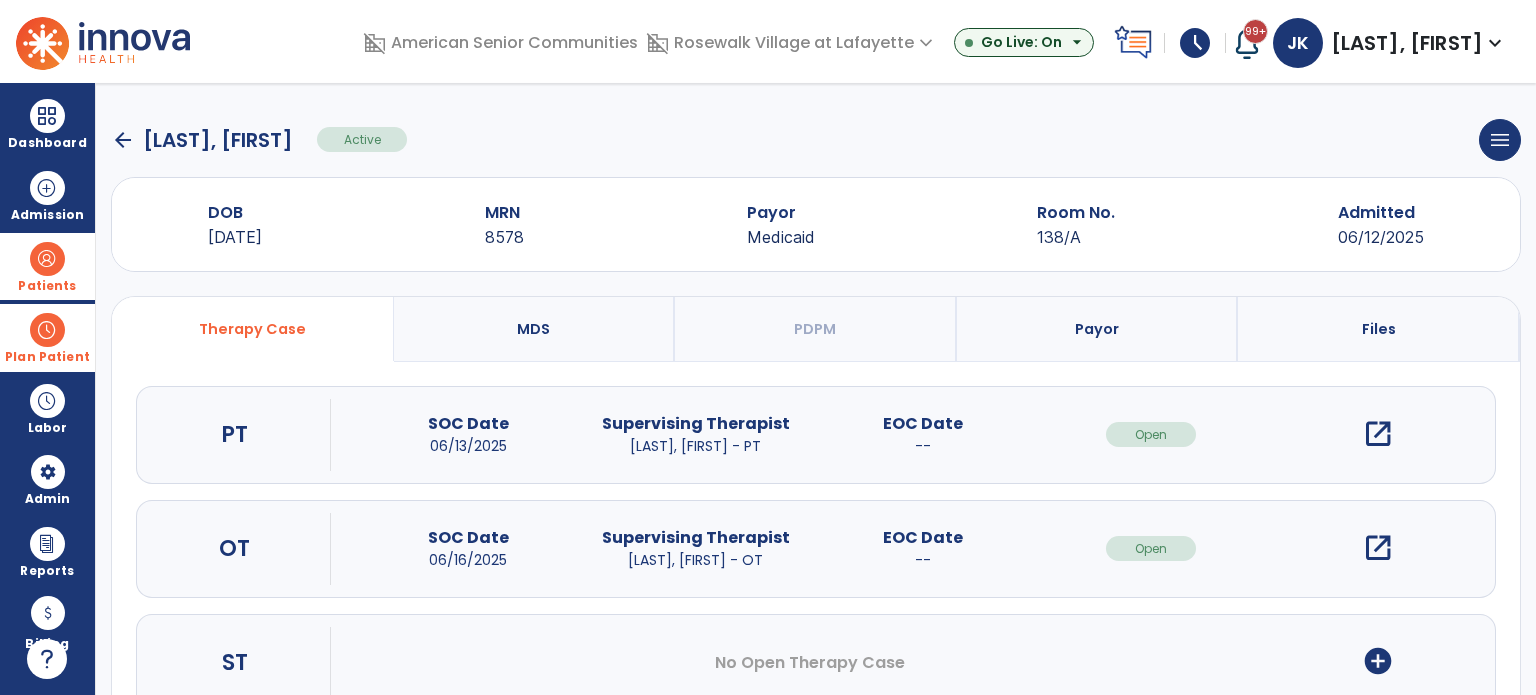 click on "arrow_back" 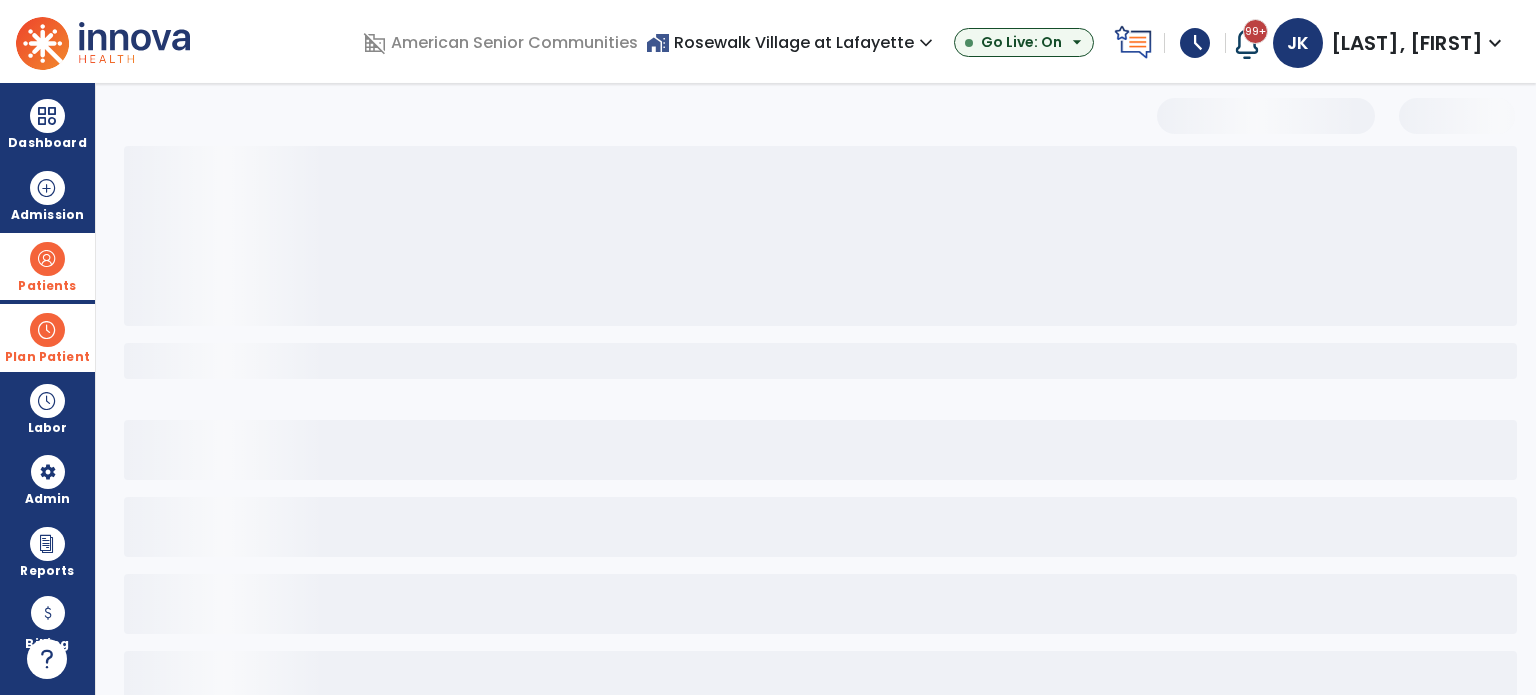 select on "***" 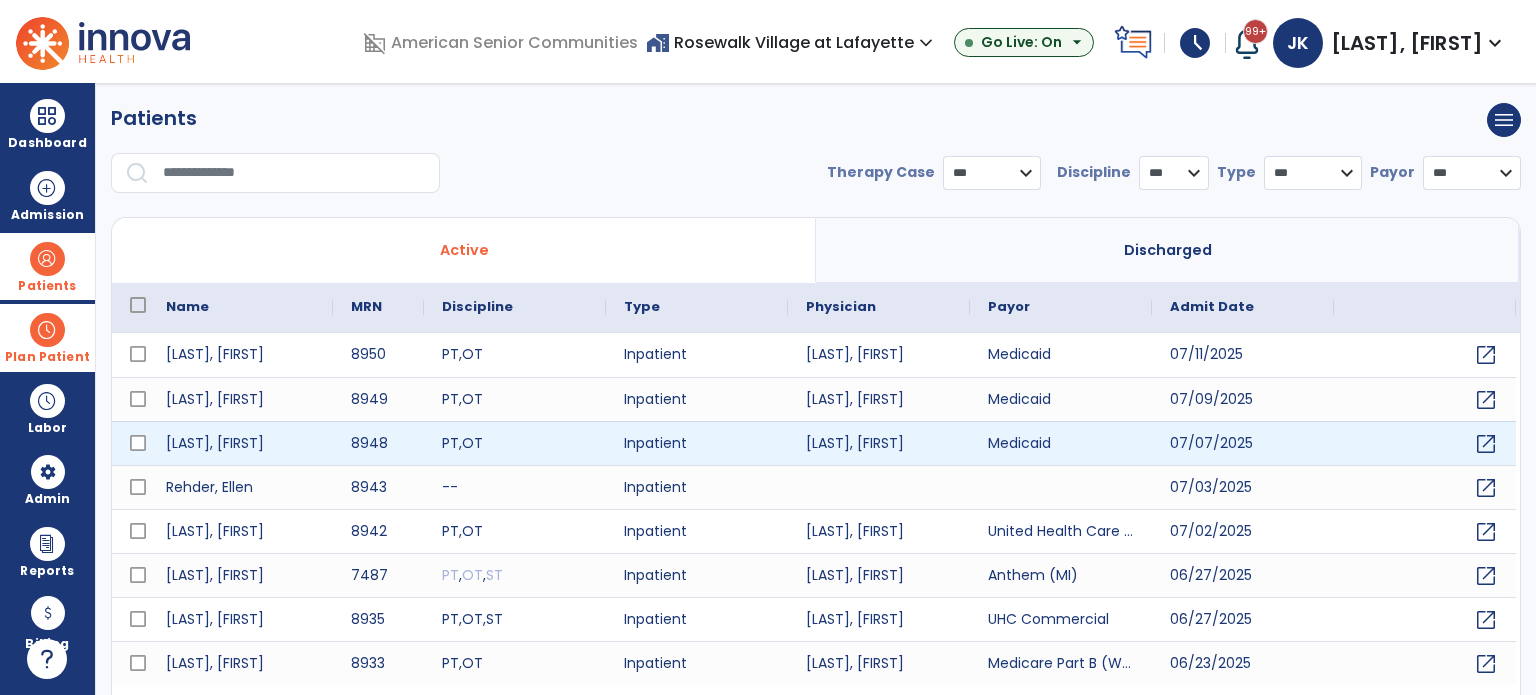 scroll, scrollTop: 46, scrollLeft: 0, axis: vertical 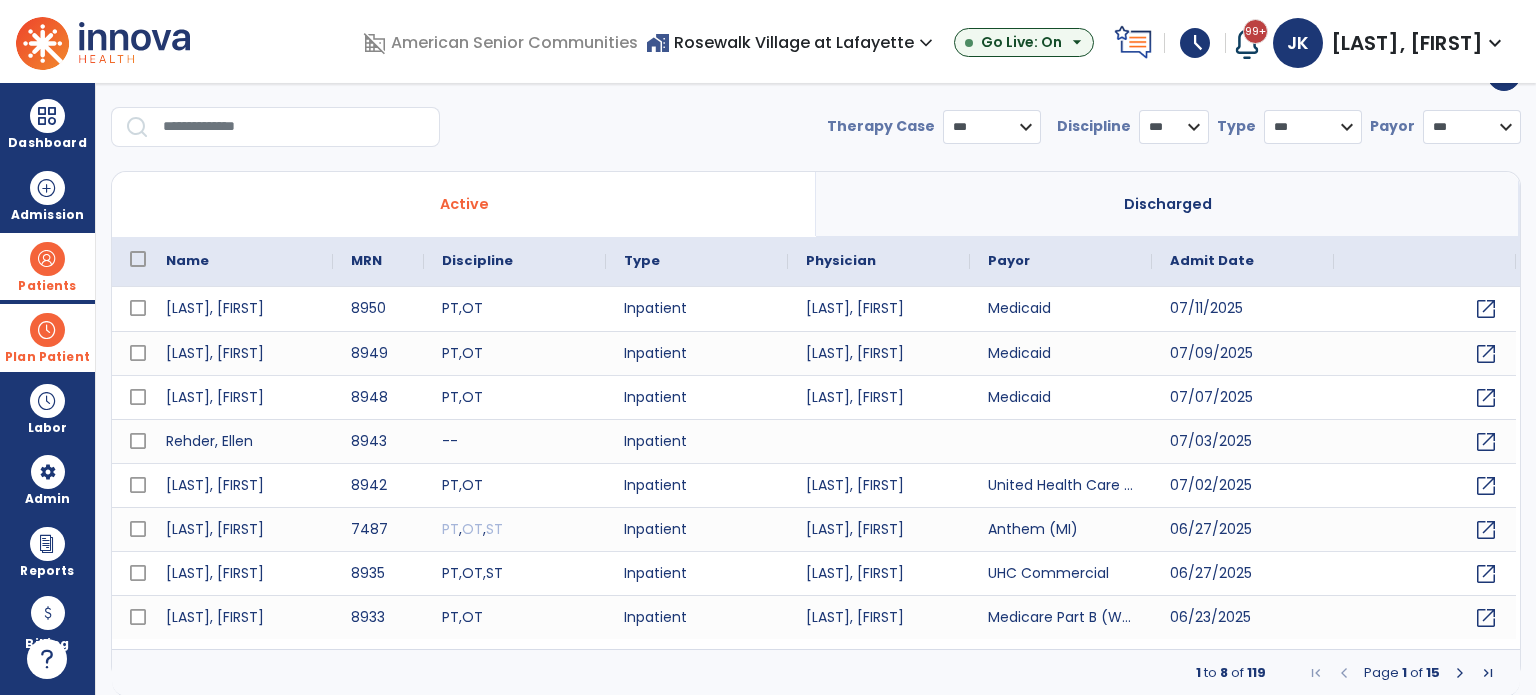 click at bounding box center (47, 330) 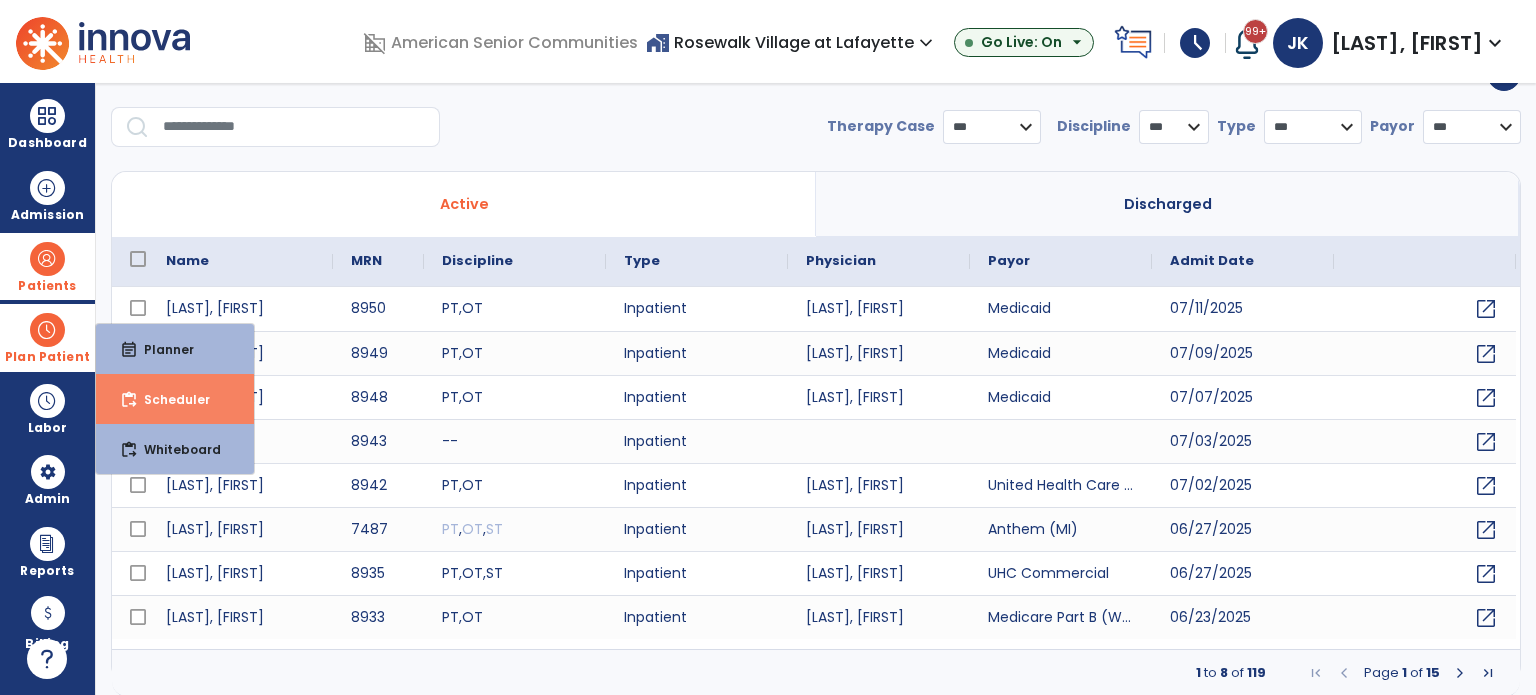 click on "content_paste_go  Scheduler" at bounding box center (175, 399) 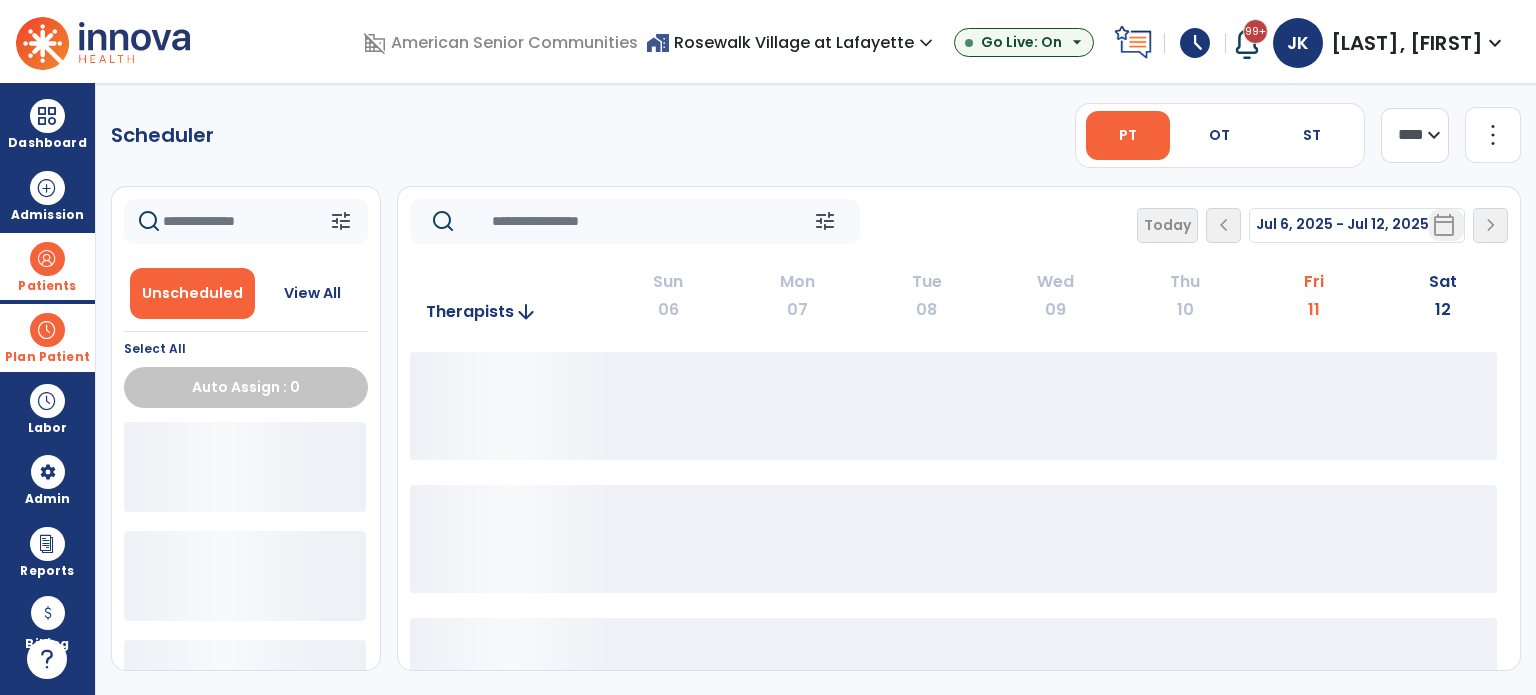 scroll, scrollTop: 0, scrollLeft: 0, axis: both 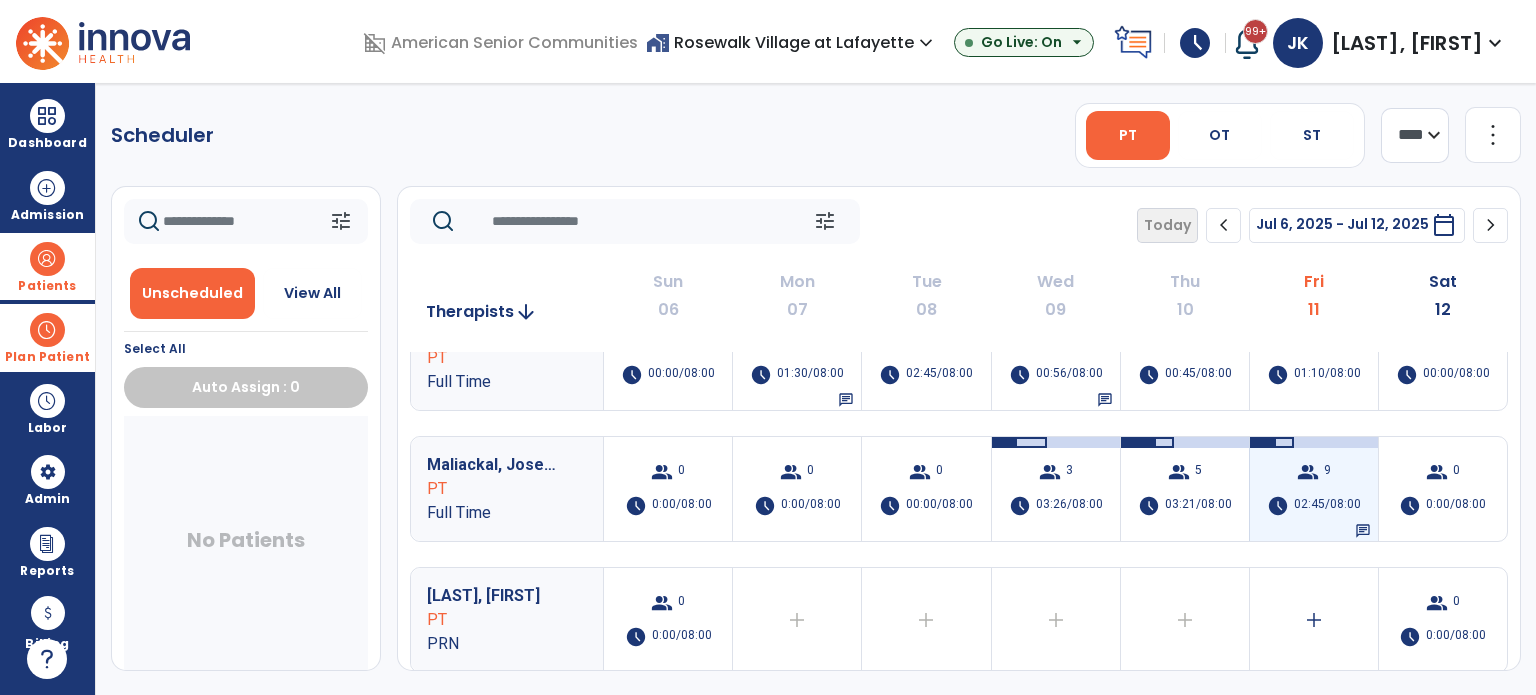 click on "group" at bounding box center [1308, 472] 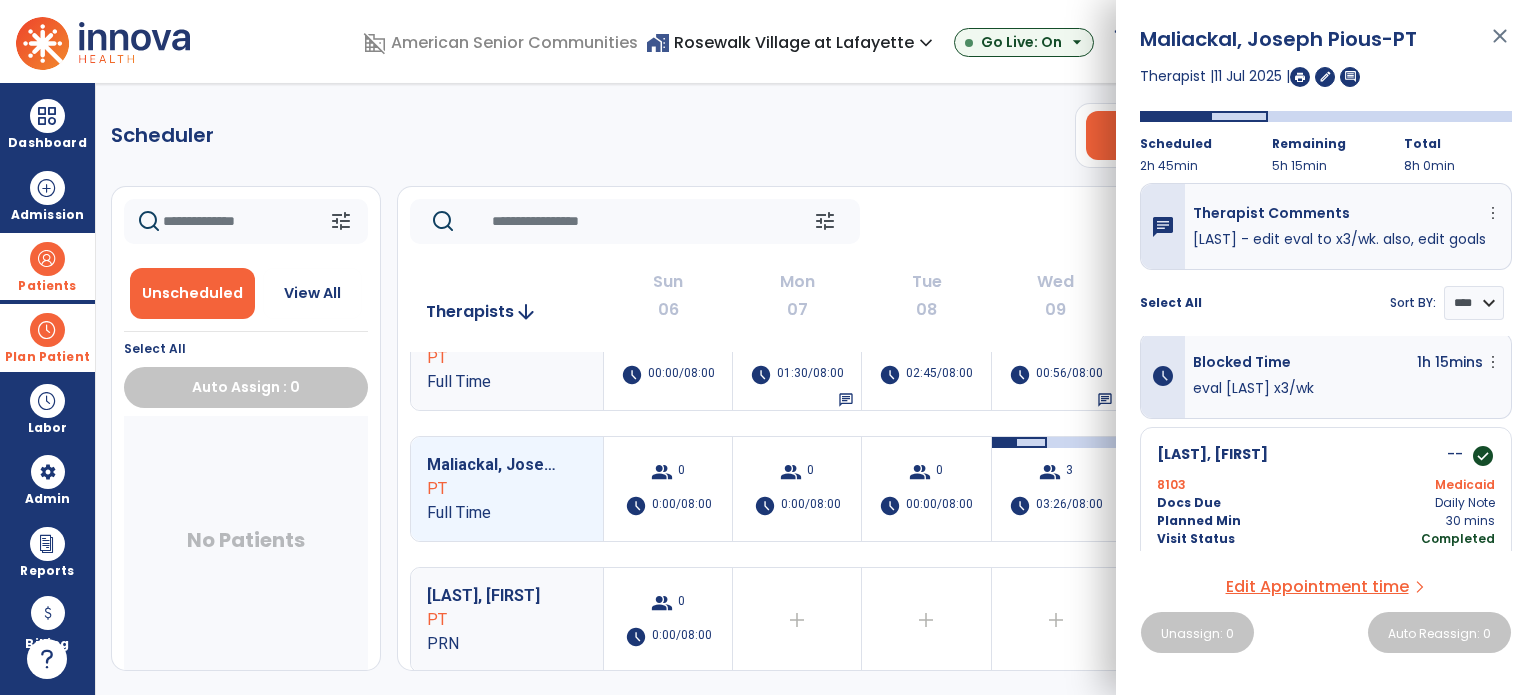 scroll, scrollTop: 0, scrollLeft: 0, axis: both 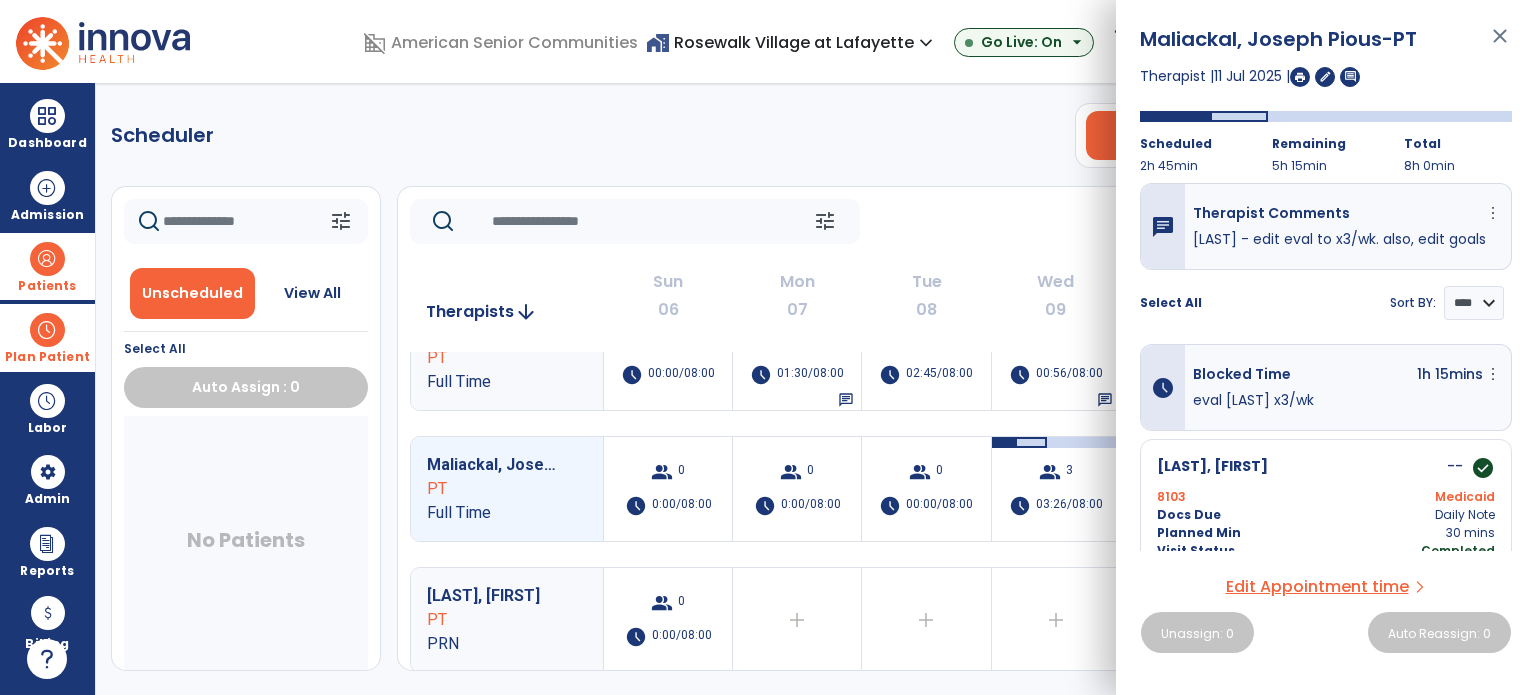 click at bounding box center (47, 259) 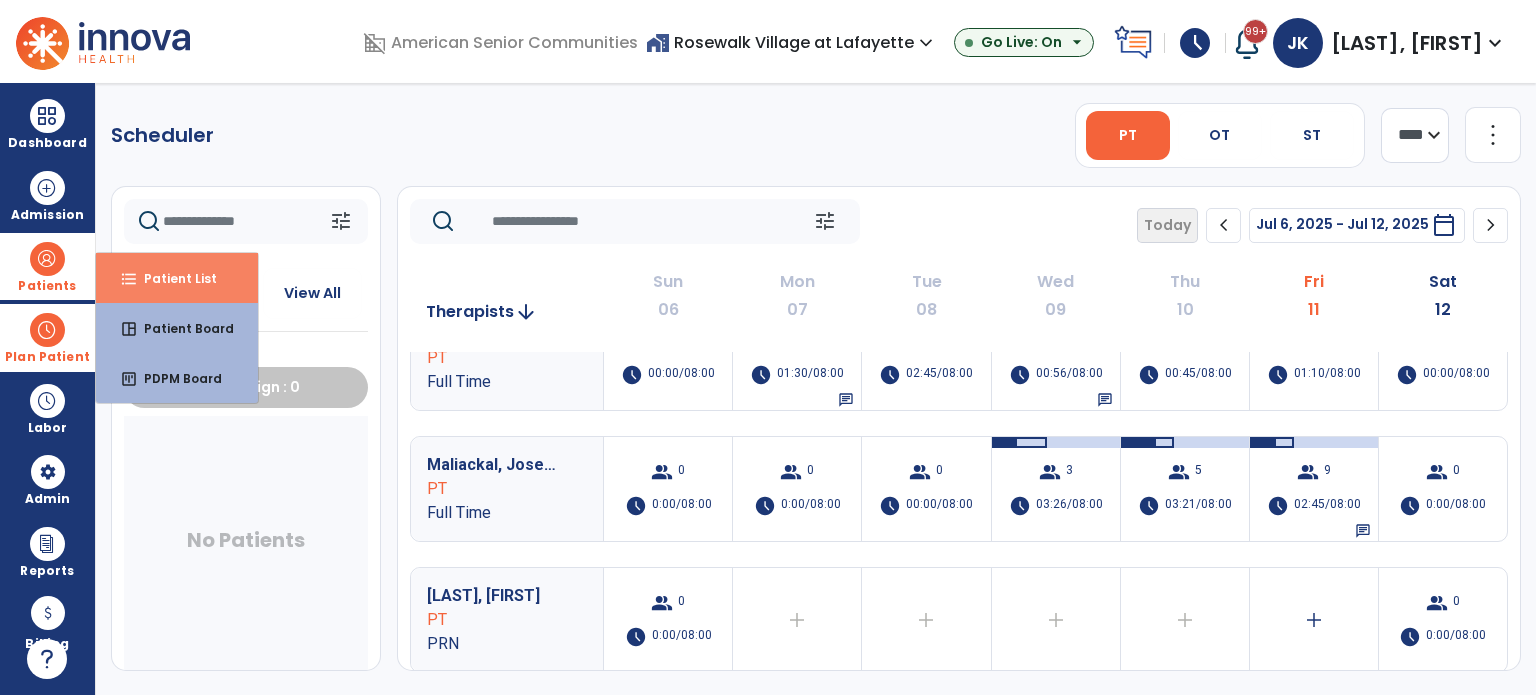 click on "format_list_bulleted  Patient List" at bounding box center [177, 278] 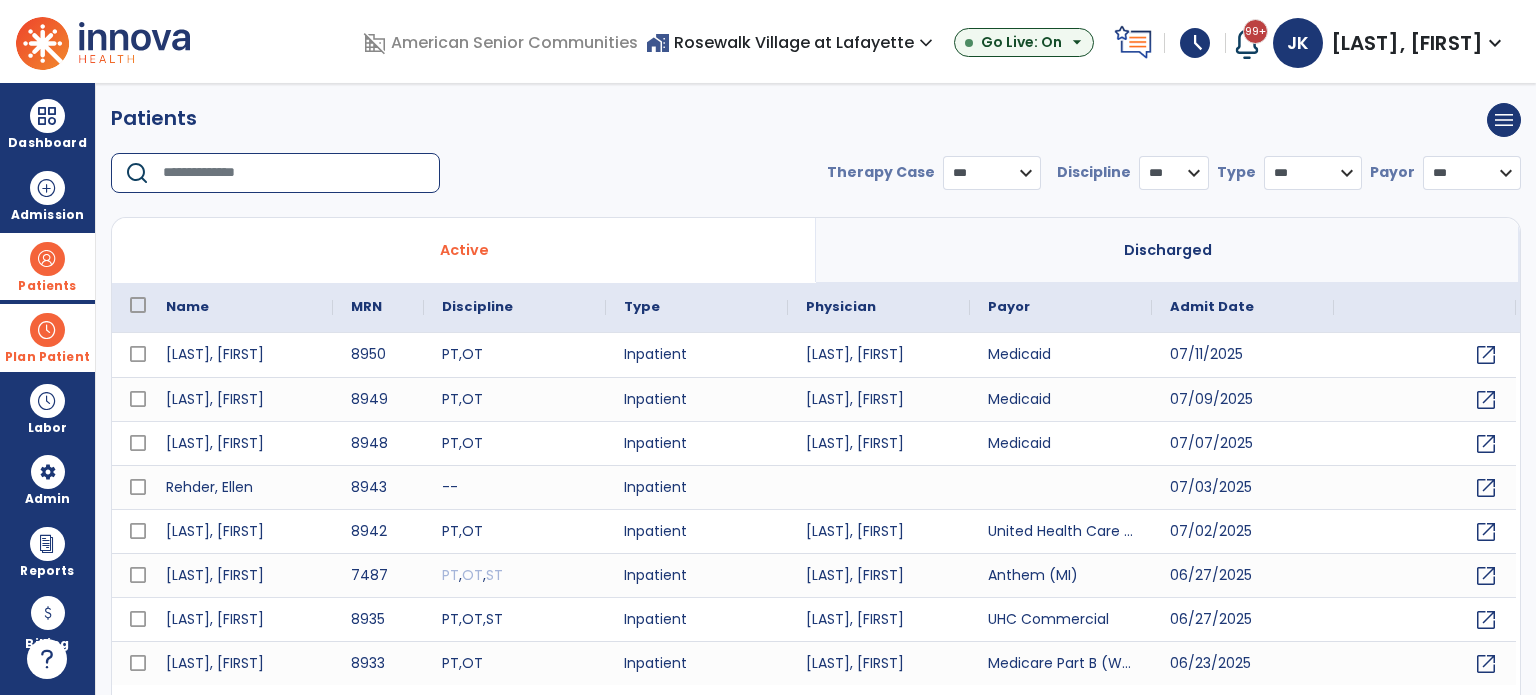 click at bounding box center [294, 173] 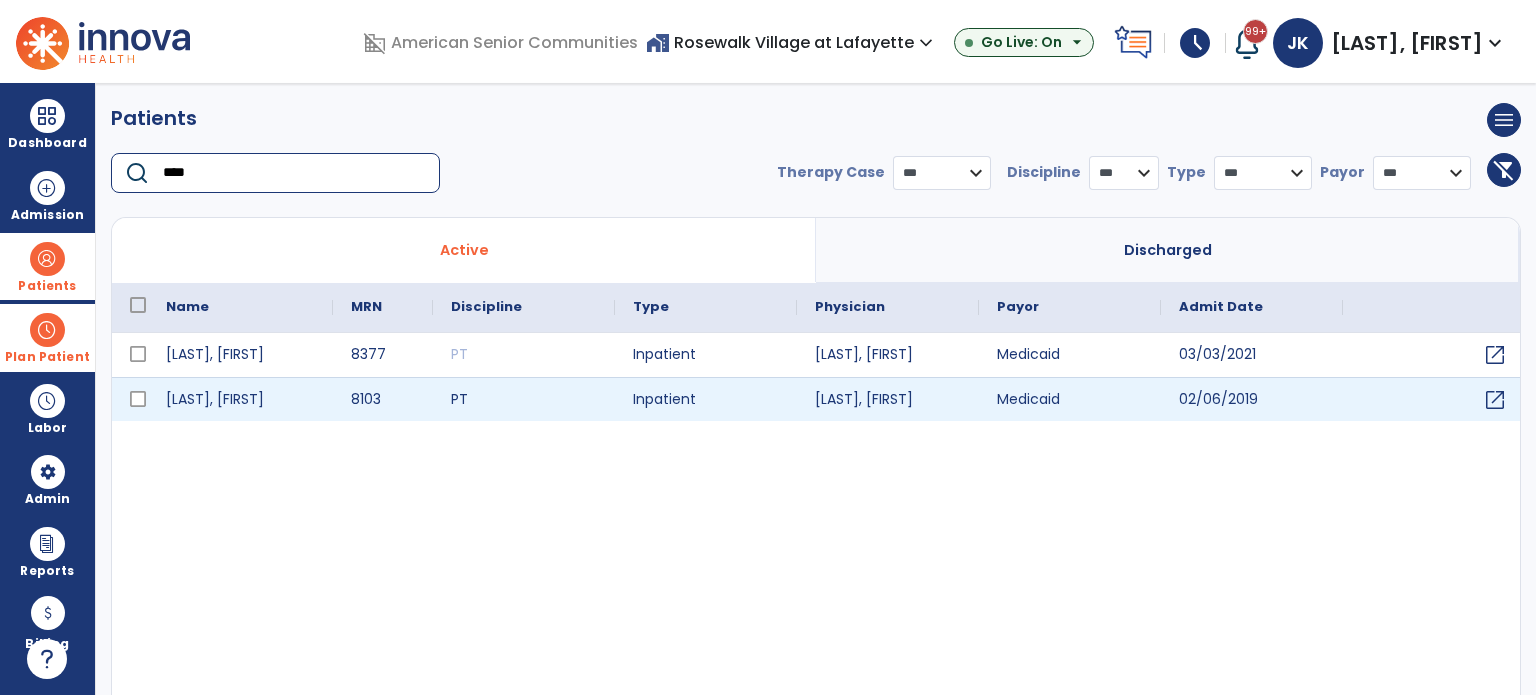 type on "****" 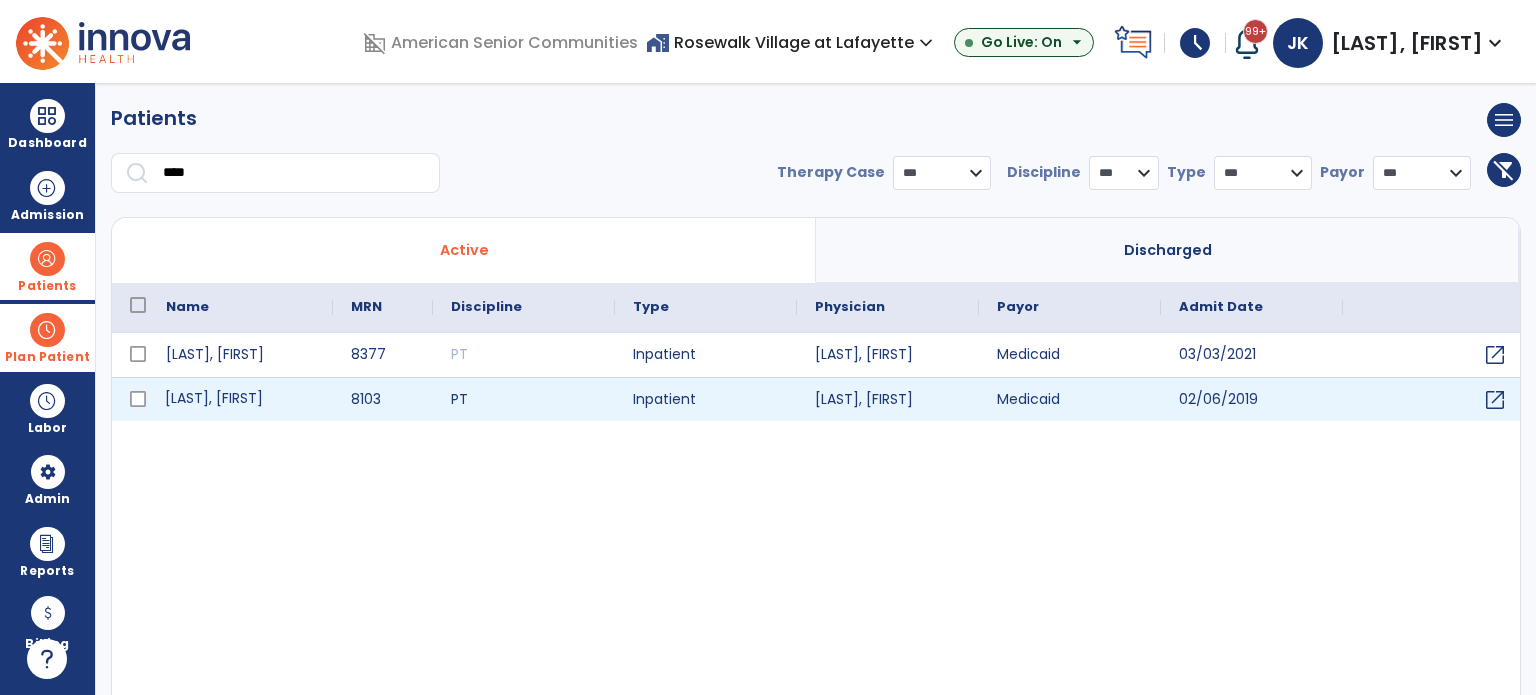 click on "[LAST], [FIRST]" at bounding box center [240, 399] 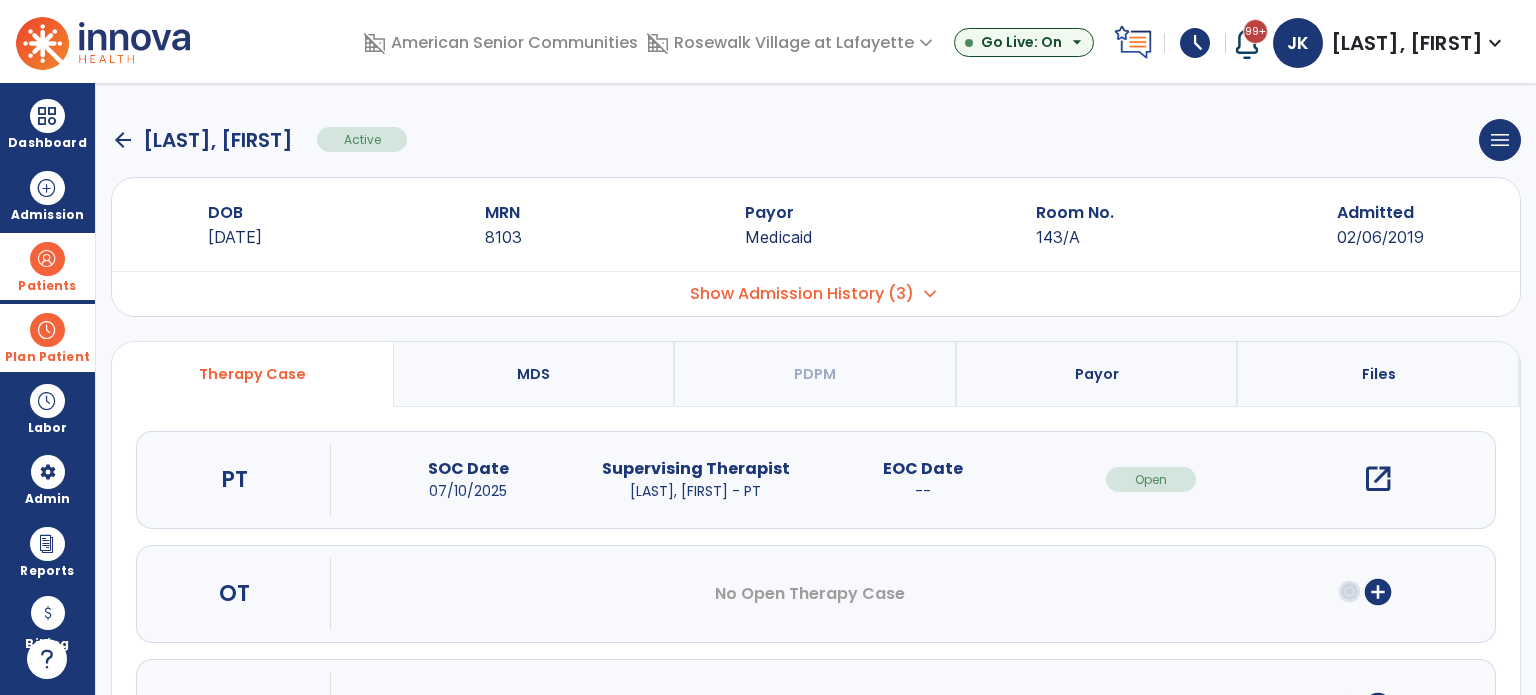 click on "open_in_new" at bounding box center (1378, 479) 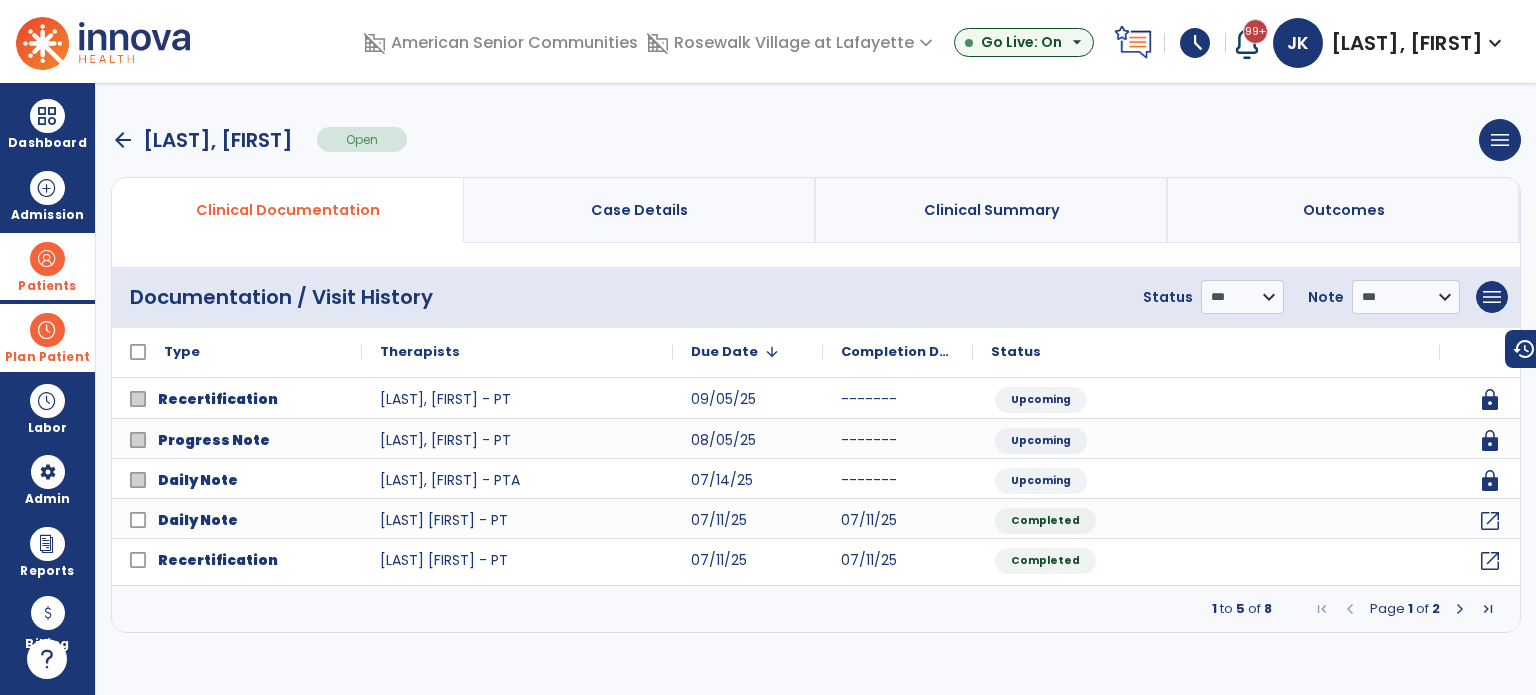 click at bounding box center (1460, 609) 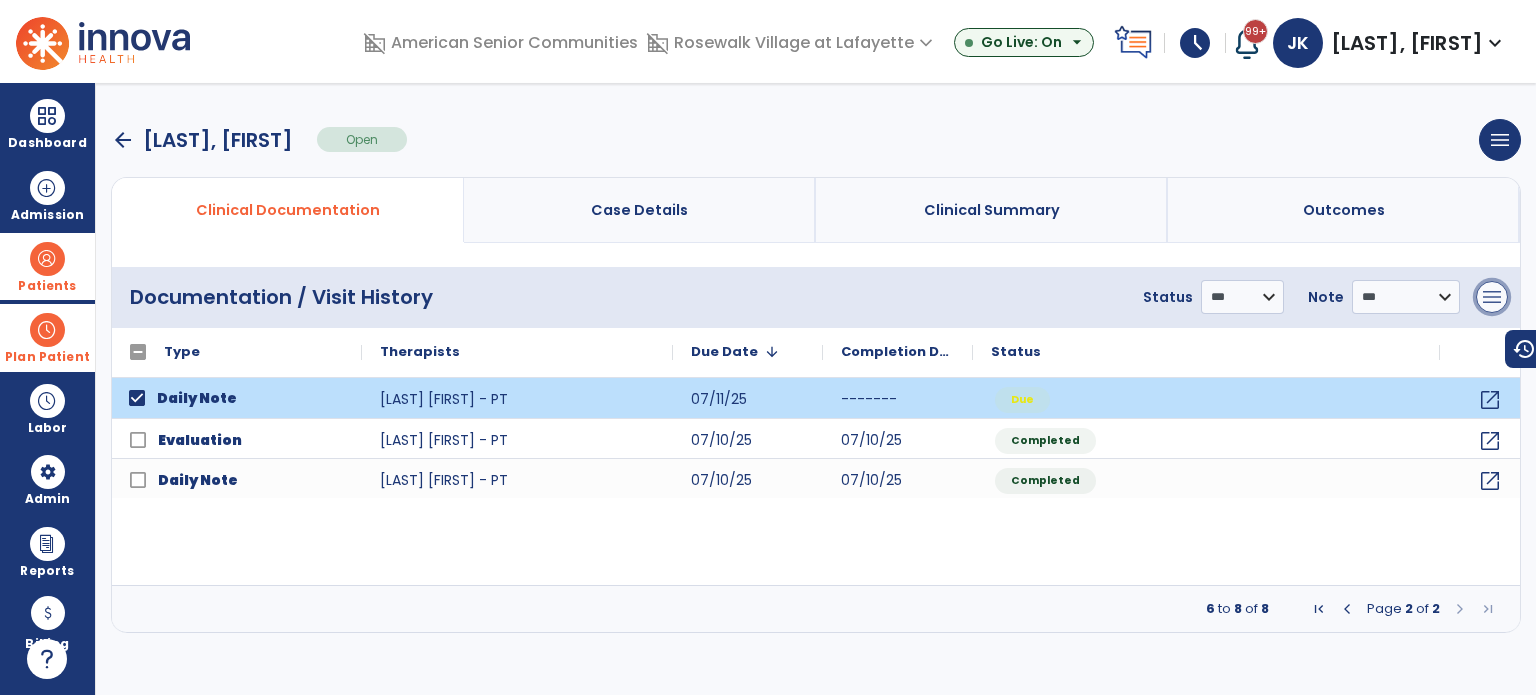 click on "menu" at bounding box center (1492, 297) 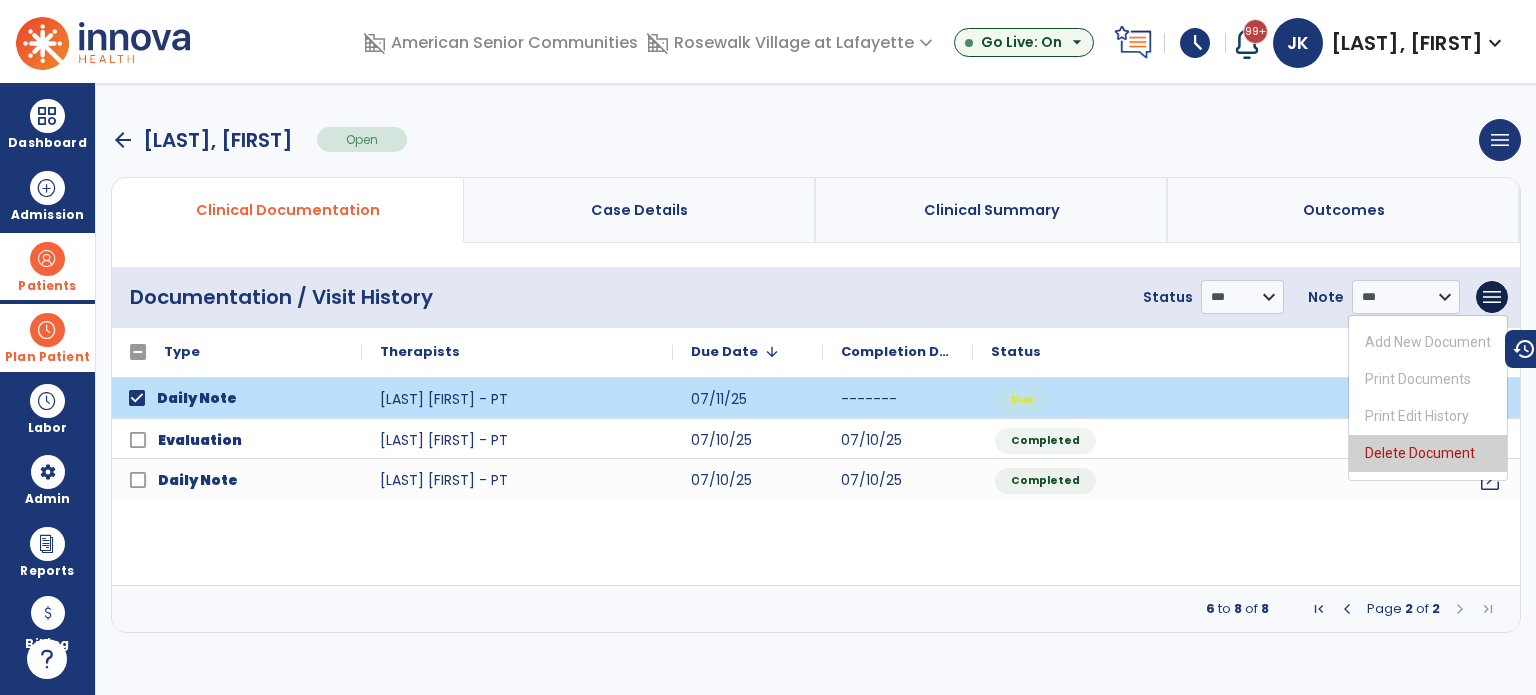 click on "Delete Document" at bounding box center [1428, 453] 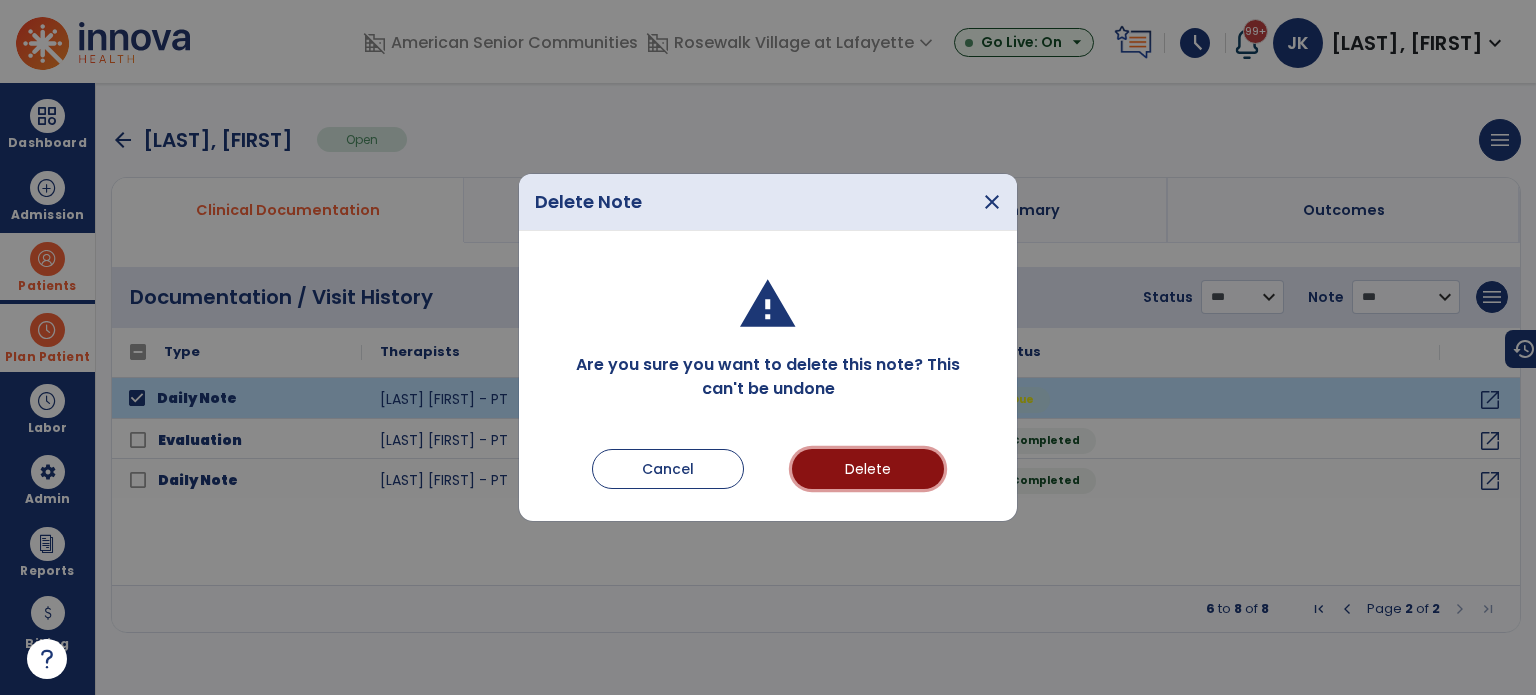 click on "Delete" at bounding box center (868, 469) 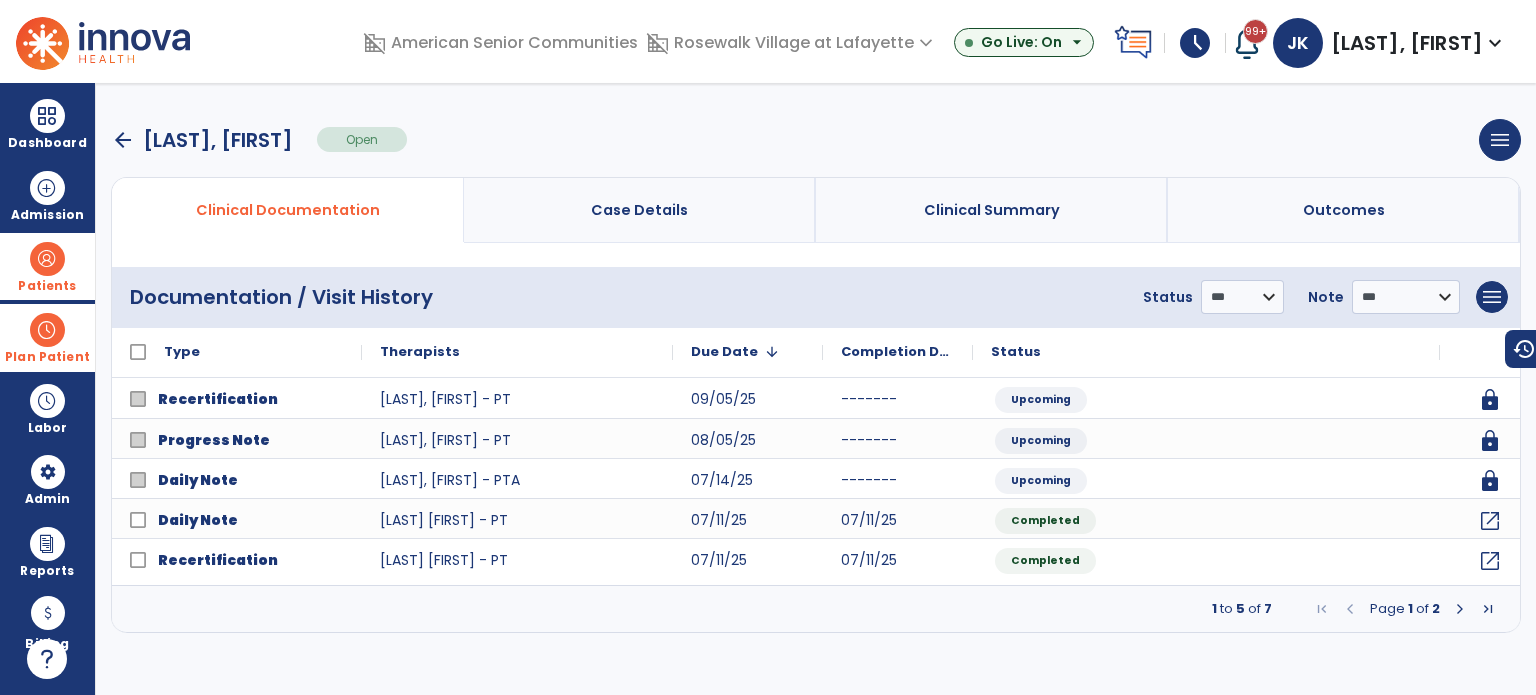 click on "arrow_back" at bounding box center (123, 140) 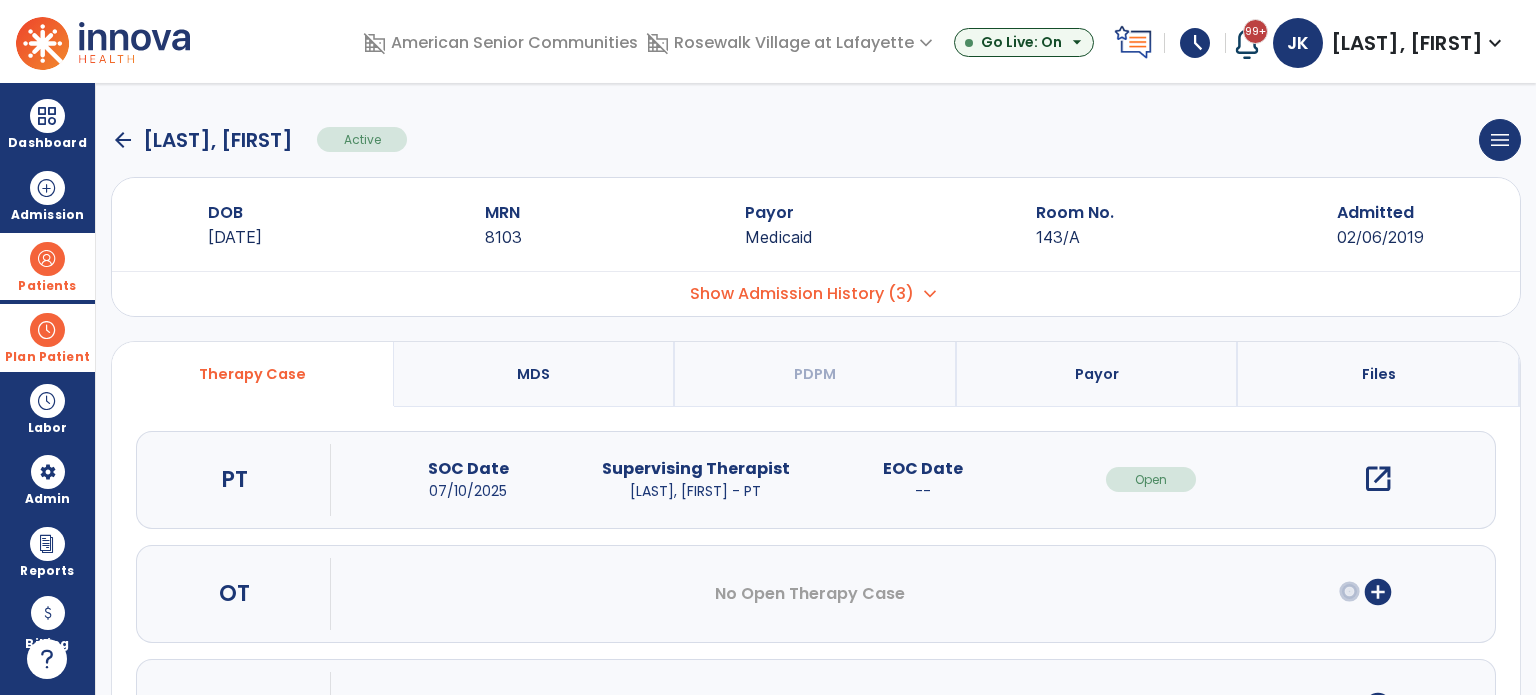 click on "arrow_back" 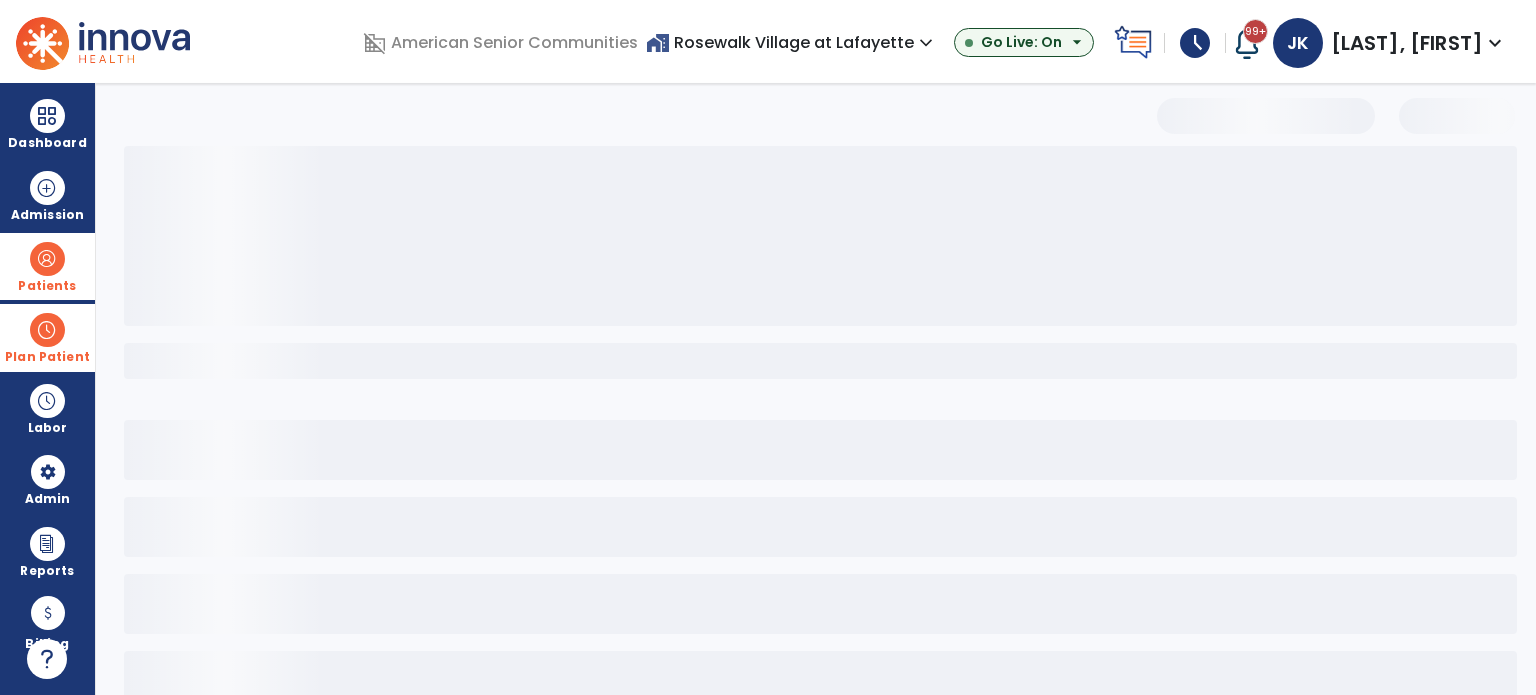 select on "***" 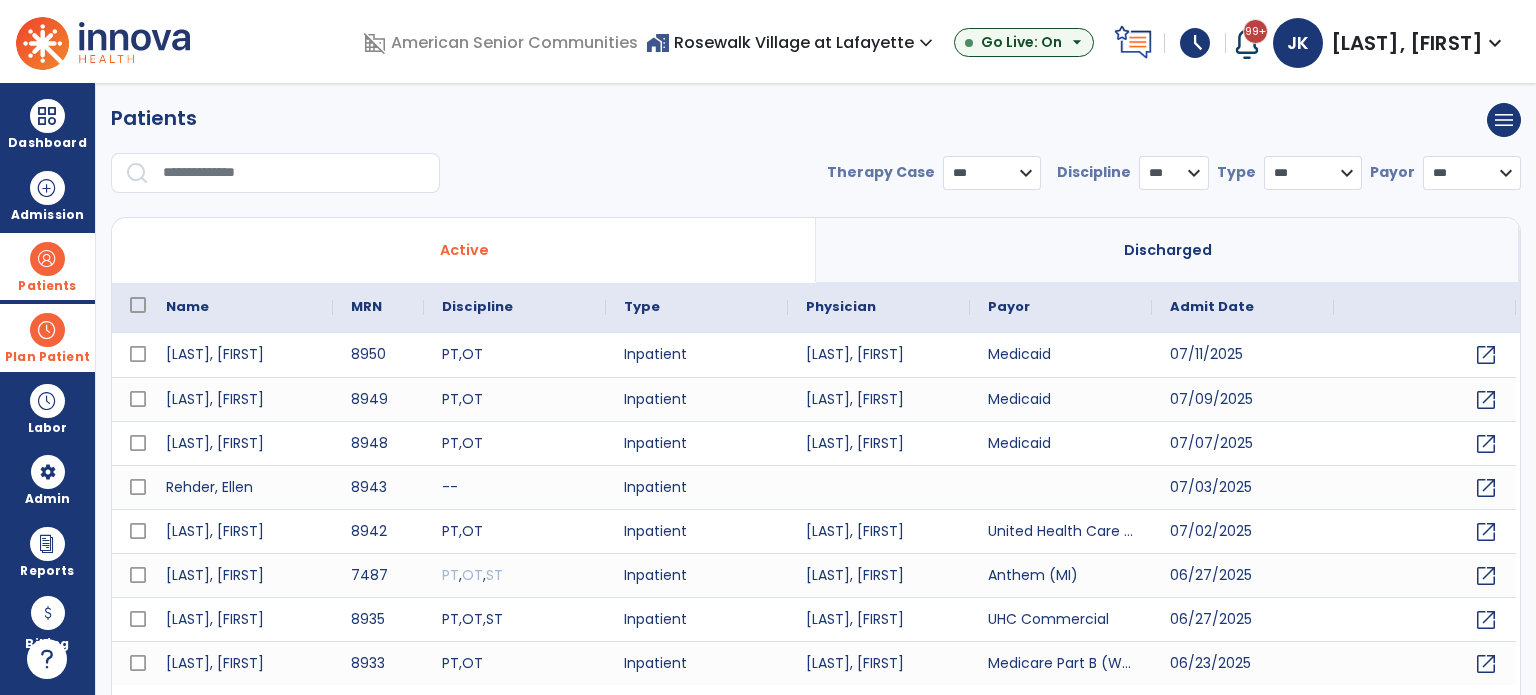 click at bounding box center (281, 181) 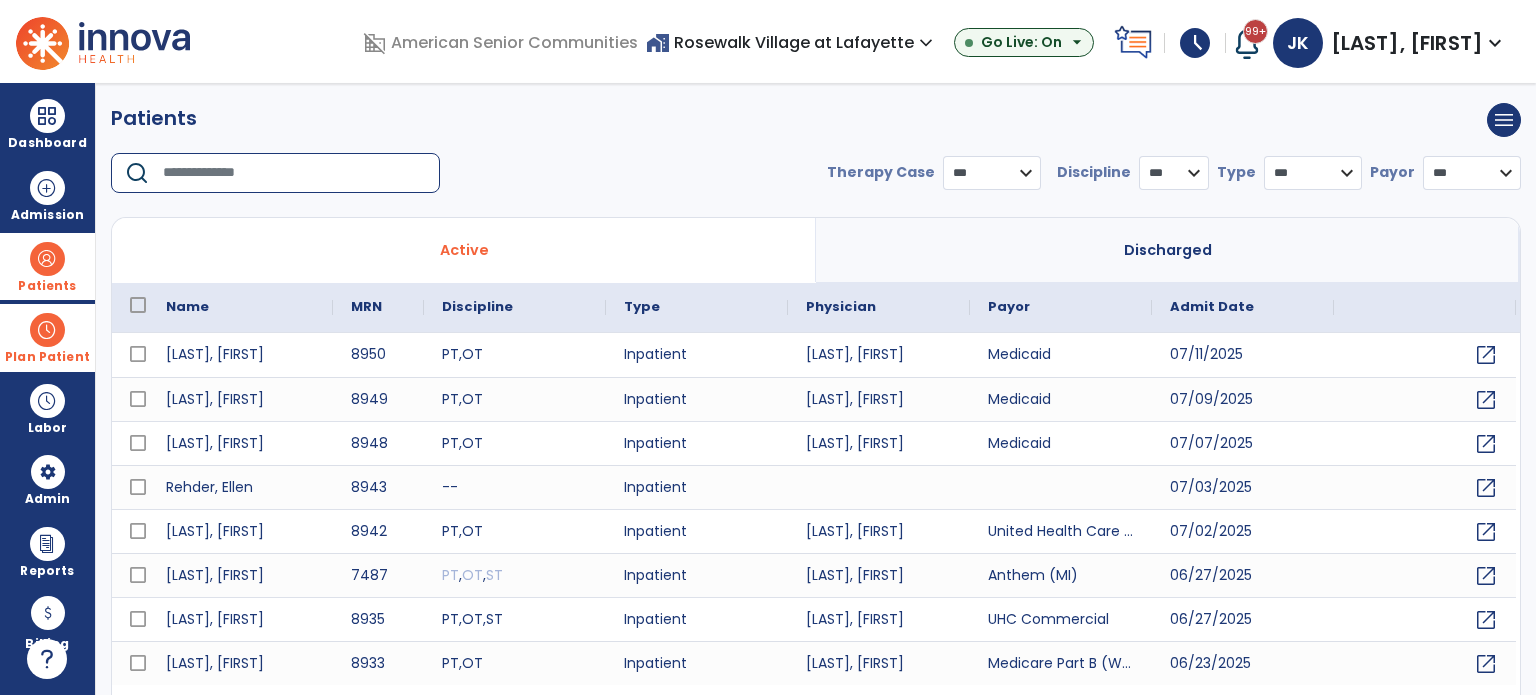 click at bounding box center [294, 173] 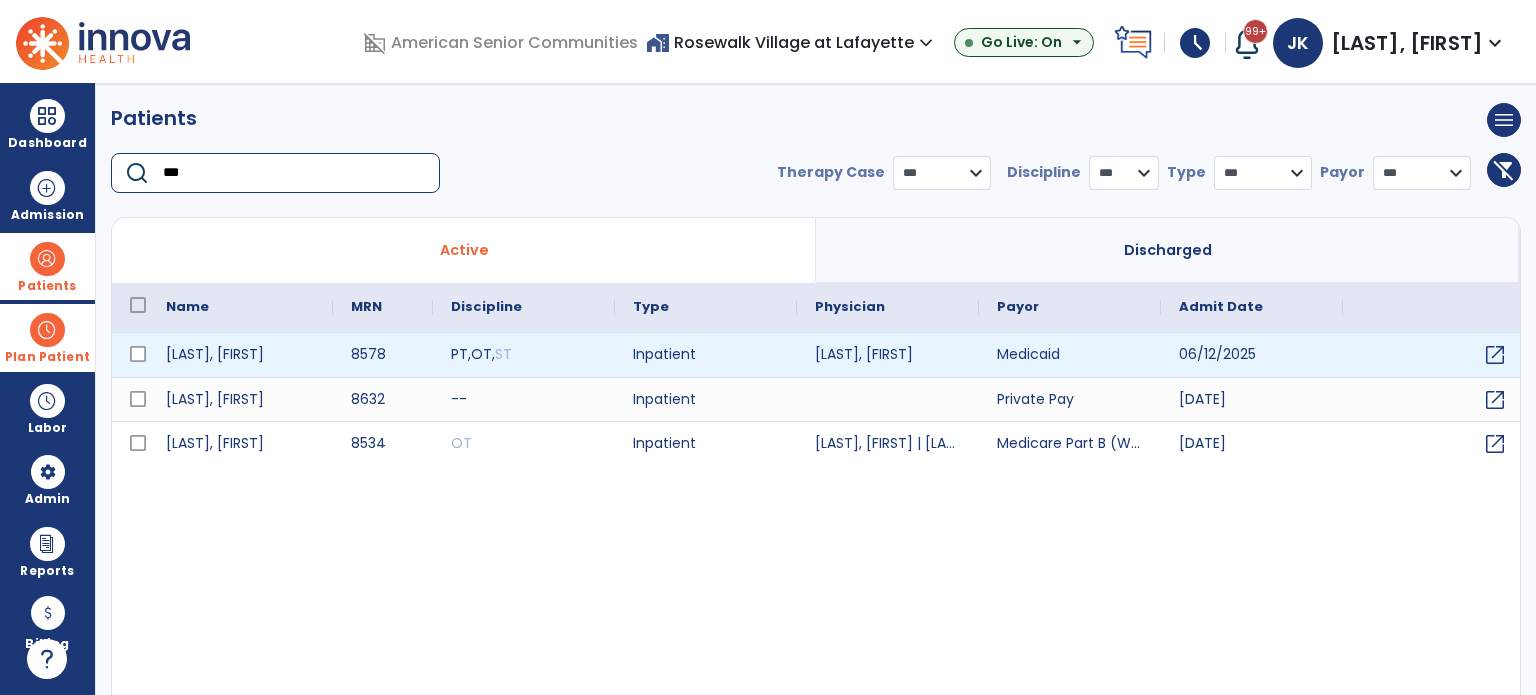 type on "***" 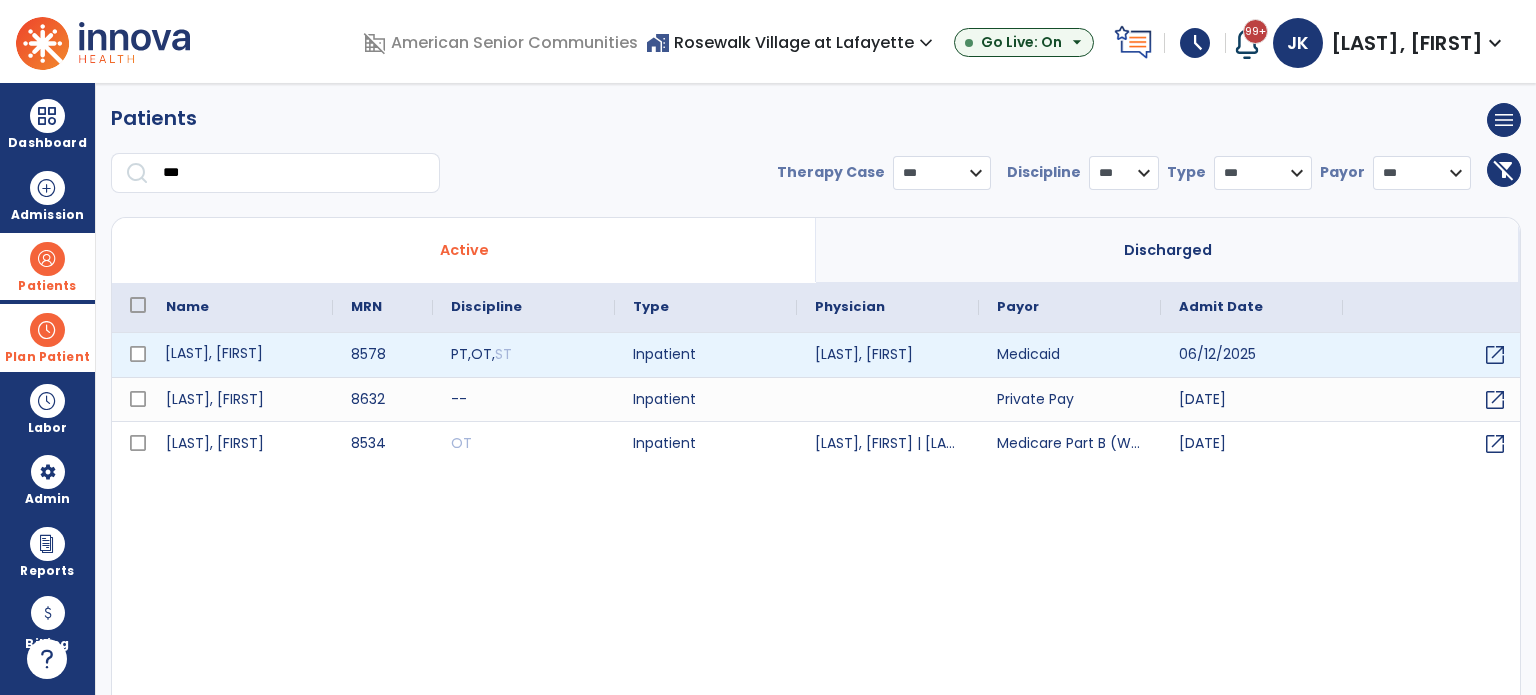 click on "[LAST], [FIRST]" at bounding box center (240, 355) 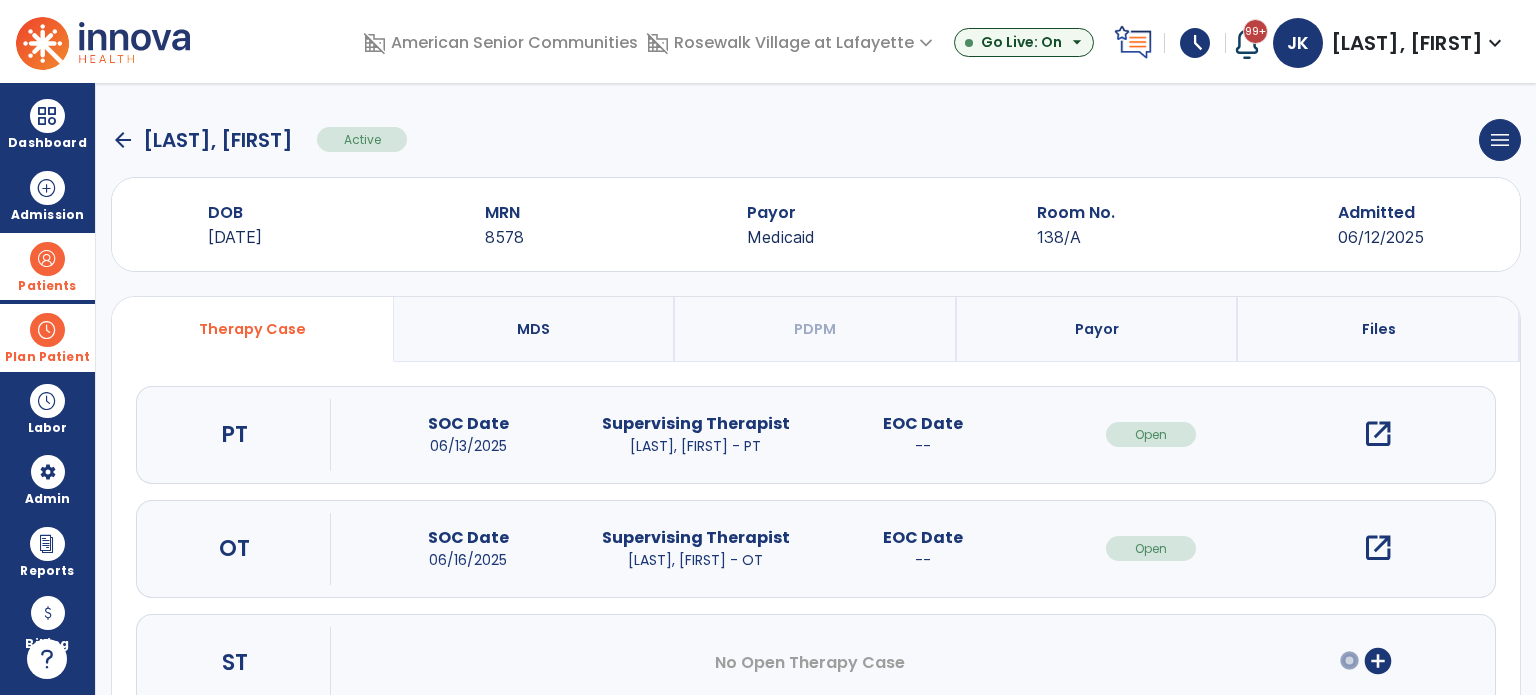 click on "open_in_new" at bounding box center [1378, 434] 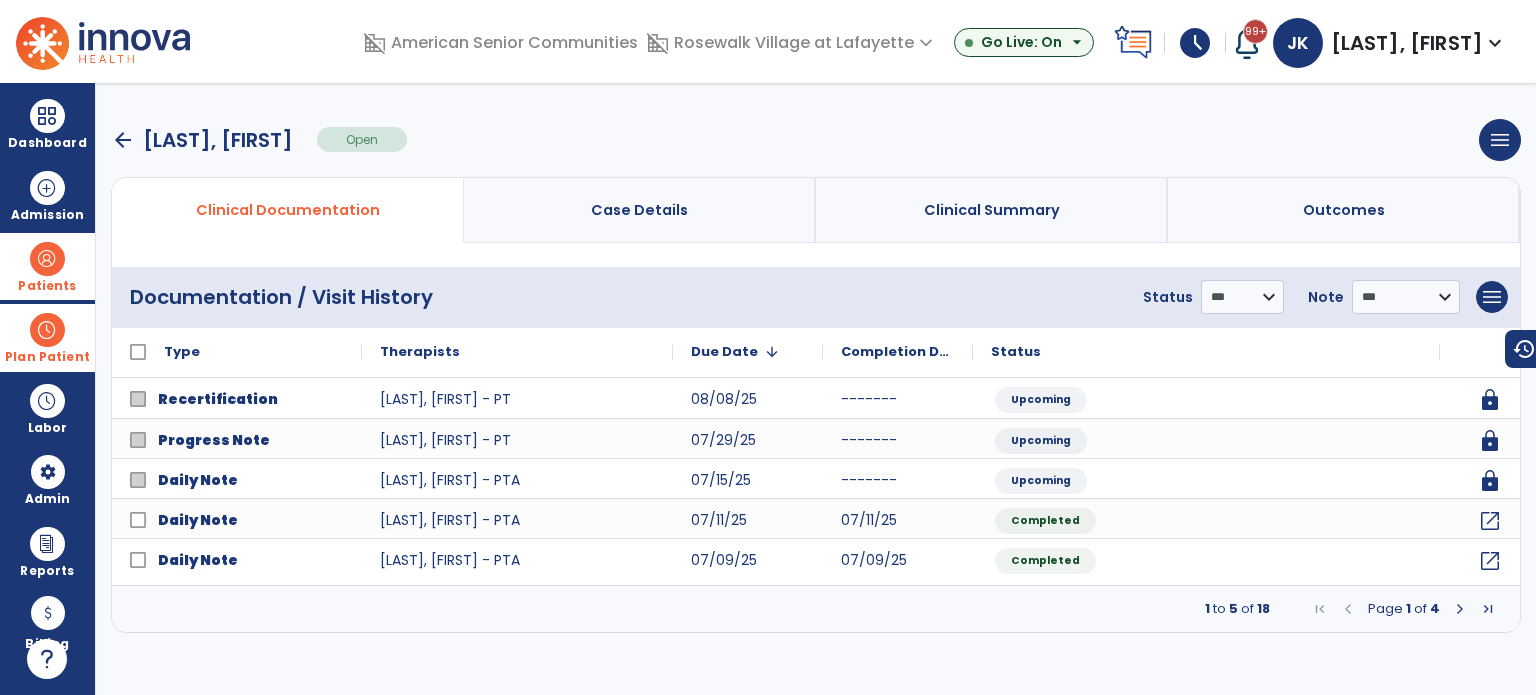 click on "arrow_back" at bounding box center (123, 140) 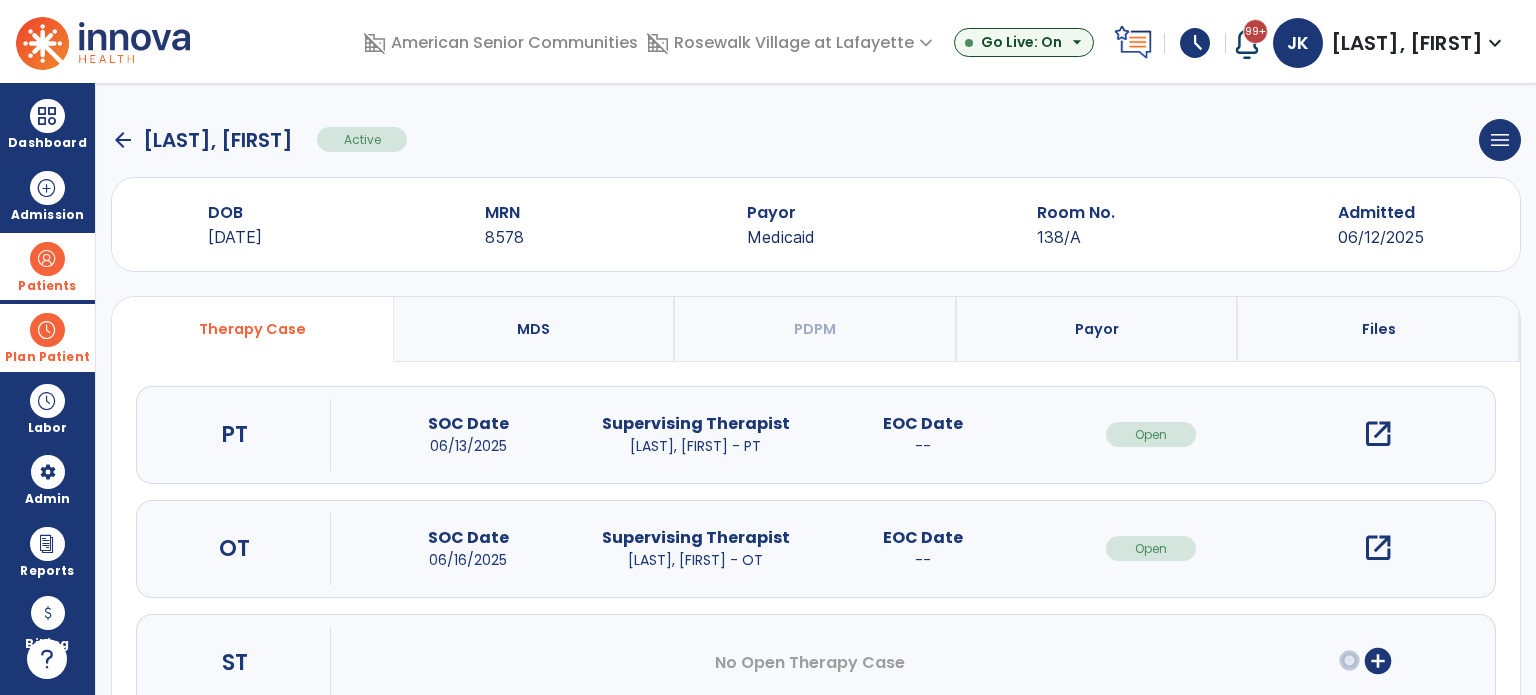 click on "arrow_back" 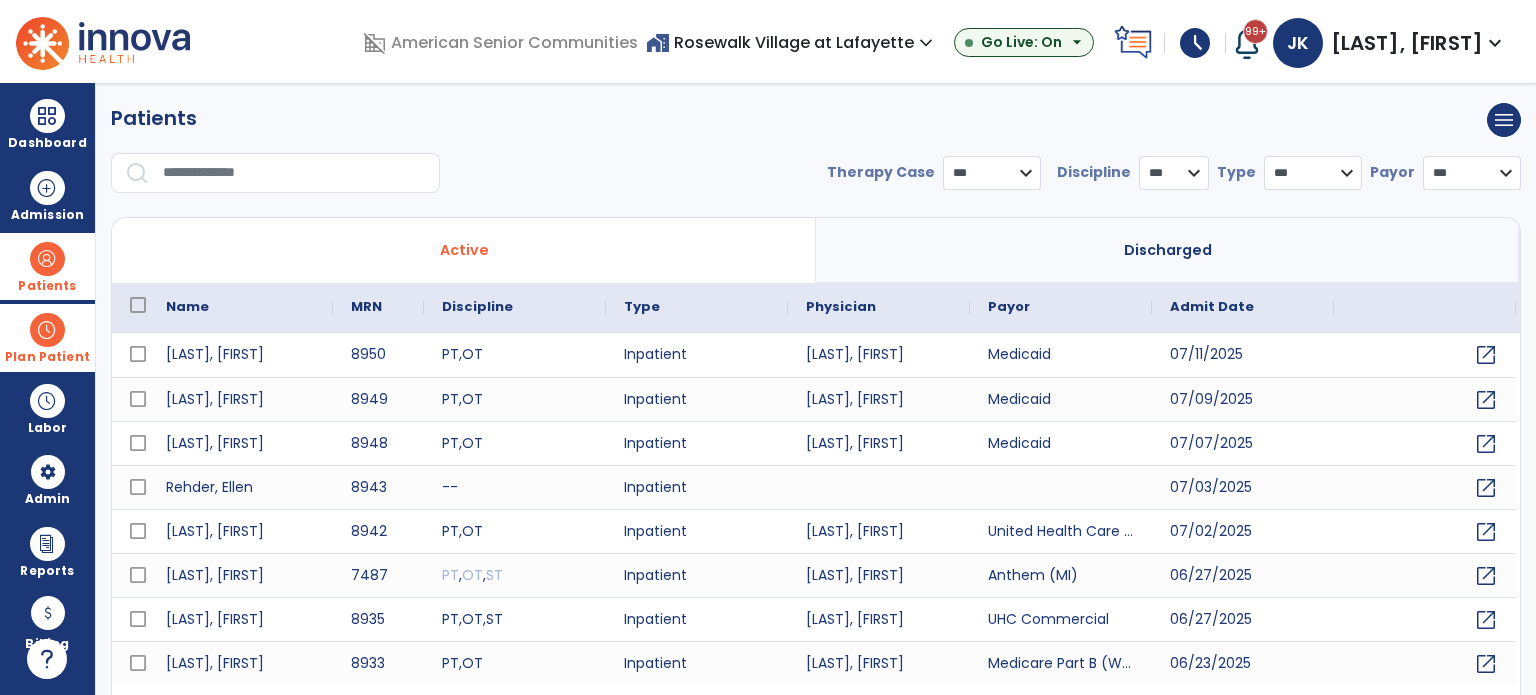 click on "Plan Patient" at bounding box center (47, 266) 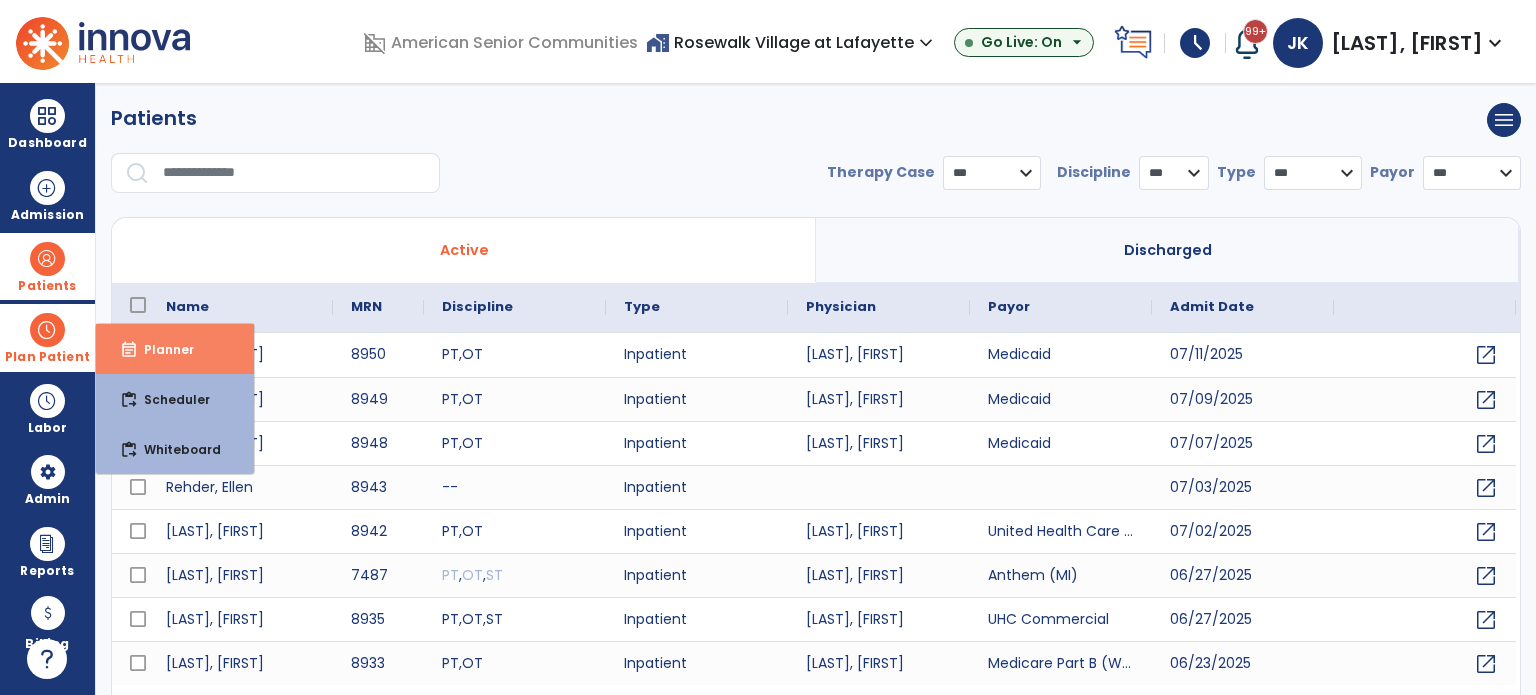 click on "Planner" at bounding box center (161, 349) 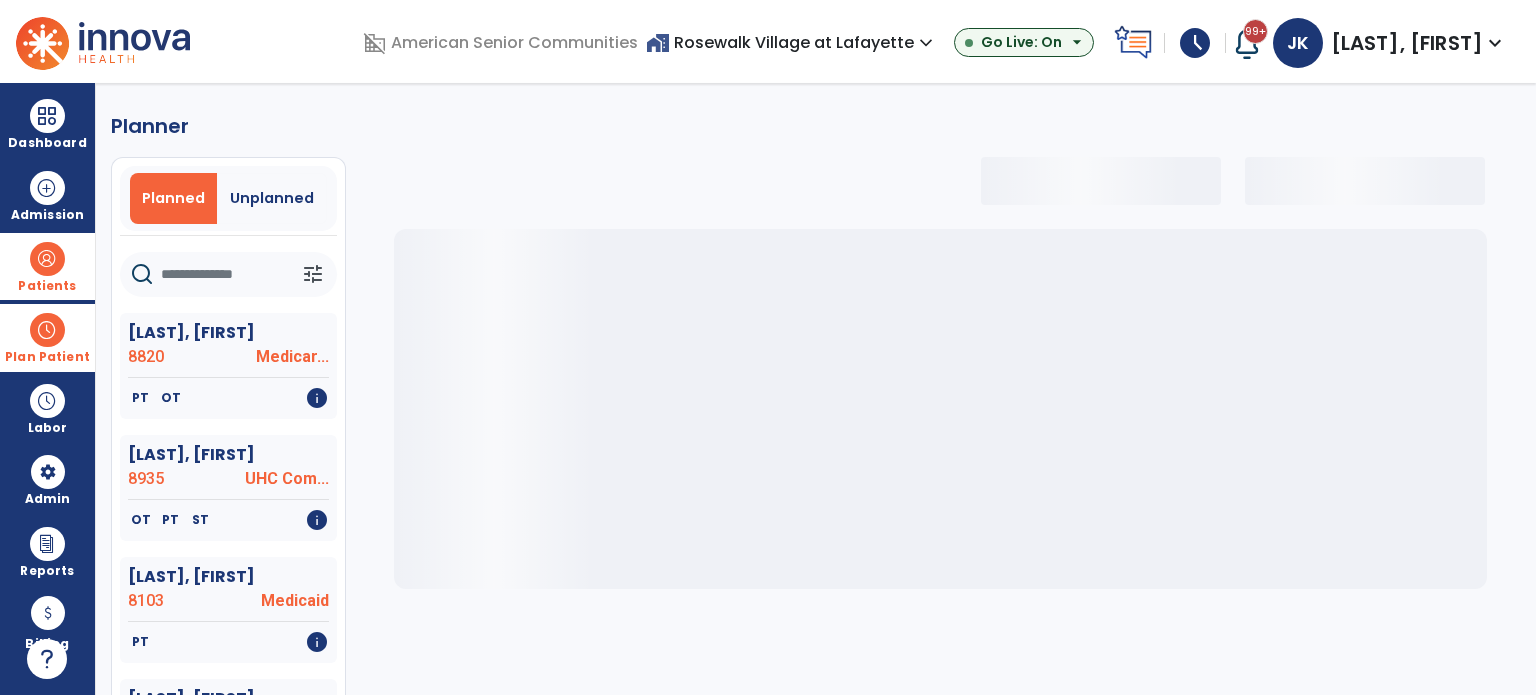 select on "***" 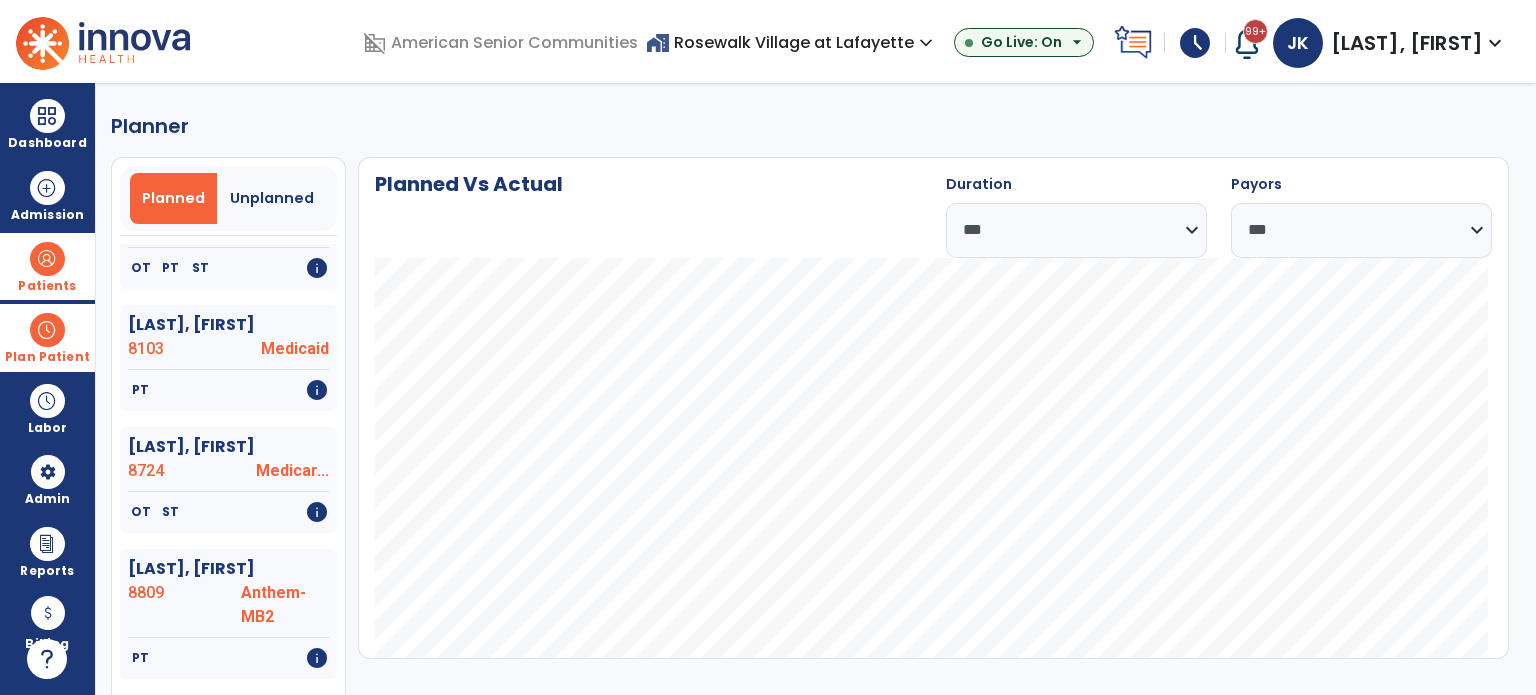 scroll, scrollTop: 252, scrollLeft: 0, axis: vertical 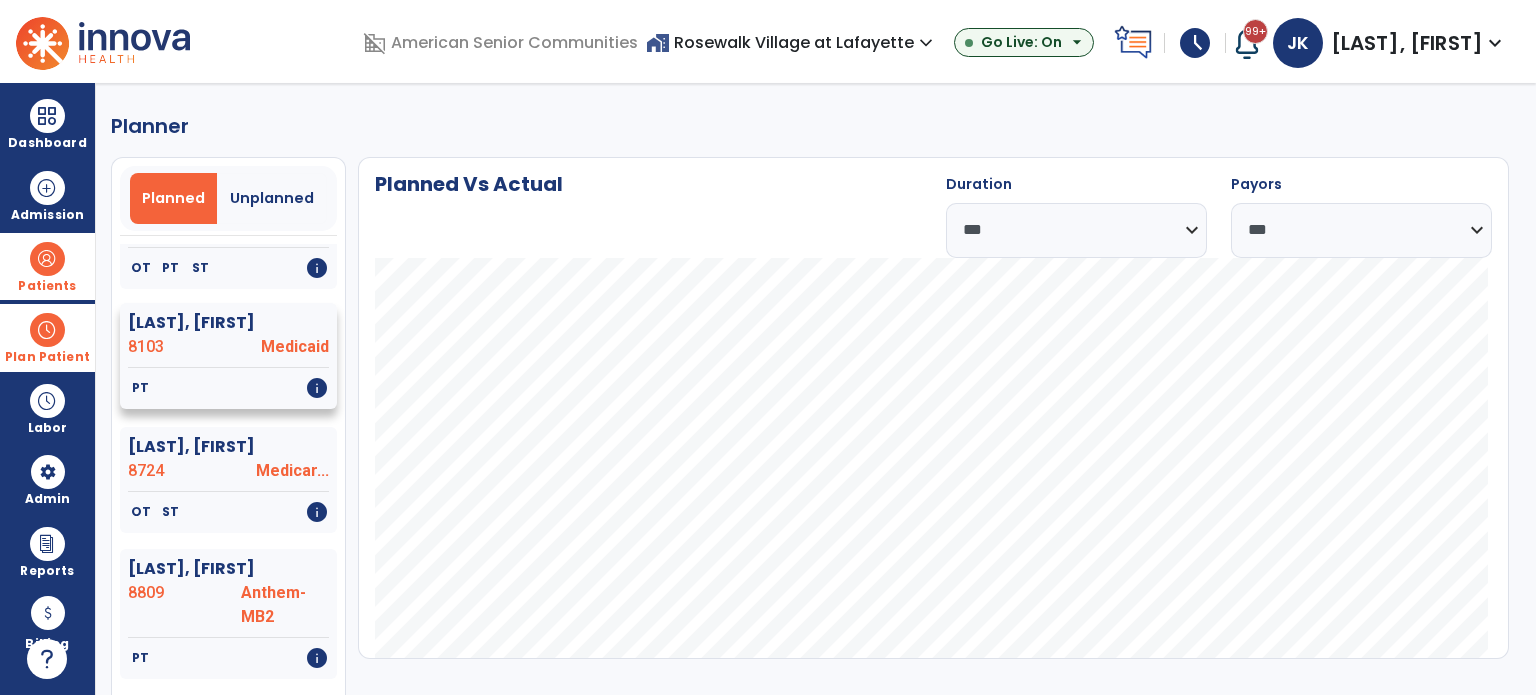 click on "[LAST], [FIRST]" 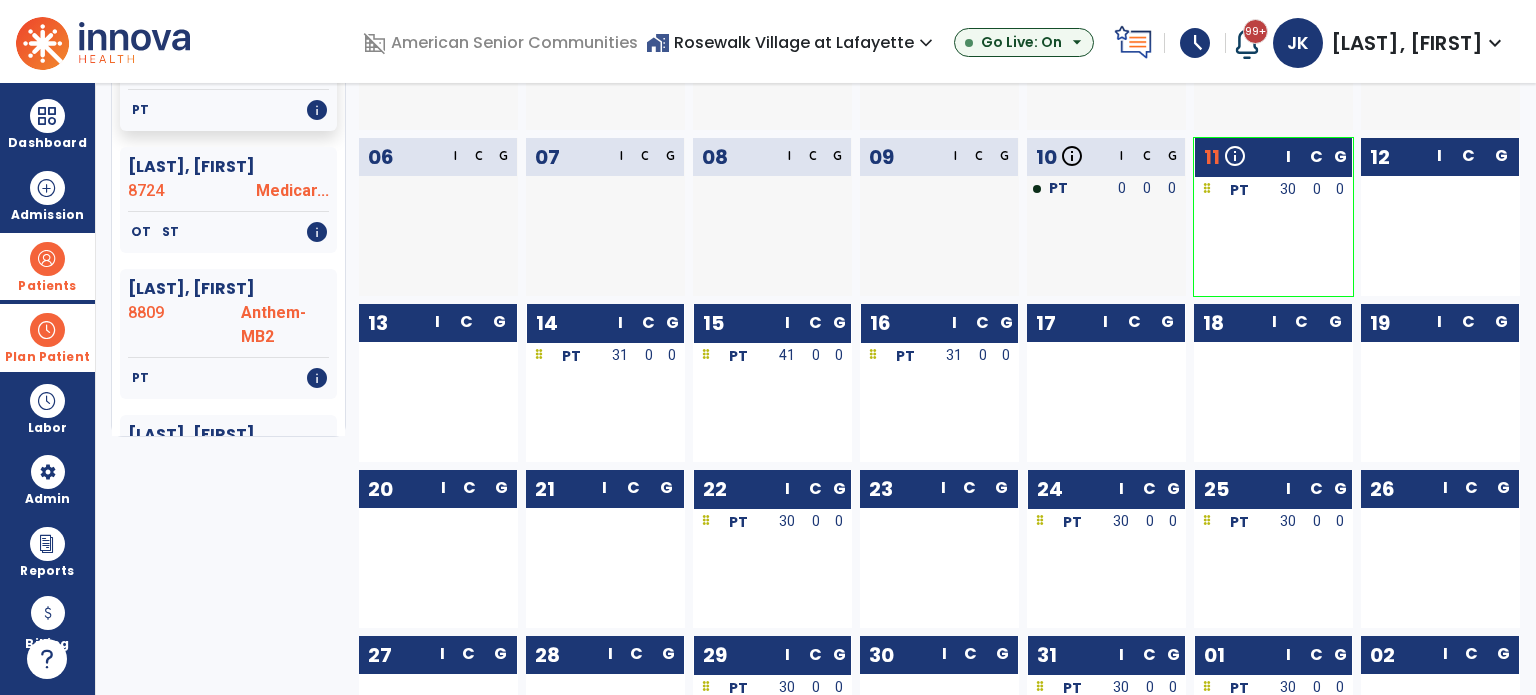 scroll, scrollTop: 296, scrollLeft: 0, axis: vertical 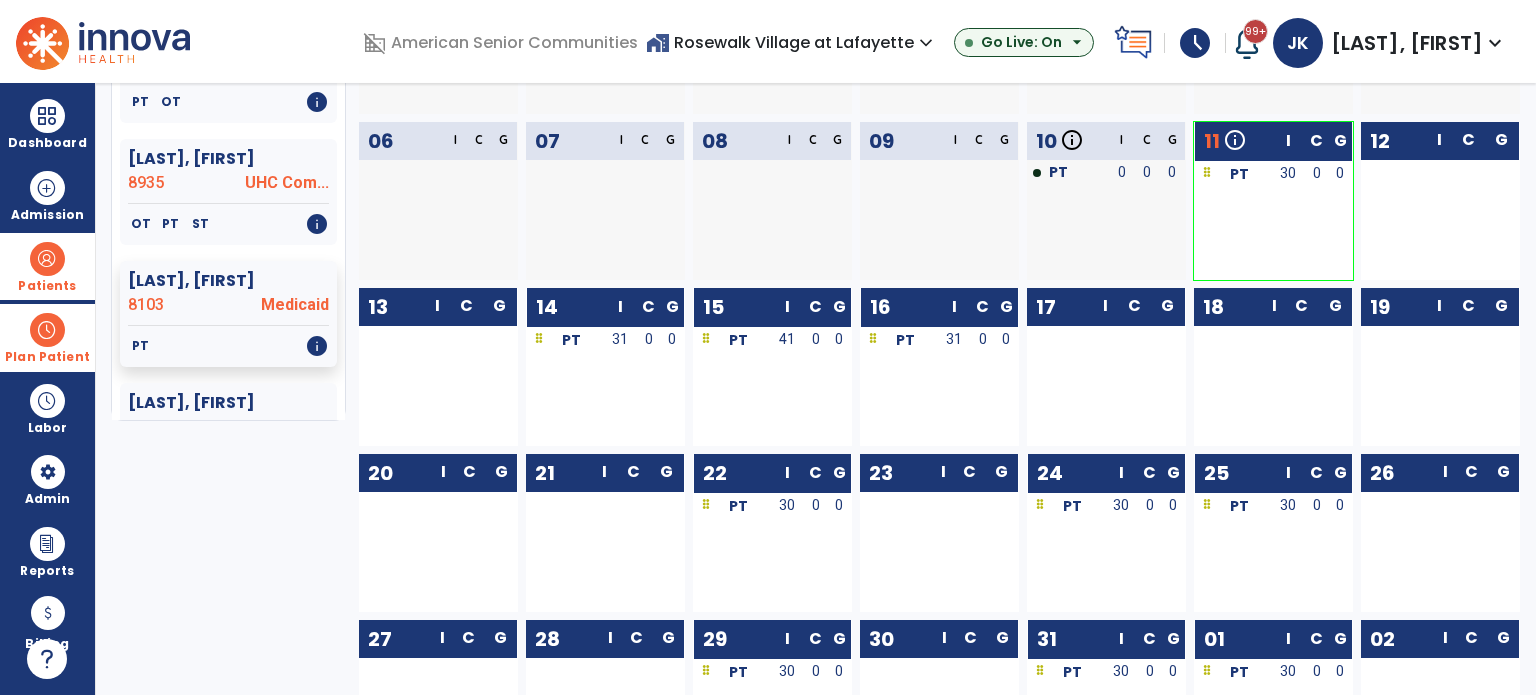 click on "Plan Patient" at bounding box center (47, 337) 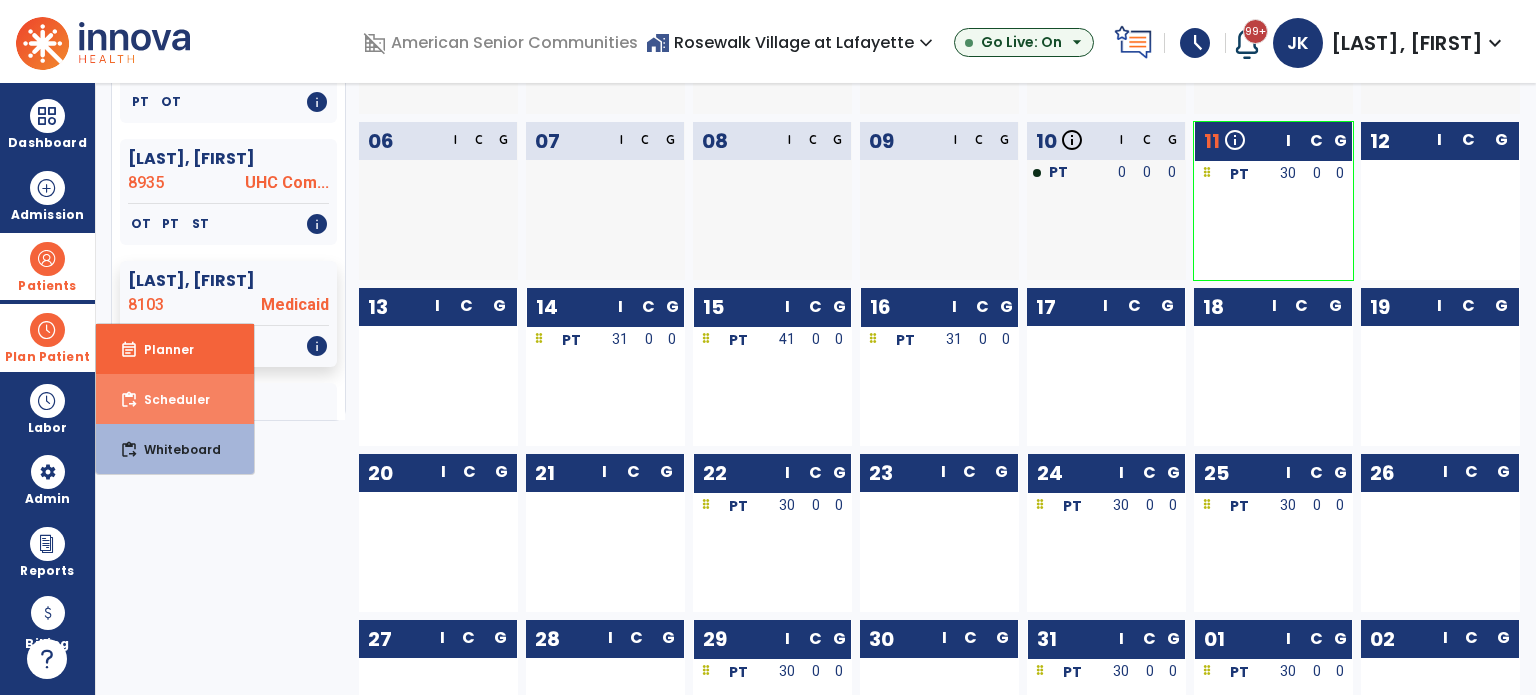 click on "Scheduler" at bounding box center (169, 399) 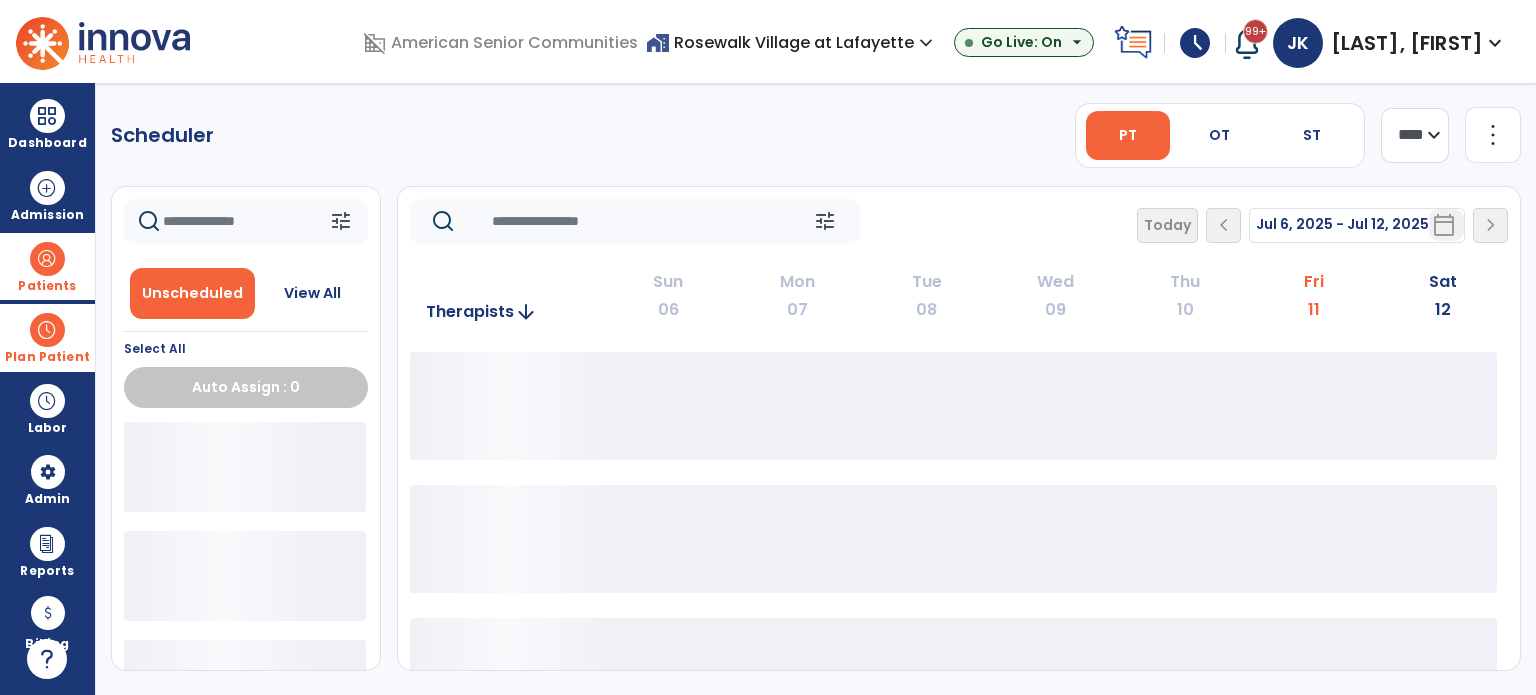 scroll, scrollTop: 0, scrollLeft: 0, axis: both 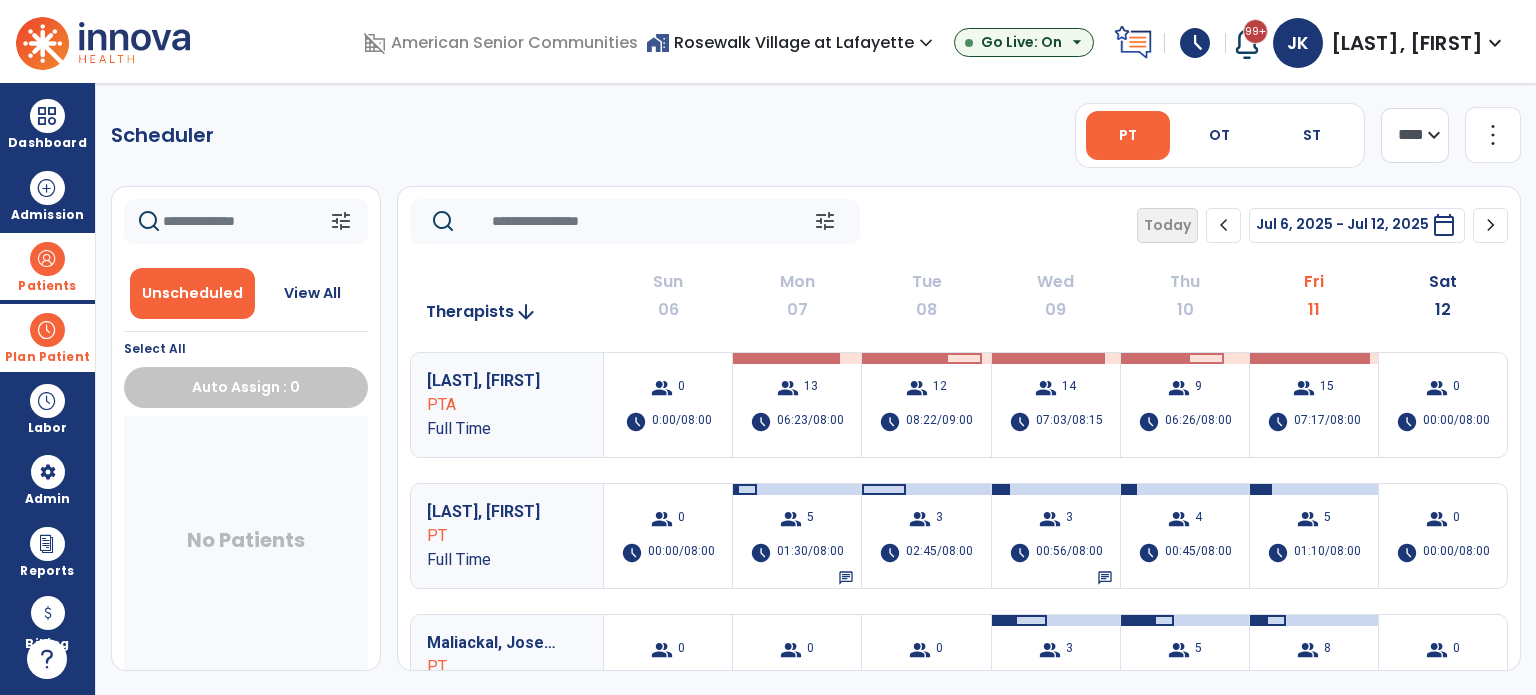 click on "chevron_right" 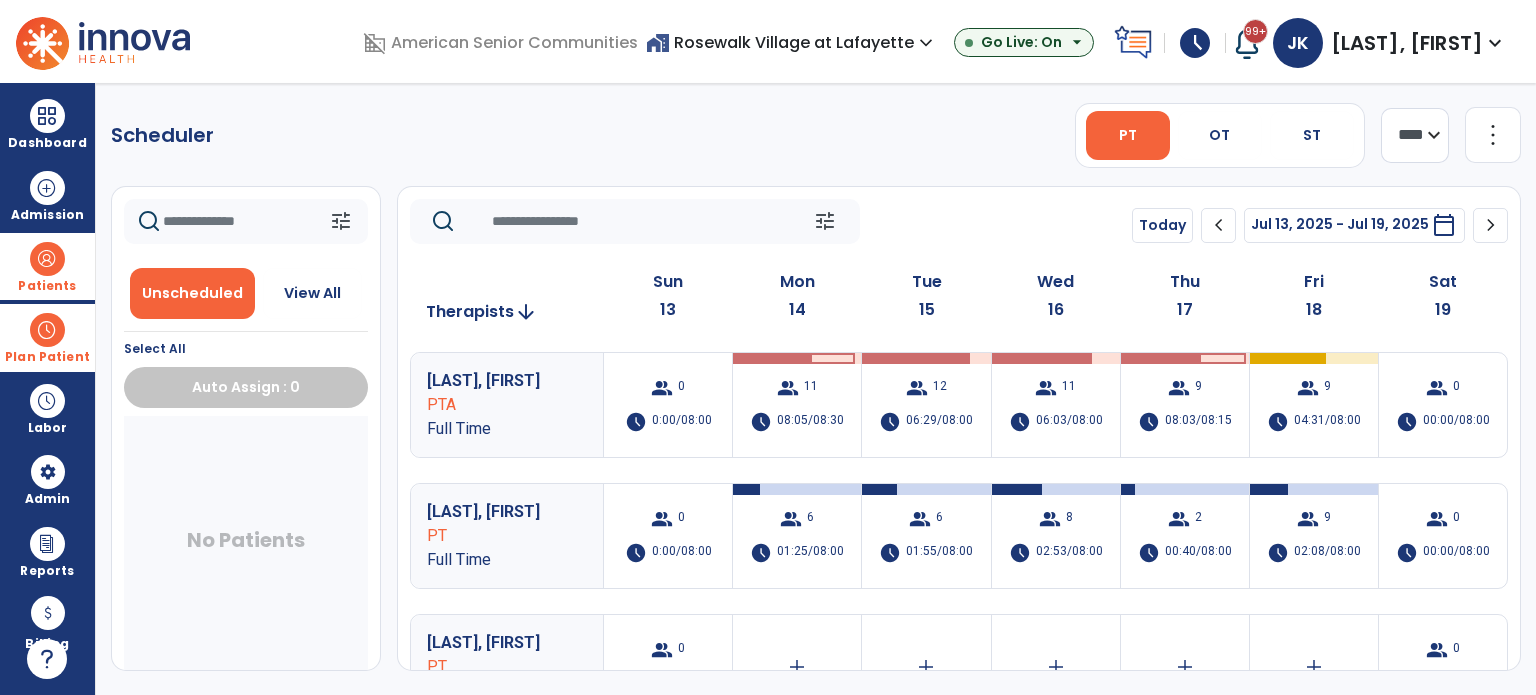 click at bounding box center [47, 259] 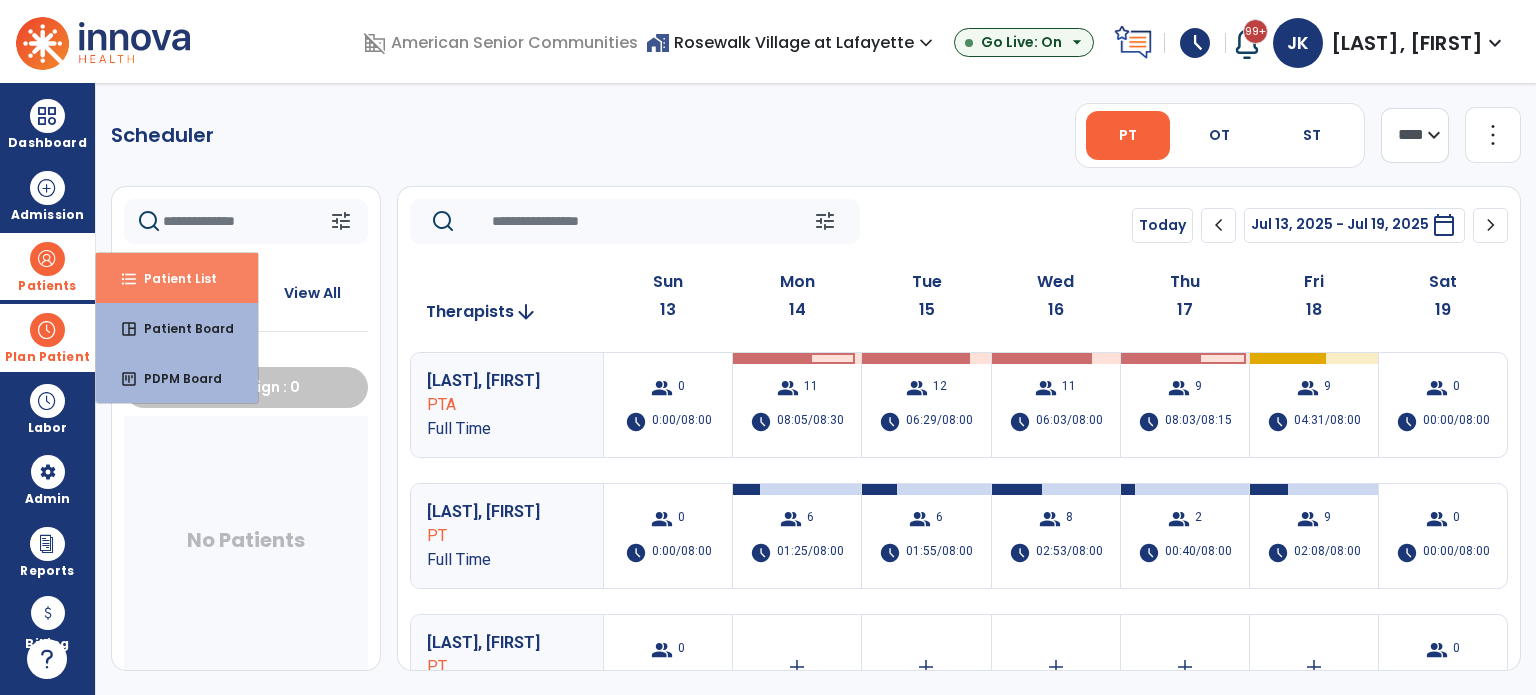 click on "Patient List" at bounding box center [172, 278] 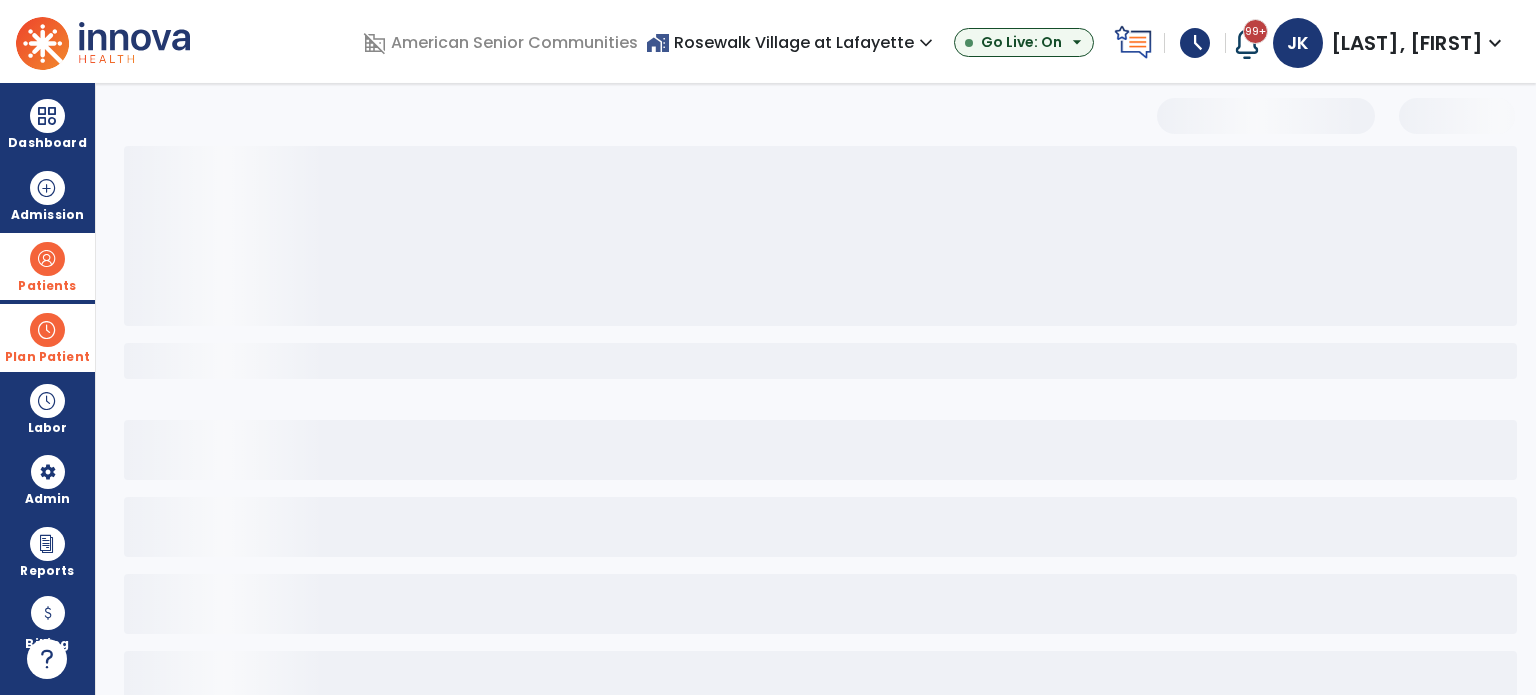 select on "***" 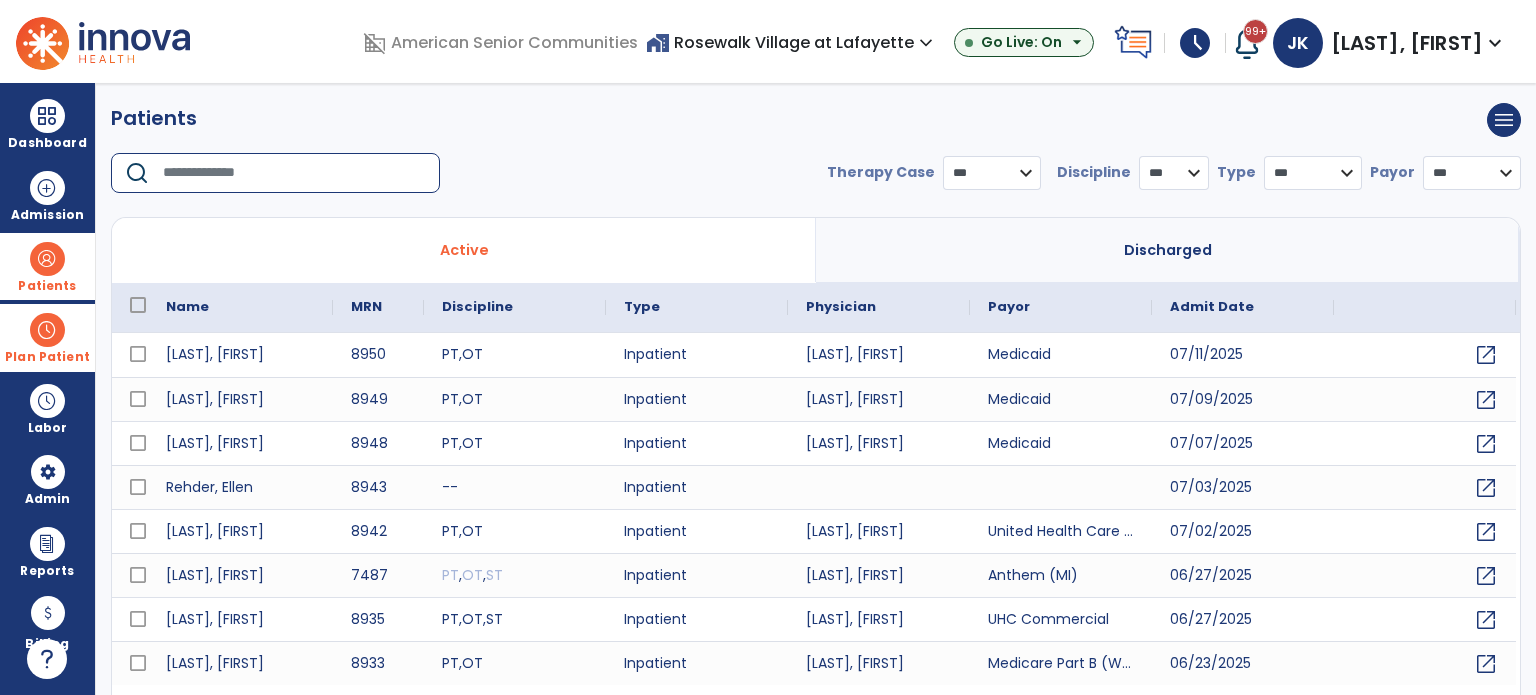 click at bounding box center [294, 173] 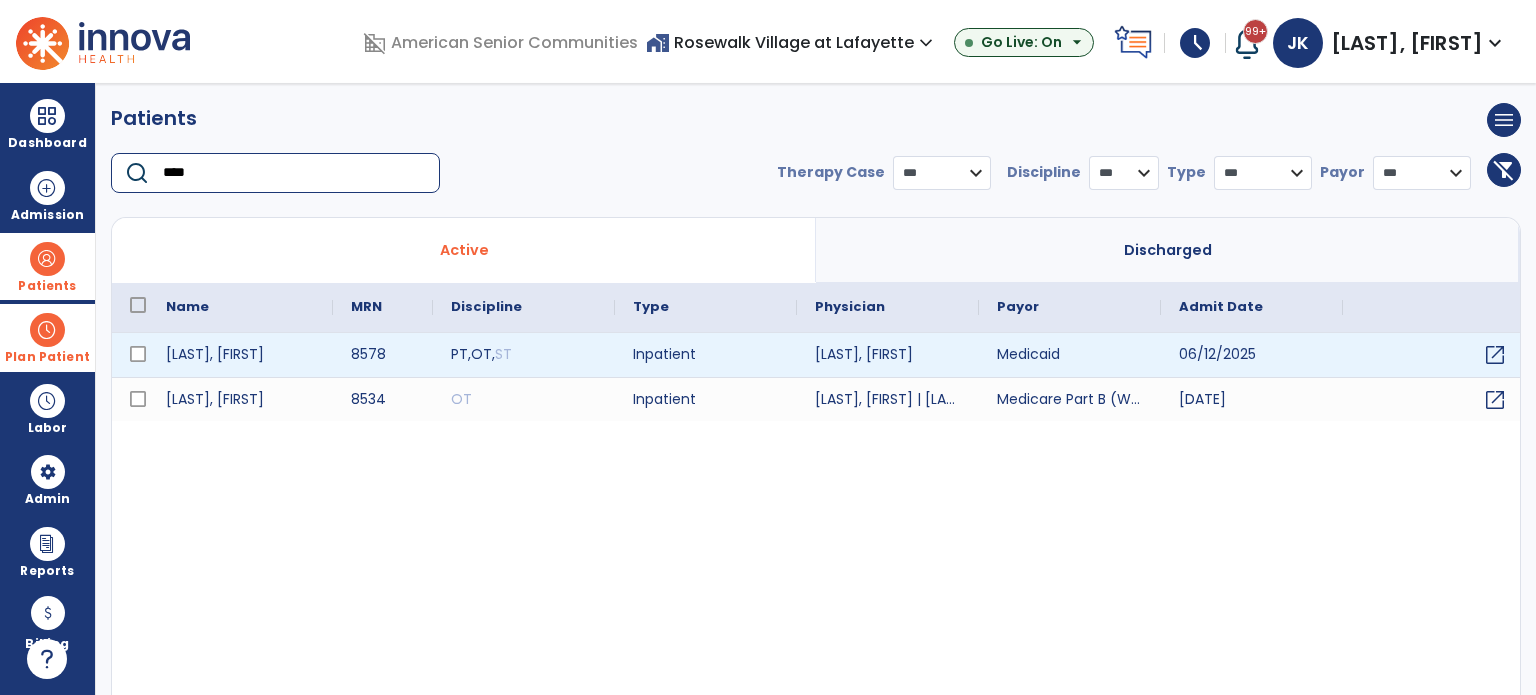 type on "****" 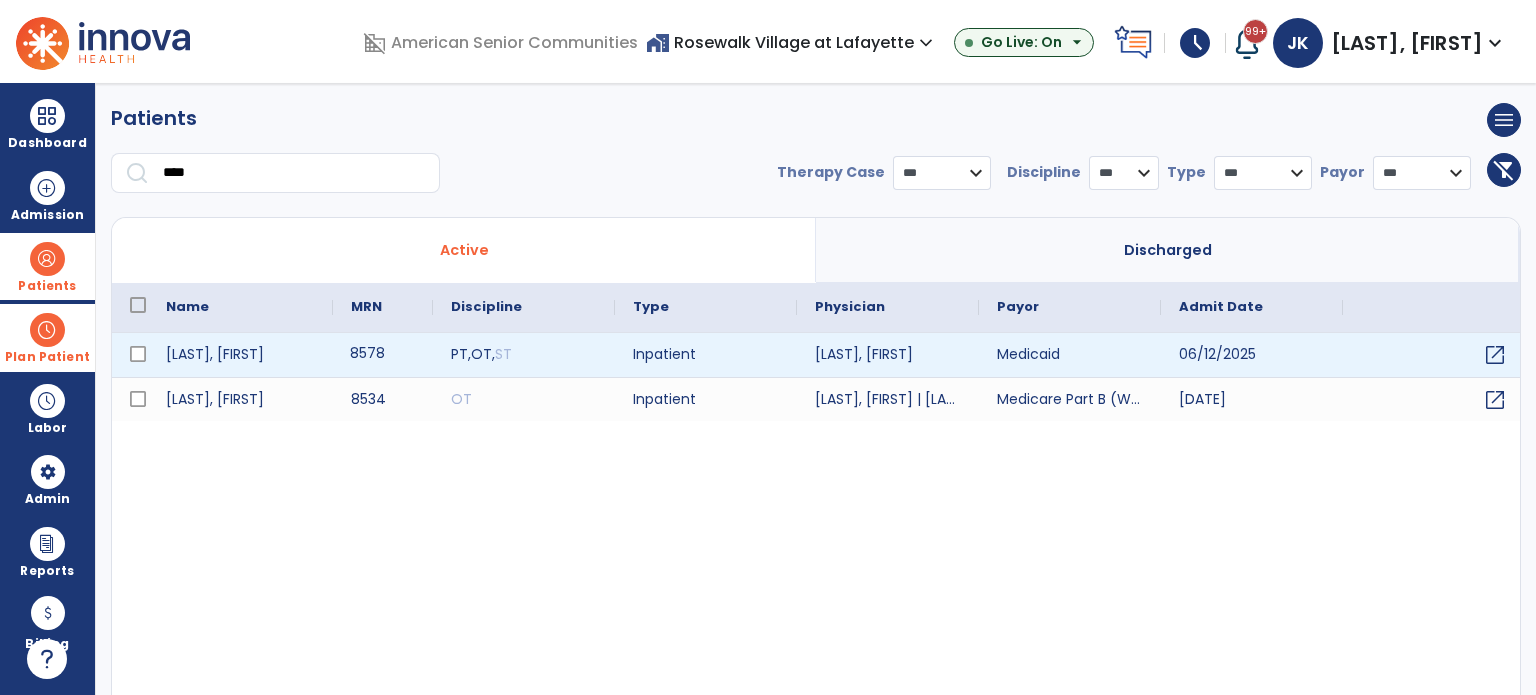 click on "8578" at bounding box center [383, 355] 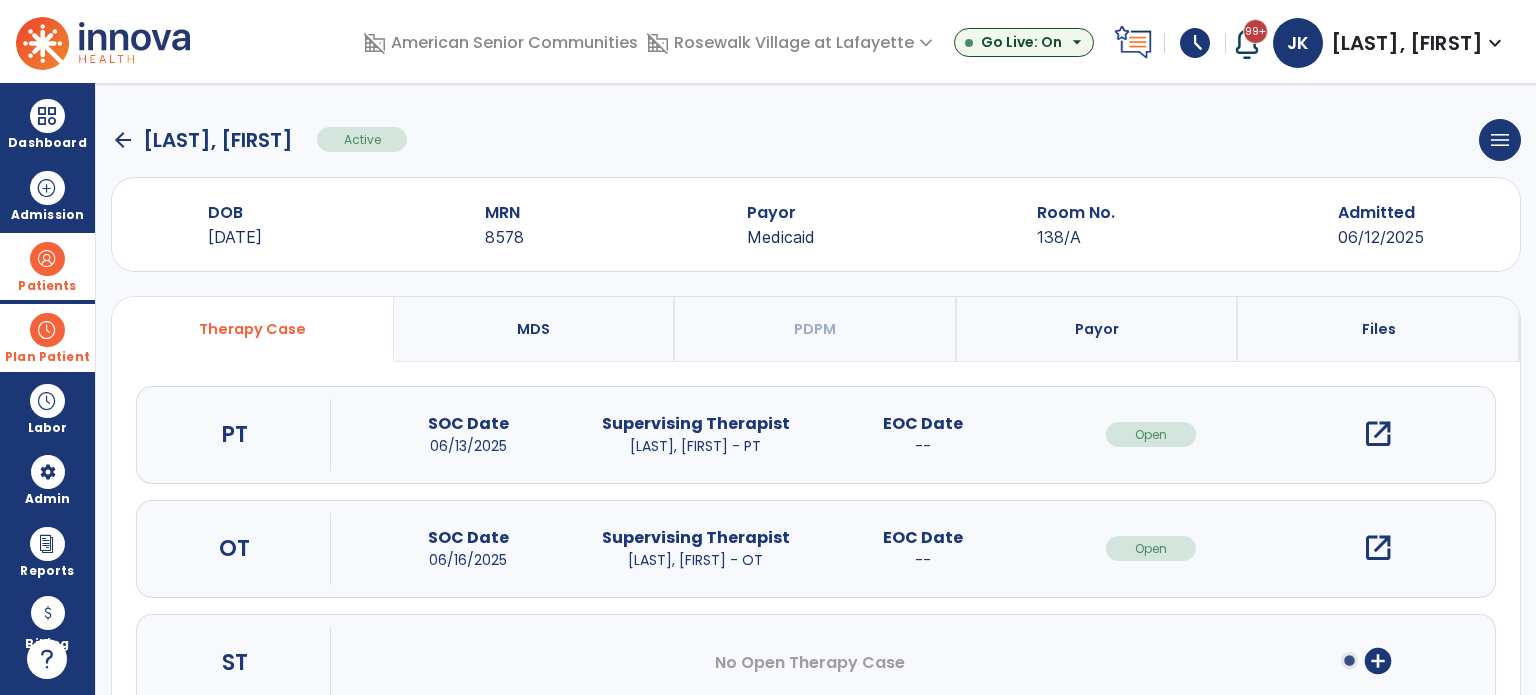 click on "Payor" at bounding box center [1098, 329] 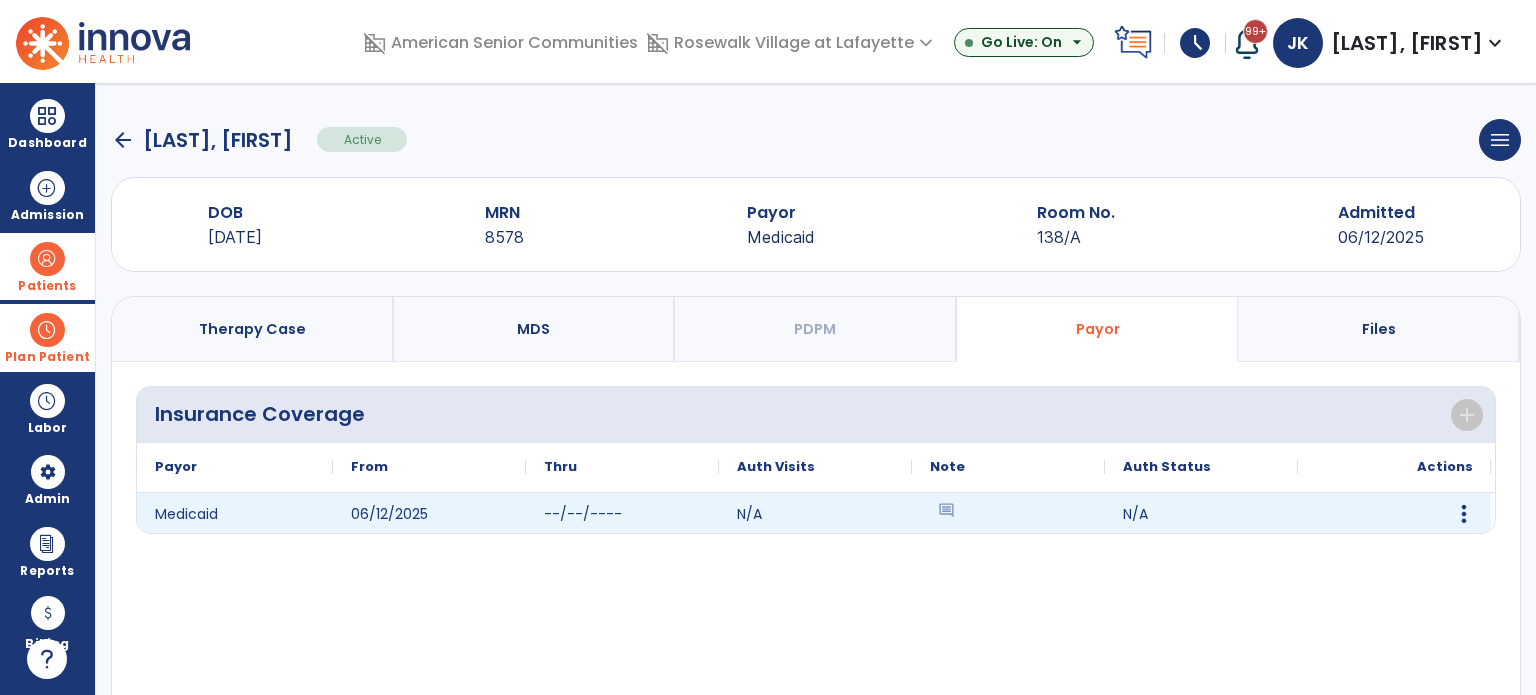 click 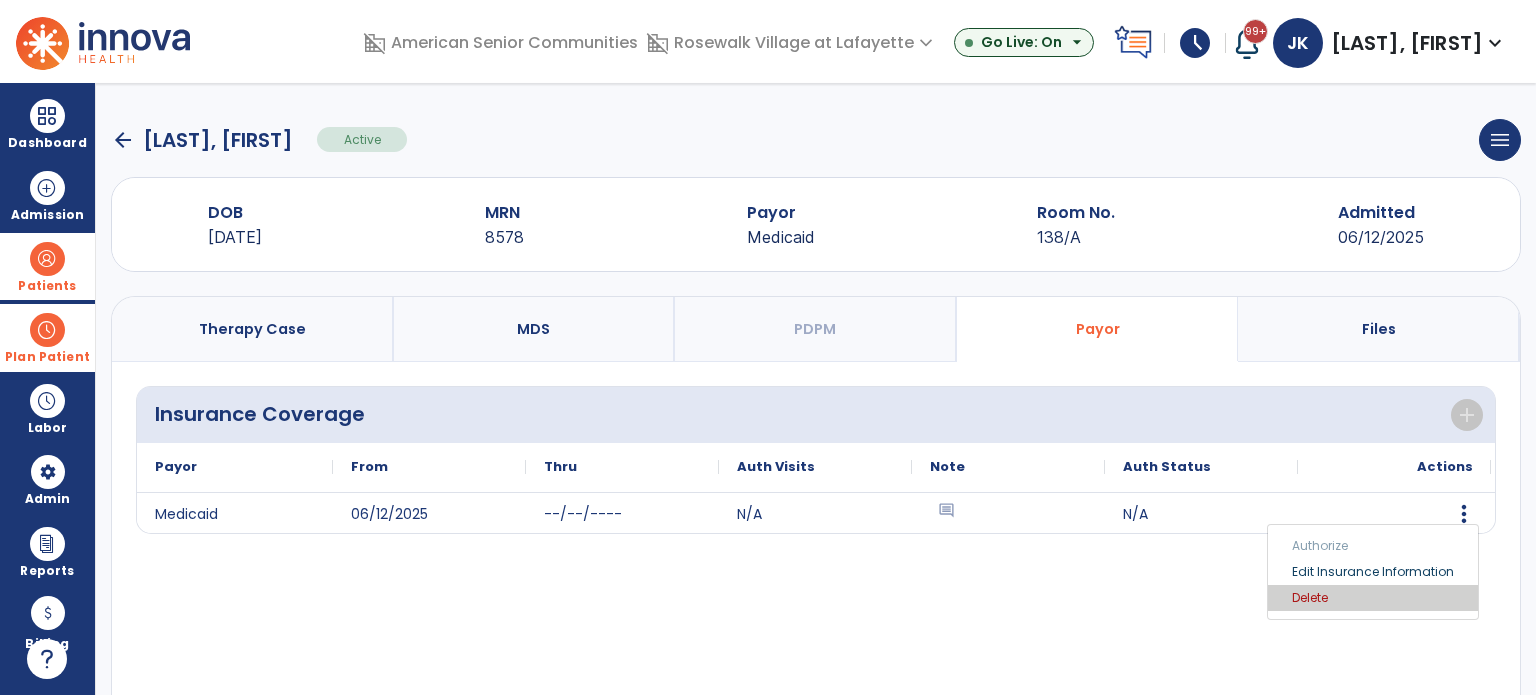 click on "Delete" at bounding box center (1373, 598) 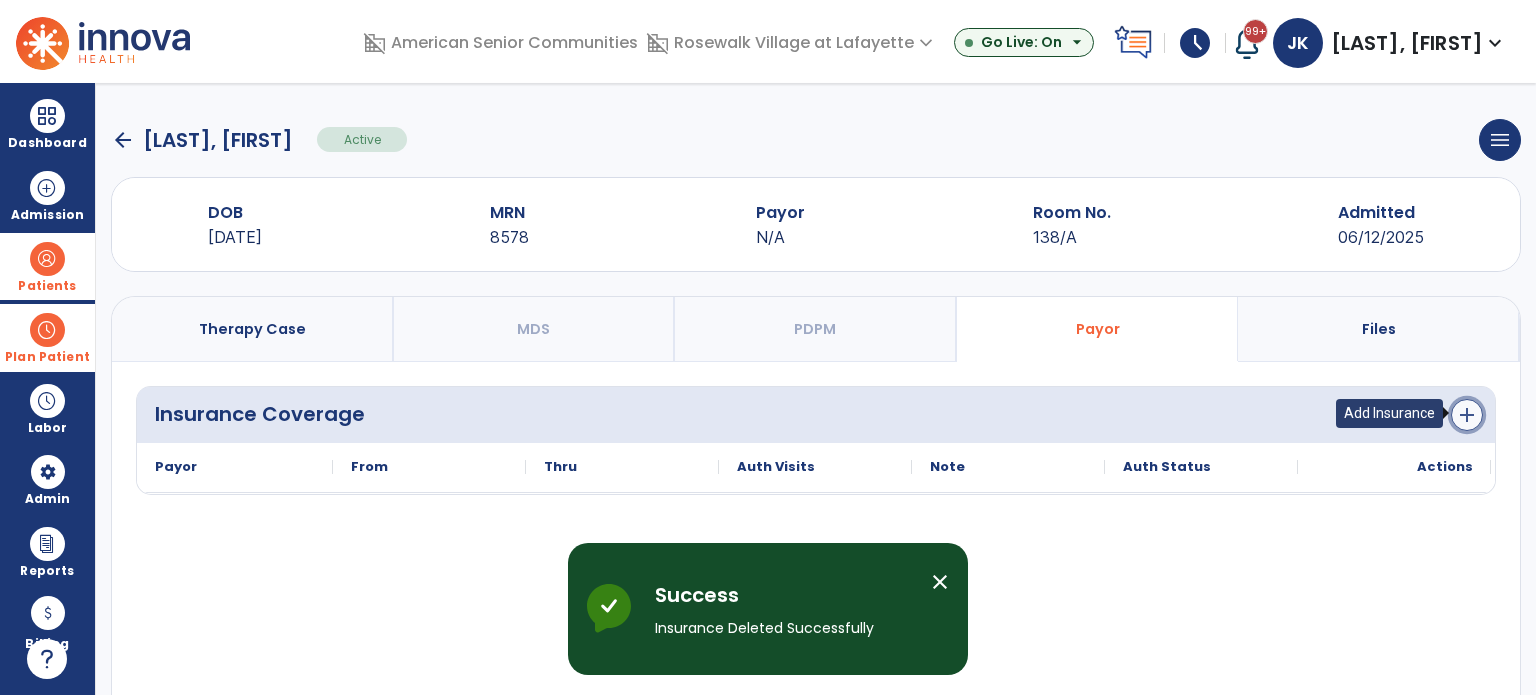 click on "add" 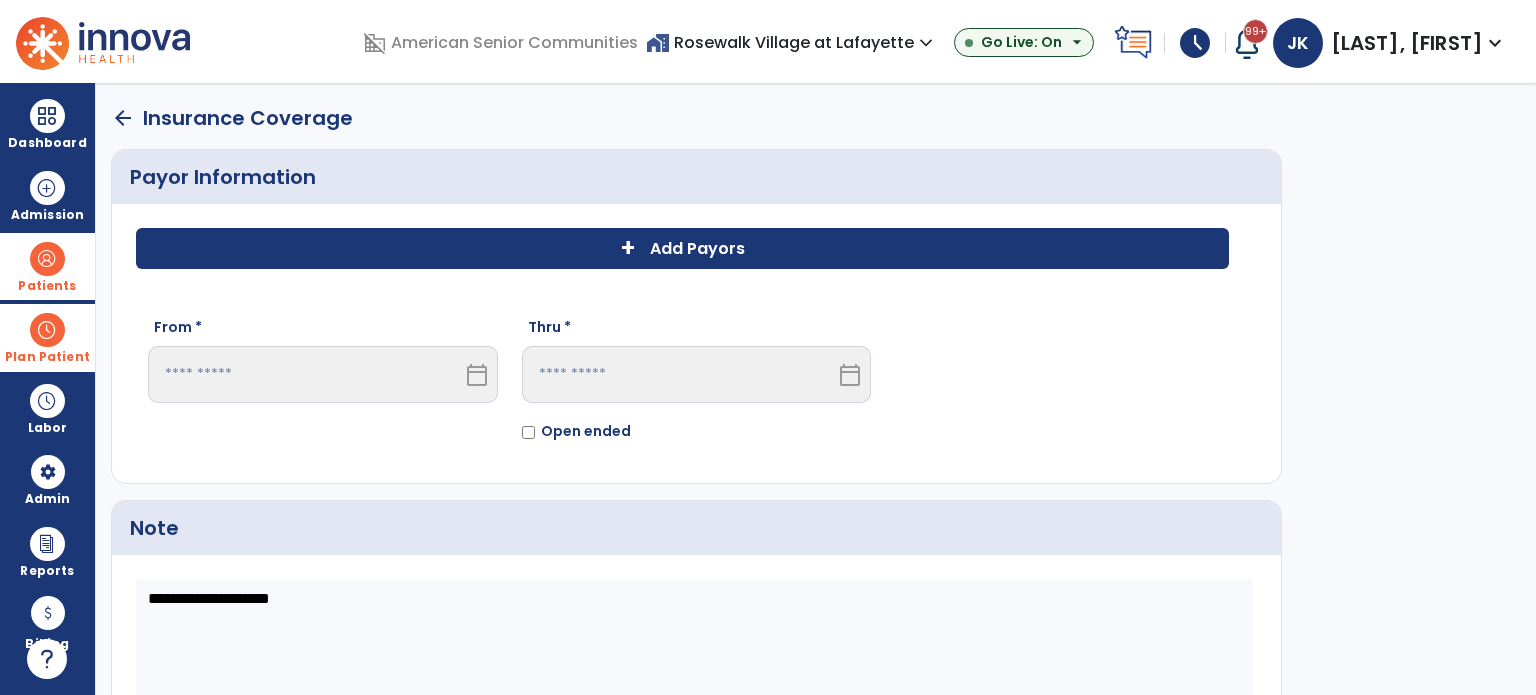 click on "+ Add Payors" 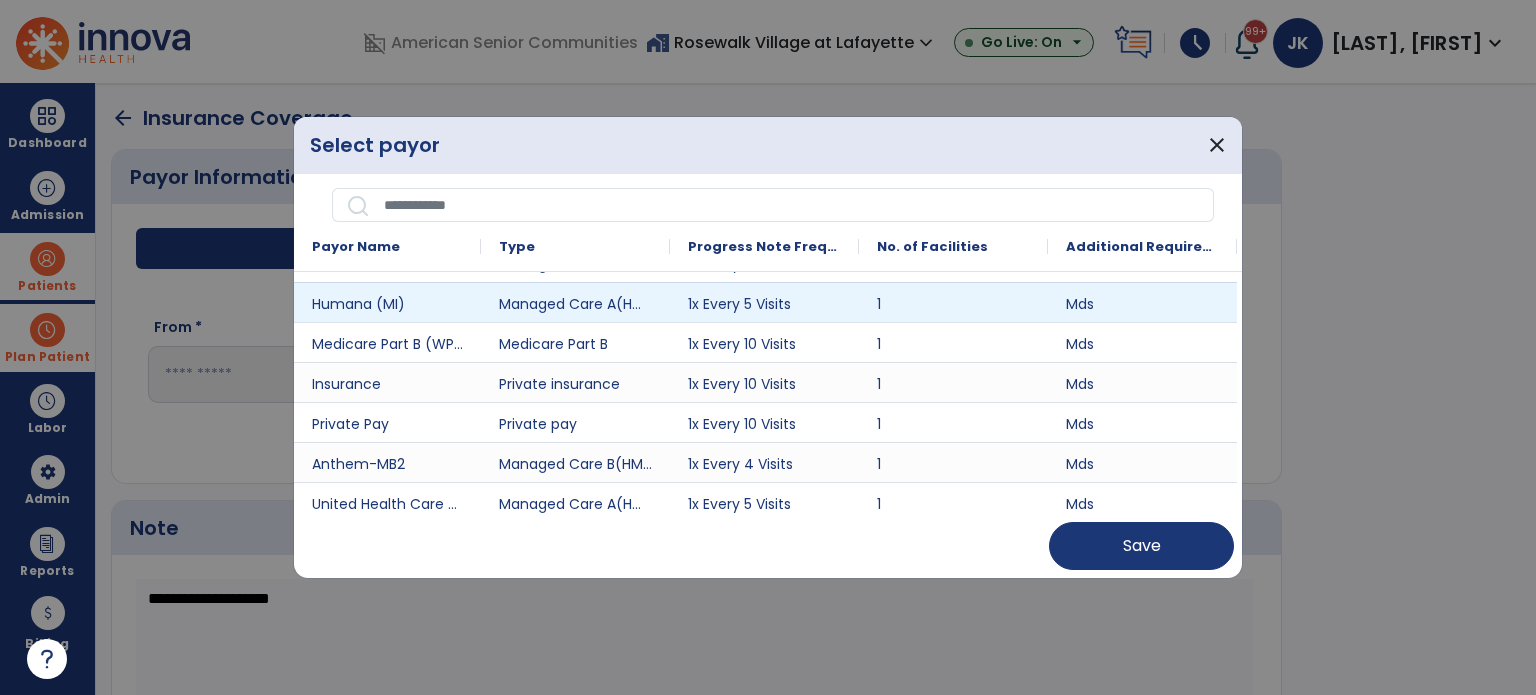 scroll, scrollTop: 272, scrollLeft: 0, axis: vertical 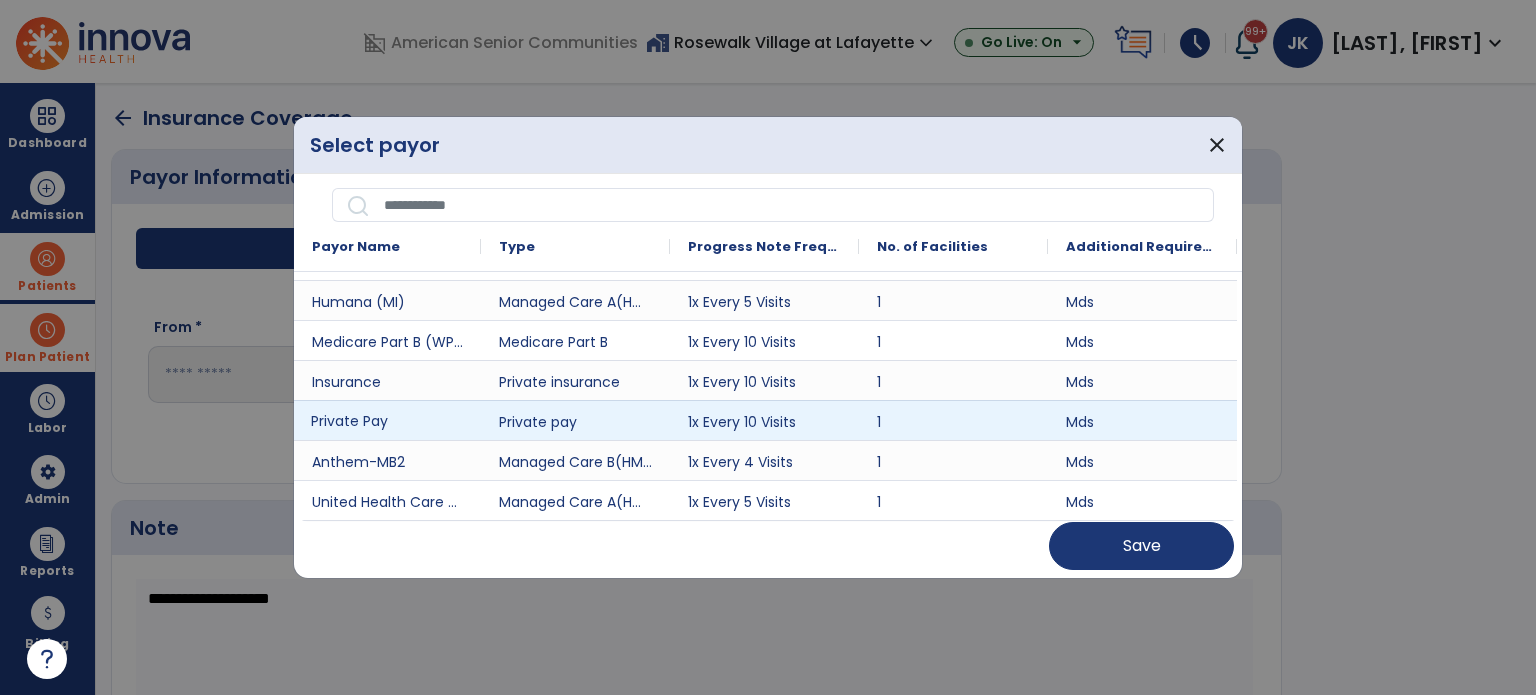 click on "Private Pay" at bounding box center (387, 420) 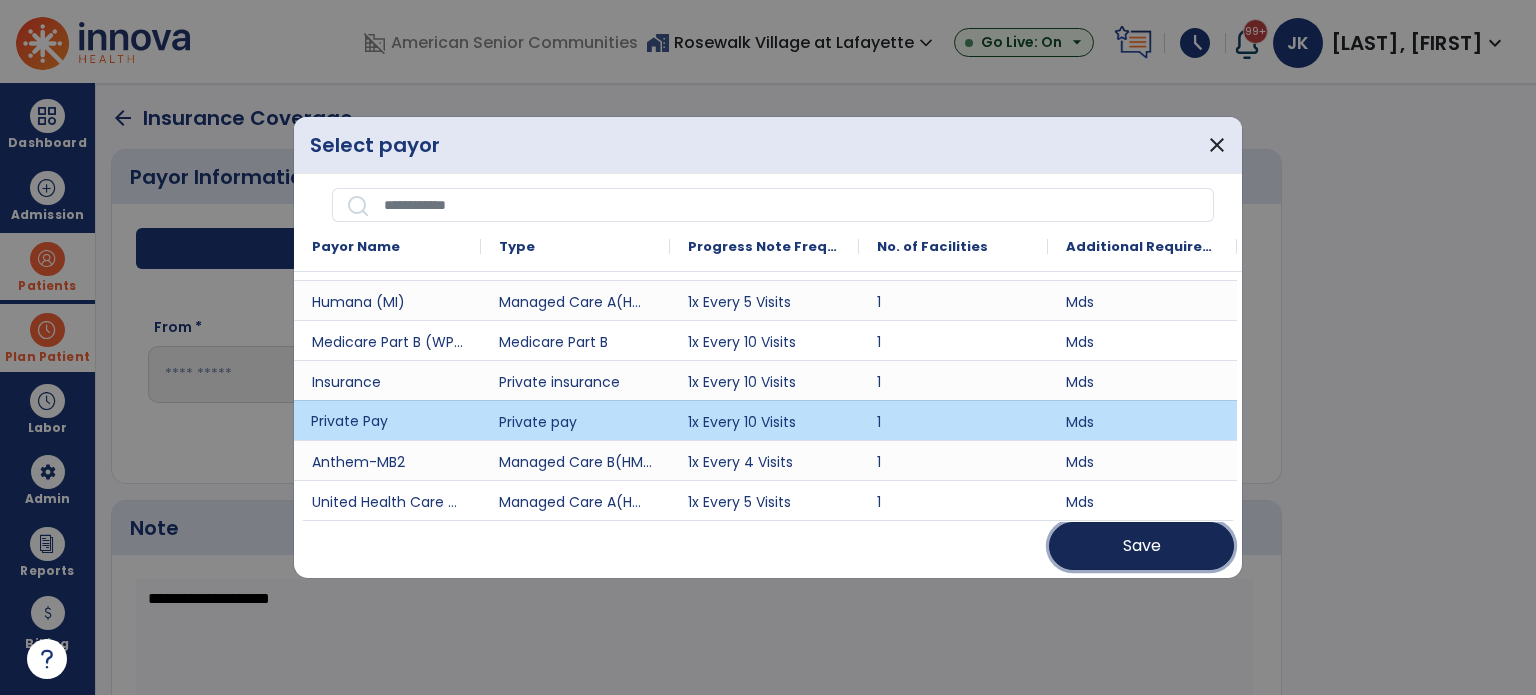 click on "Save" at bounding box center [1141, 546] 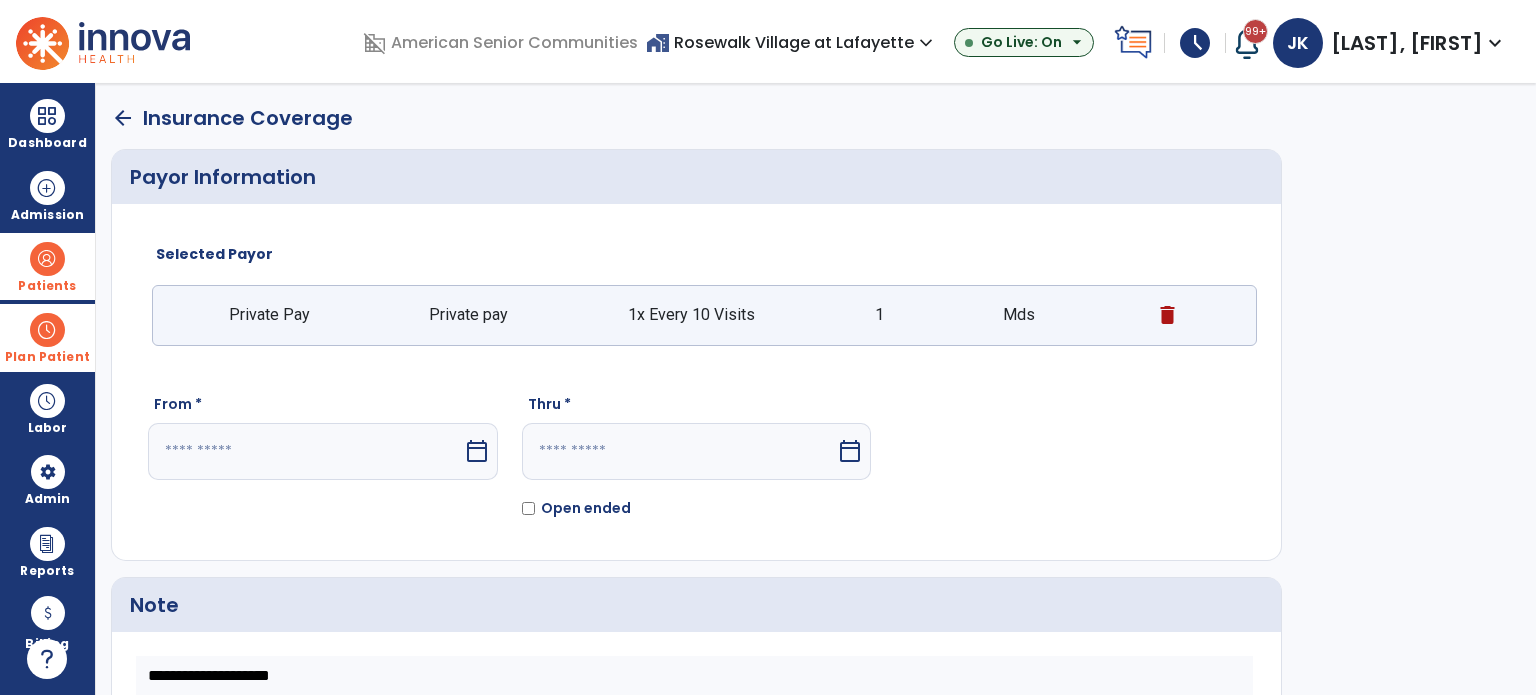 click at bounding box center [305, 451] 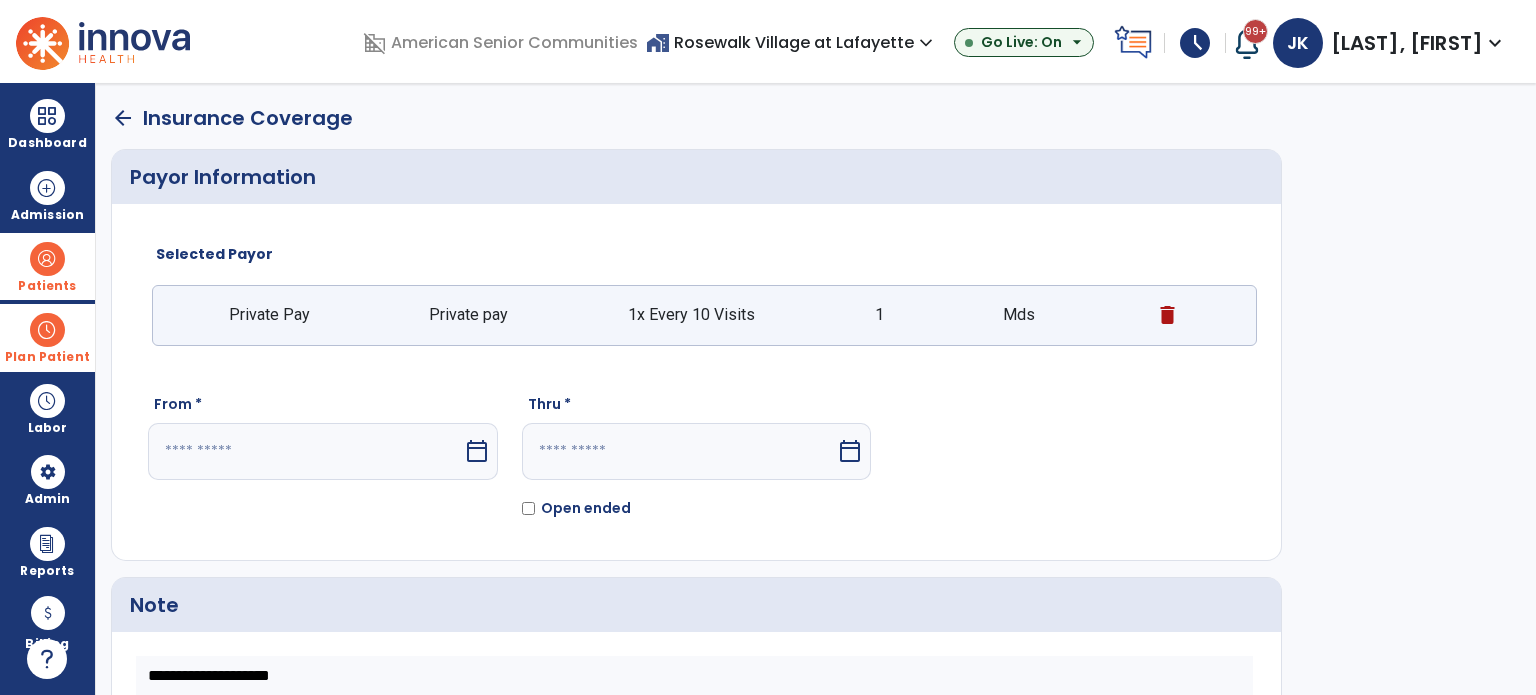 select on "*" 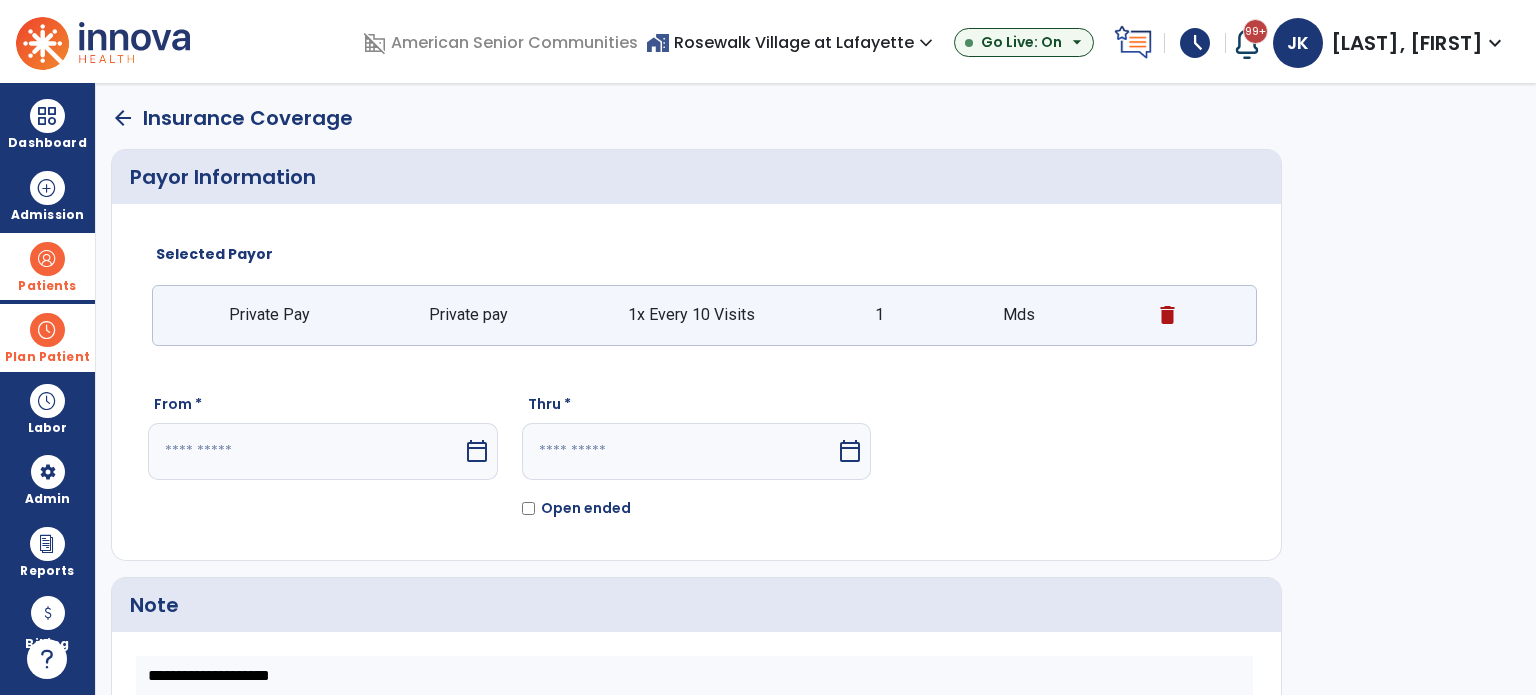 select on "****" 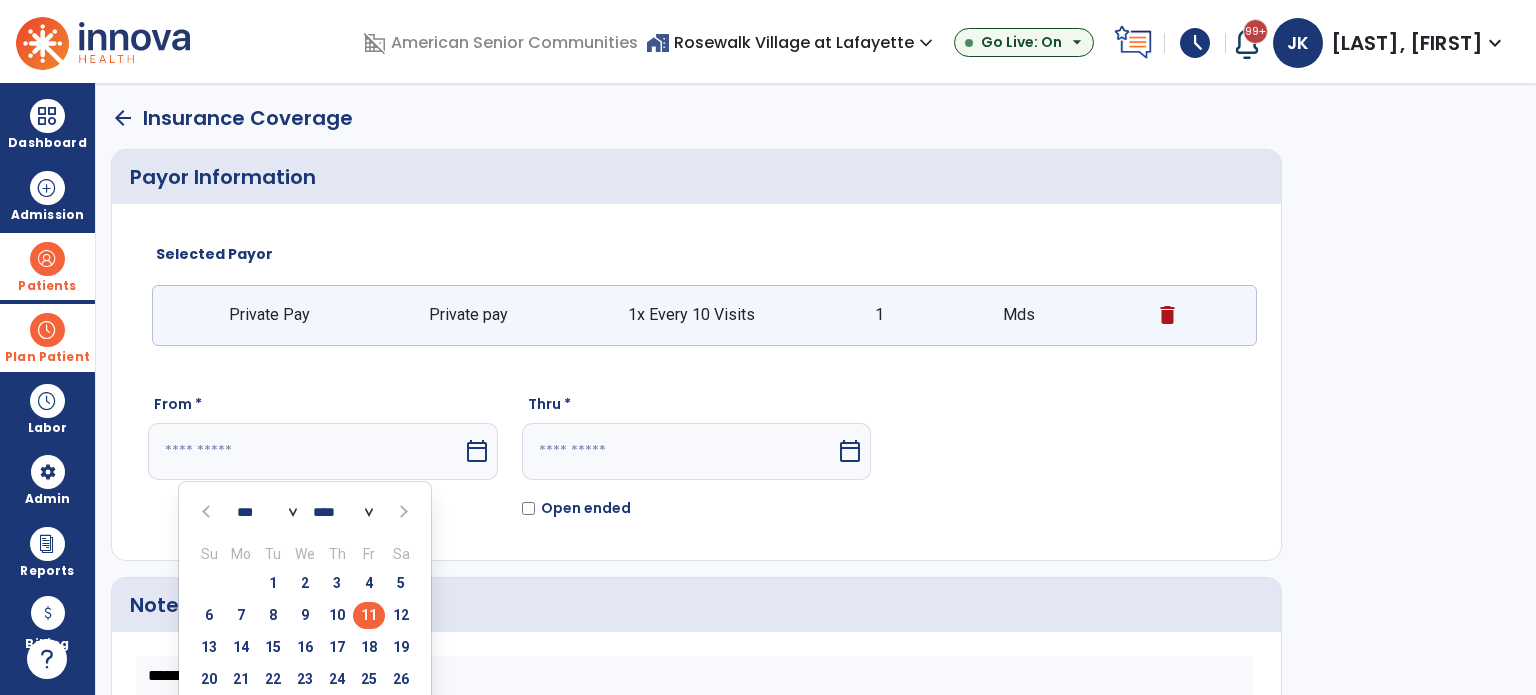 click on "11" at bounding box center [369, 615] 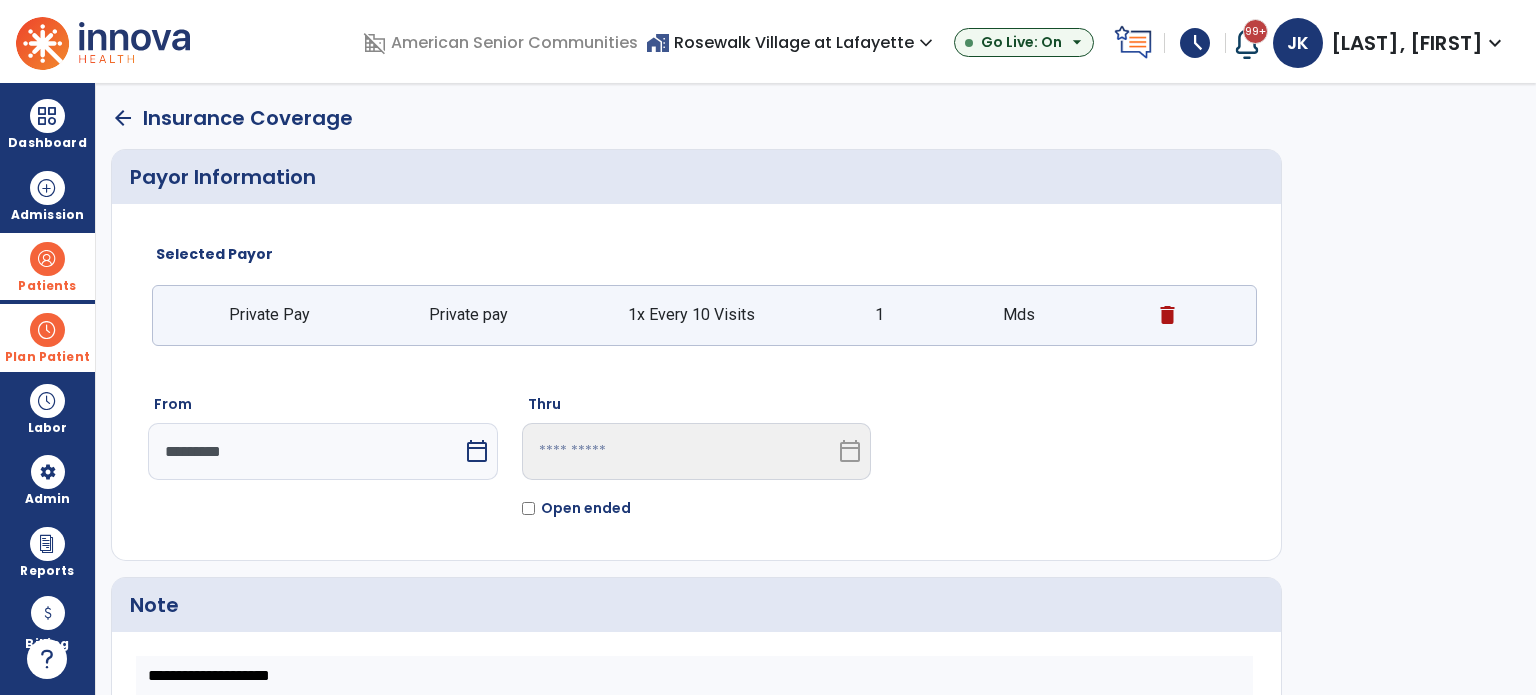 scroll, scrollTop: 210, scrollLeft: 0, axis: vertical 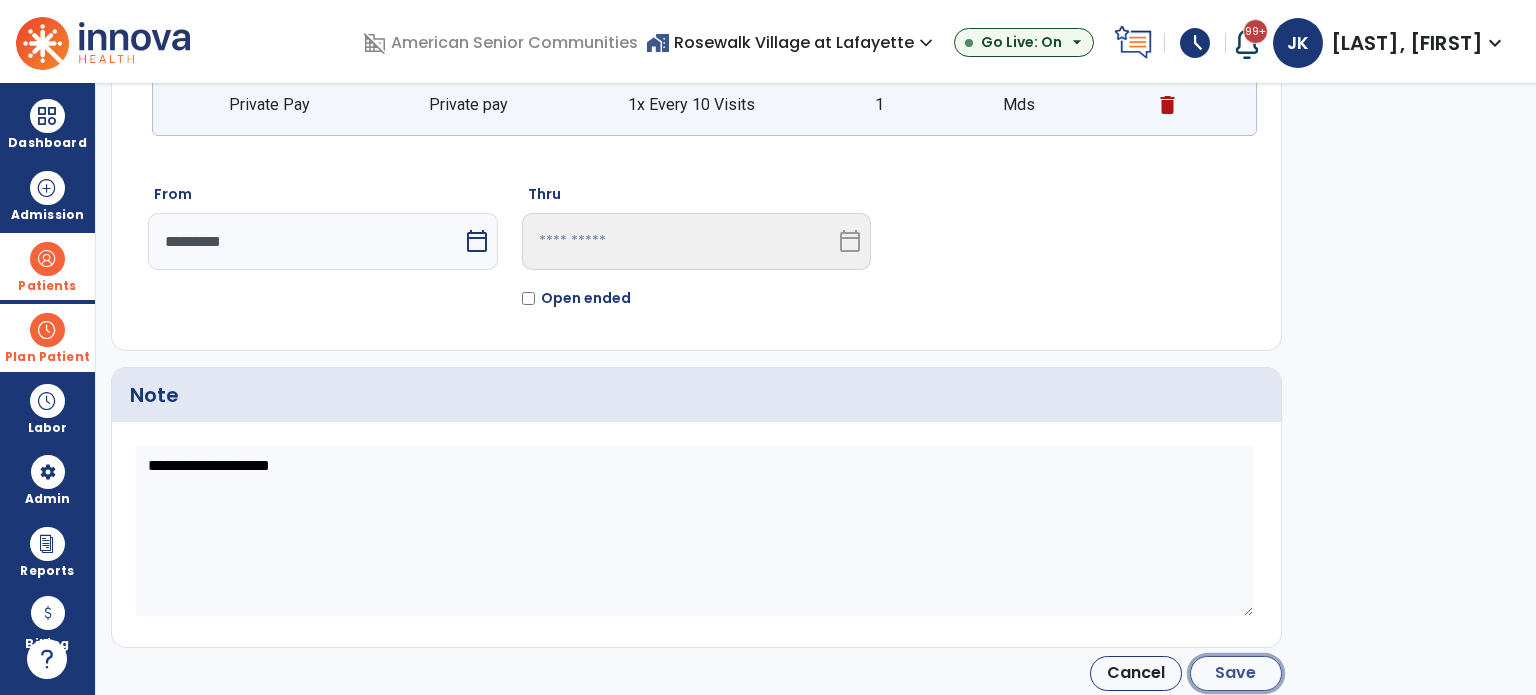 click on "Save" 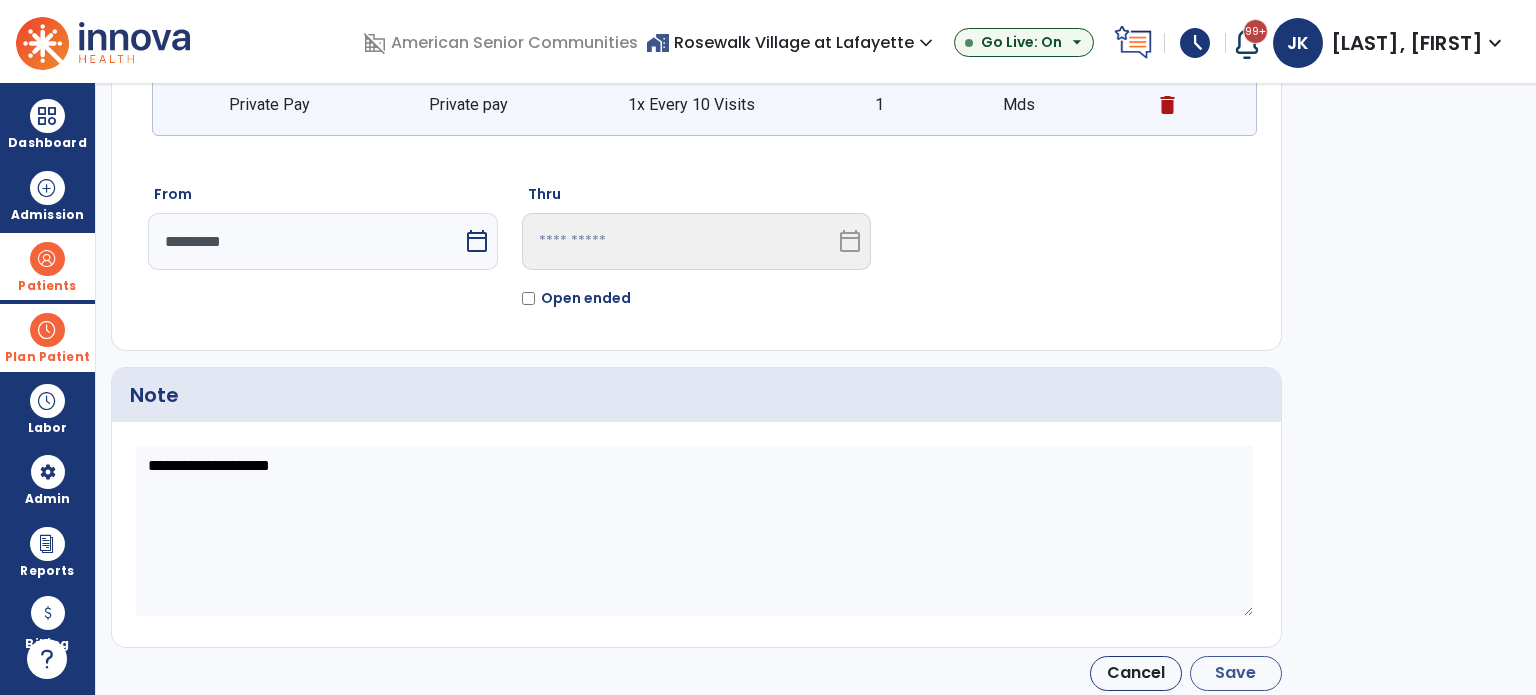 type on "*********" 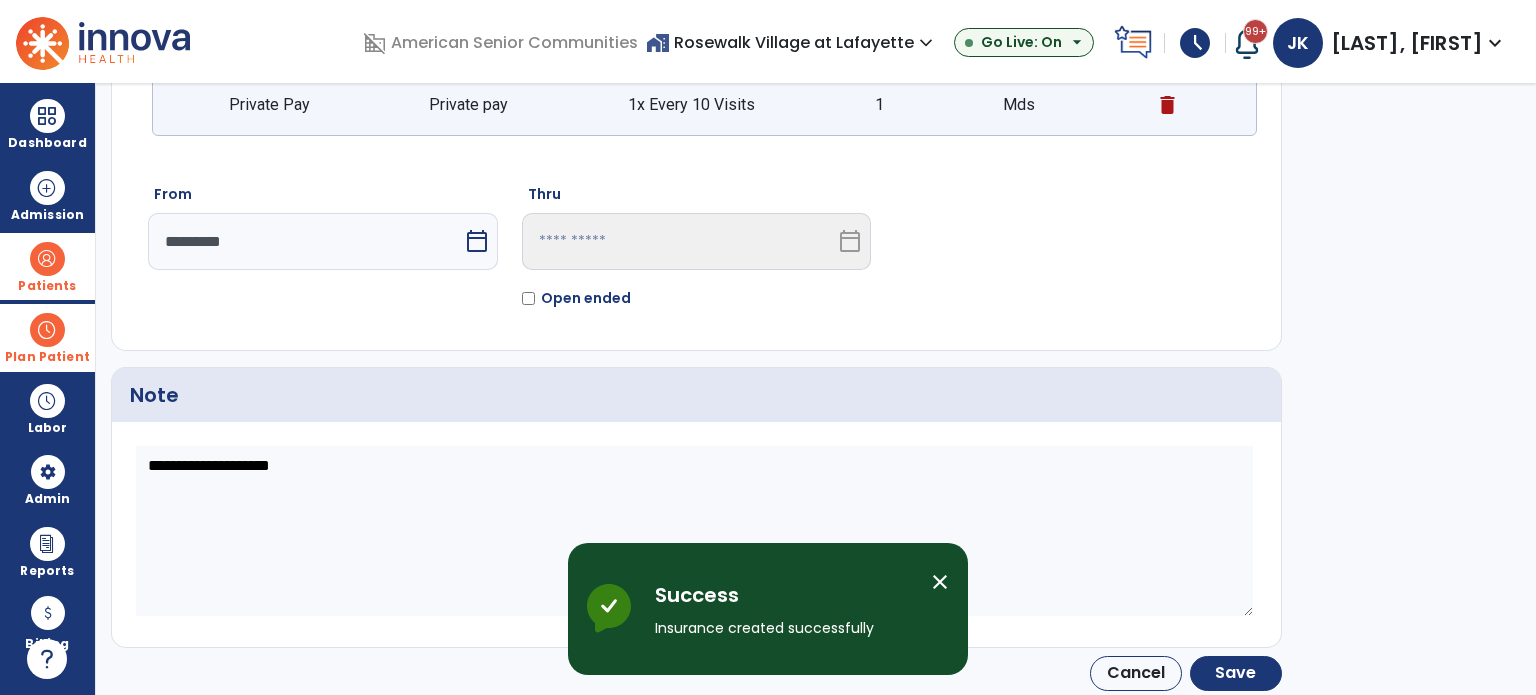 scroll, scrollTop: 158, scrollLeft: 0, axis: vertical 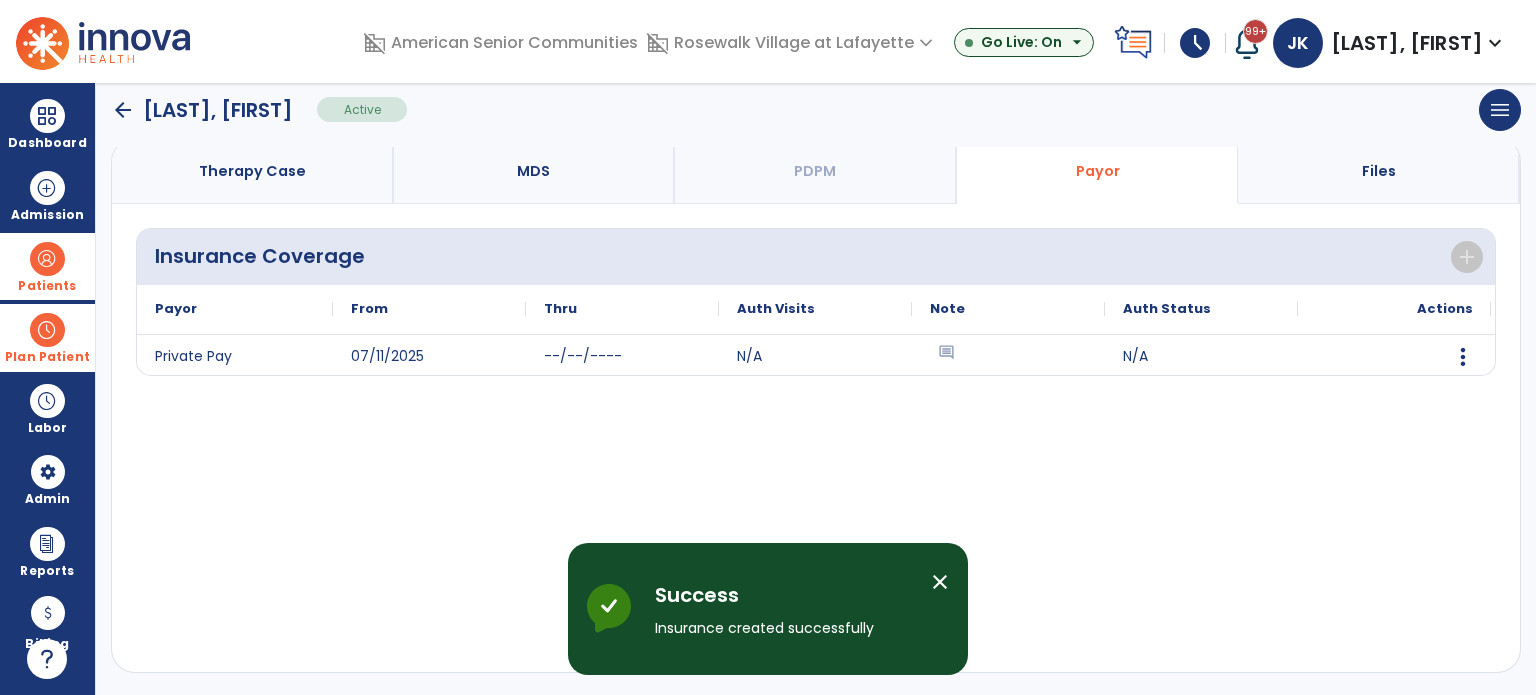click on "Plan Patient" at bounding box center [47, 286] 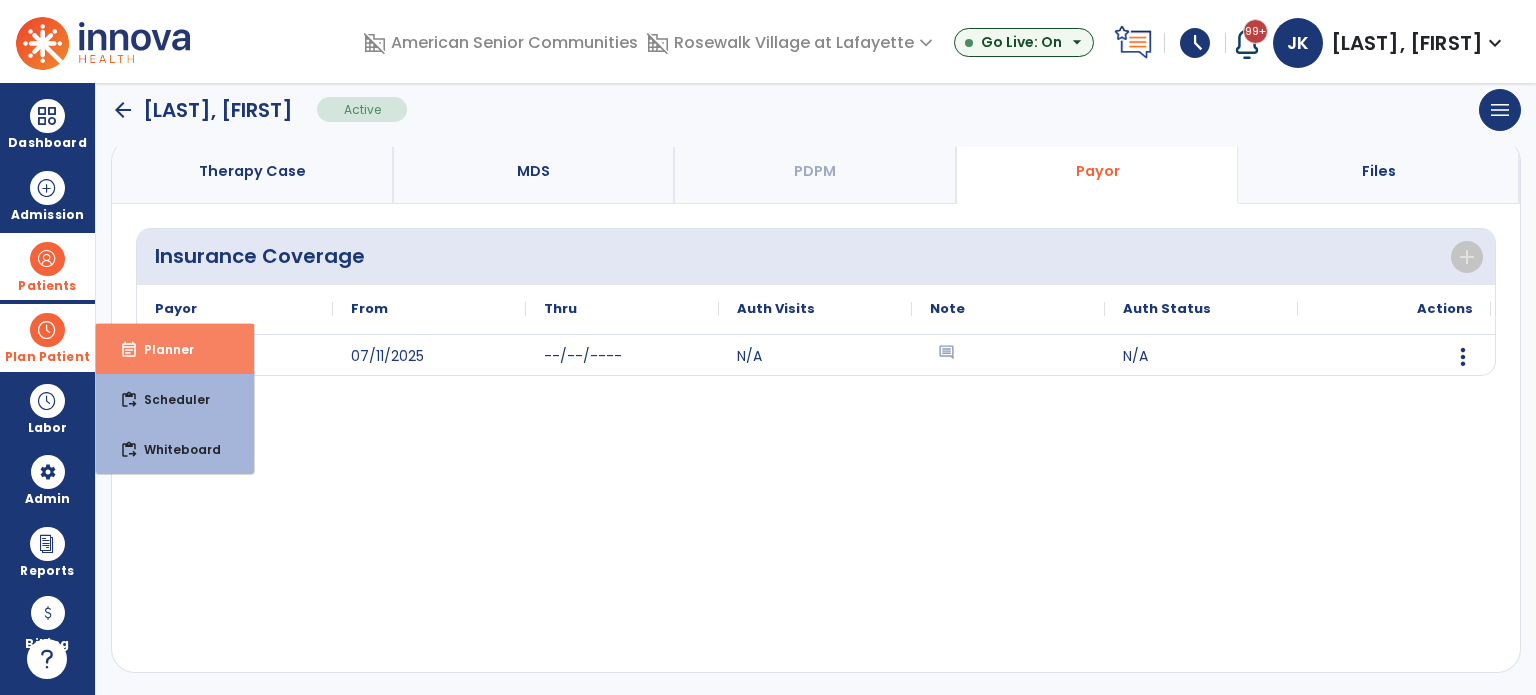 click on "Planner" at bounding box center (161, 349) 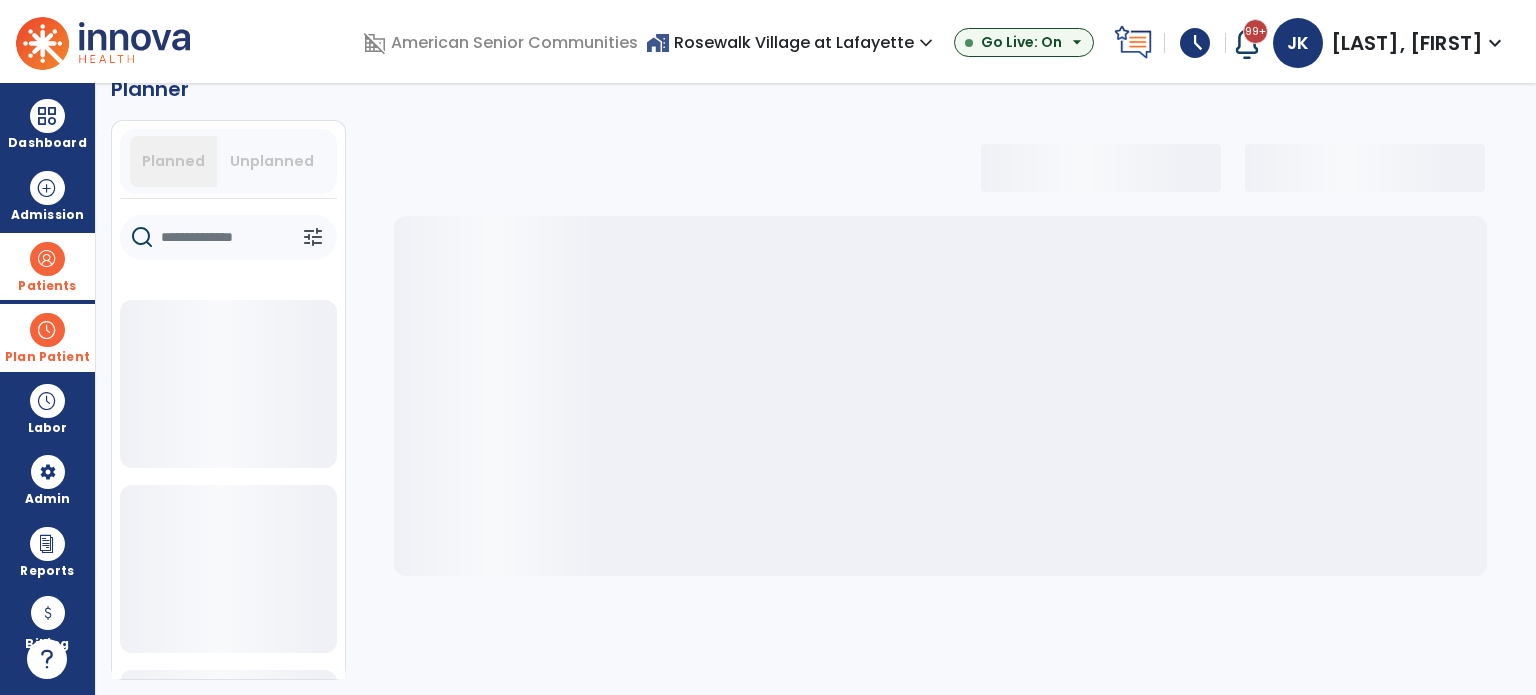 scroll, scrollTop: 36, scrollLeft: 0, axis: vertical 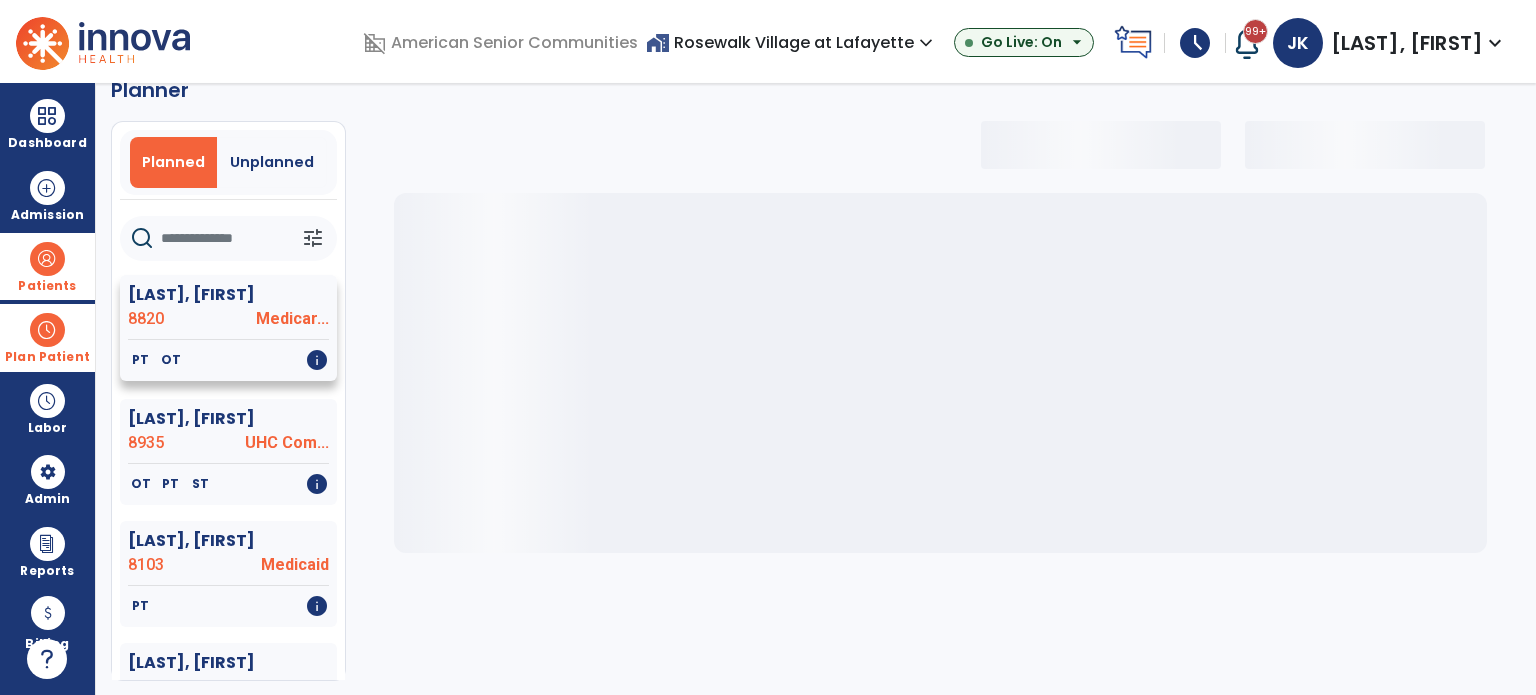 select on "***" 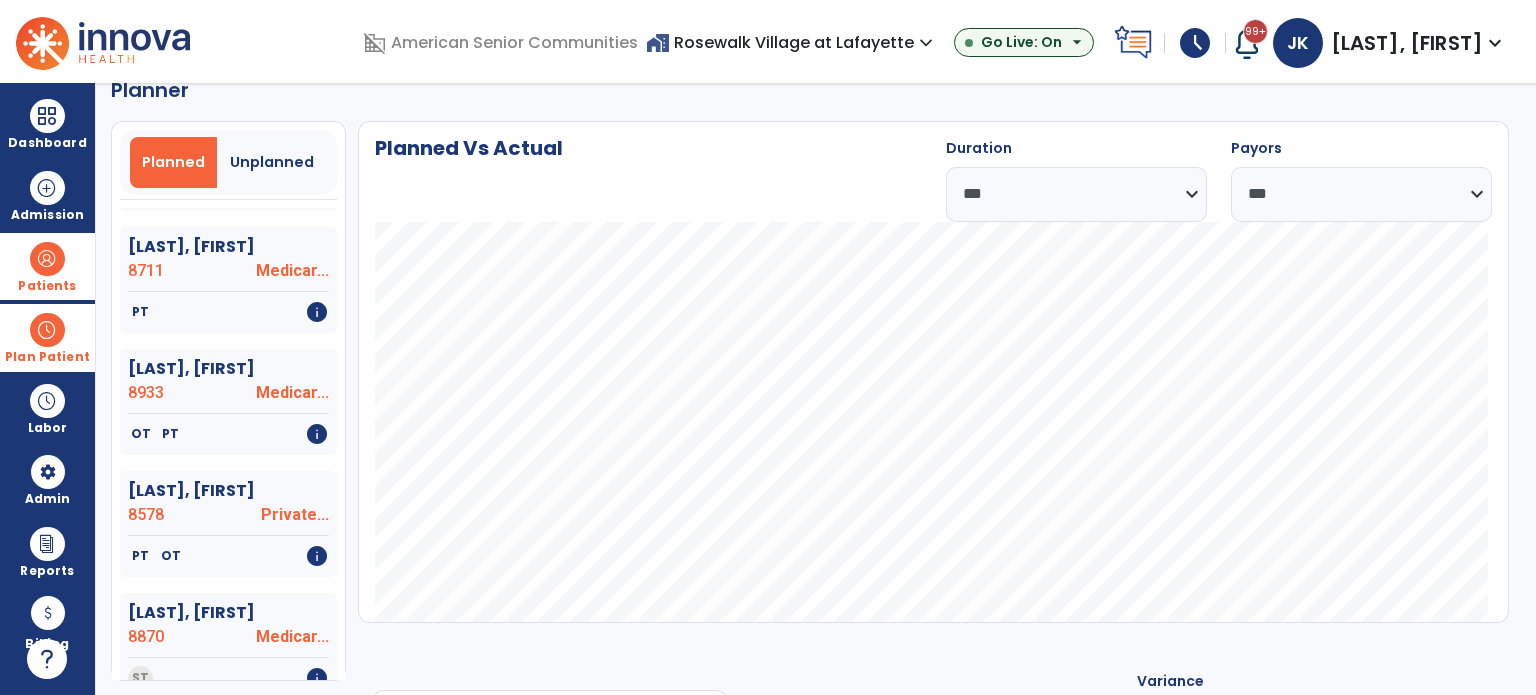 scroll, scrollTop: 1934, scrollLeft: 0, axis: vertical 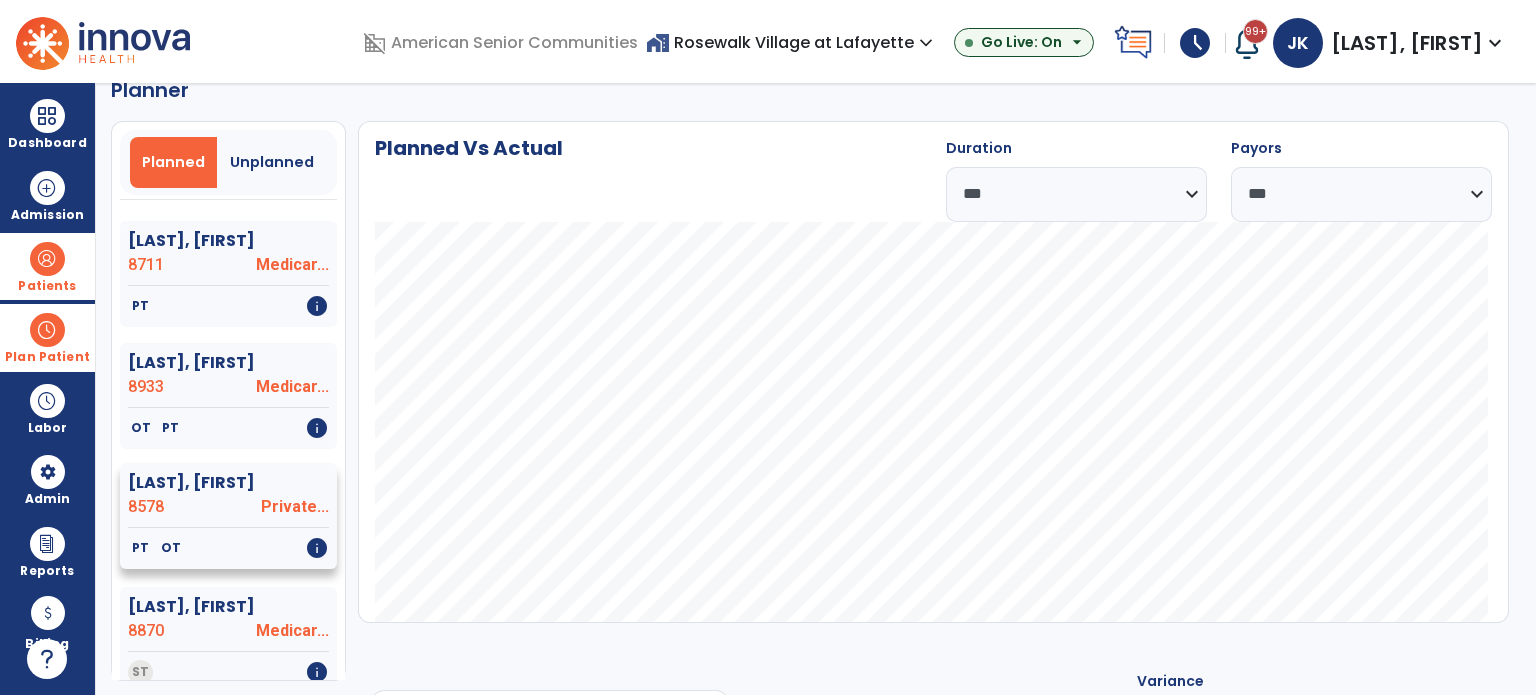 click on "[LAST], [FIRST]" 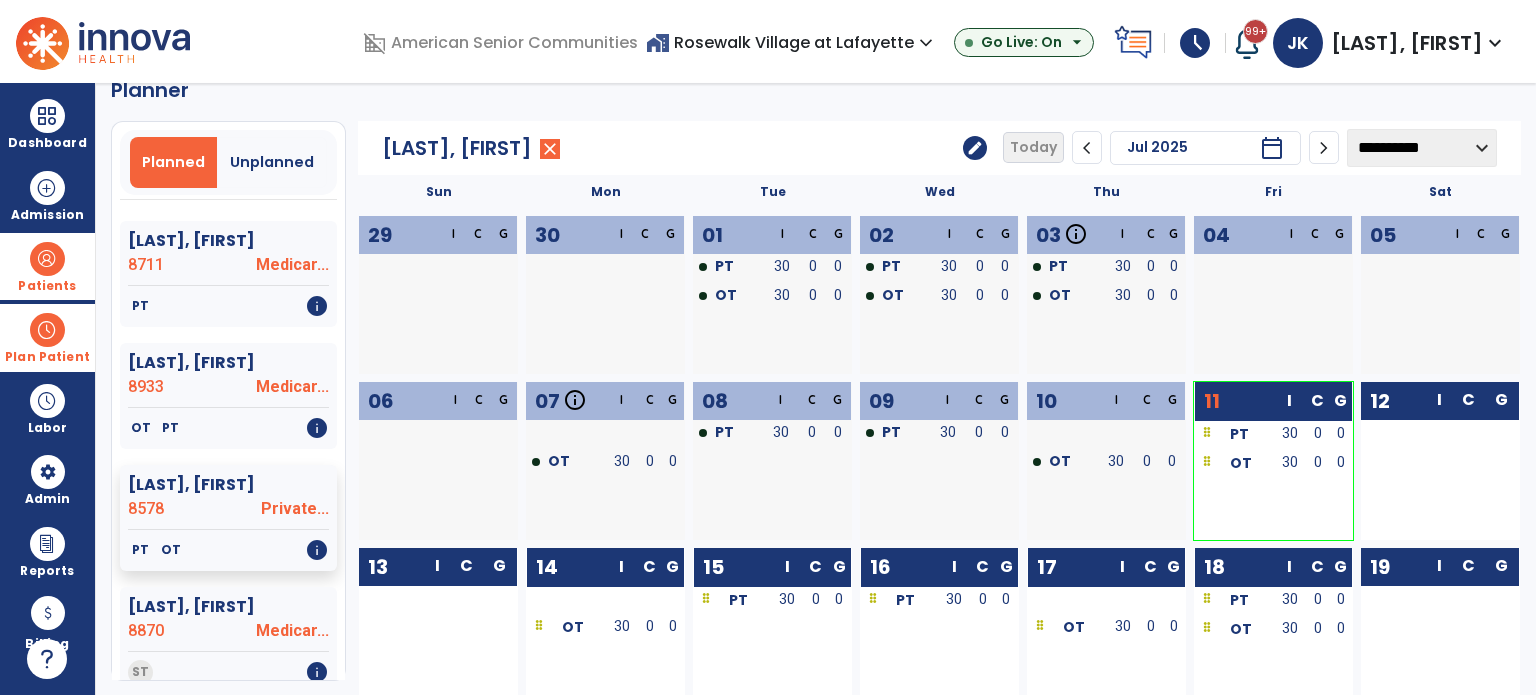 click on "edit" 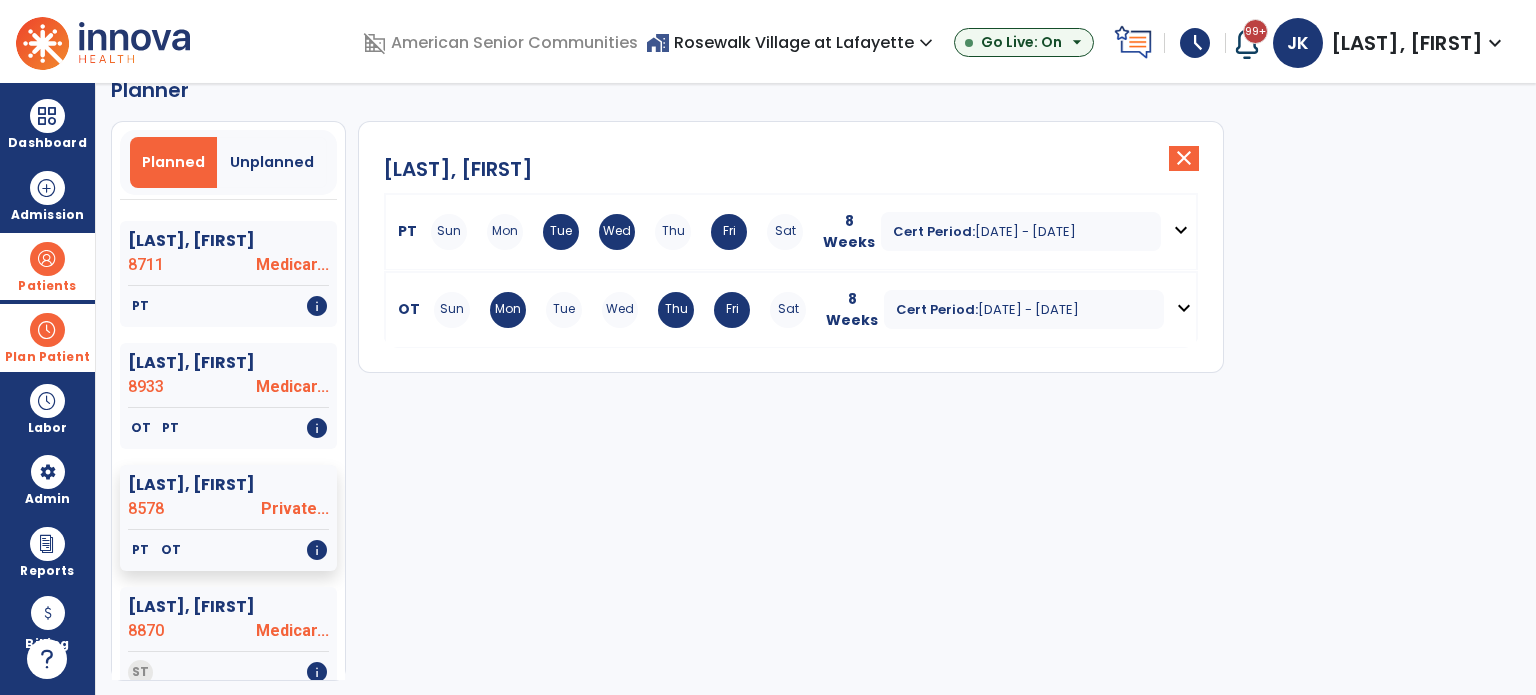 click on "expand_more" at bounding box center (1181, 230) 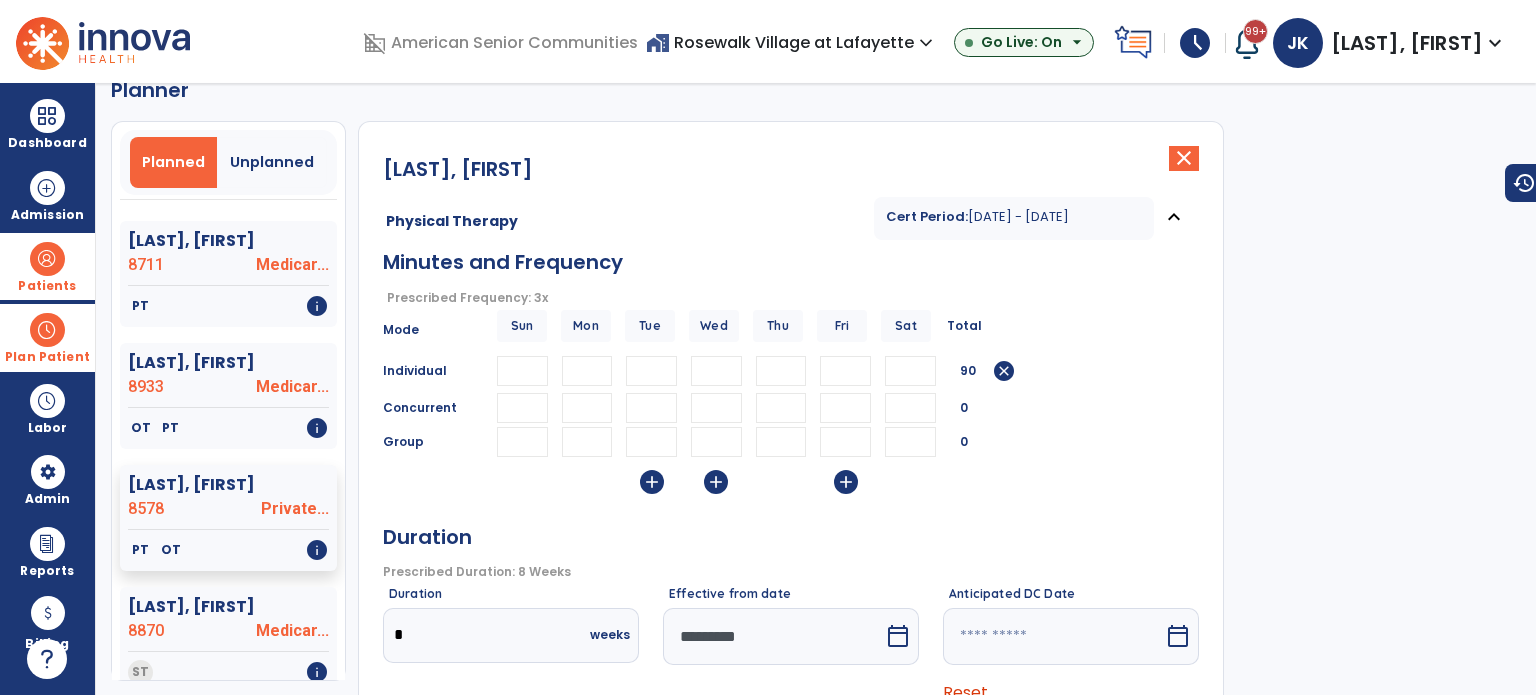 click at bounding box center (773, 636) 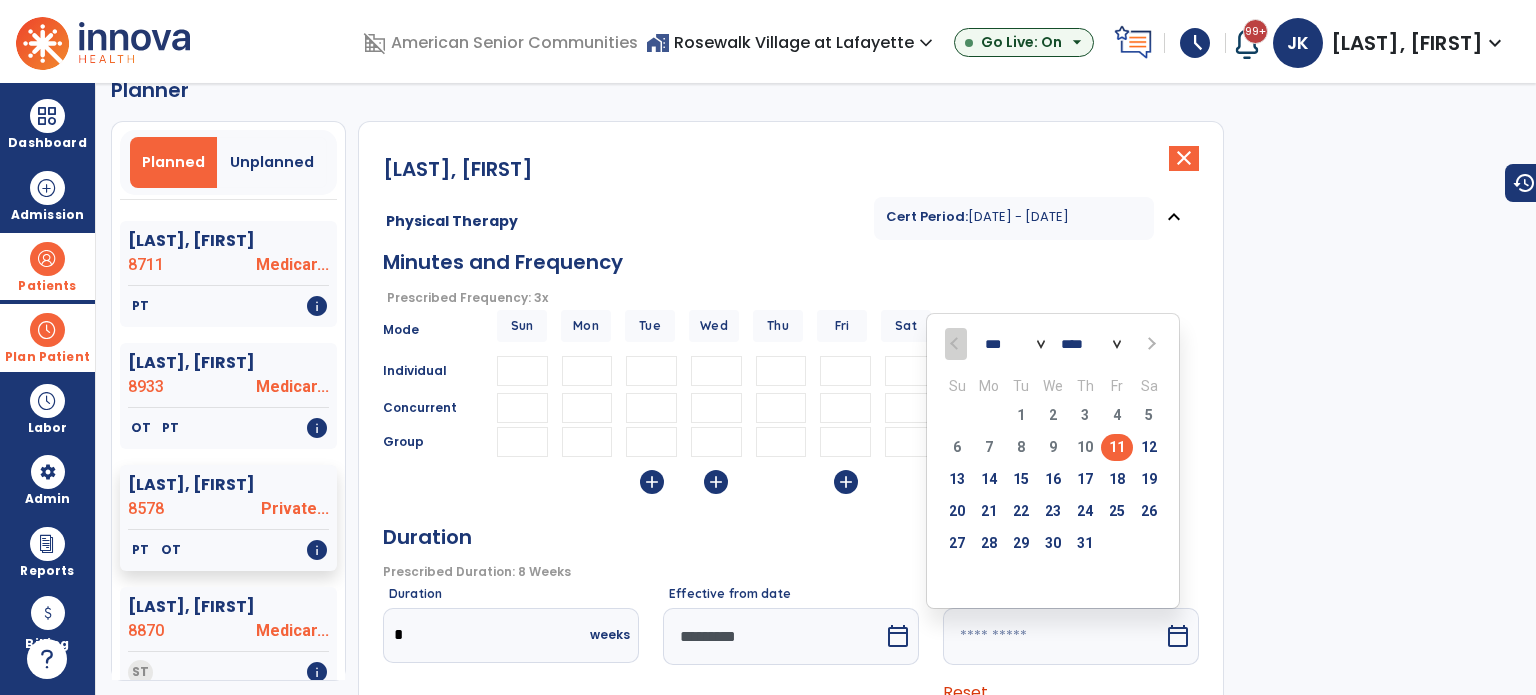 click on "11" at bounding box center [1117, 447] 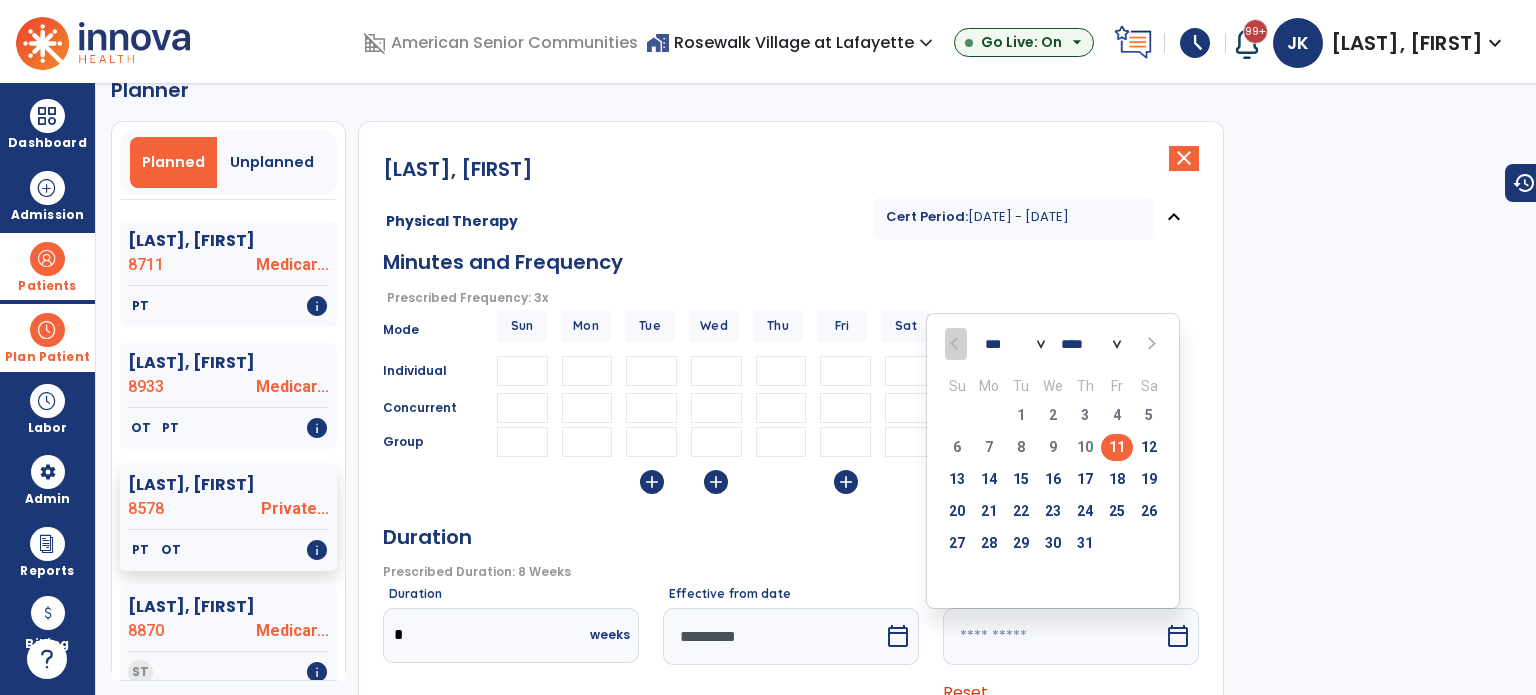 type on "*********" 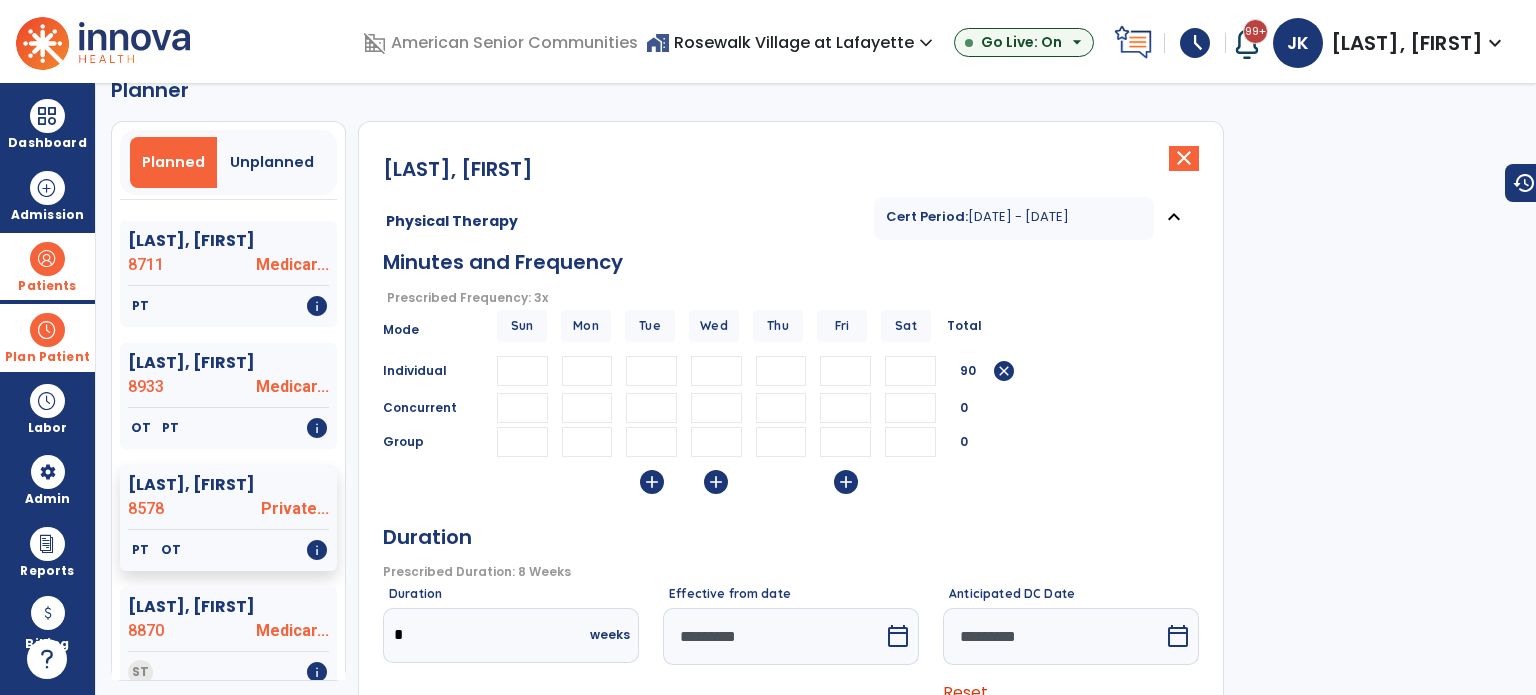 click on "*********" at bounding box center [773, 636] 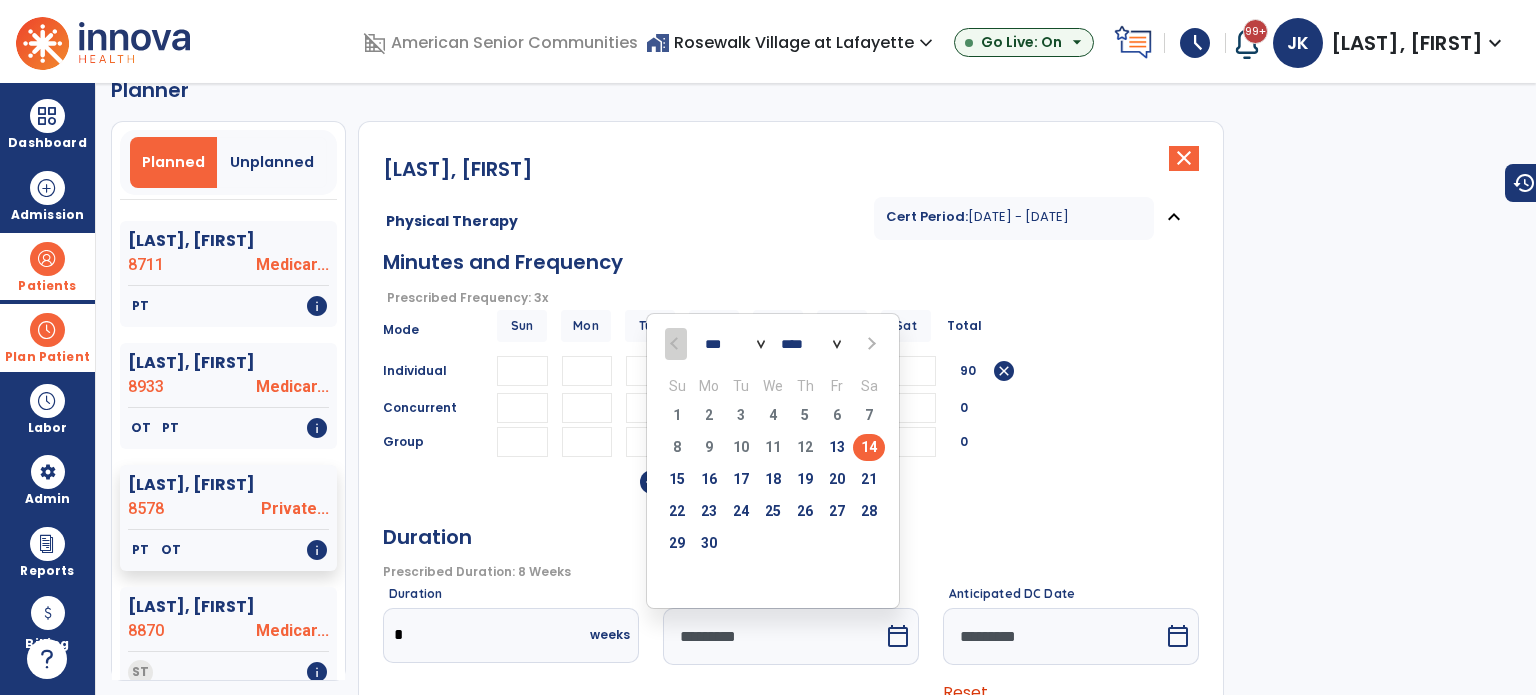 click at bounding box center (869, 343) 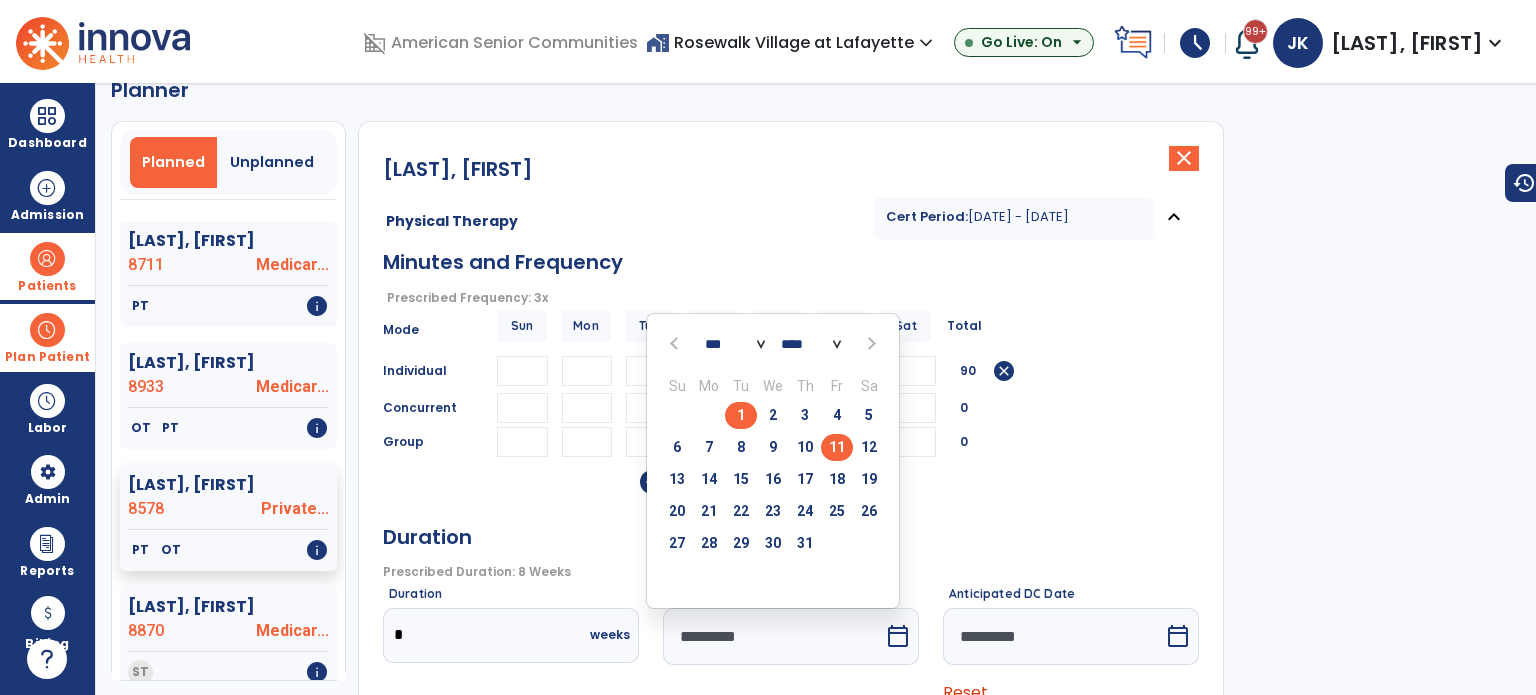 click on "11" at bounding box center [837, 447] 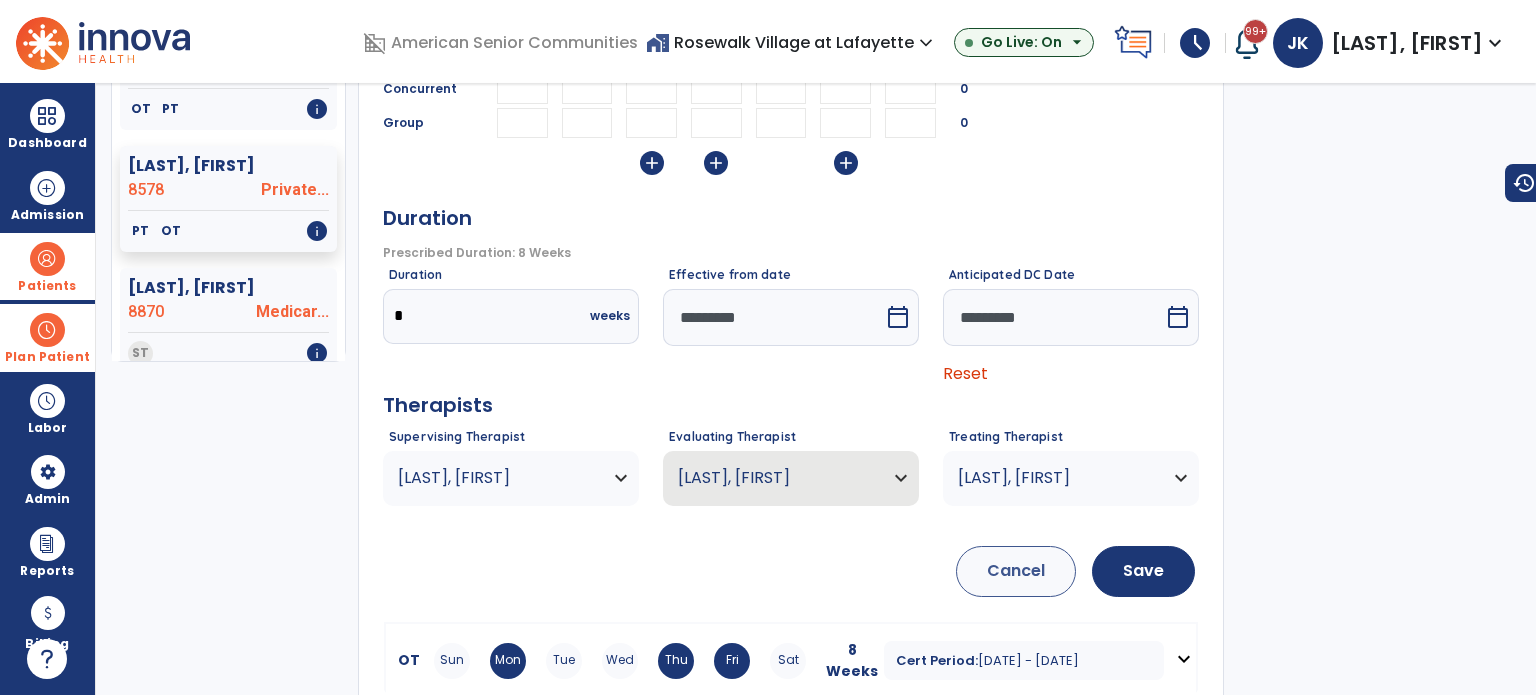scroll, scrollTop: 356, scrollLeft: 0, axis: vertical 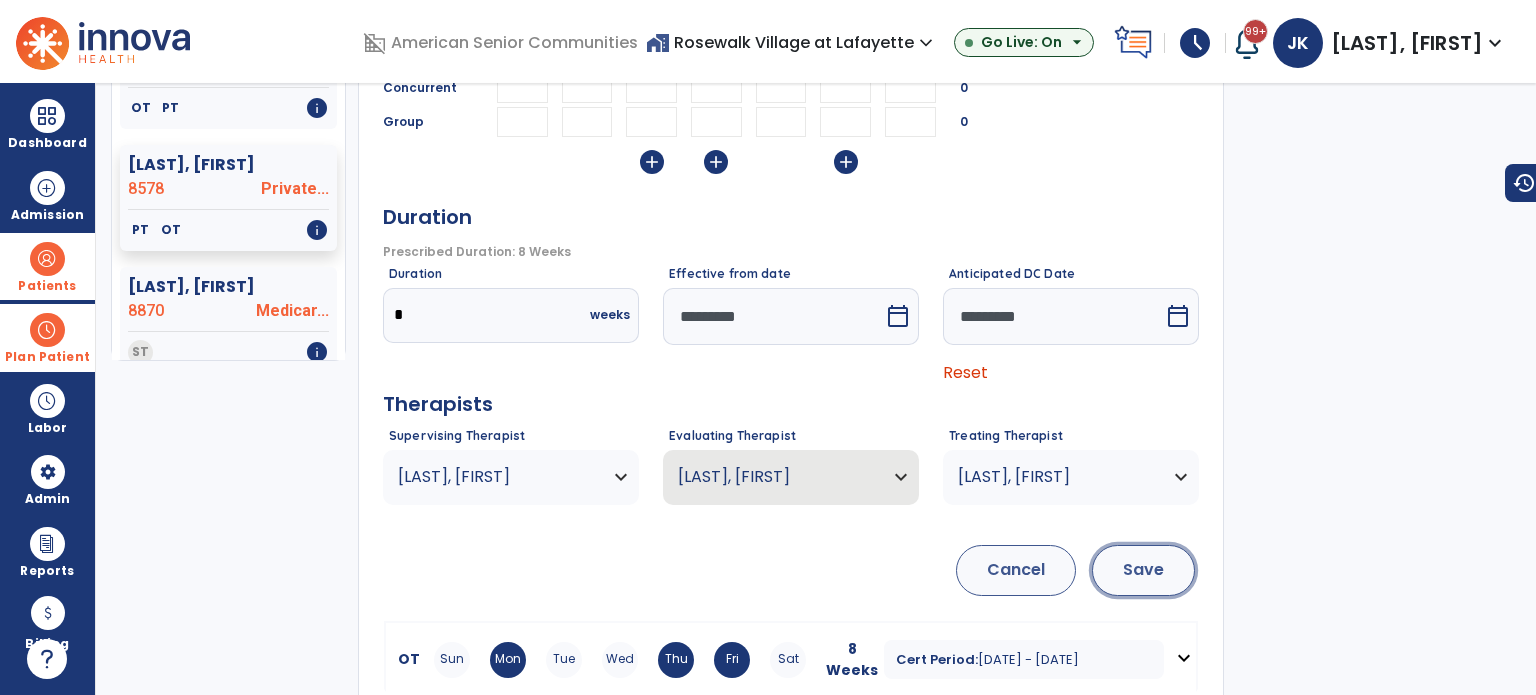 click on "Save" at bounding box center [1143, 570] 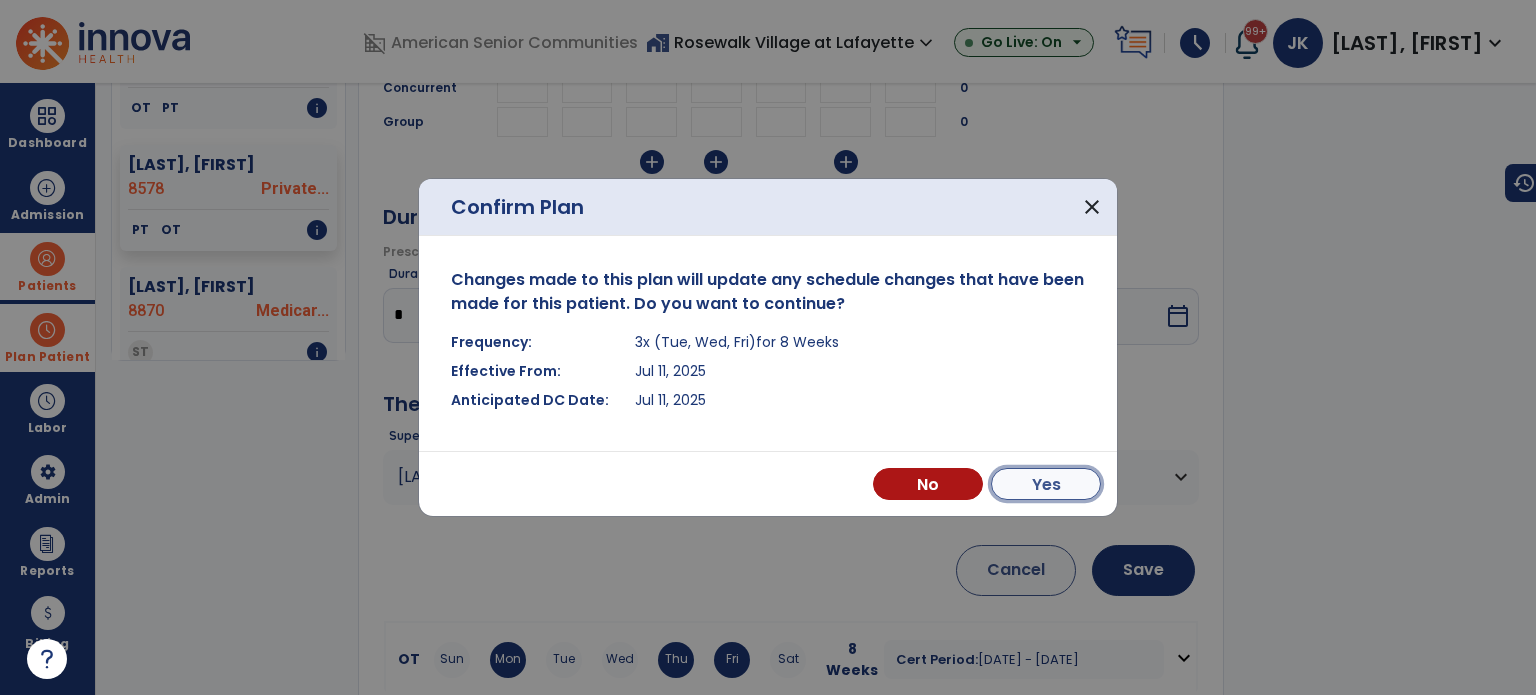 click on "Yes" at bounding box center (1046, 484) 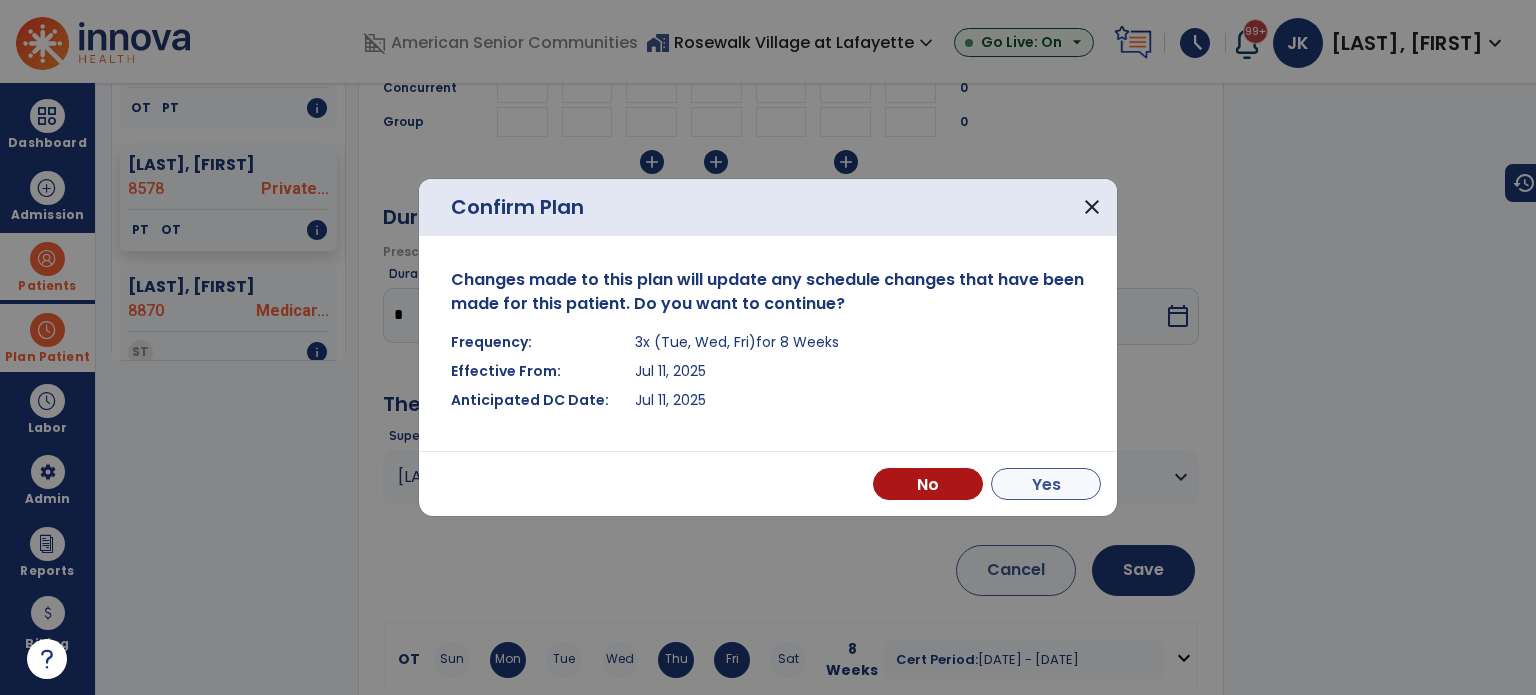 scroll, scrollTop: 721, scrollLeft: 0, axis: vertical 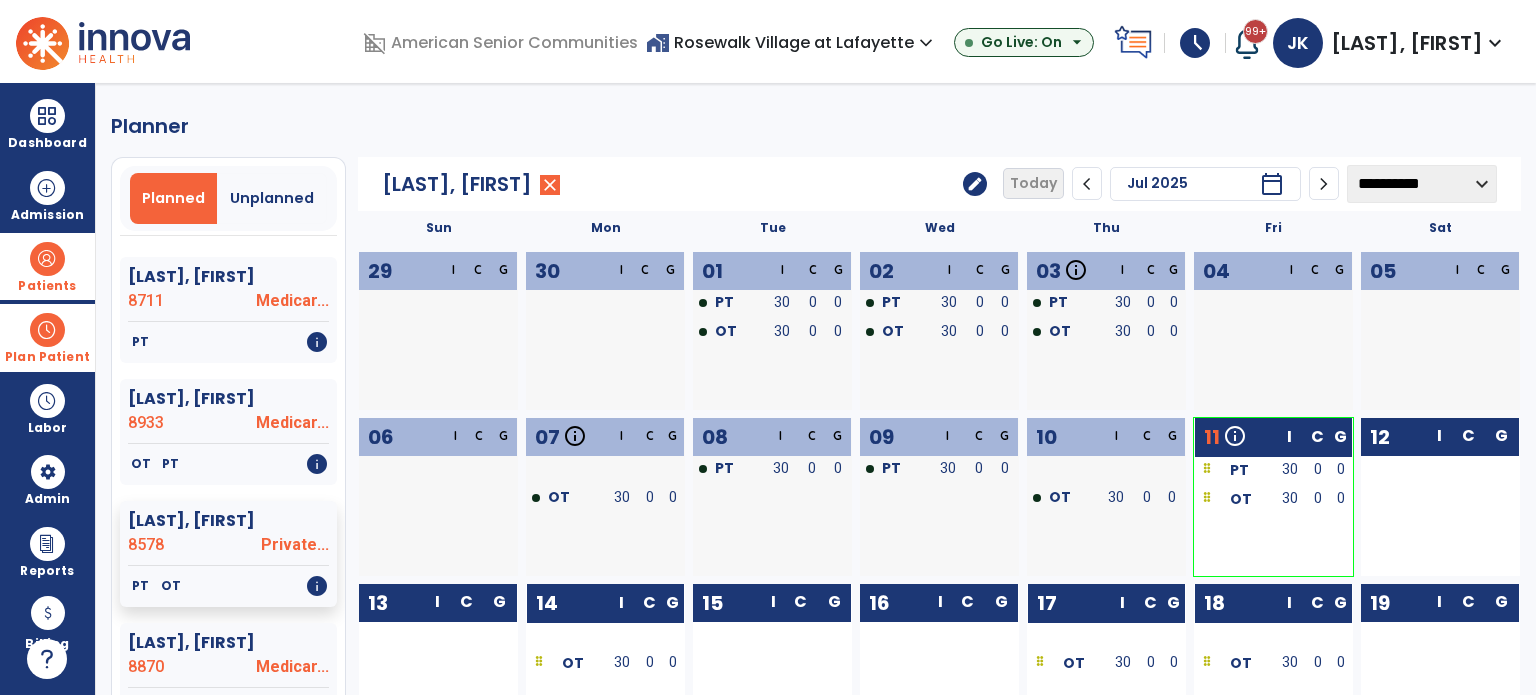 click on "edit" 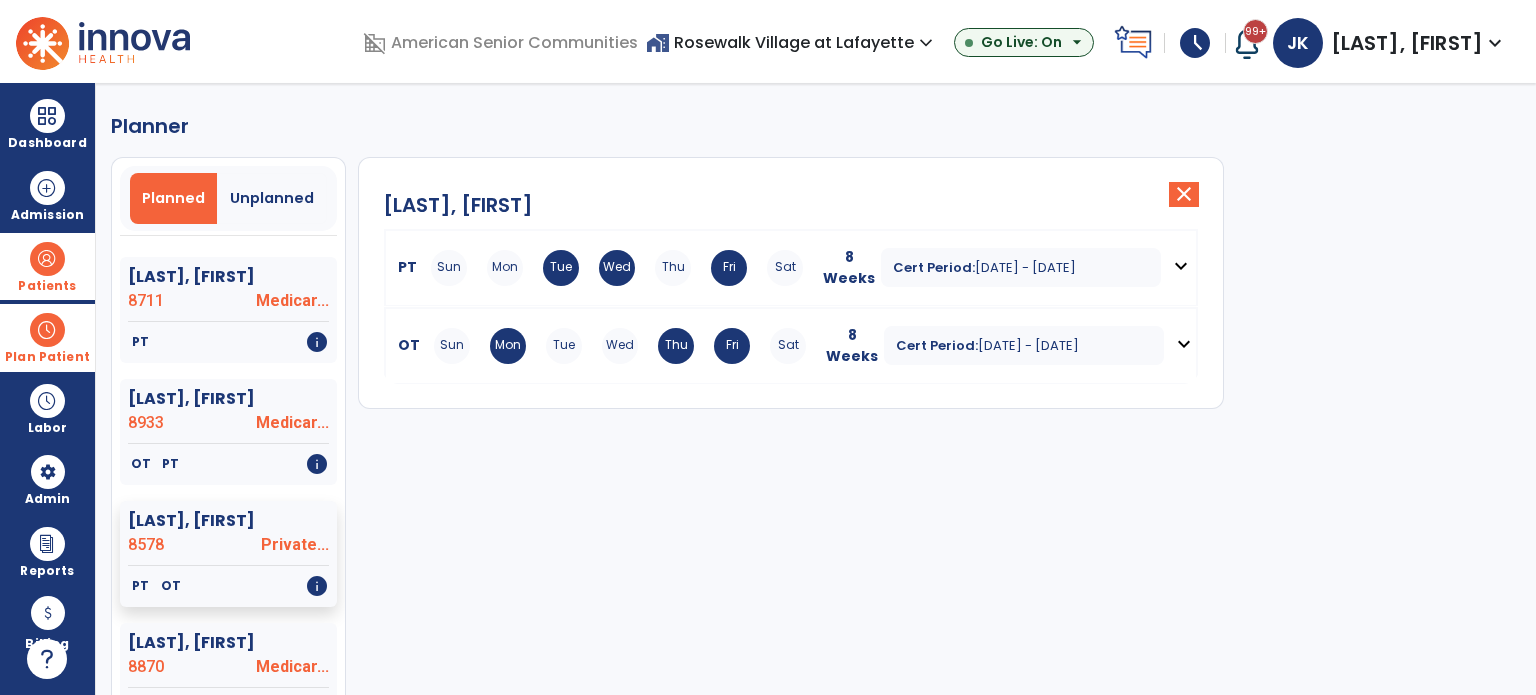 click on "expand_more" at bounding box center (1184, 344) 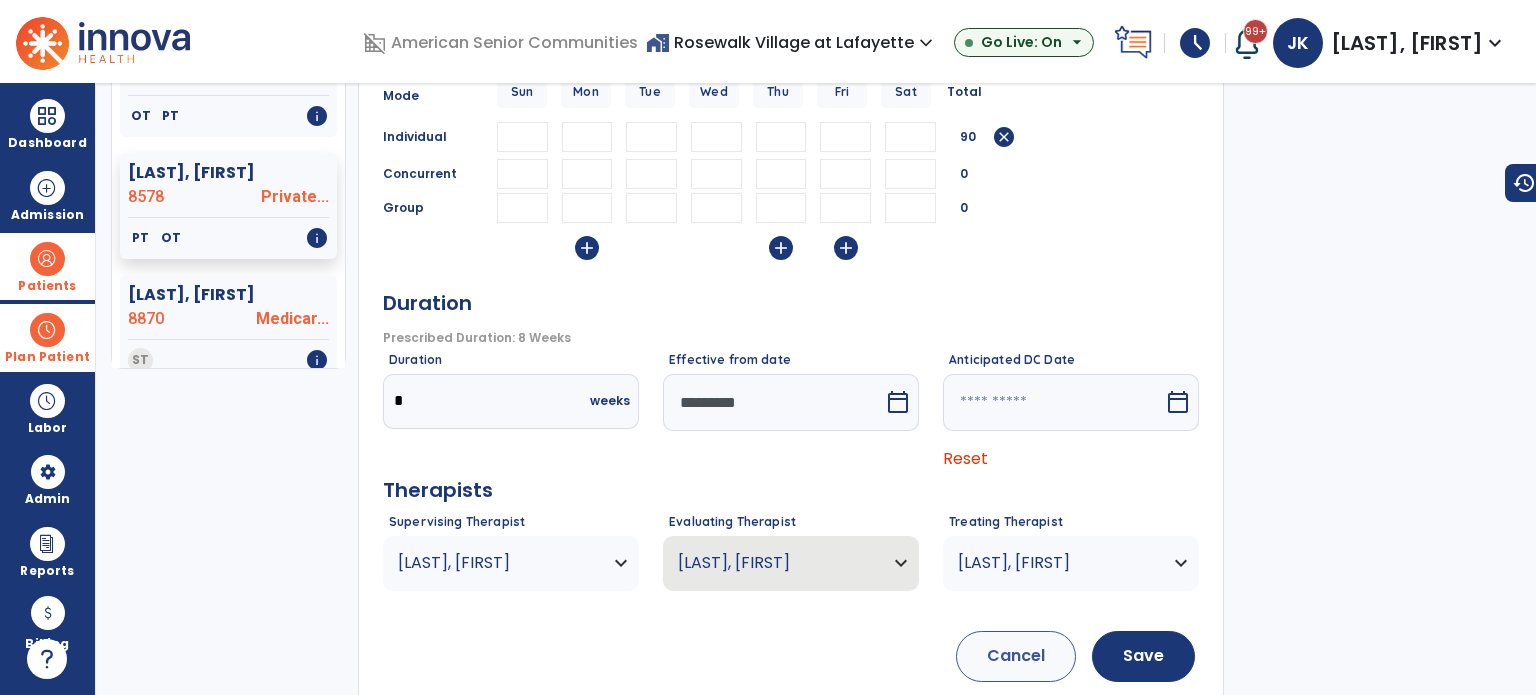 scroll, scrollTop: 380, scrollLeft: 0, axis: vertical 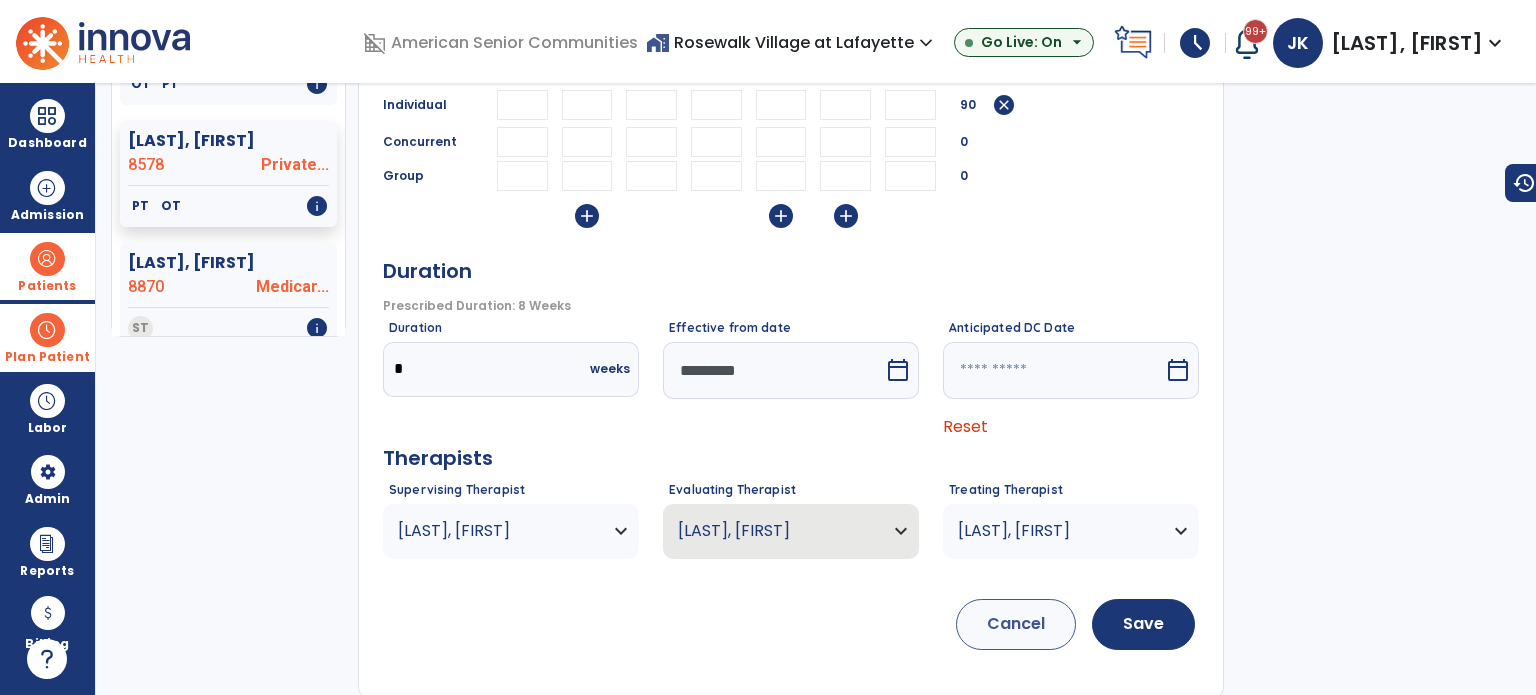click at bounding box center (773, 370) 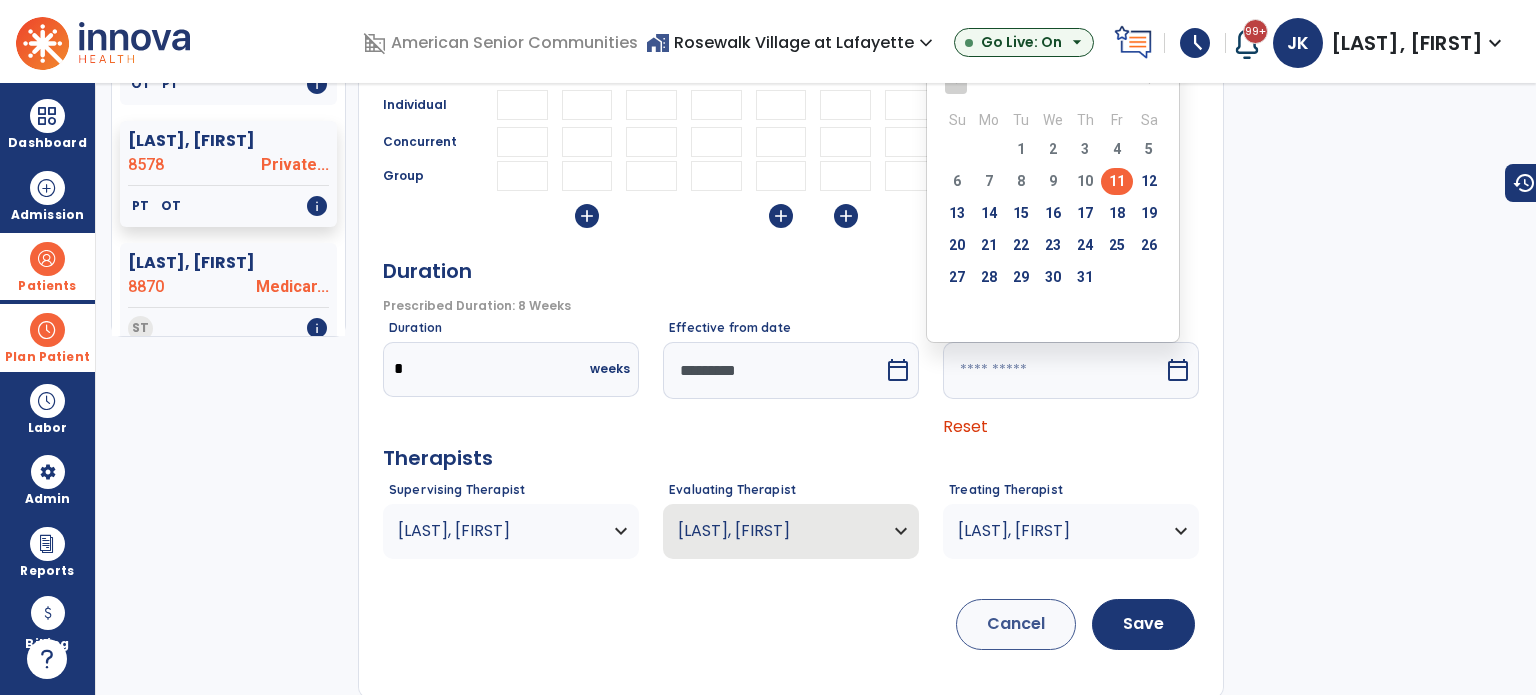 click on "11" at bounding box center [1117, 181] 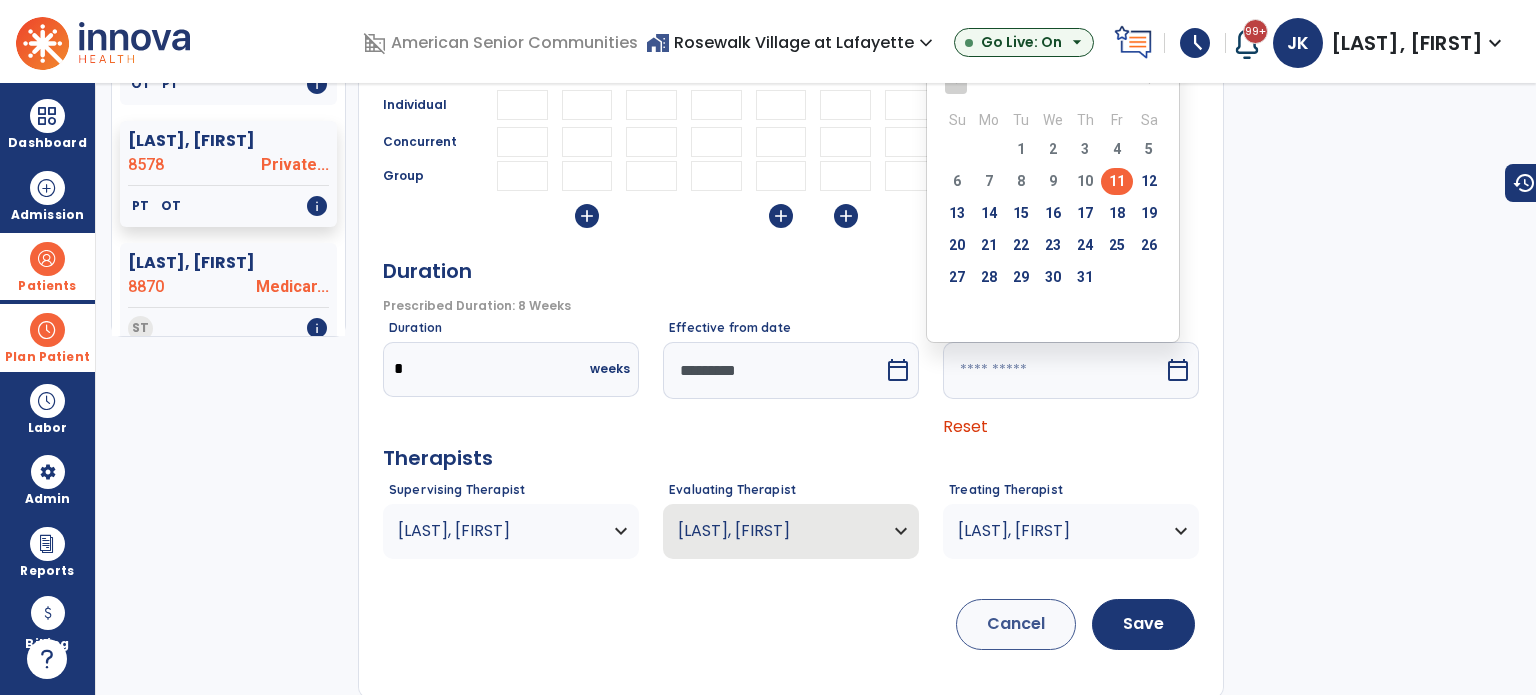 type on "*********" 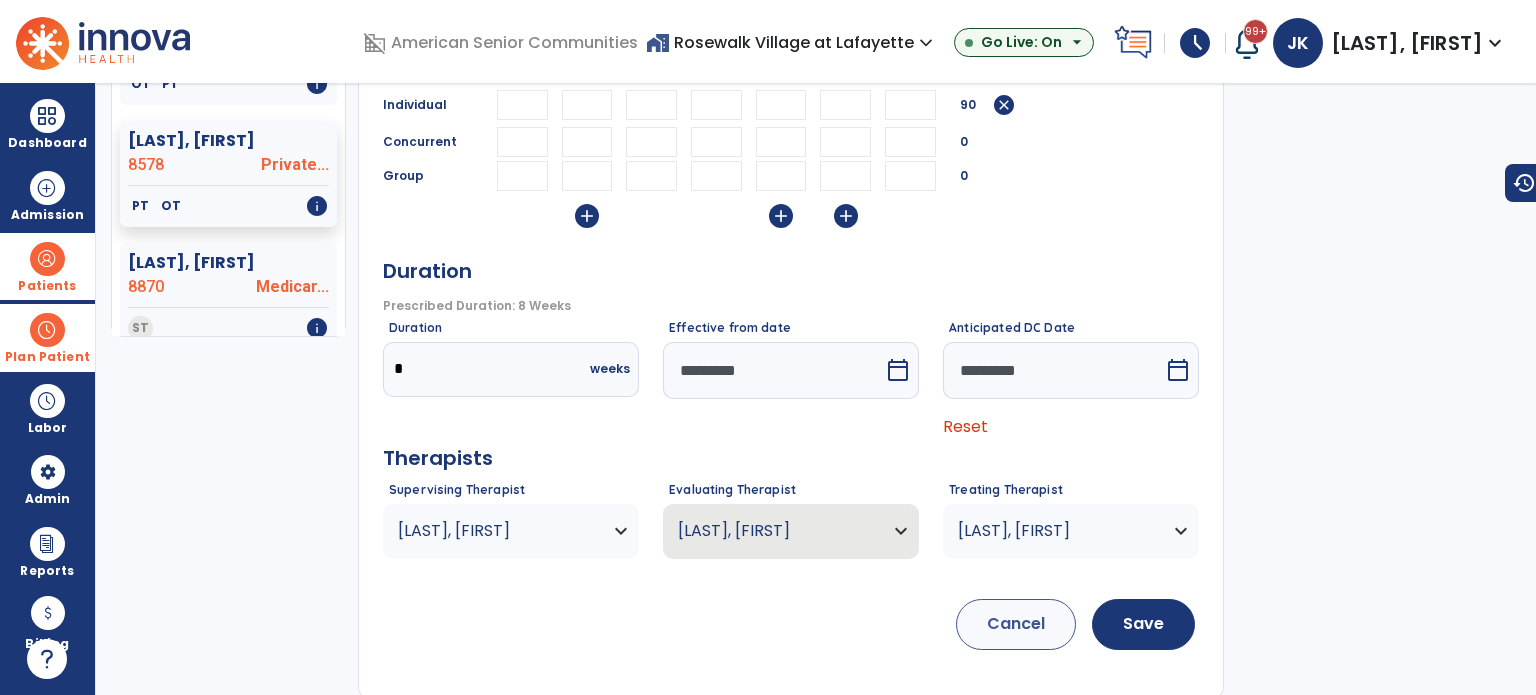 click on "*********" at bounding box center [773, 370] 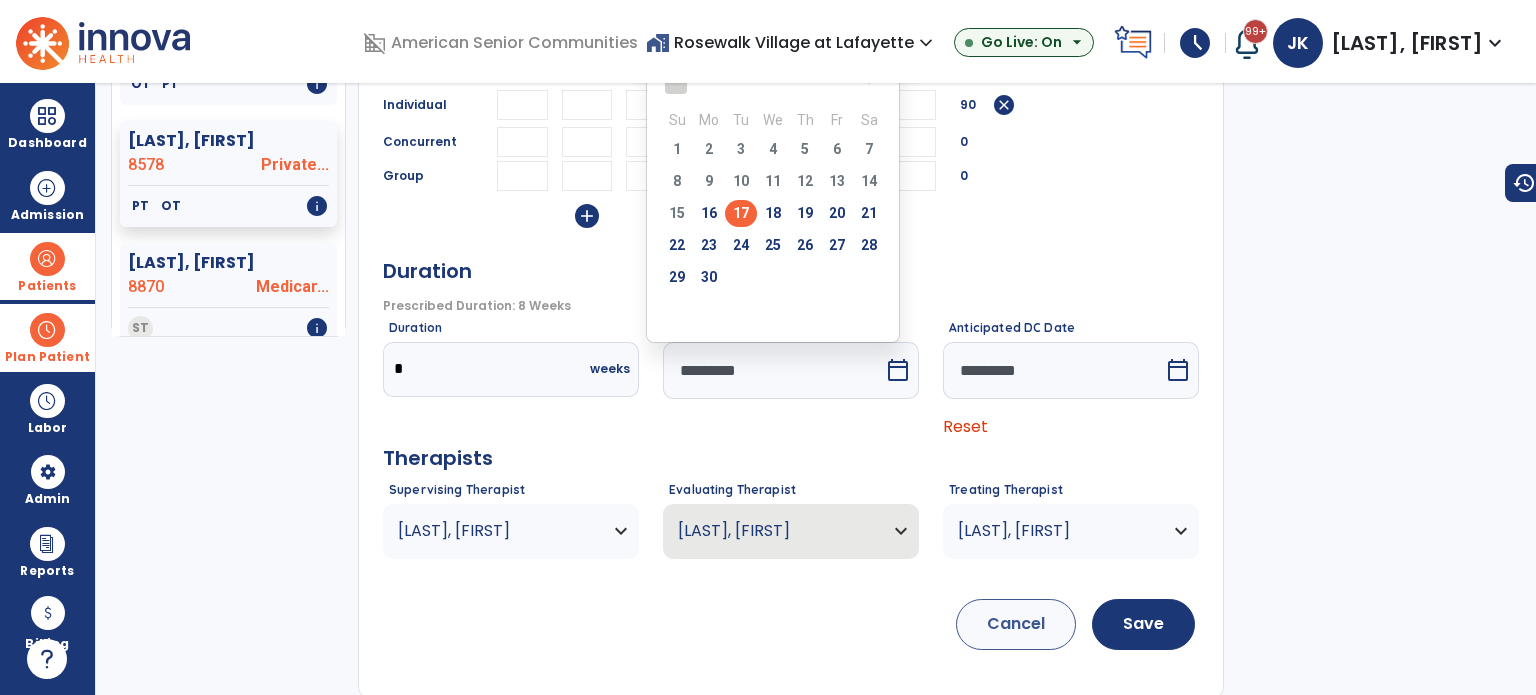 scroll, scrollTop: 349, scrollLeft: 0, axis: vertical 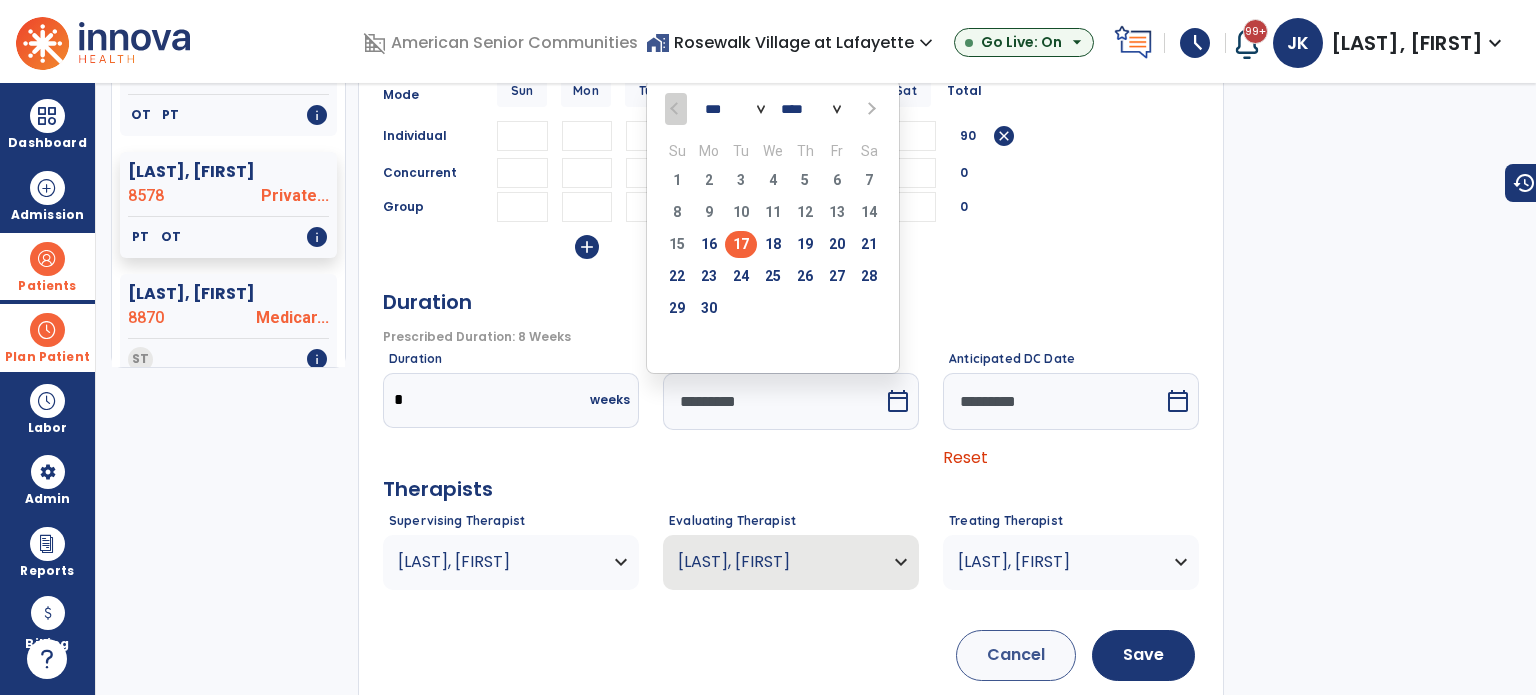 click at bounding box center (869, 108) 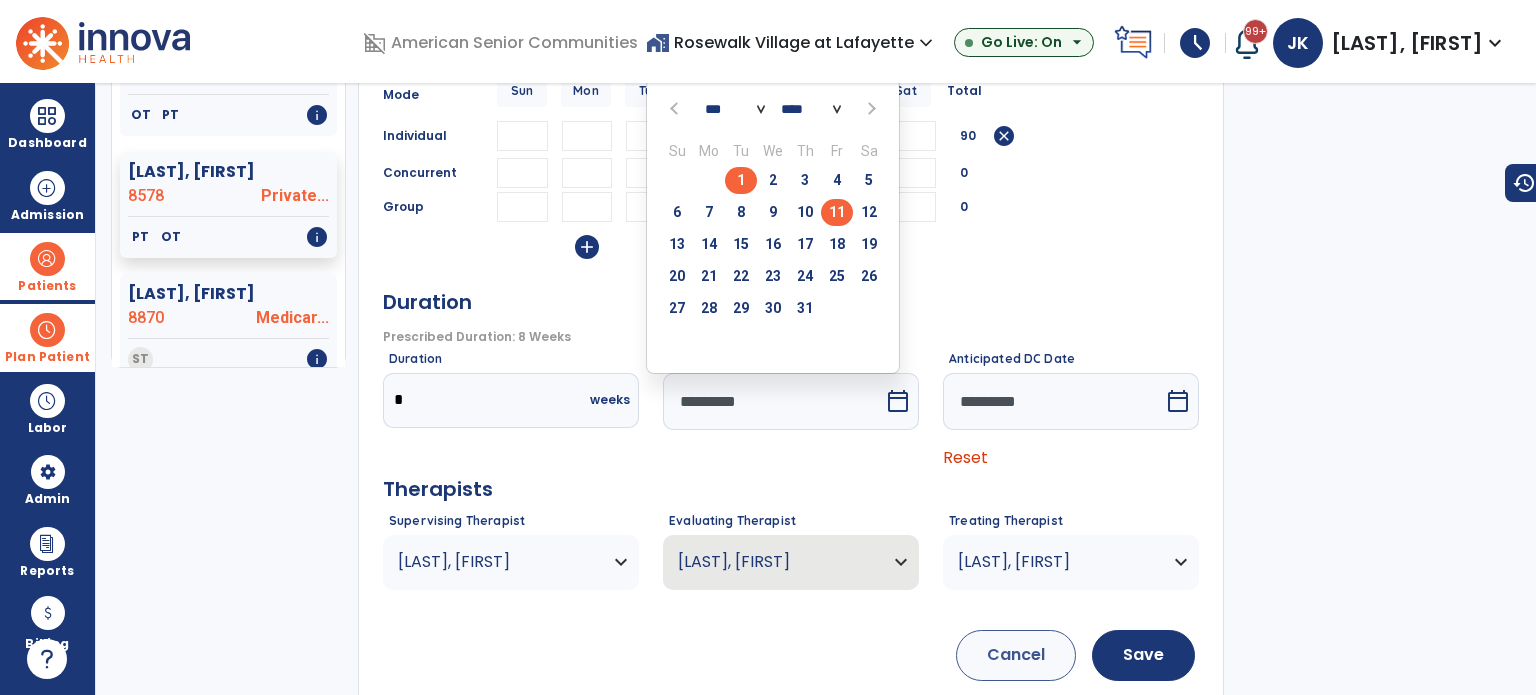 click on "11" at bounding box center (837, 212) 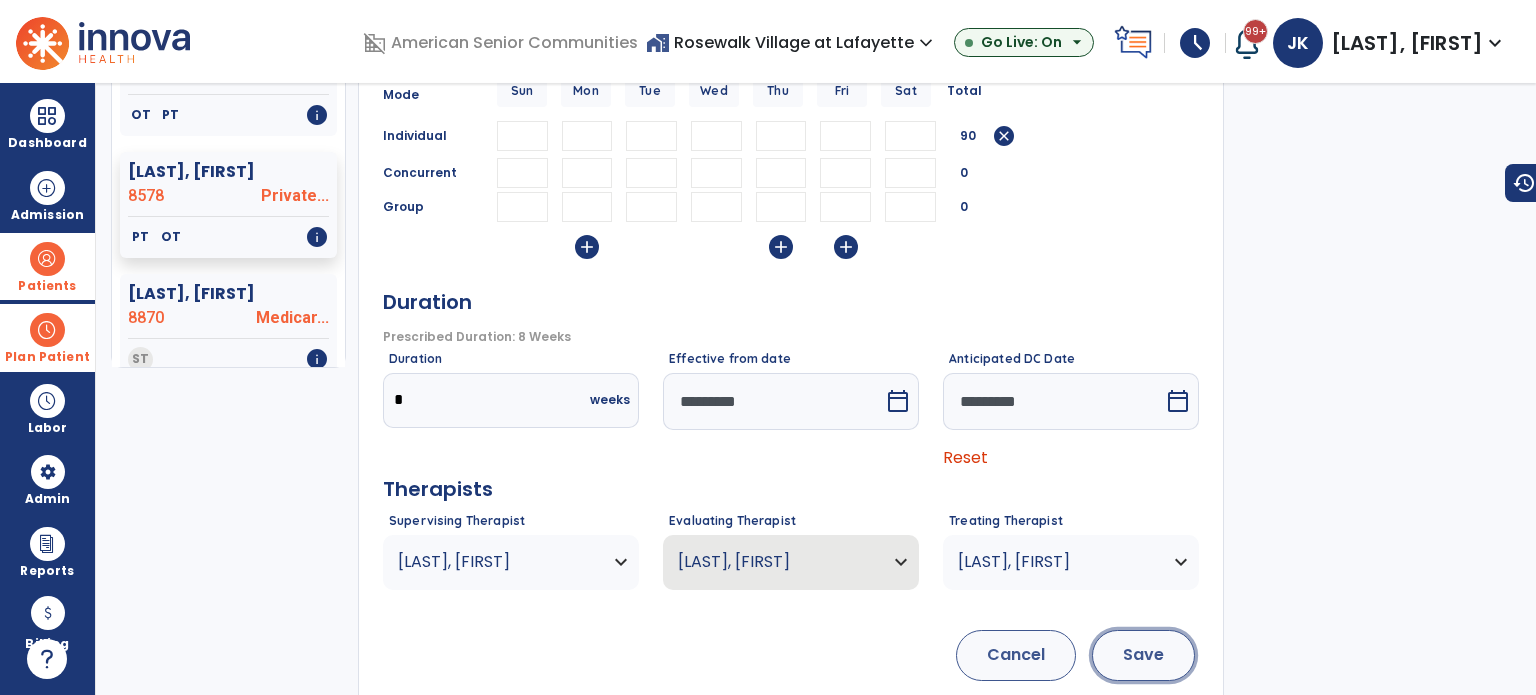 click on "Save" at bounding box center (1143, 655) 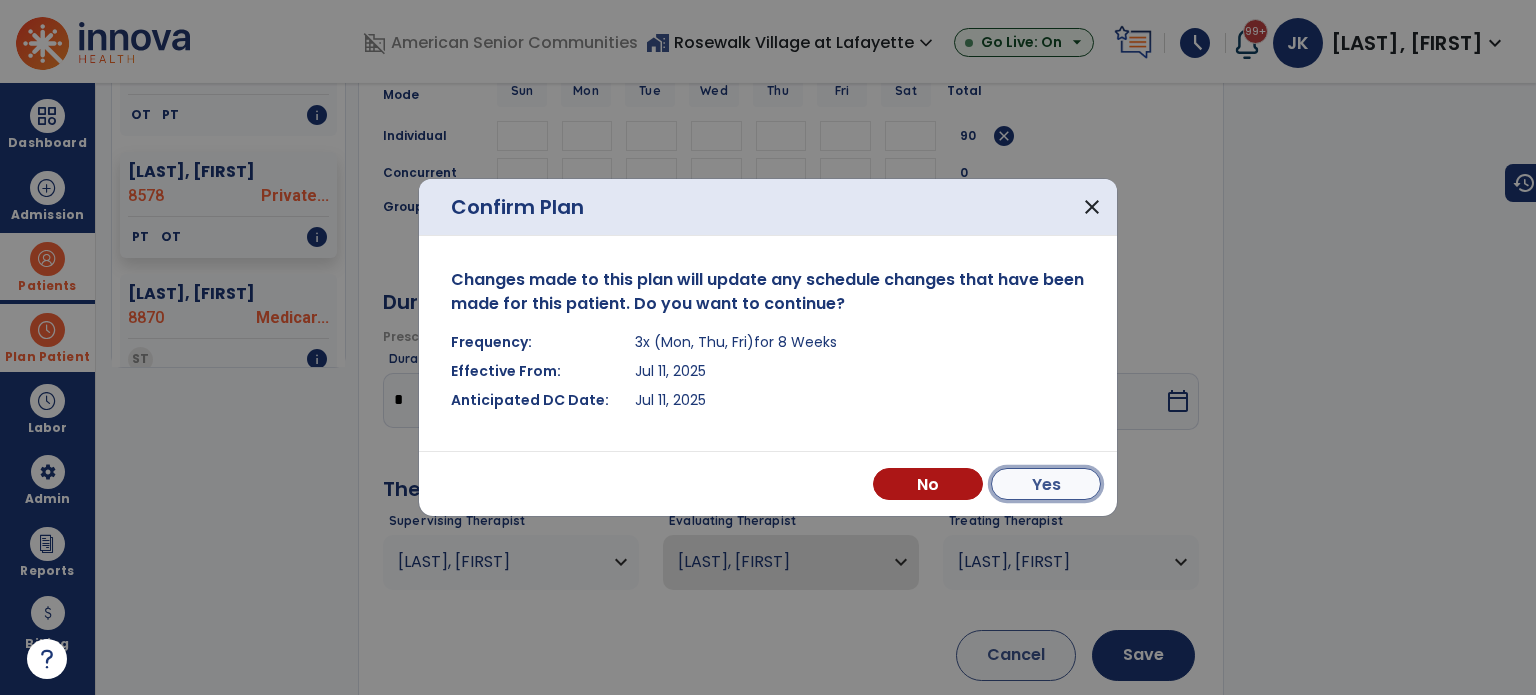 click on "Yes" at bounding box center (1046, 484) 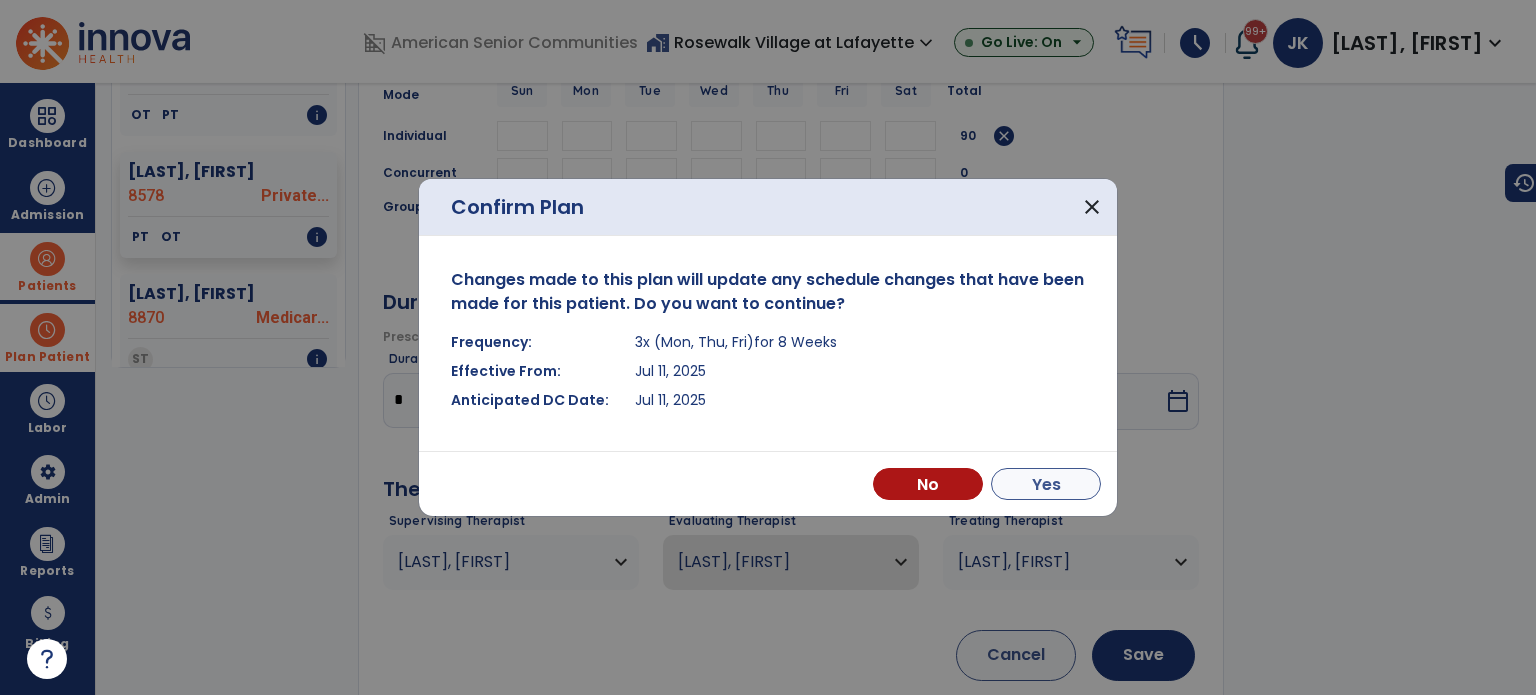scroll, scrollTop: 721, scrollLeft: 0, axis: vertical 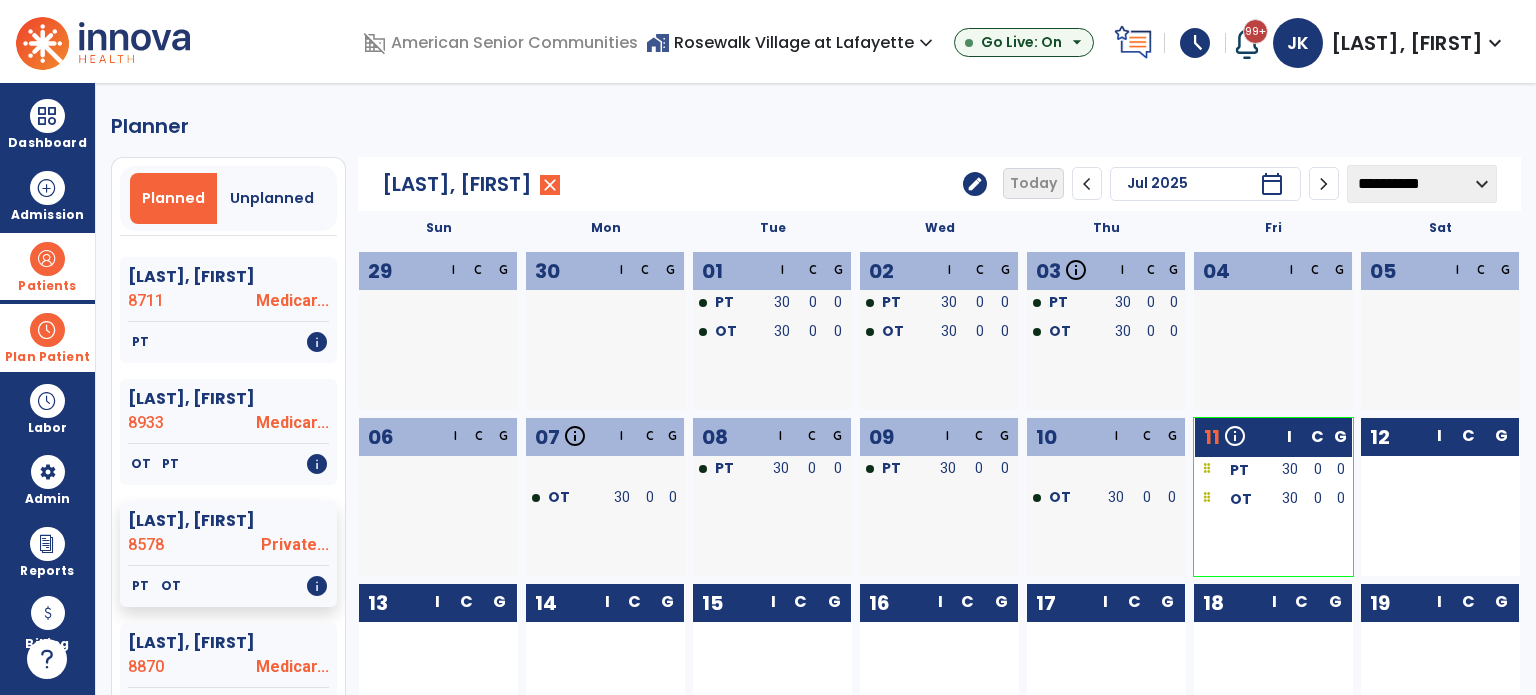 click on "Plan Patient" at bounding box center (47, 357) 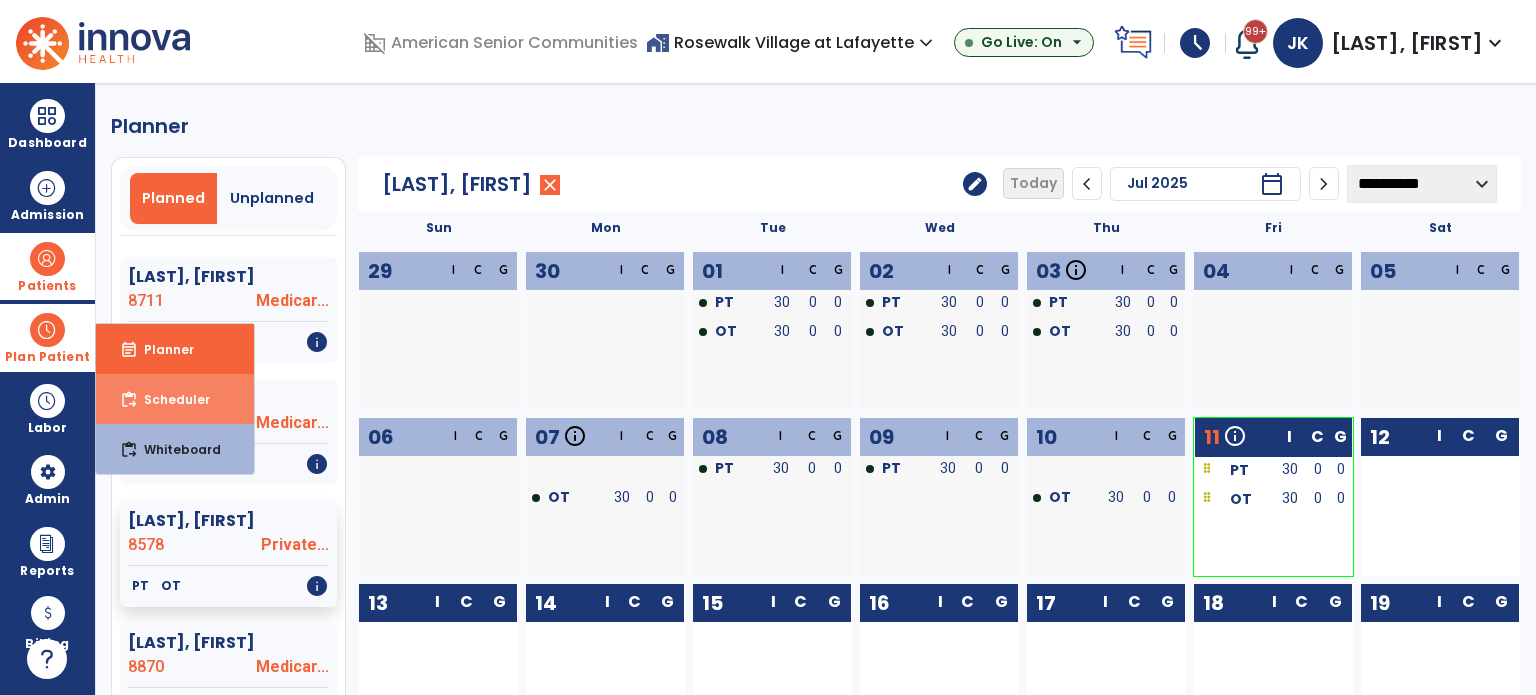 click on "Scheduler" at bounding box center [169, 399] 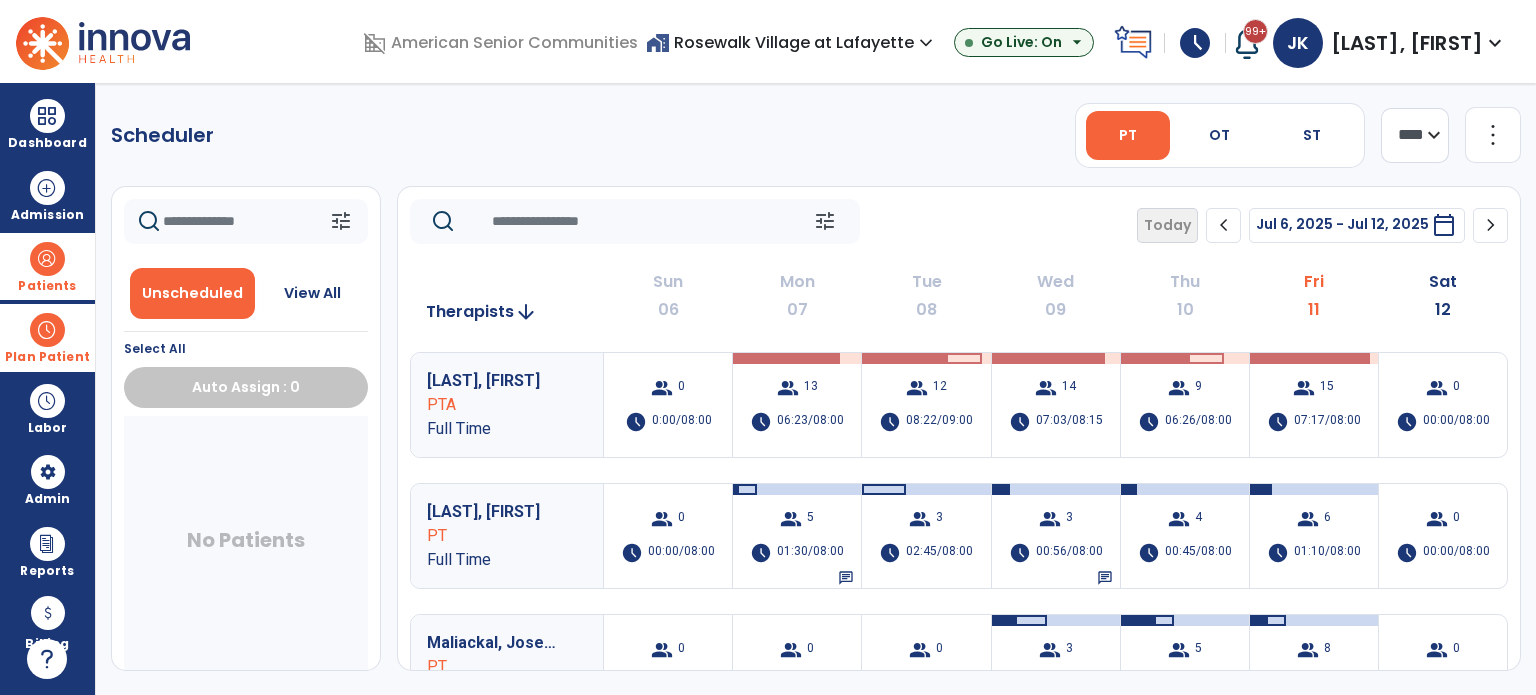 click on "chevron_right" 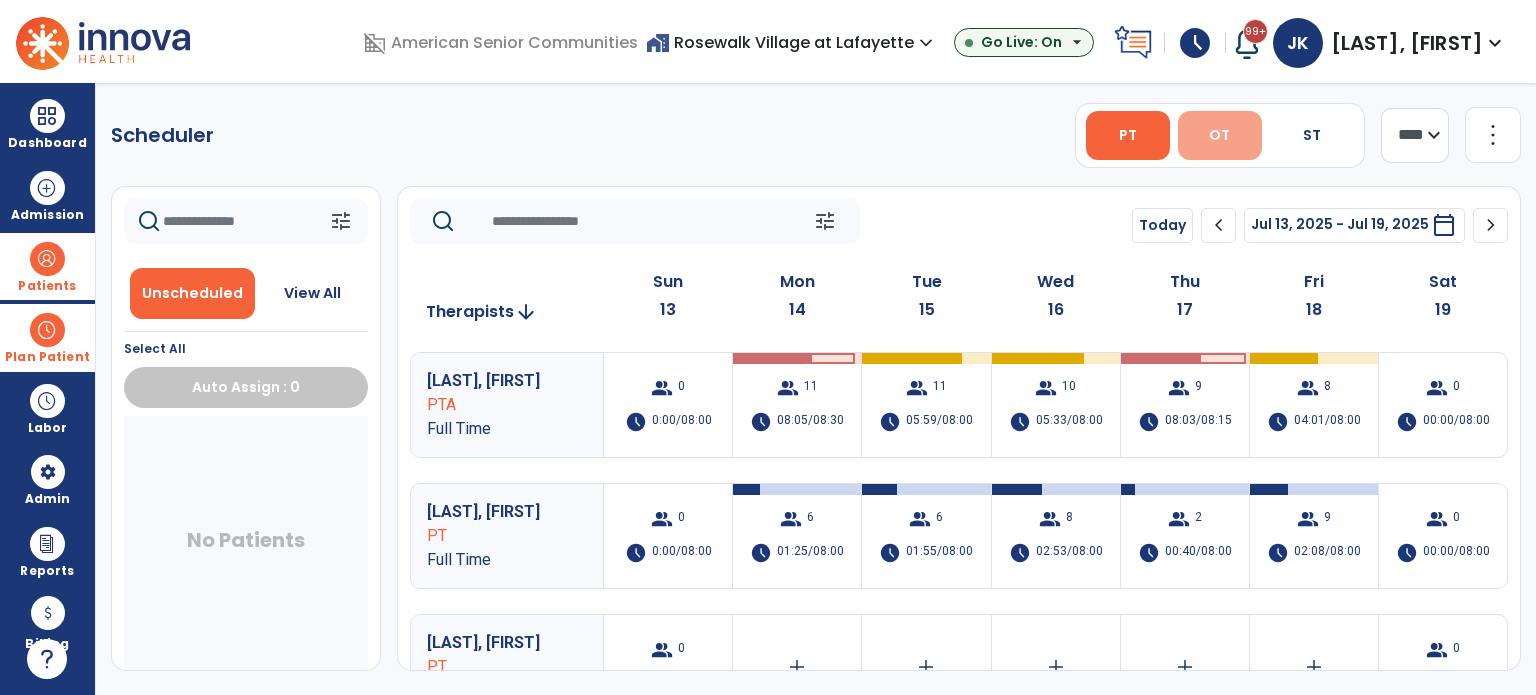 click on "OT" at bounding box center [1219, 135] 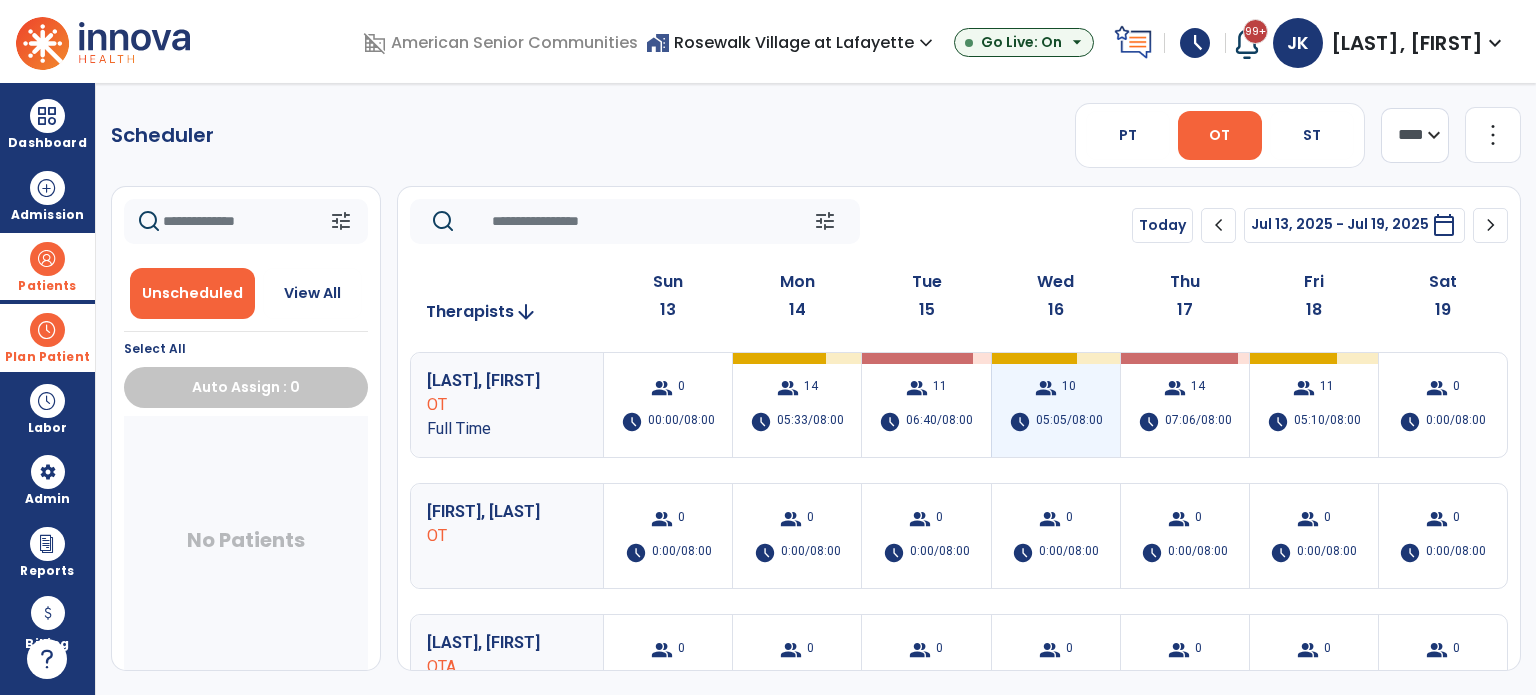 click on "group  10  schedule  05:05/08:00" at bounding box center [1056, 405] 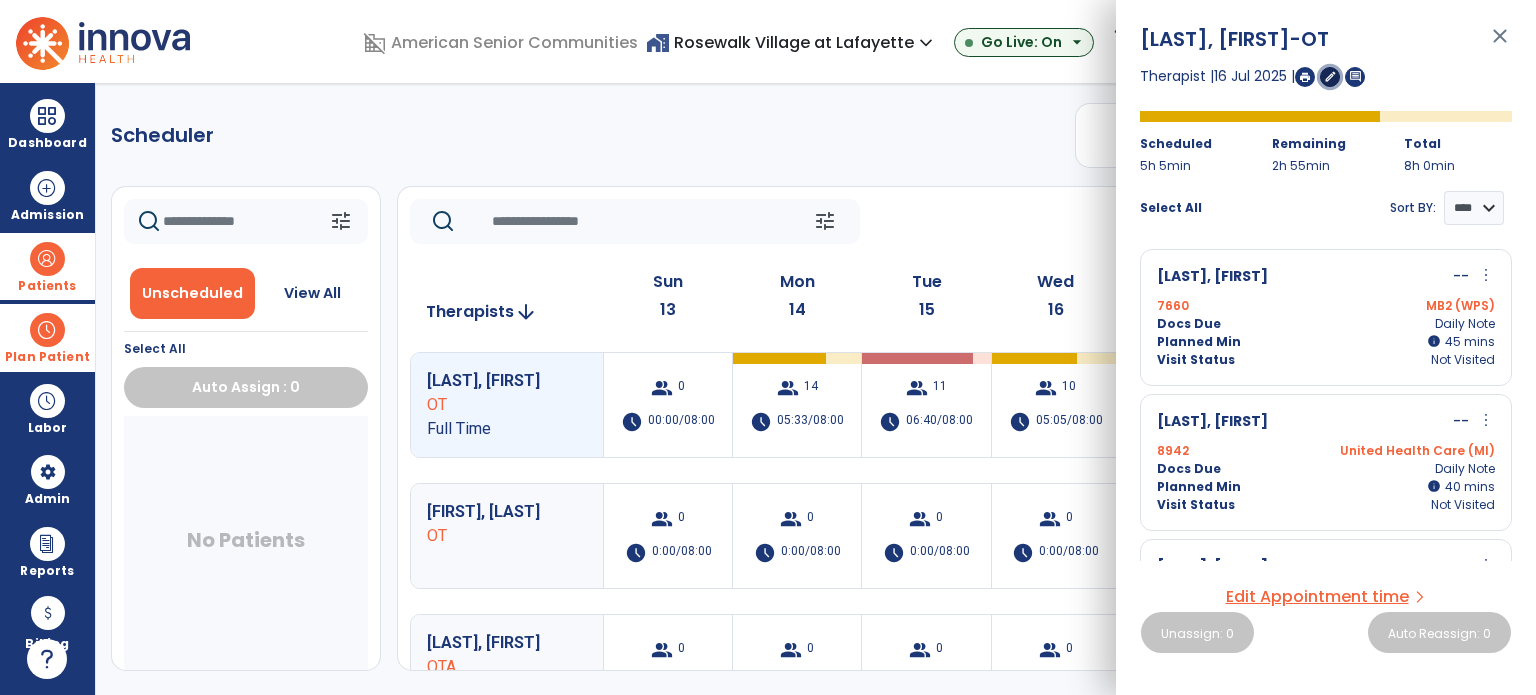 click on "edit" at bounding box center (1330, 76) 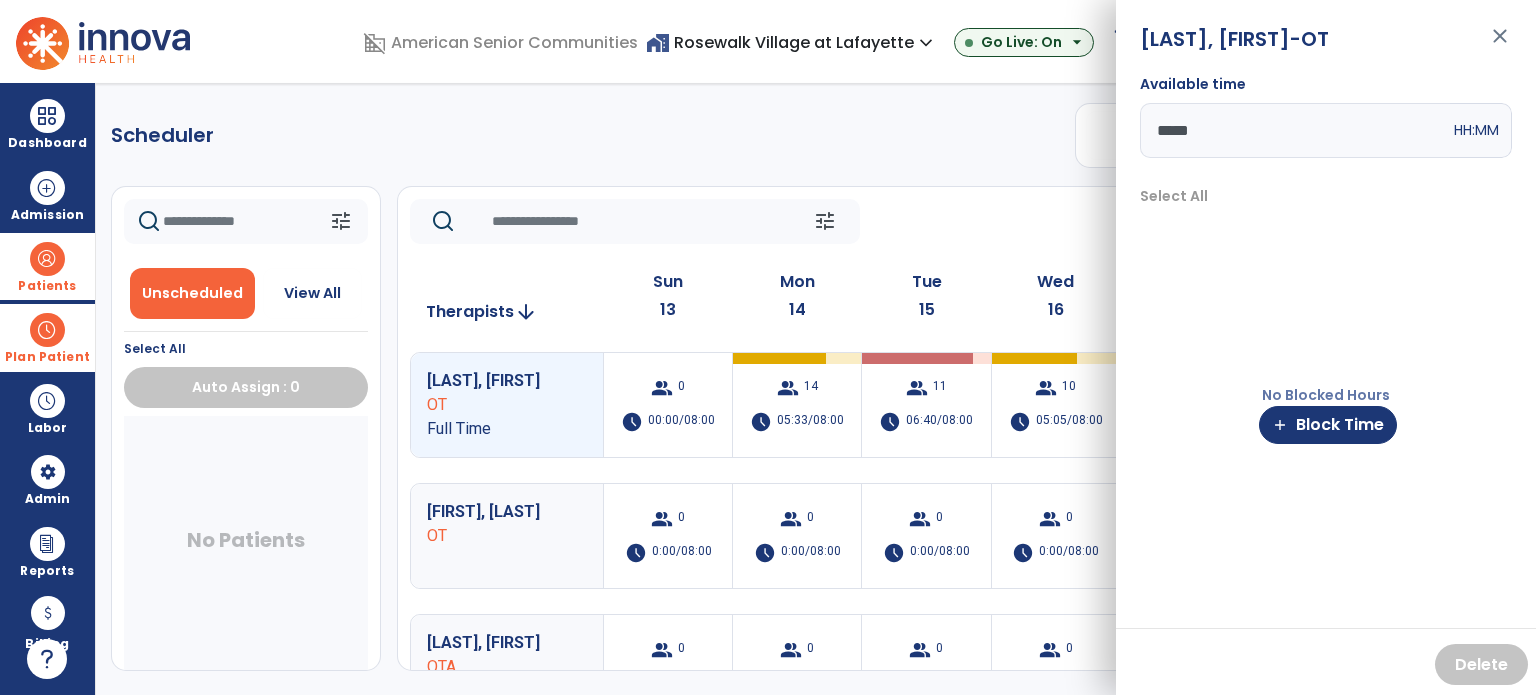 click on "close" at bounding box center [1500, 45] 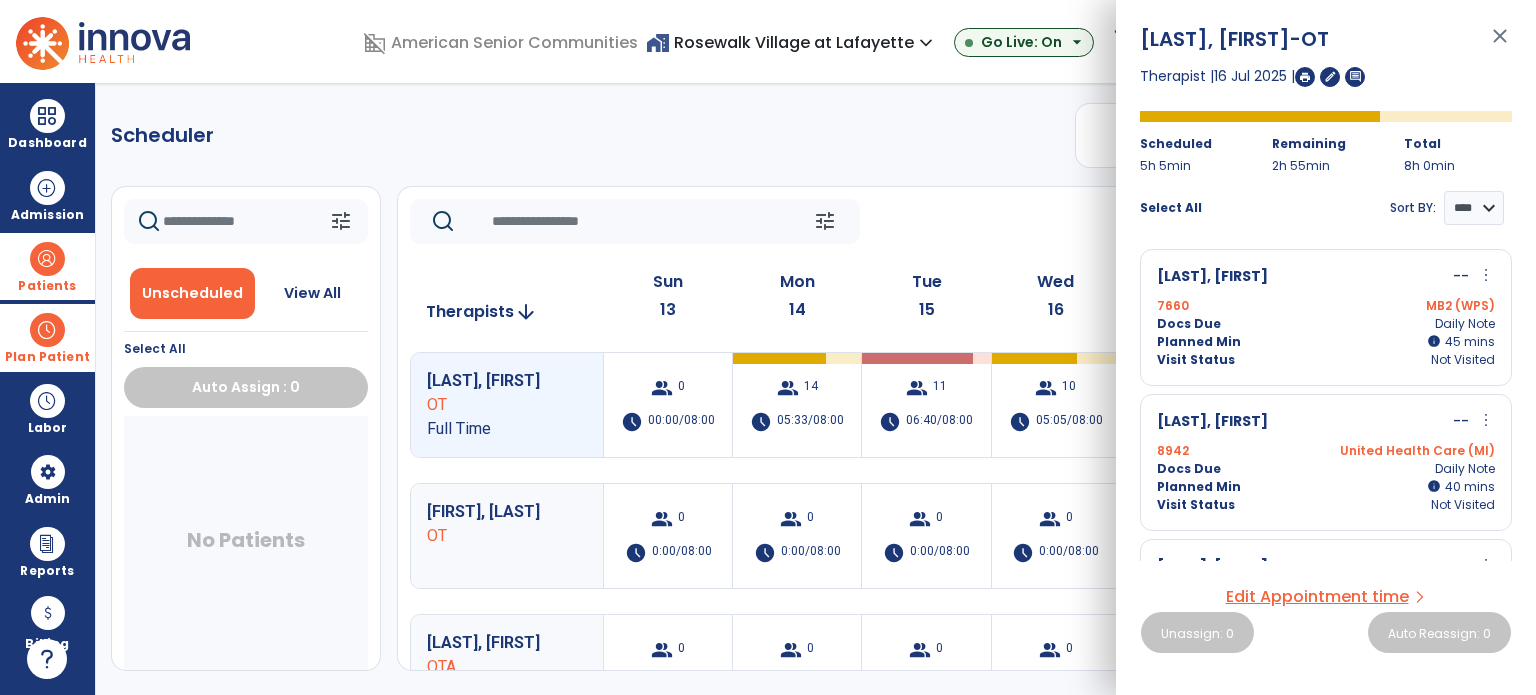 click on "close" at bounding box center (1500, 45) 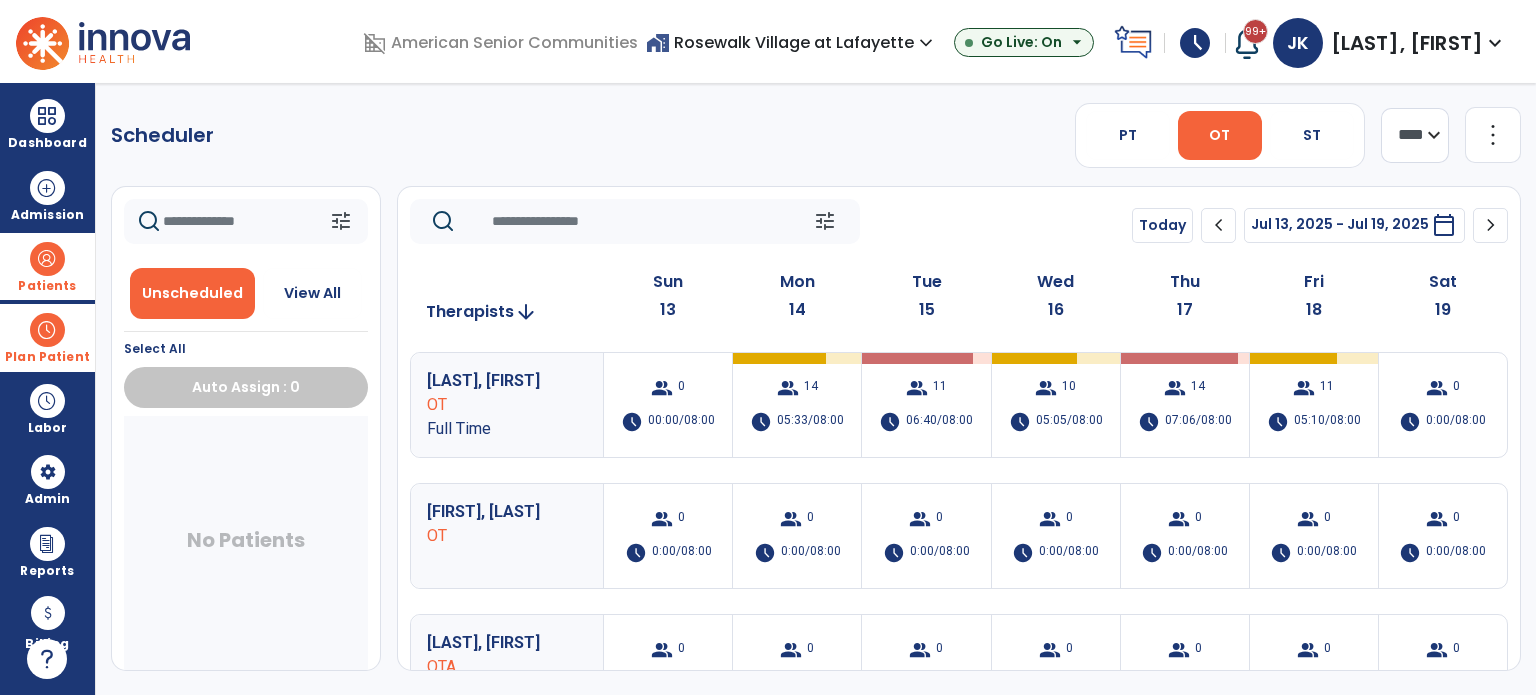 click at bounding box center [47, 259] 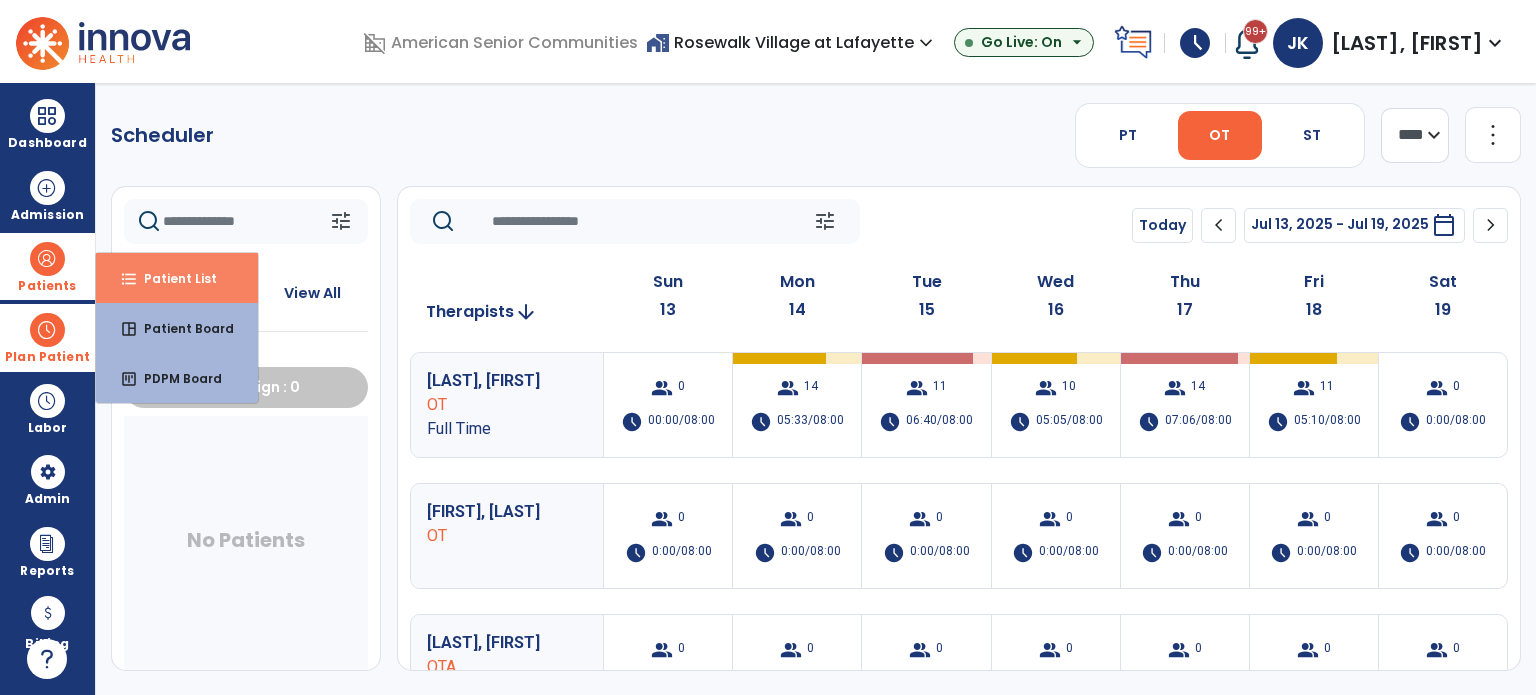 click on "Patient List" at bounding box center [172, 278] 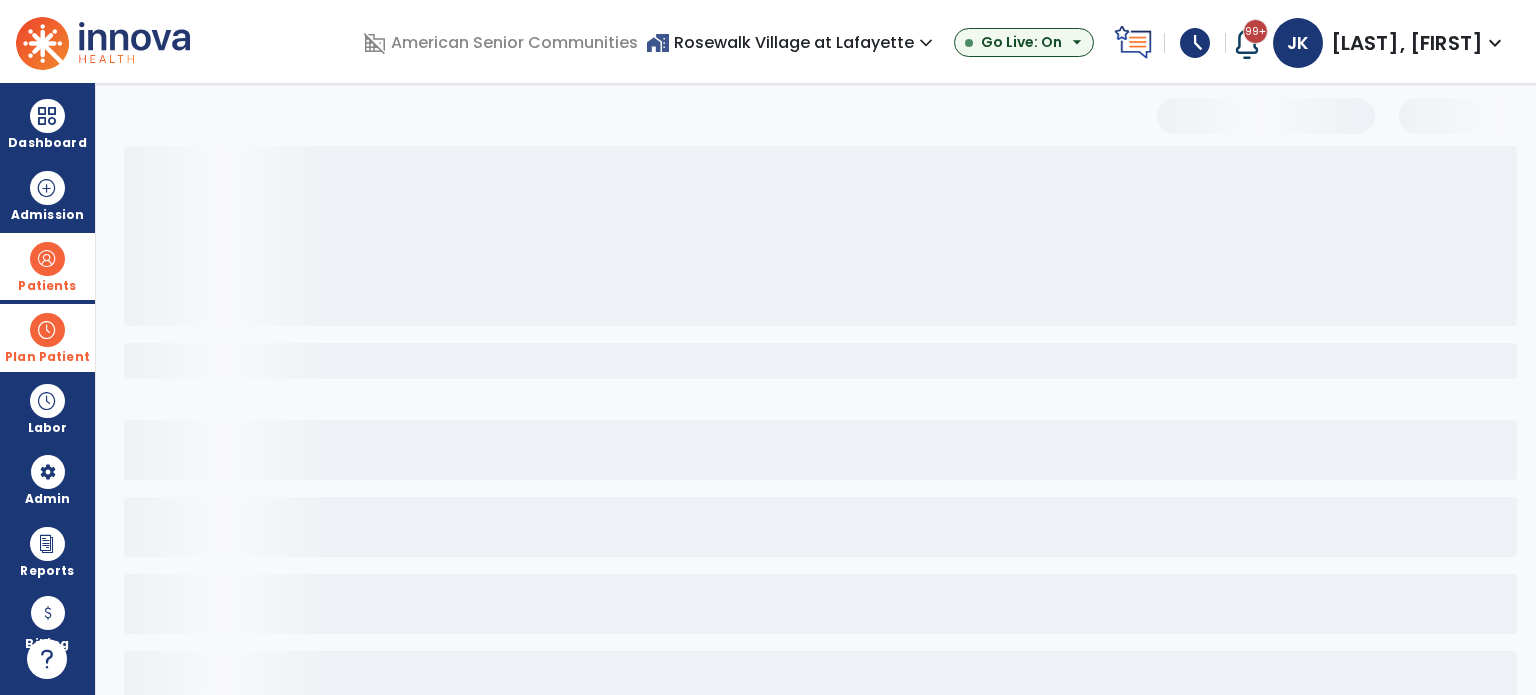 select on "***" 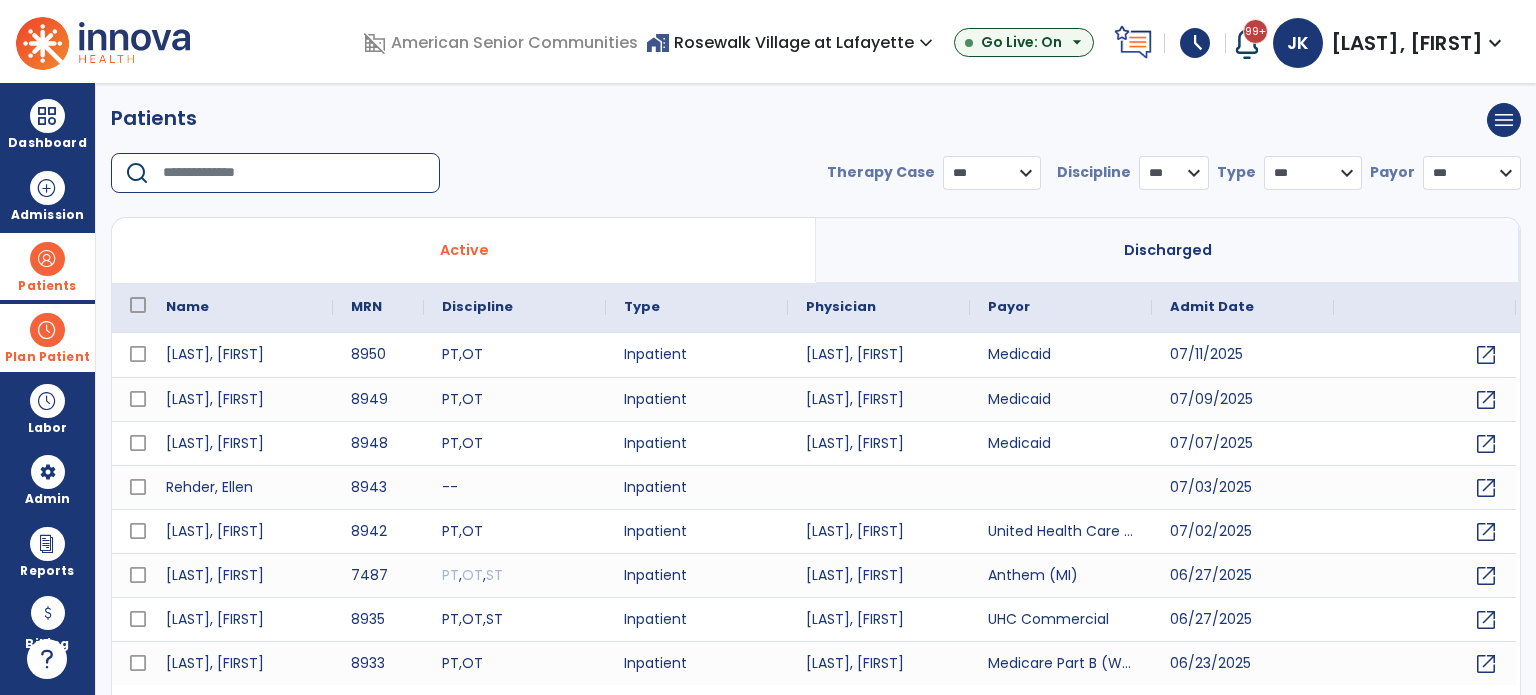 click at bounding box center (294, 173) 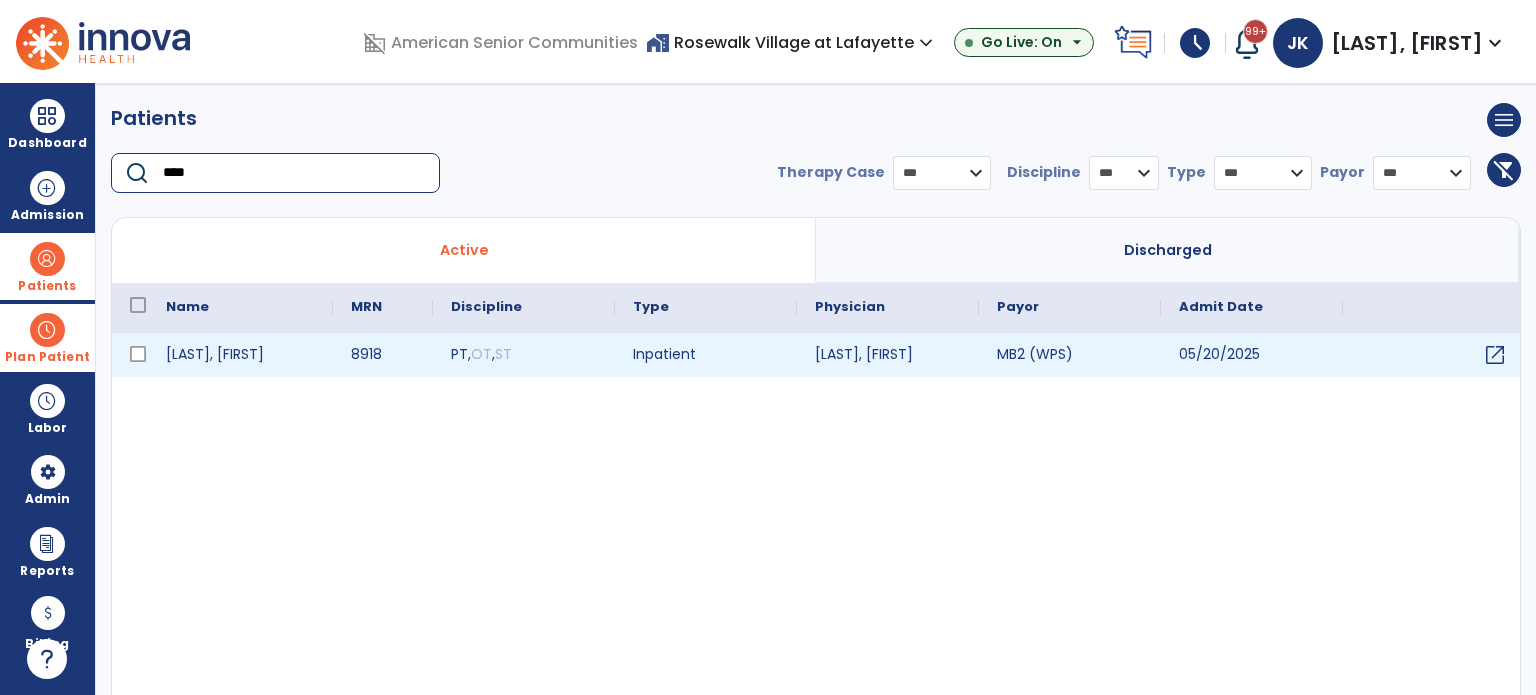 type on "****" 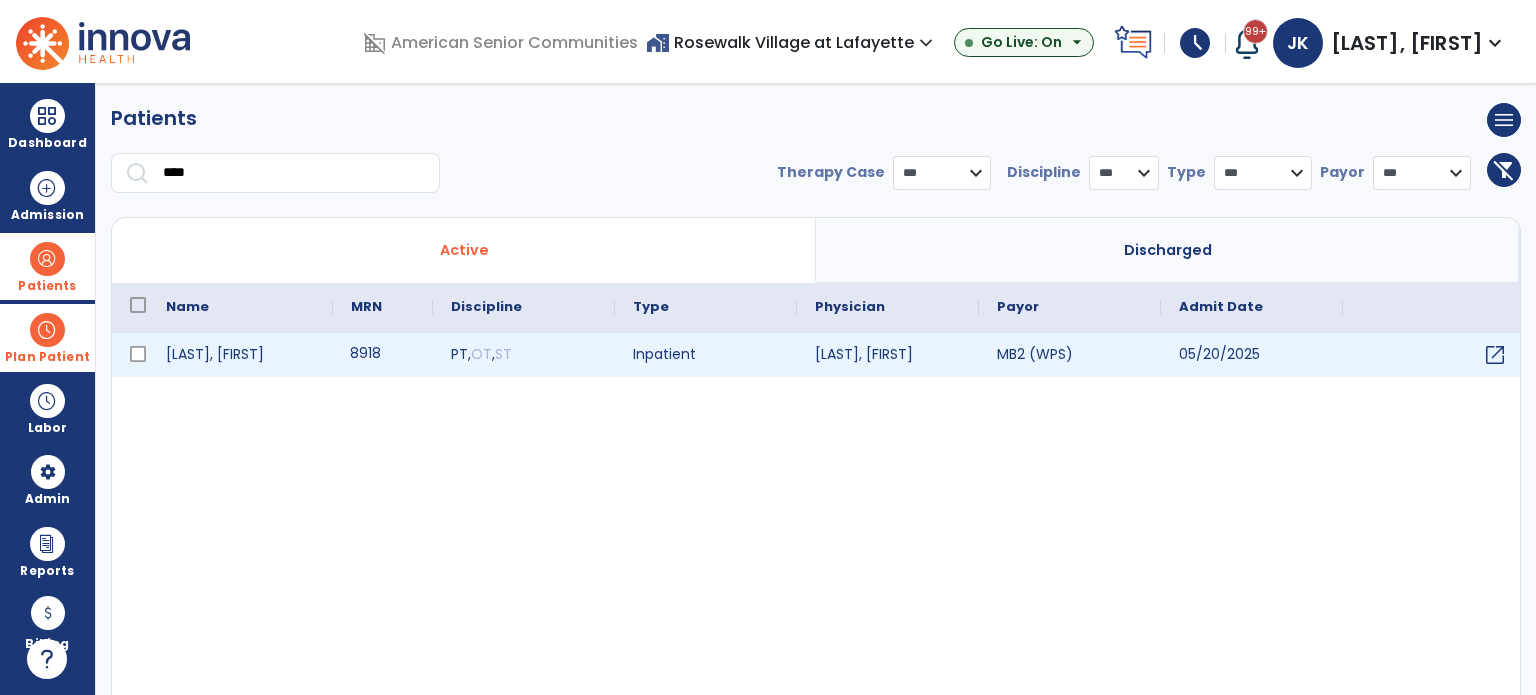 click on "8918" at bounding box center (383, 355) 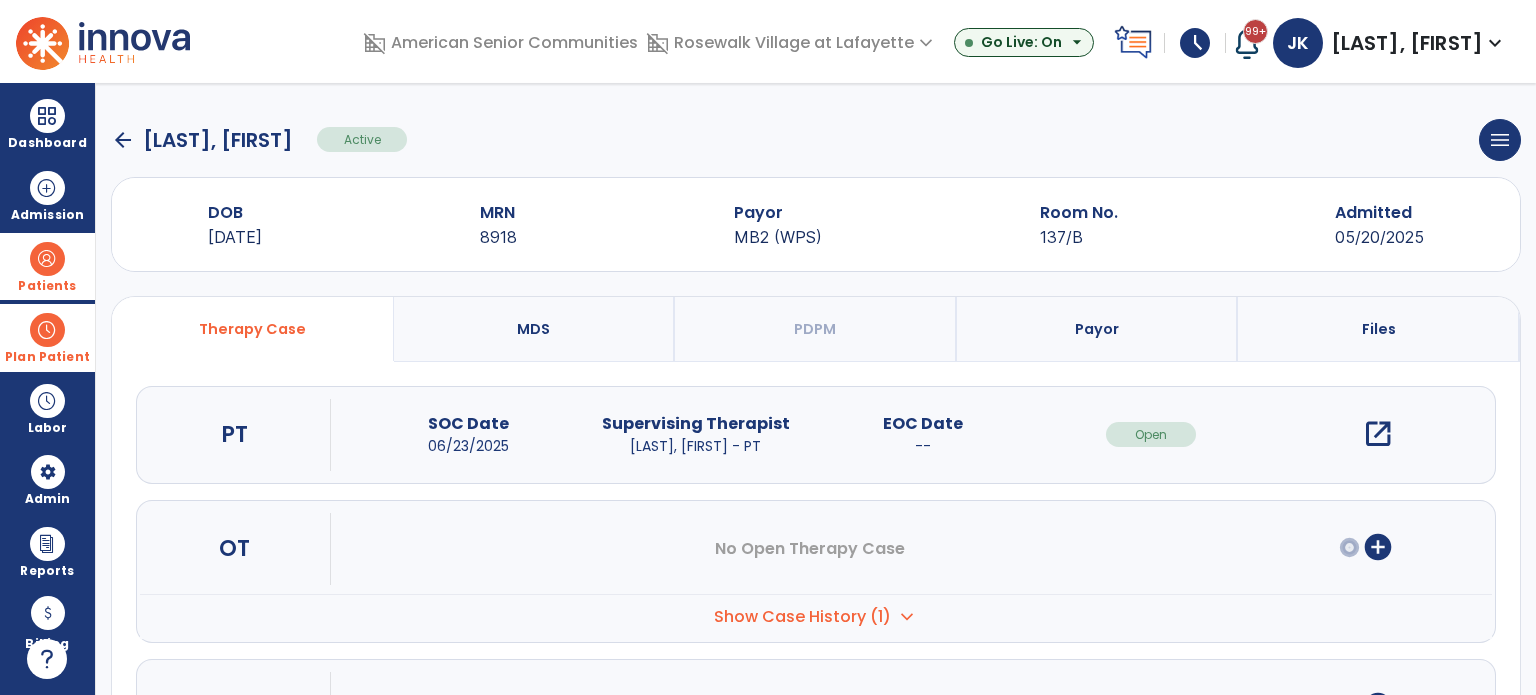 click on "open_in_new" at bounding box center (1378, 434) 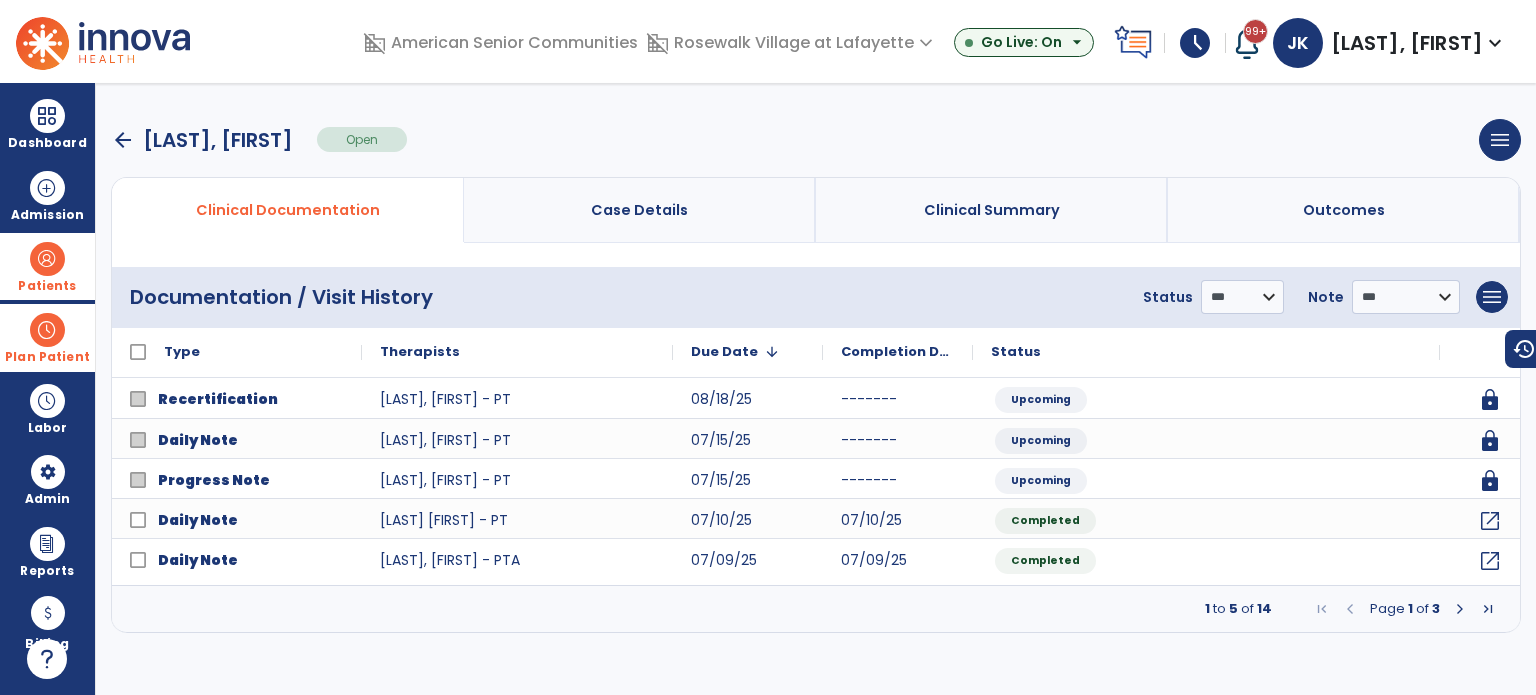 click at bounding box center (47, 330) 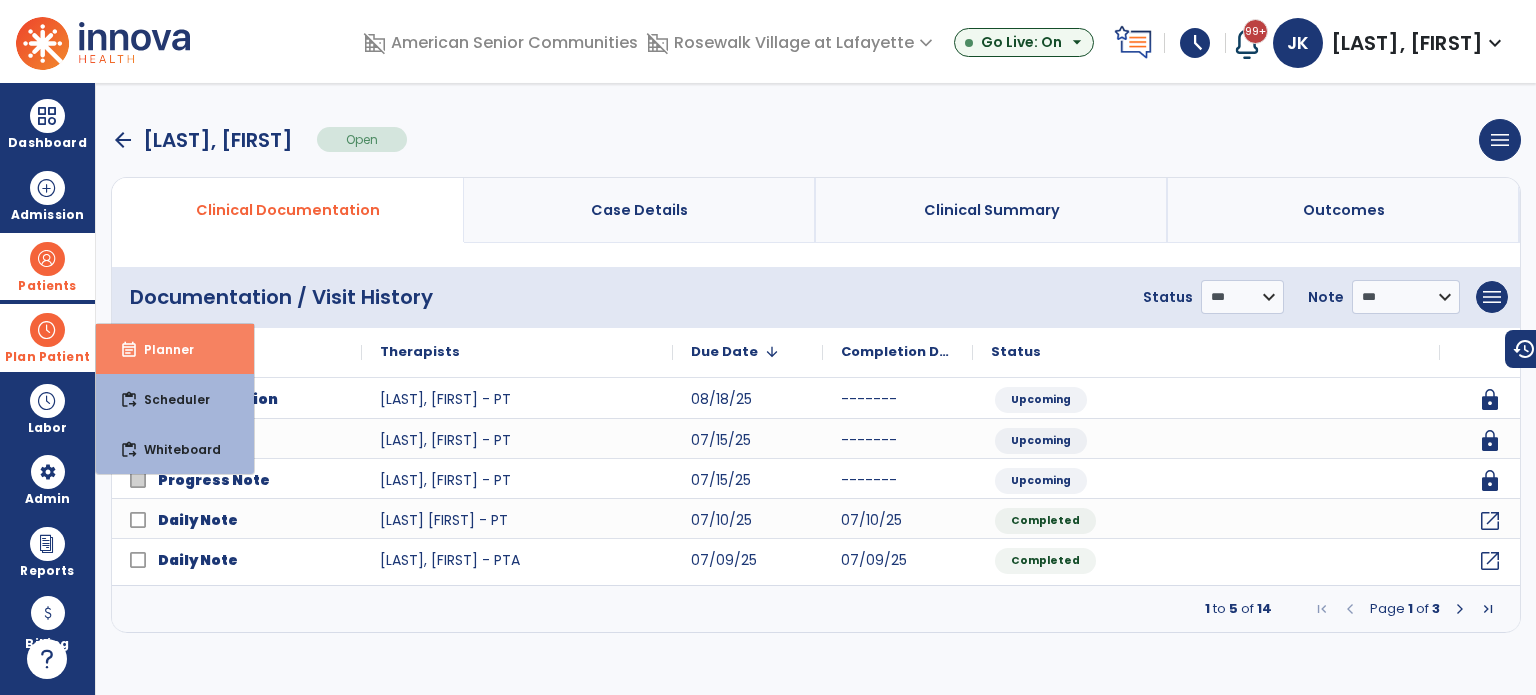 click on "event_note  Planner" at bounding box center [175, 349] 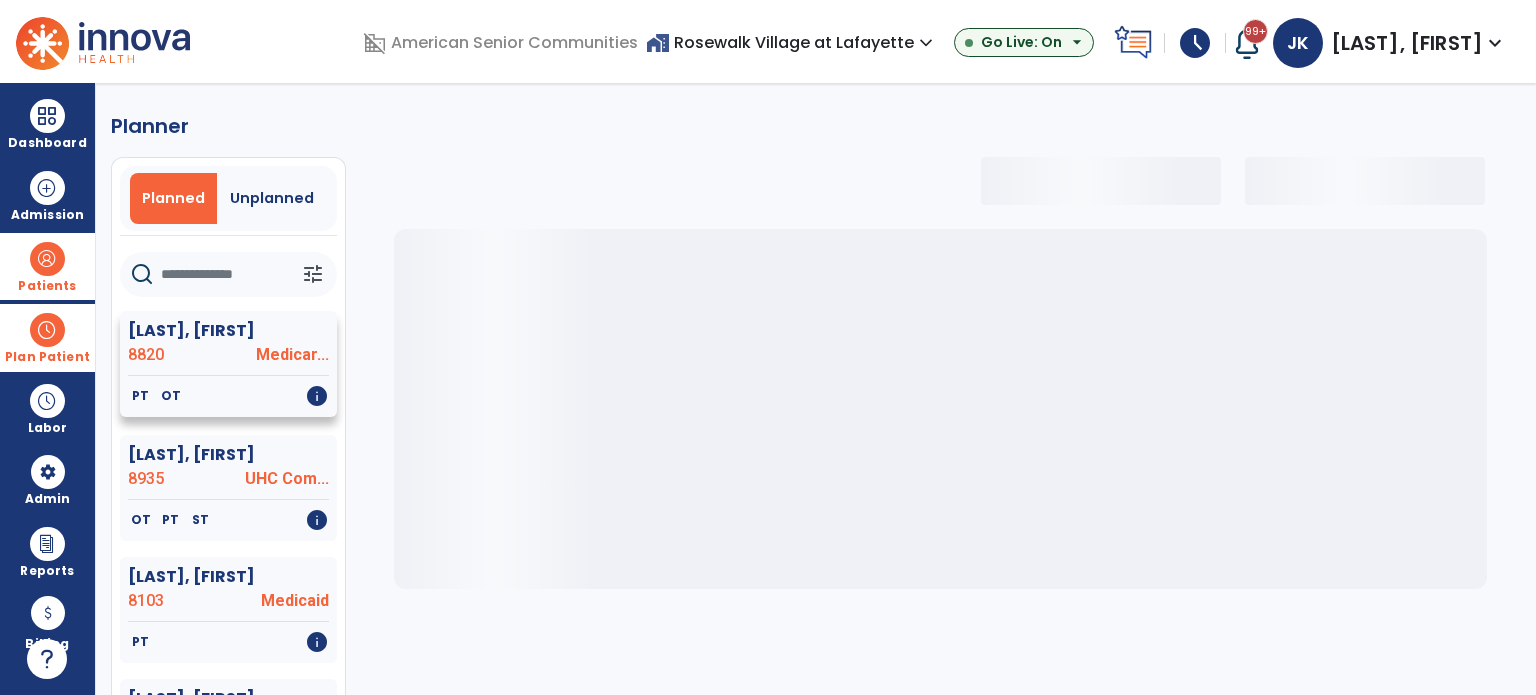 select on "***" 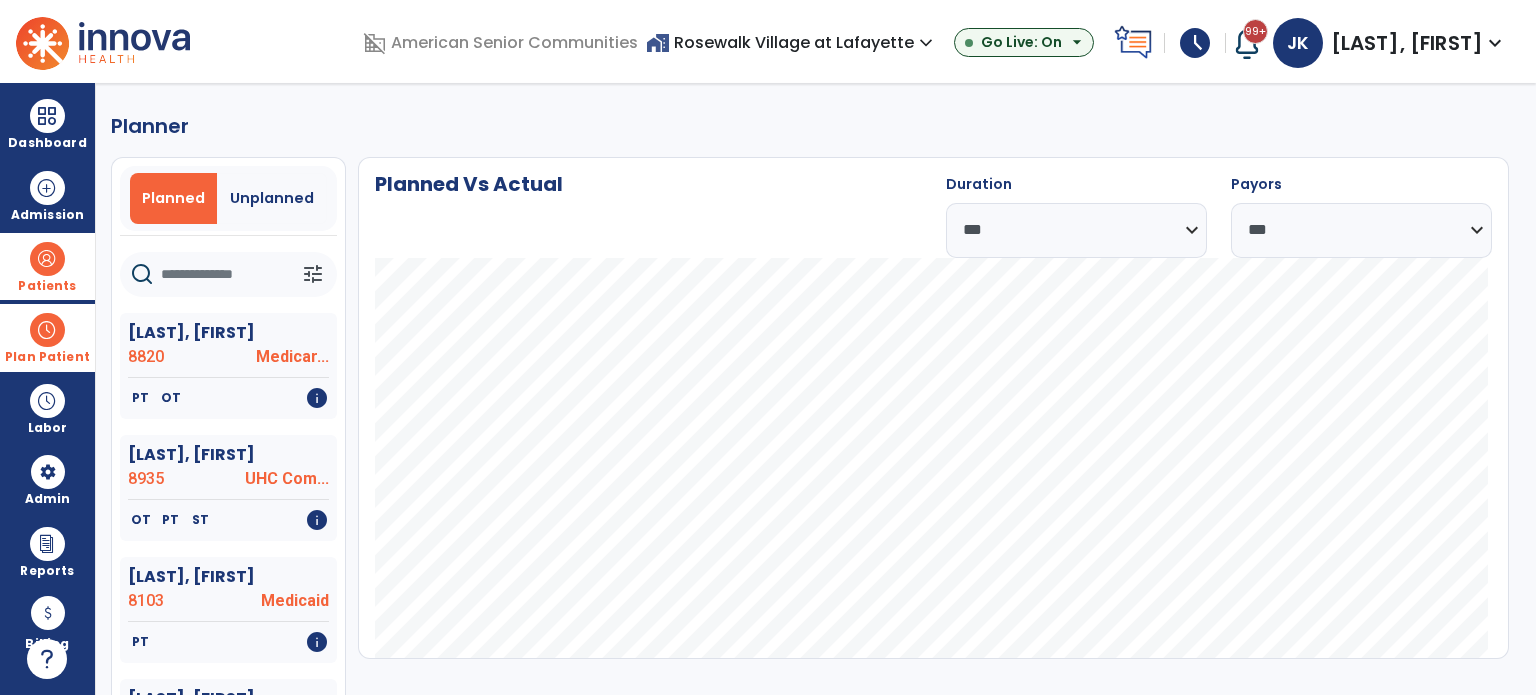 click 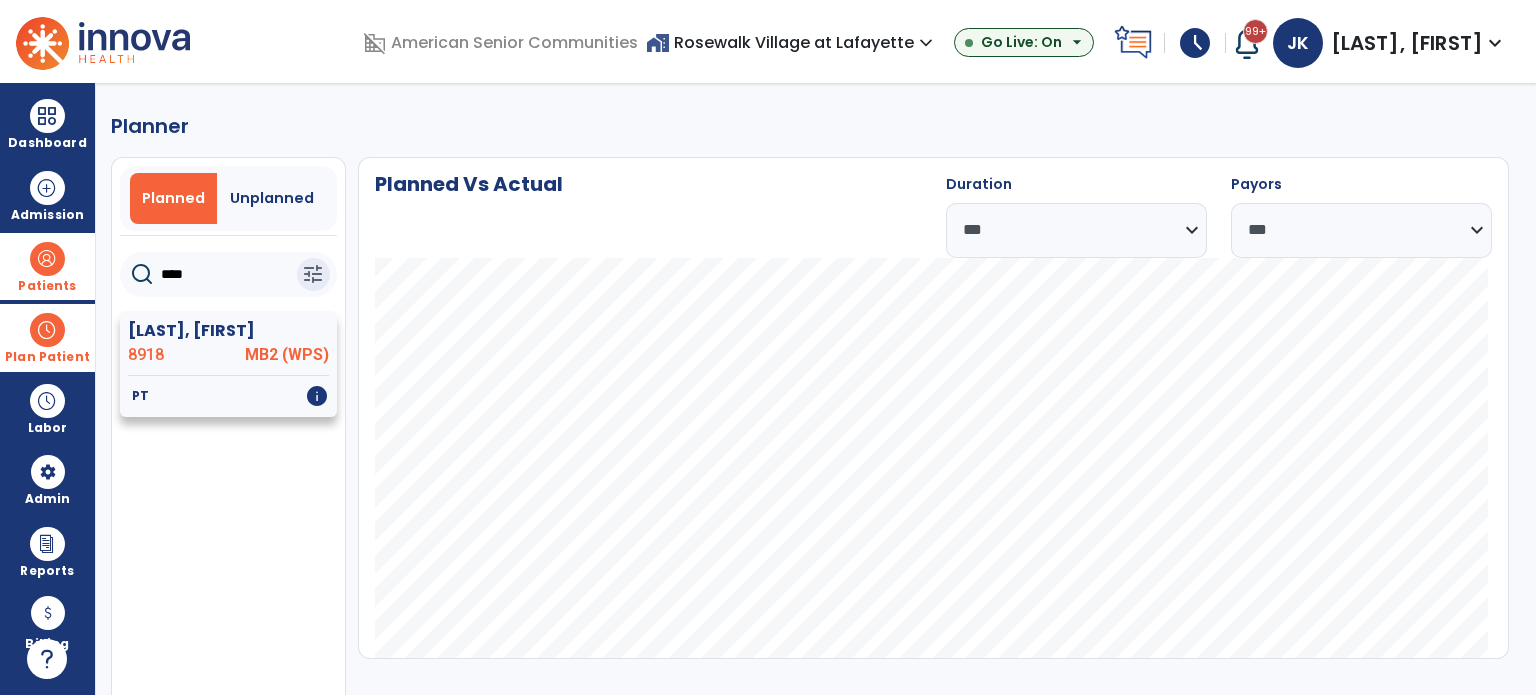 type on "****" 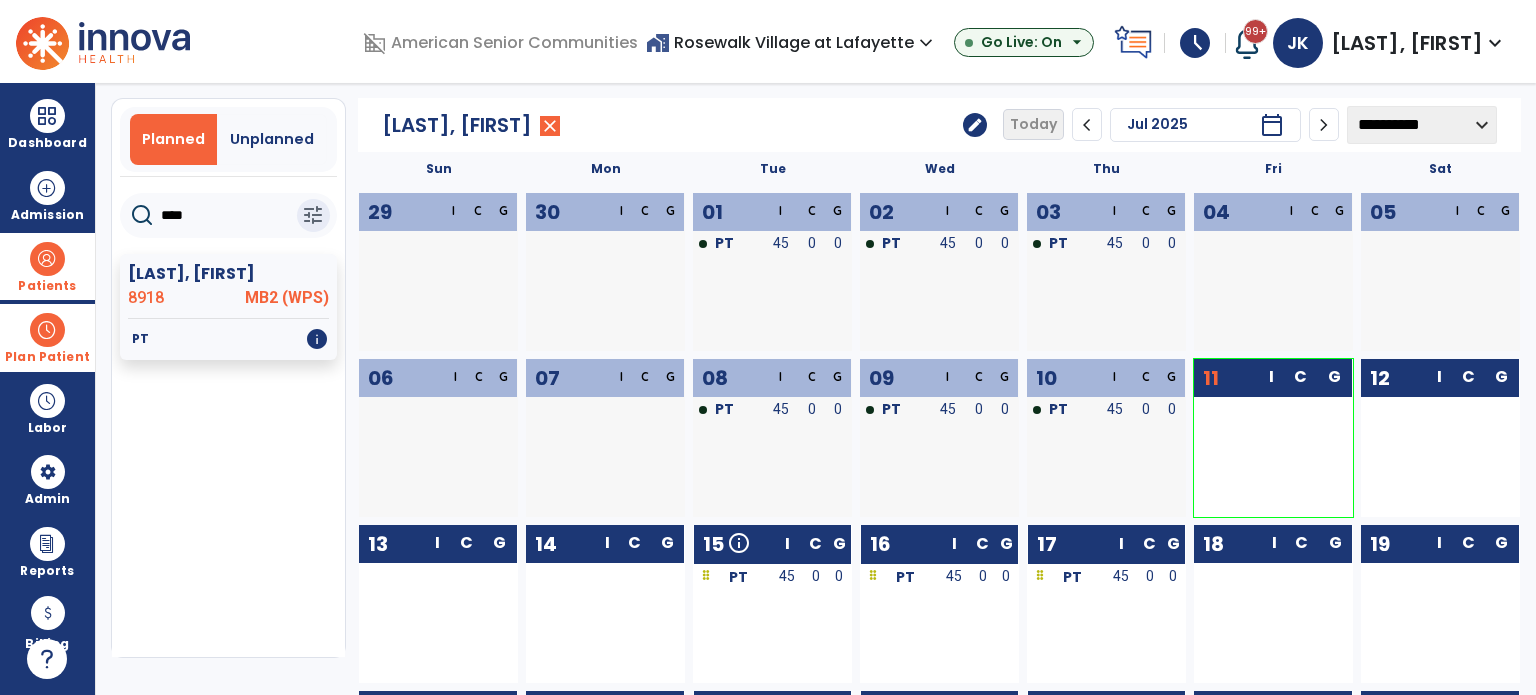 scroll, scrollTop: 46, scrollLeft: 0, axis: vertical 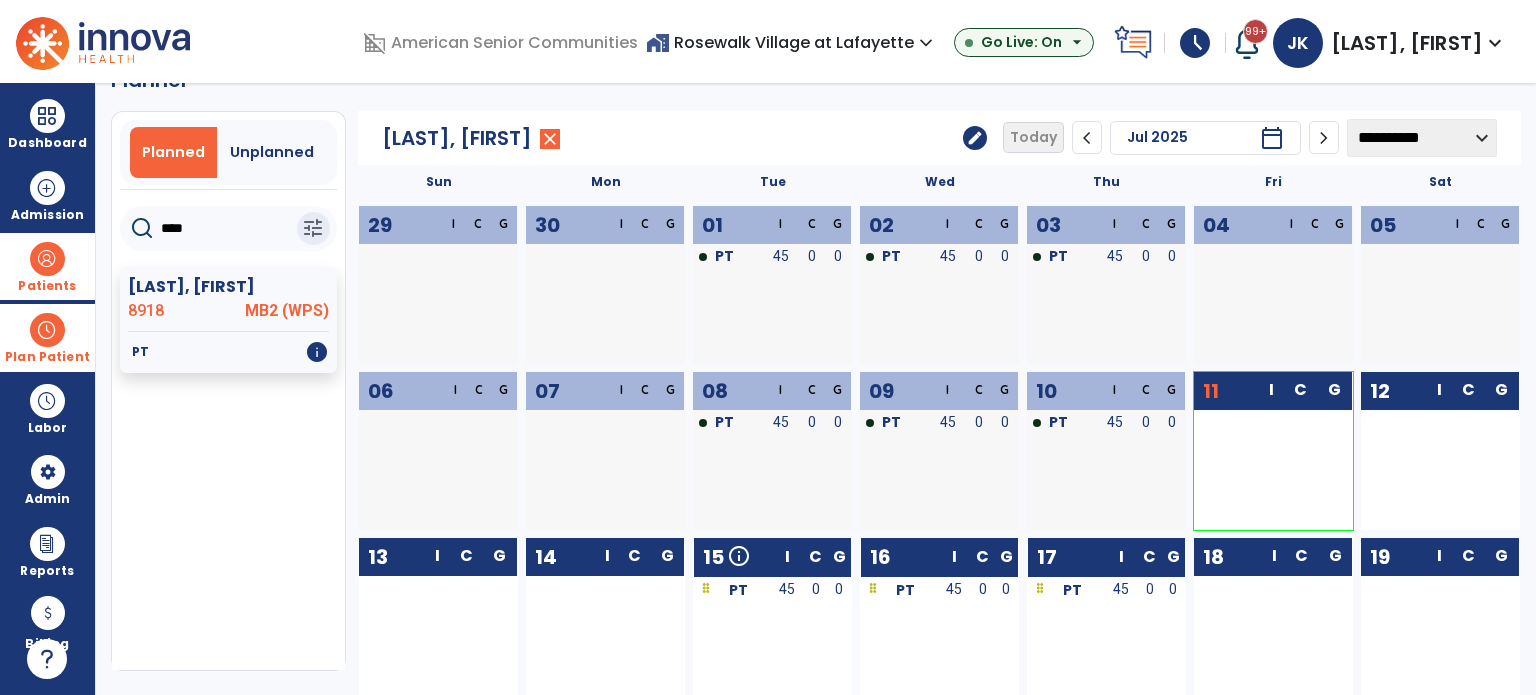 click at bounding box center [47, 330] 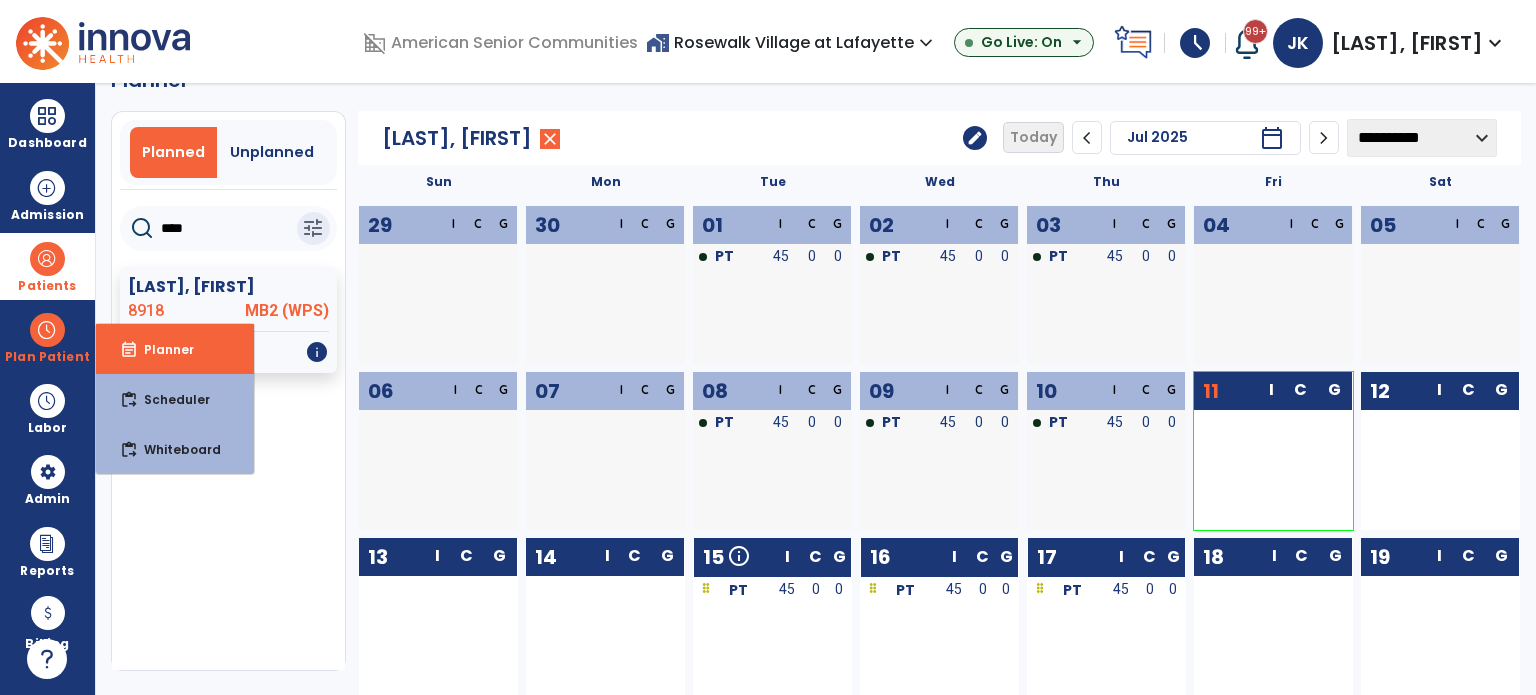 click at bounding box center (47, 259) 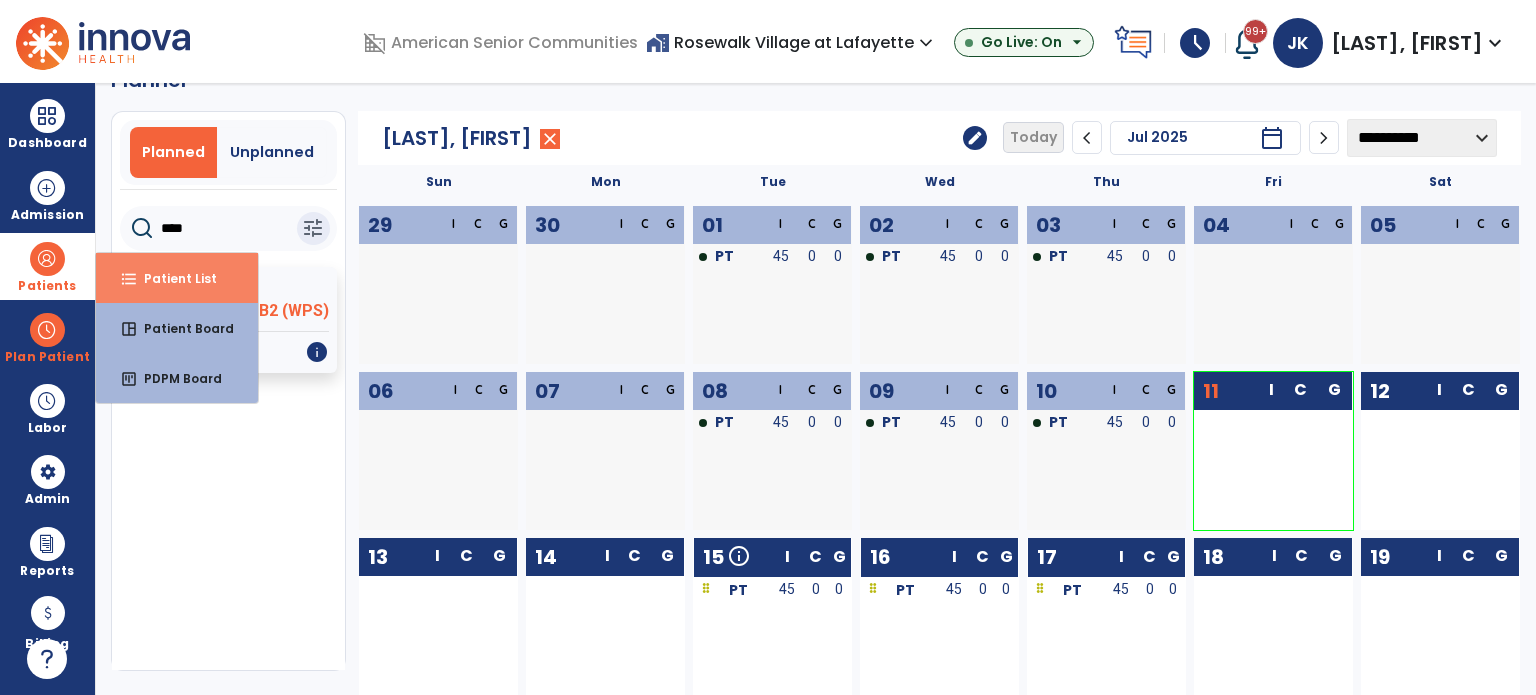 click on "Patient List" at bounding box center [172, 278] 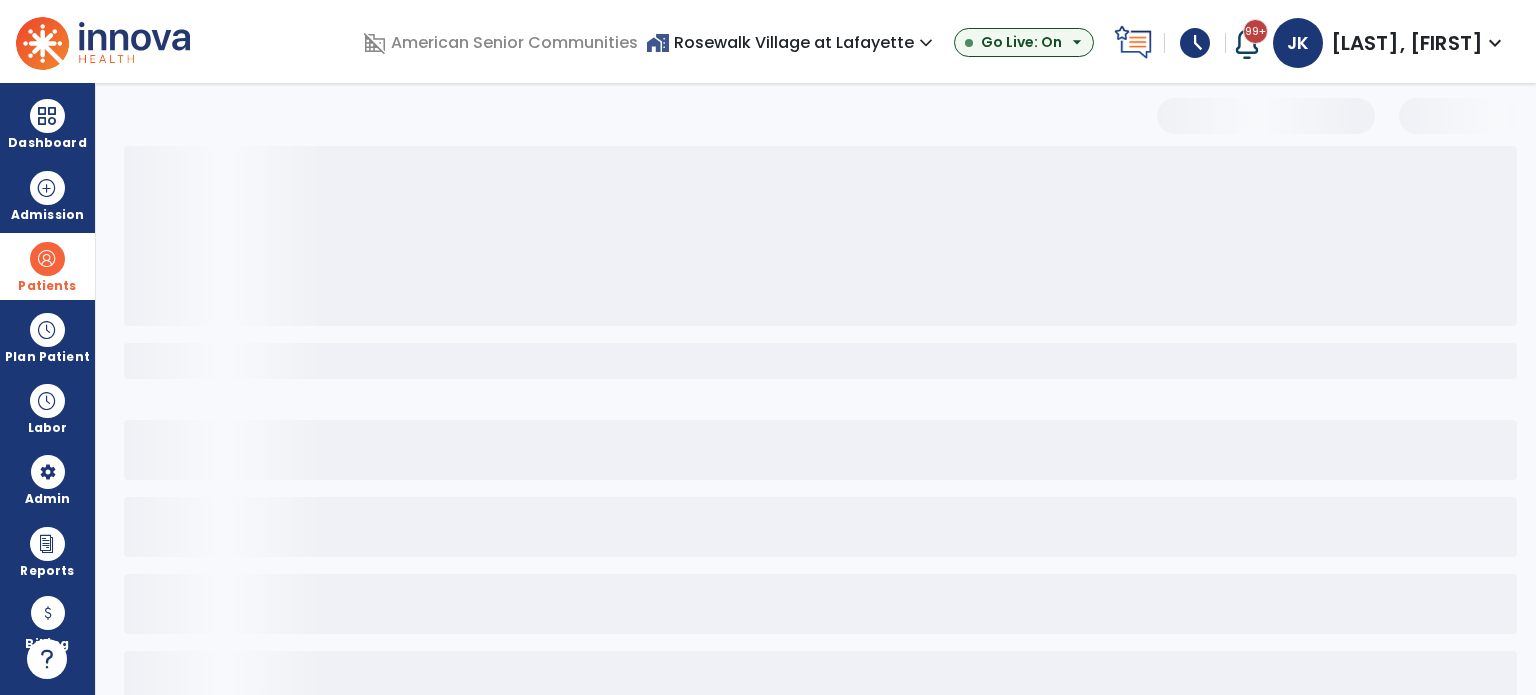 scroll, scrollTop: 0, scrollLeft: 0, axis: both 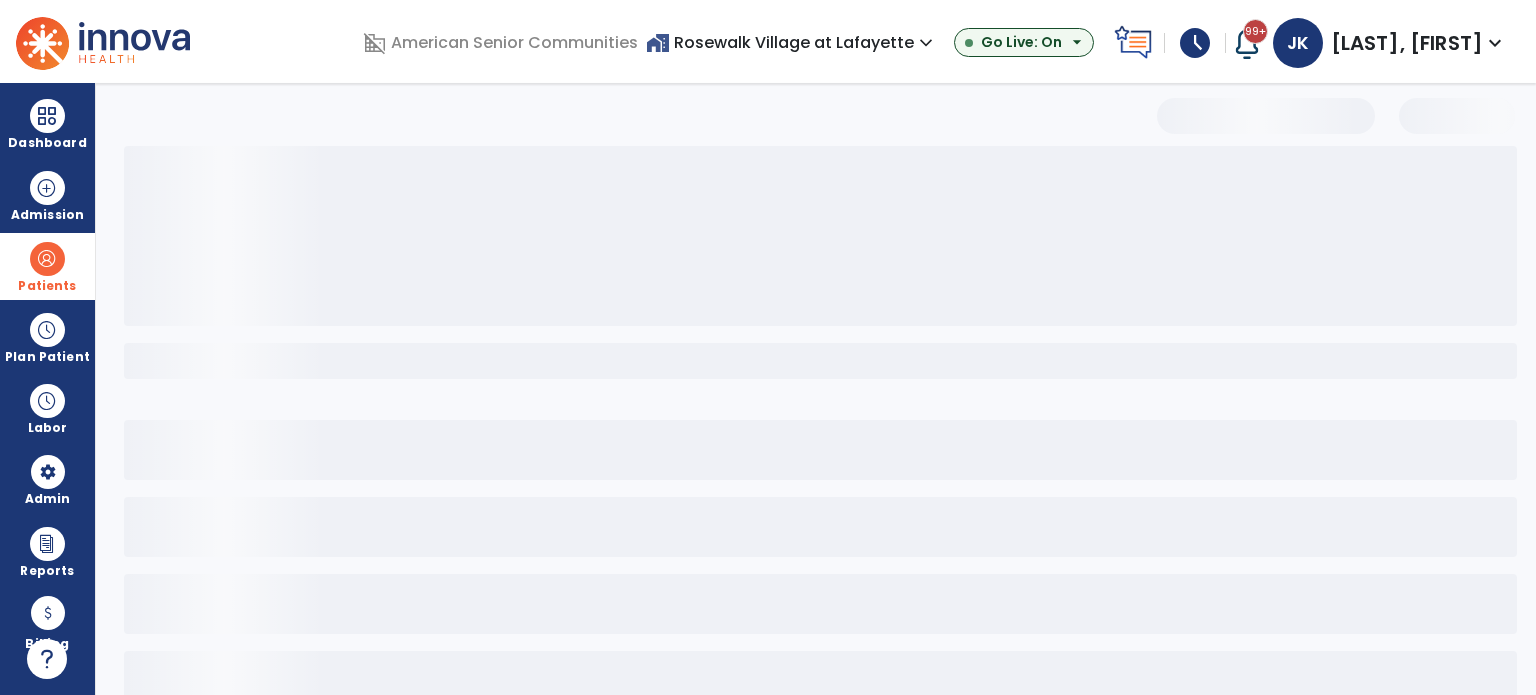 select on "***" 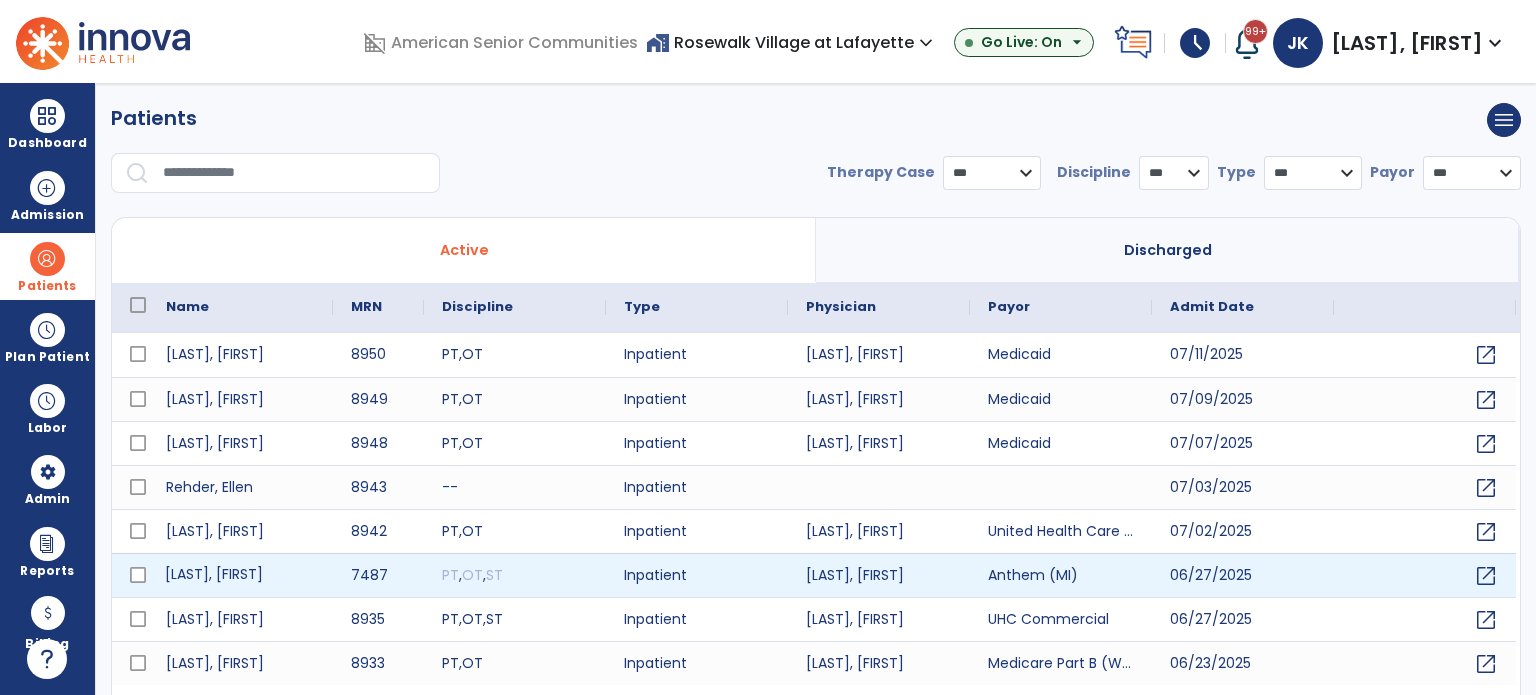 click on "[LAST], [FIRST]" at bounding box center (240, 575) 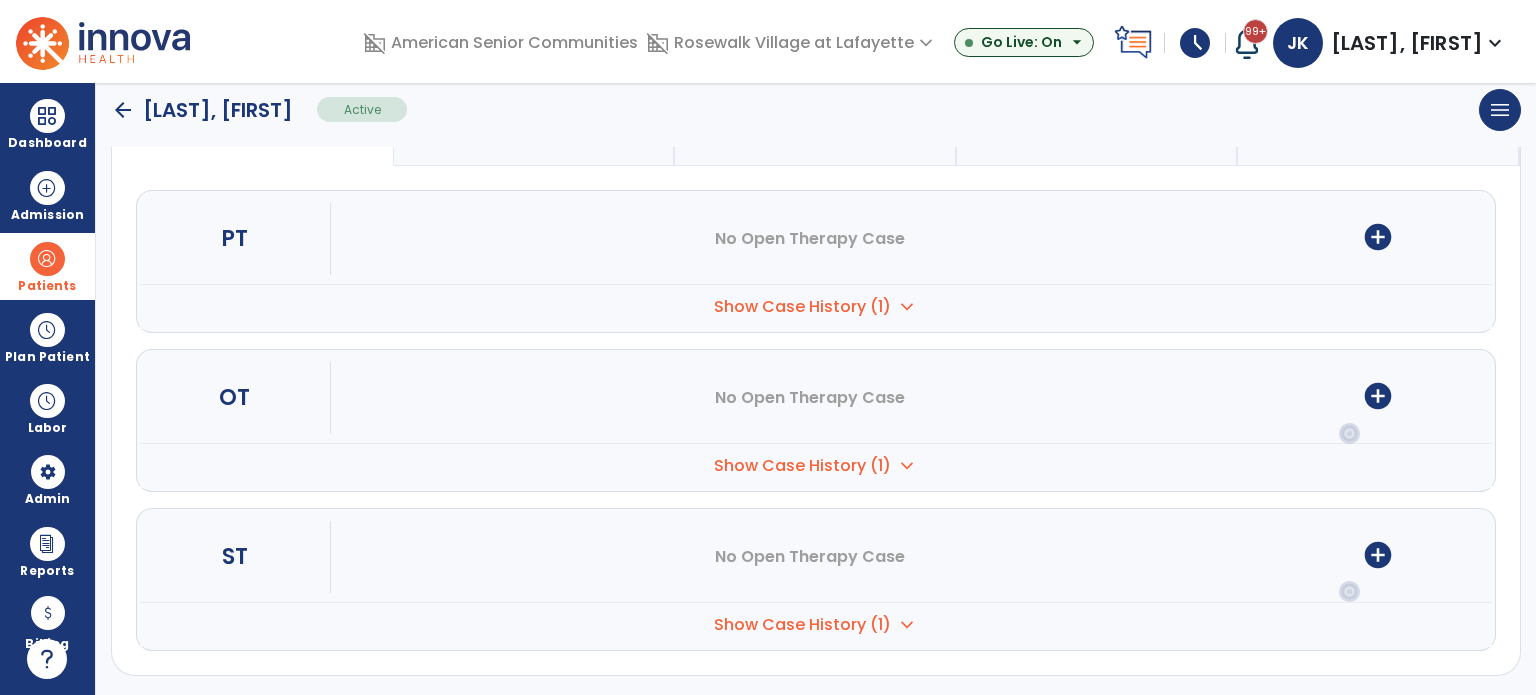 scroll, scrollTop: 0, scrollLeft: 0, axis: both 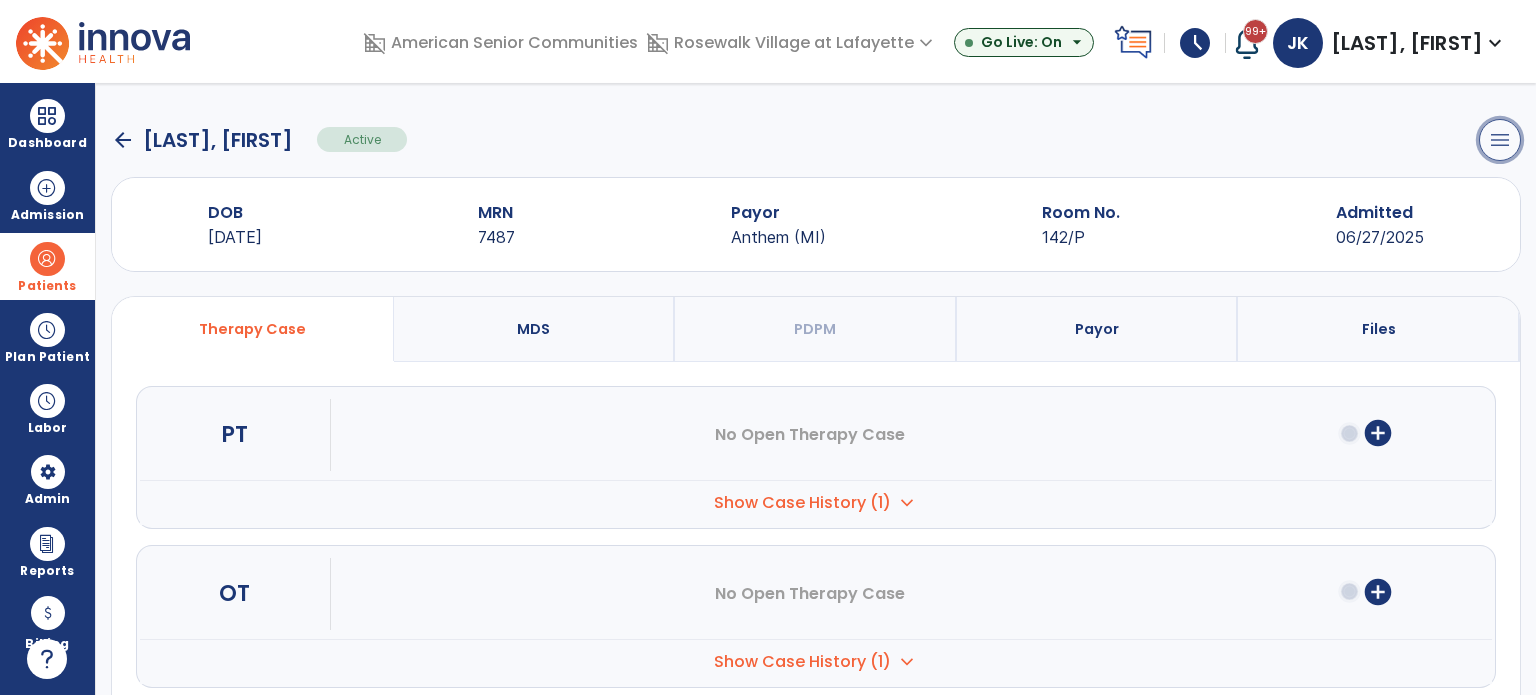 click on "menu" at bounding box center [1500, 140] 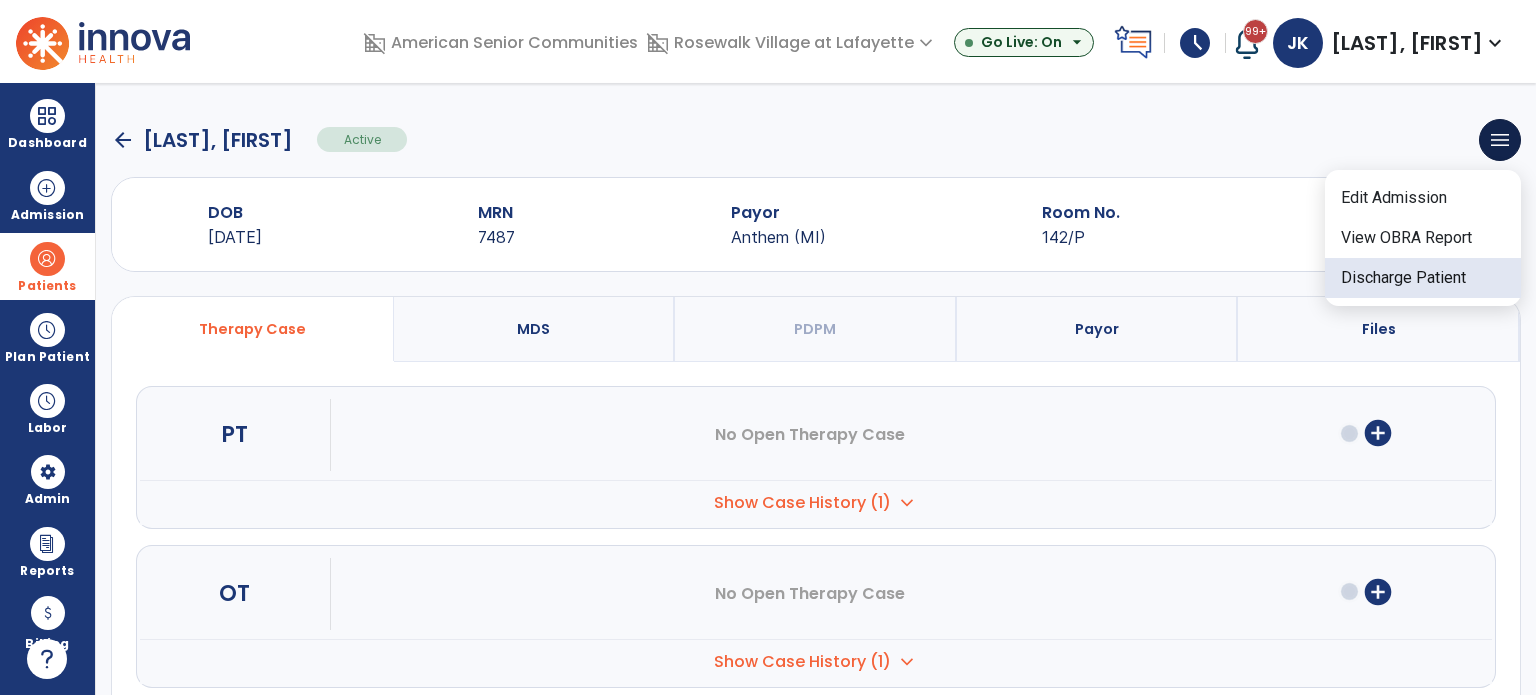 click on "Discharge Patient" 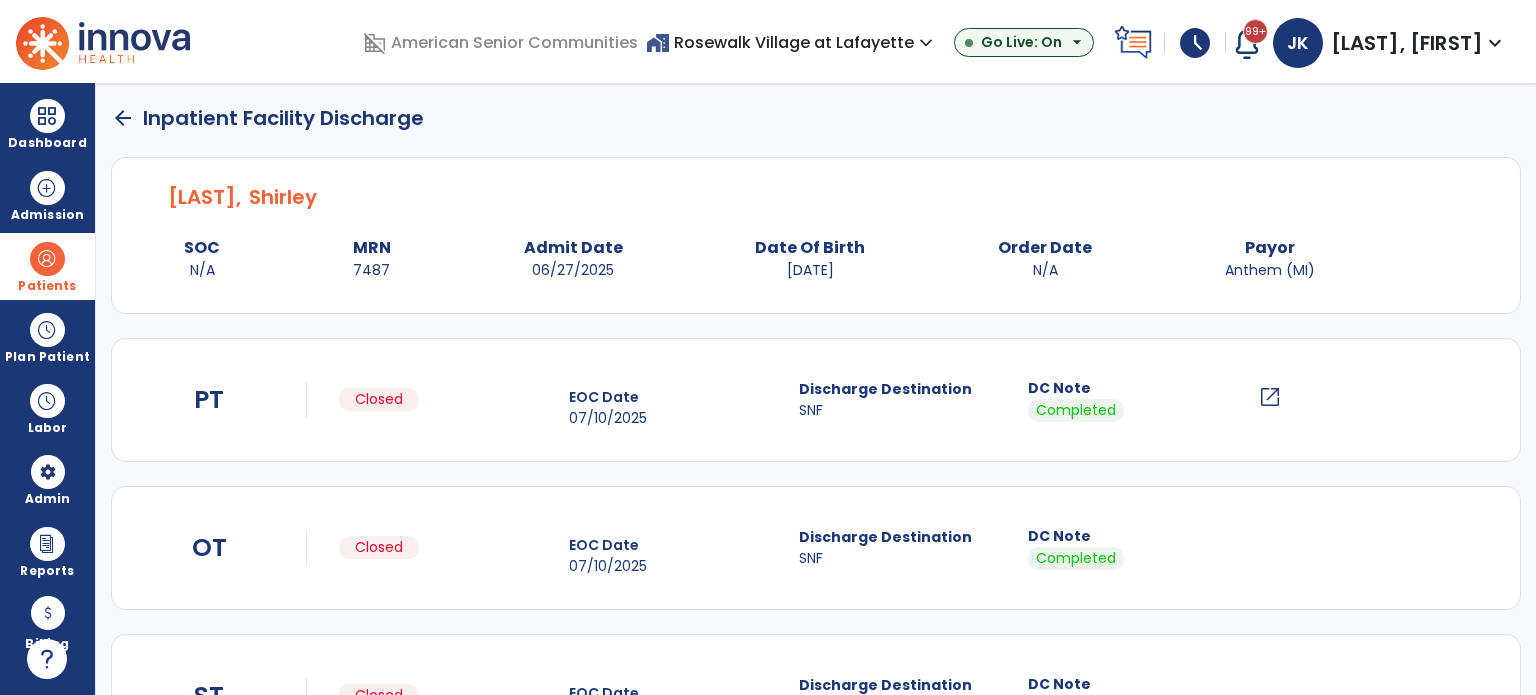 scroll, scrollTop: 242, scrollLeft: 0, axis: vertical 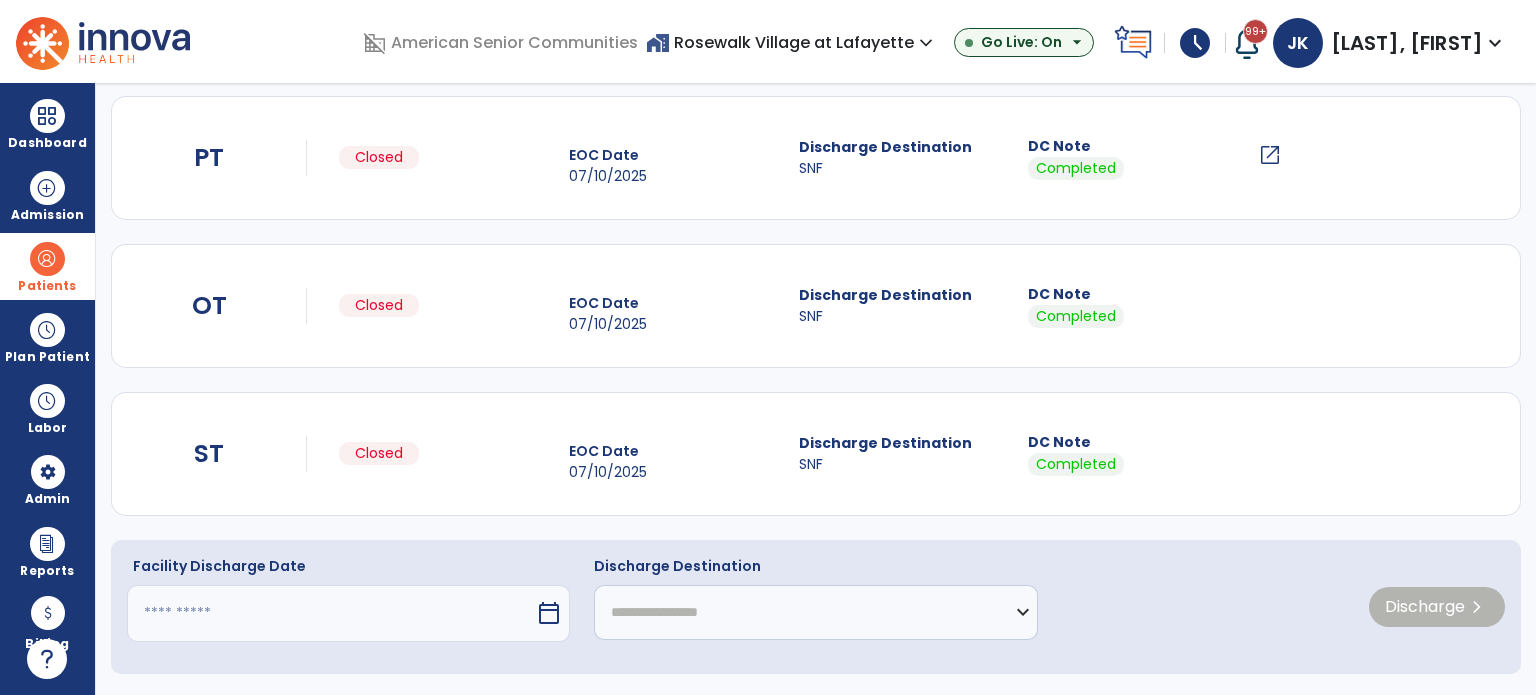 click at bounding box center [331, 613] 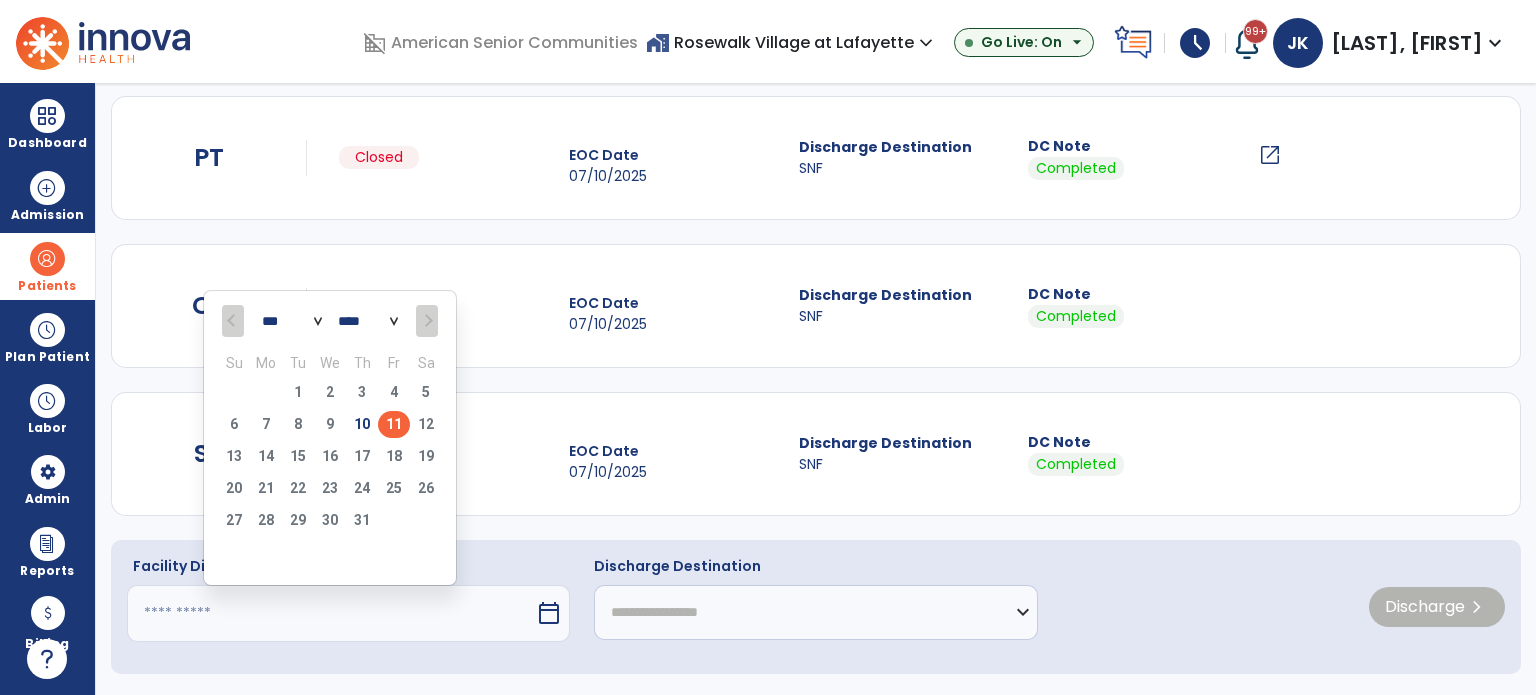 click on "11" at bounding box center (394, 424) 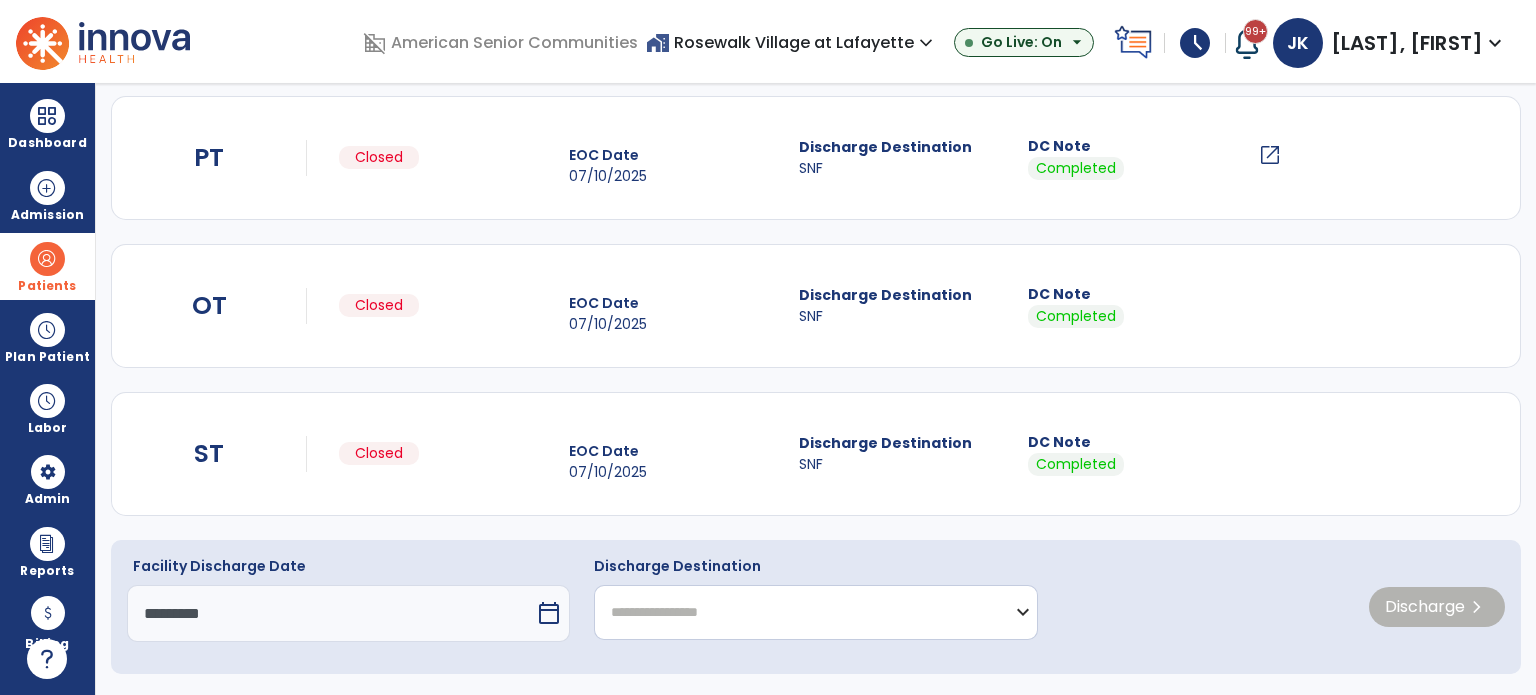click on "**********" 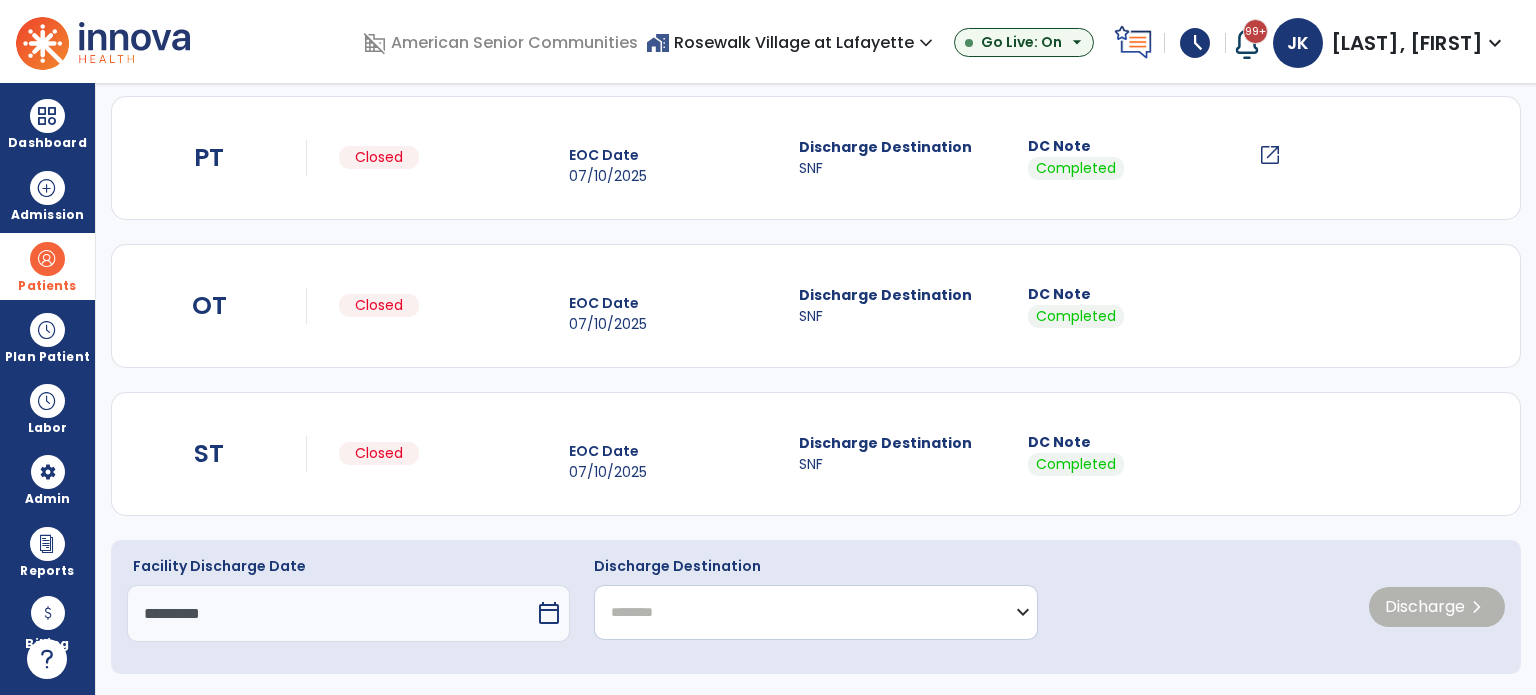 click on "**********" 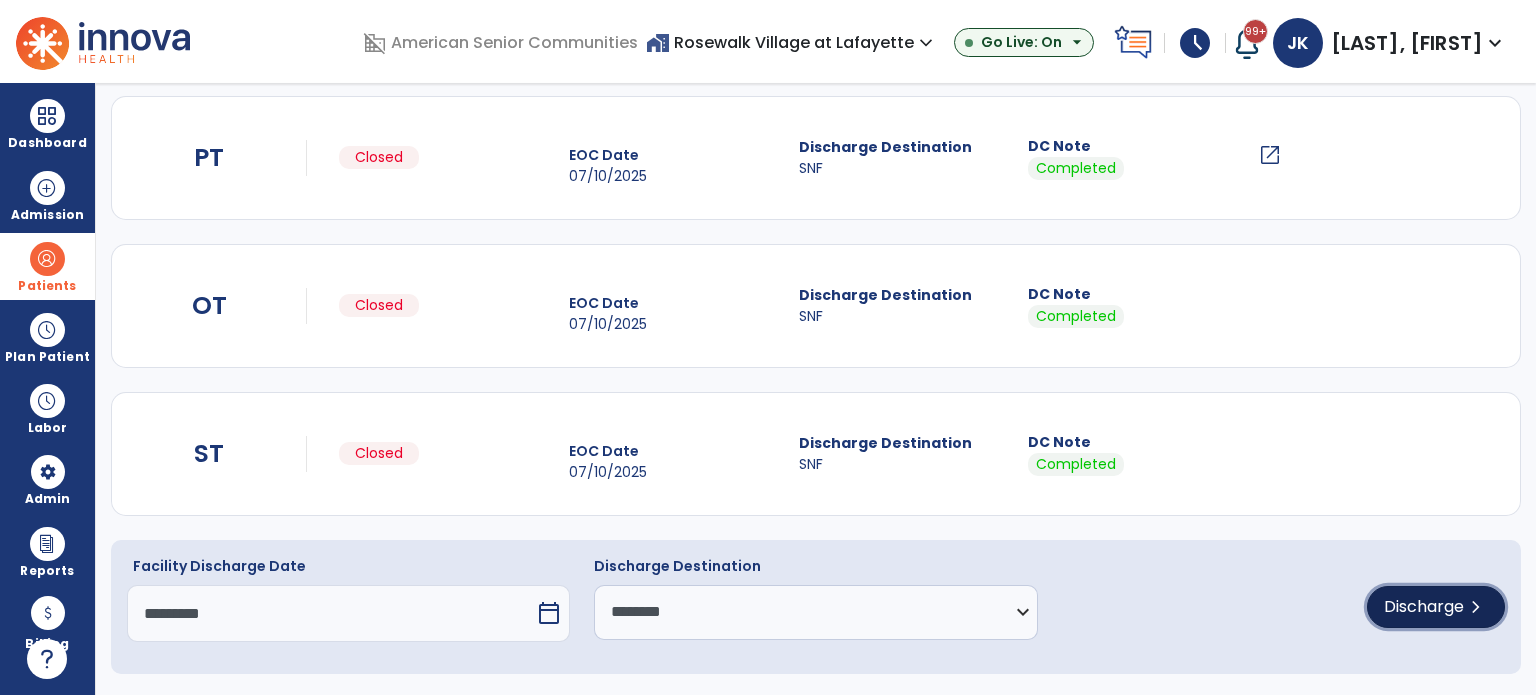 click on "Discharge" 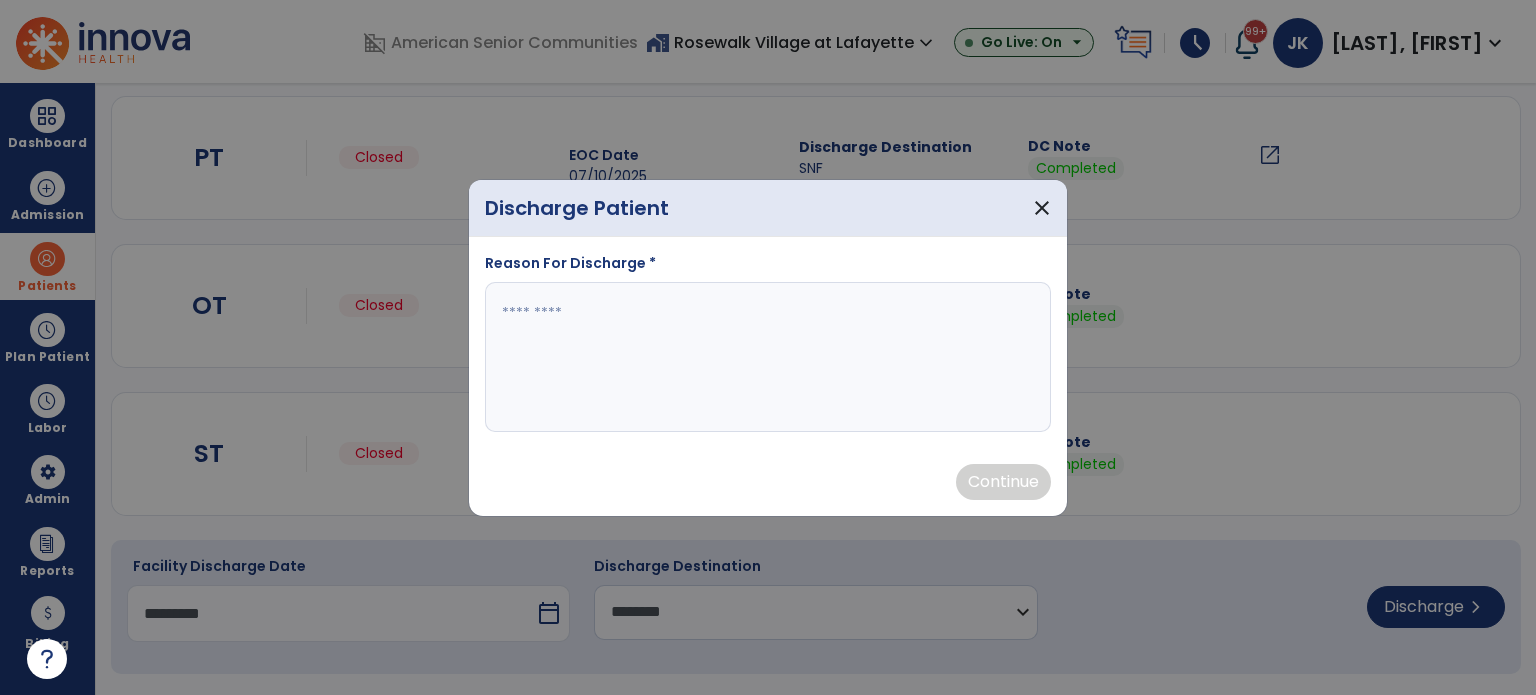 click at bounding box center (768, 357) 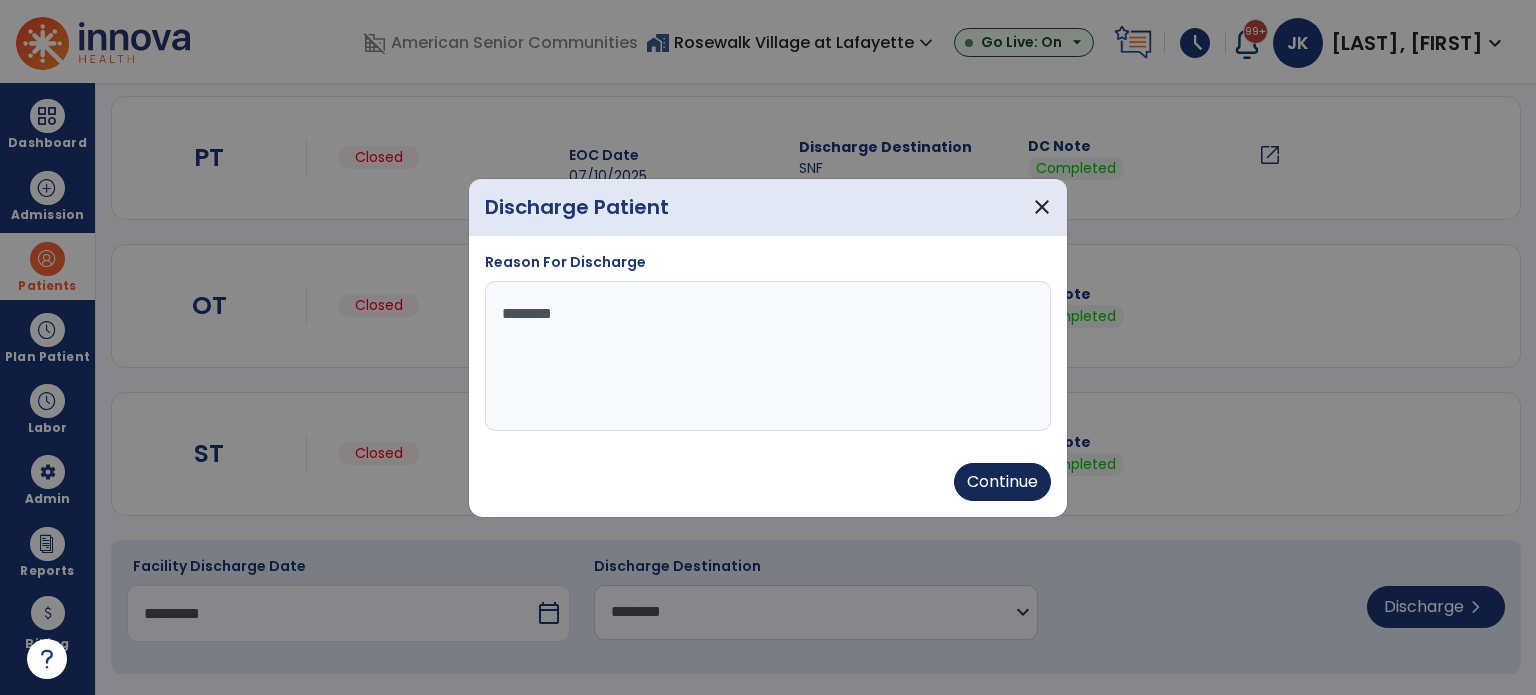 type on "********" 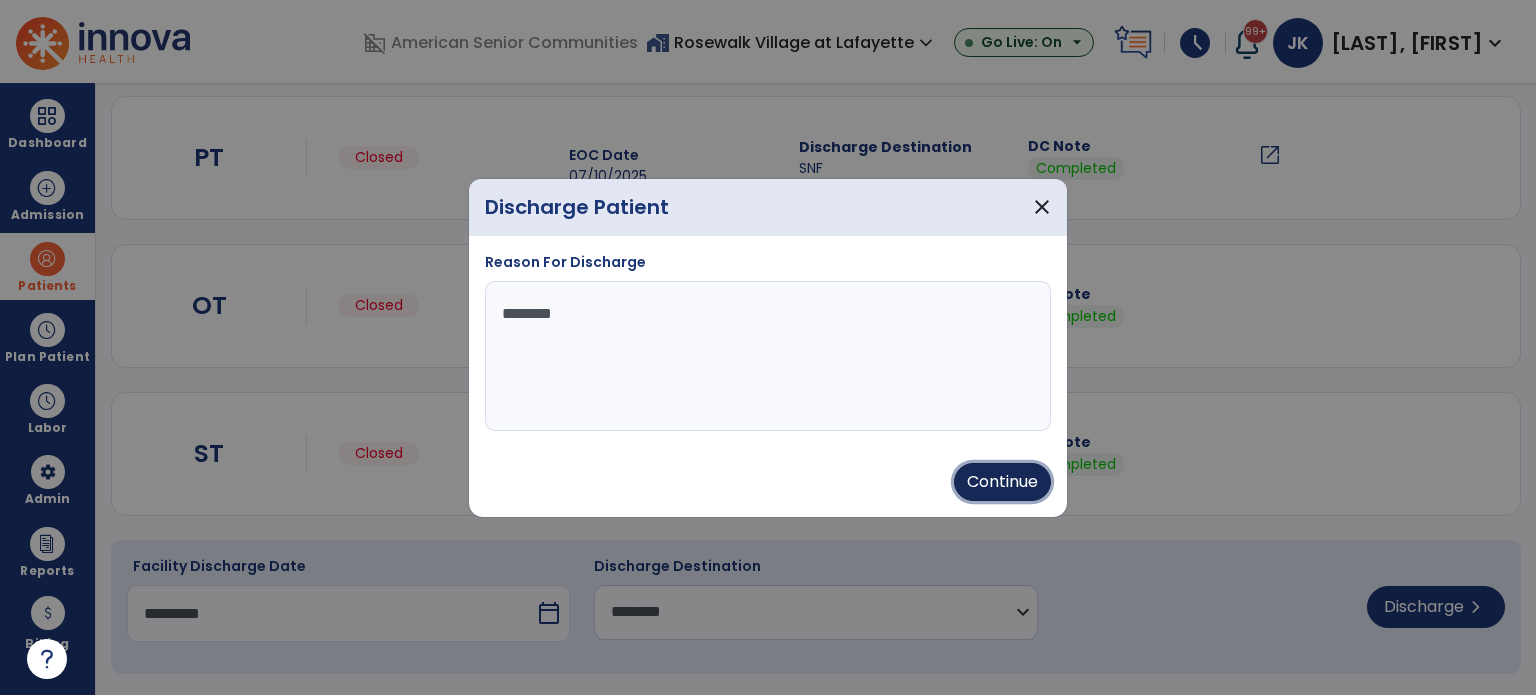 click on "Continue" at bounding box center (1002, 482) 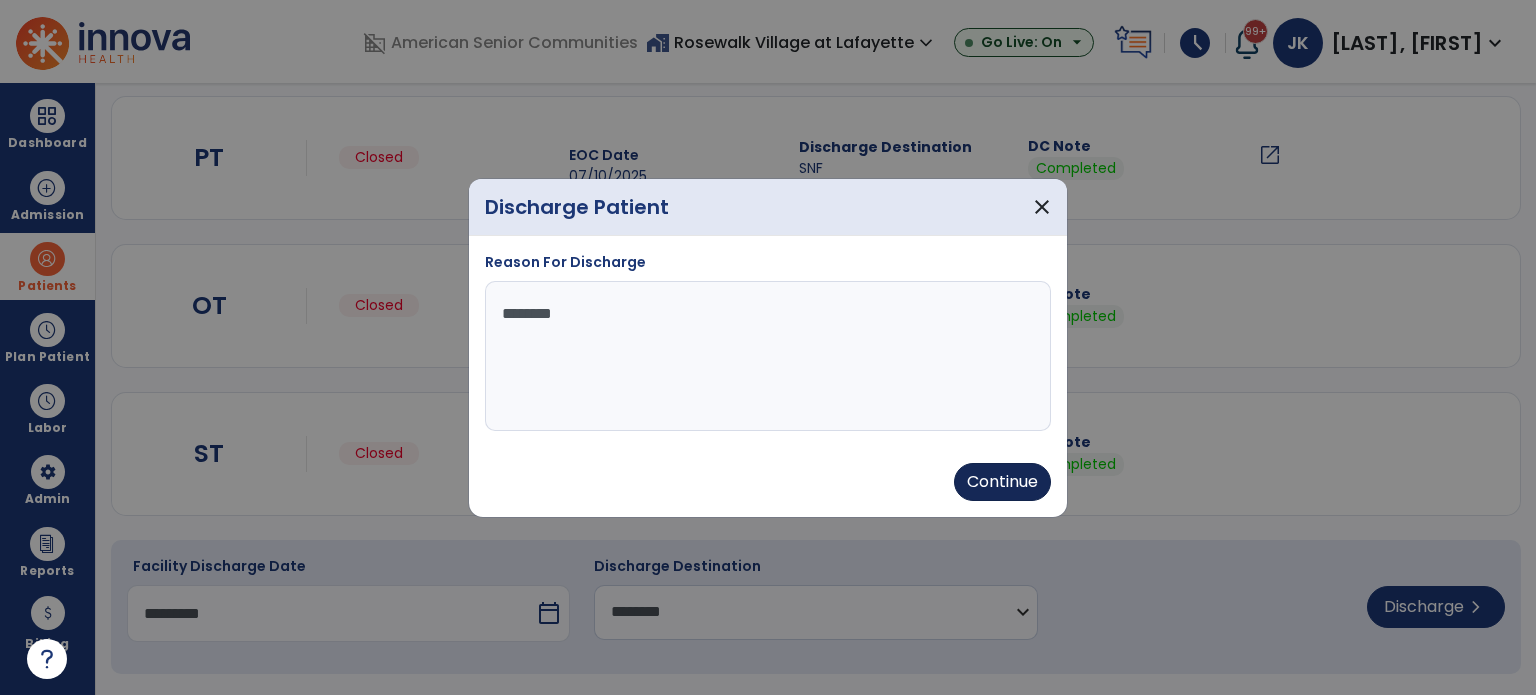 type on "*********" 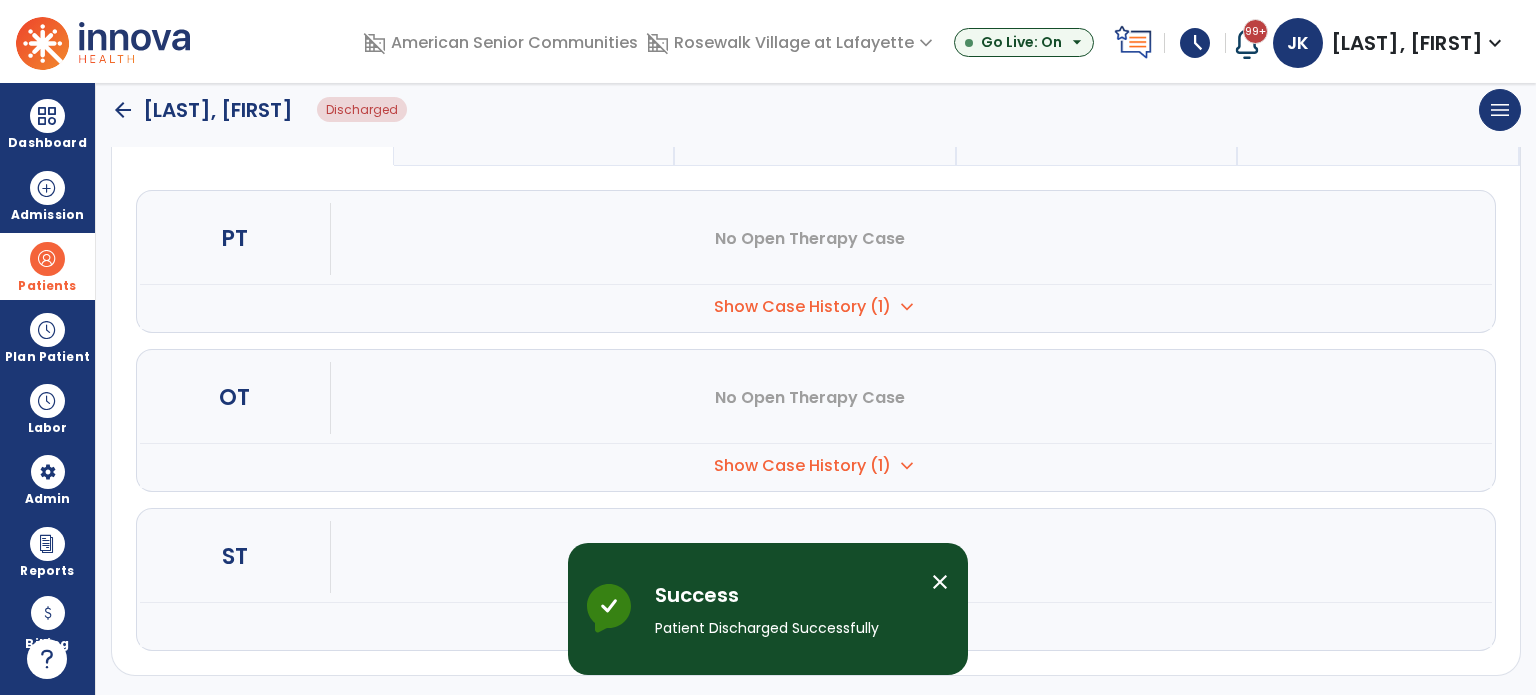 scroll, scrollTop: 0, scrollLeft: 0, axis: both 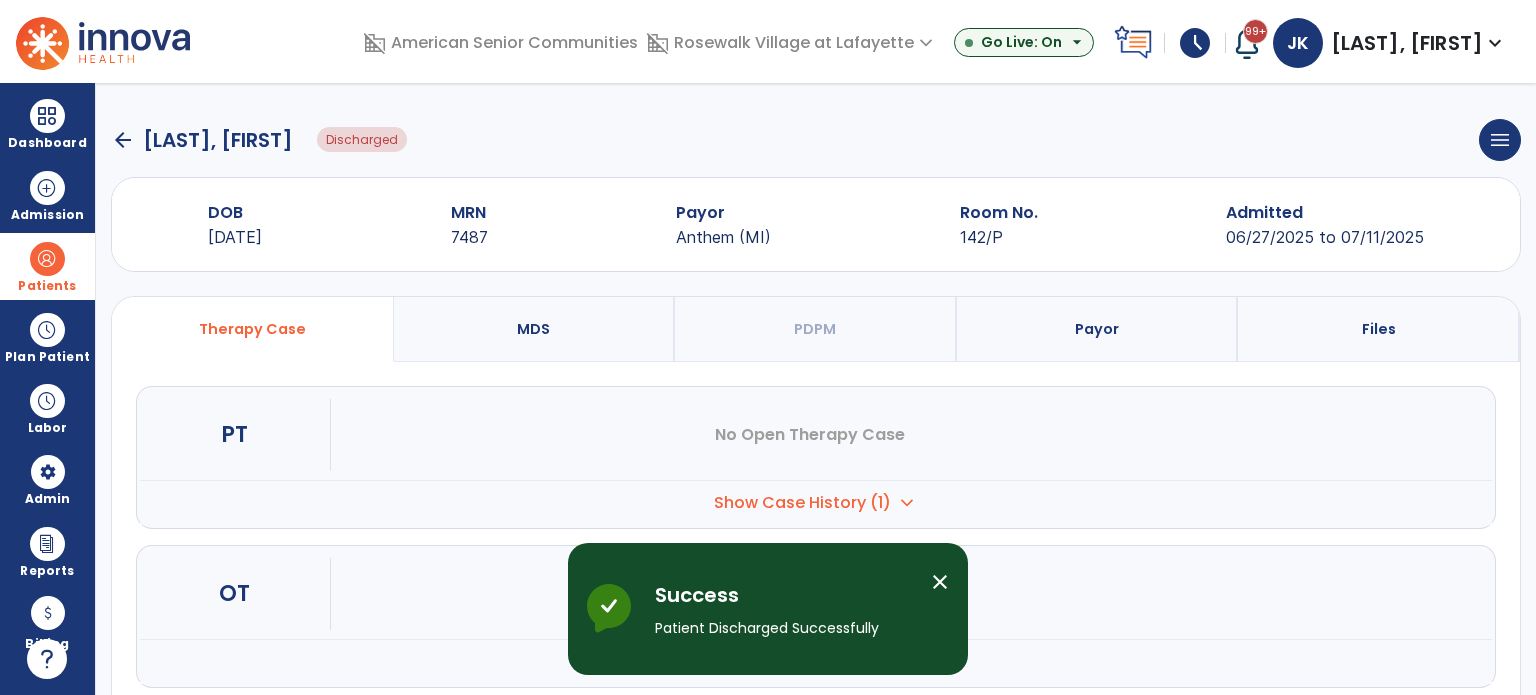 click on "arrow_back" 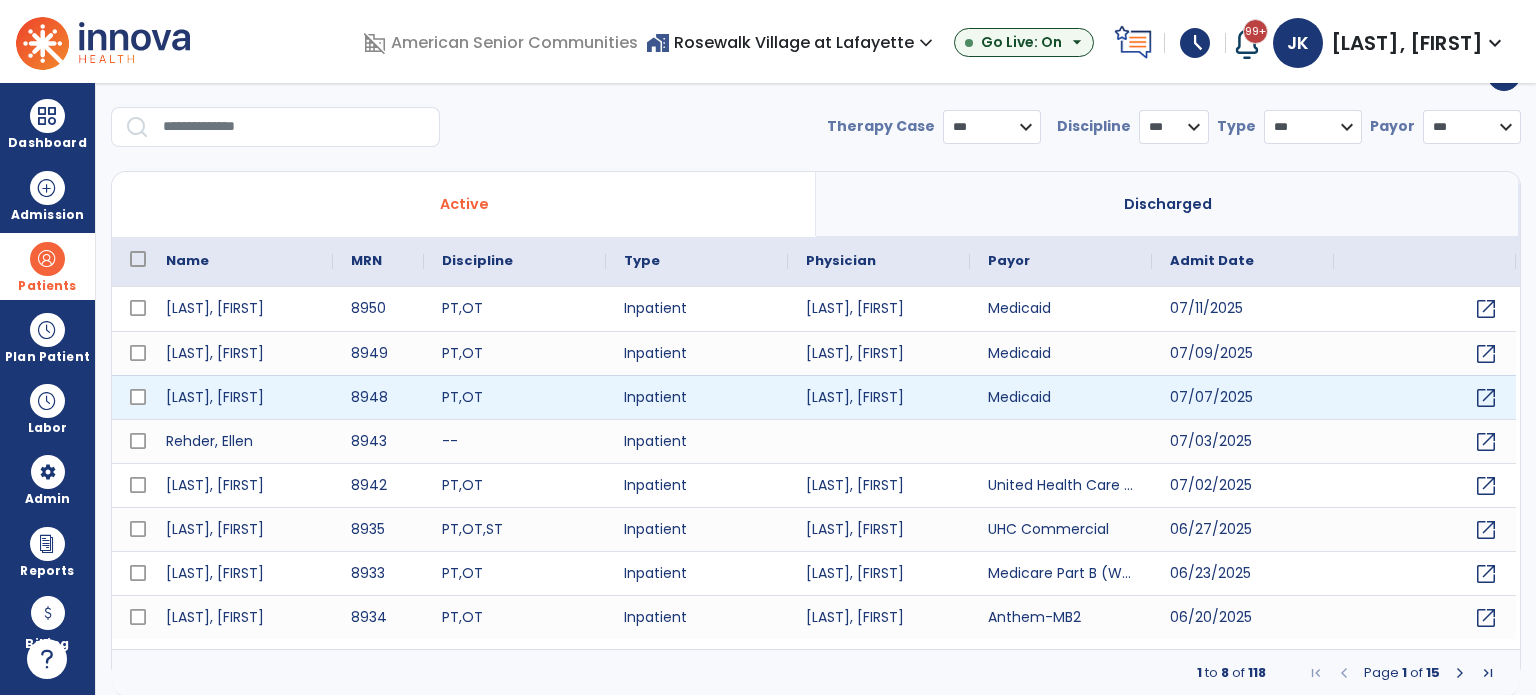 scroll, scrollTop: 0, scrollLeft: 0, axis: both 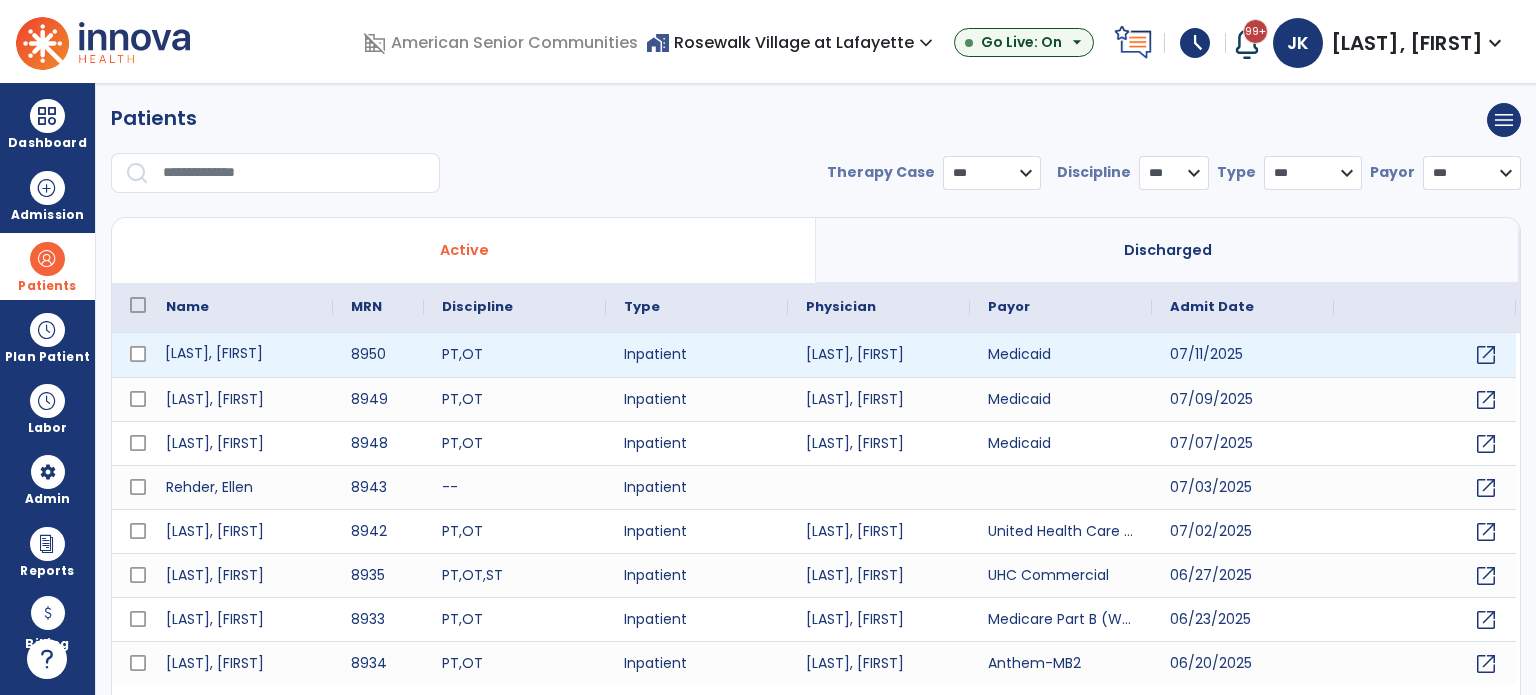click on "[LAST], [FIRST]" at bounding box center [240, 355] 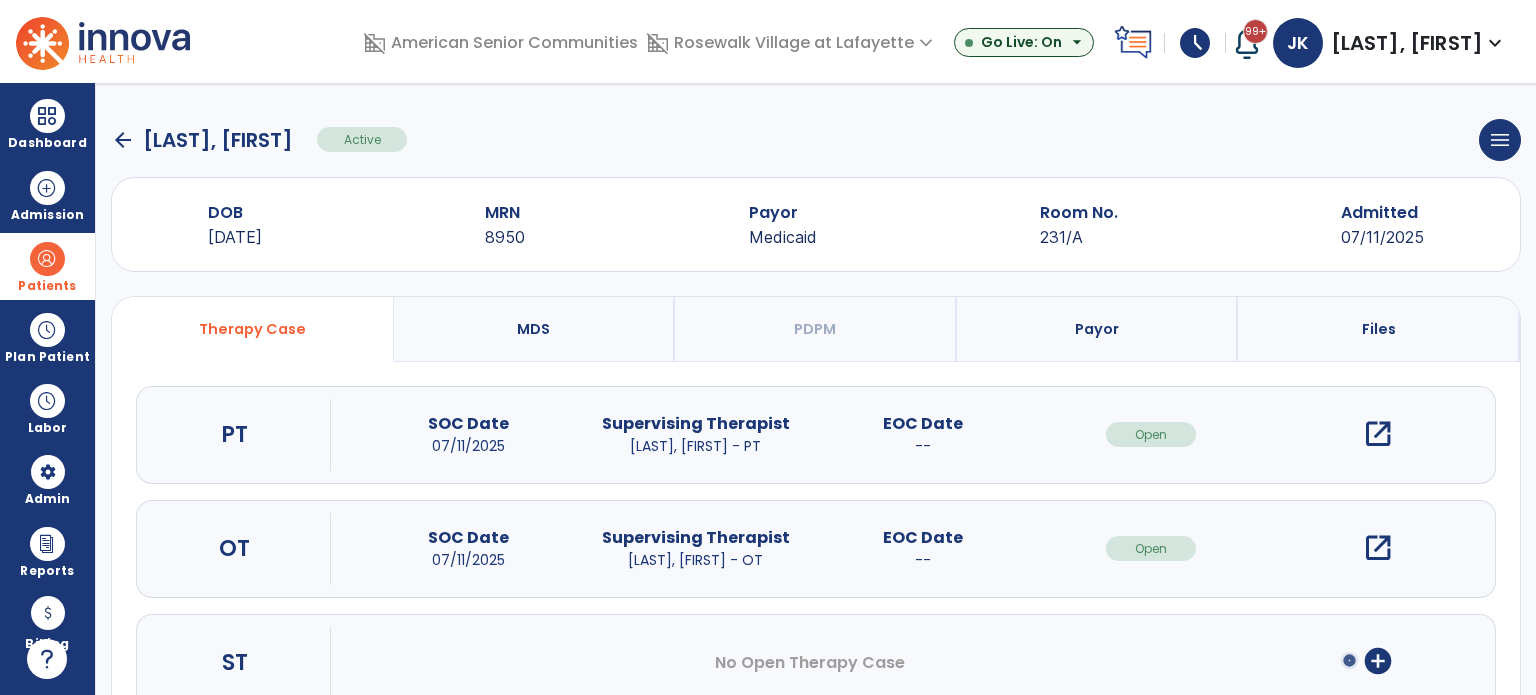 click on "arrow_back" 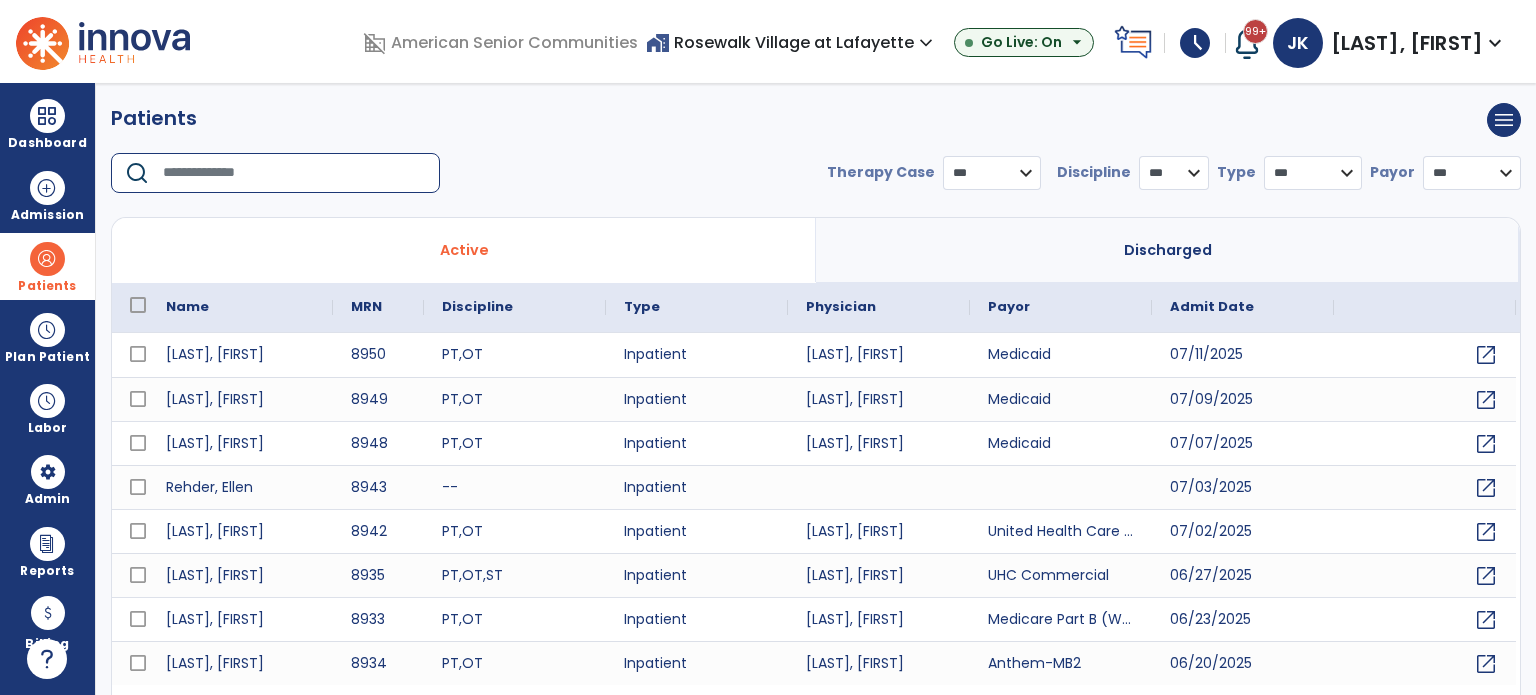 click at bounding box center [294, 173] 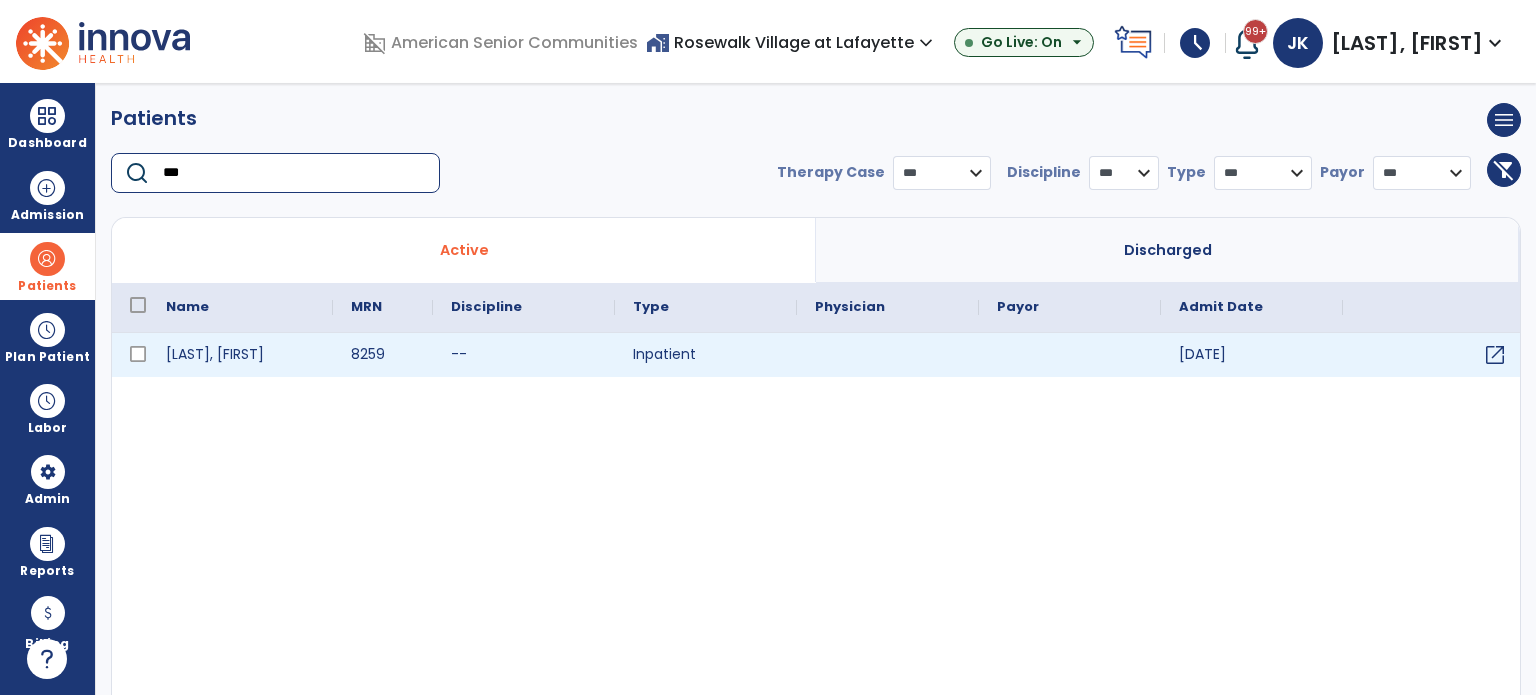 type on "***" 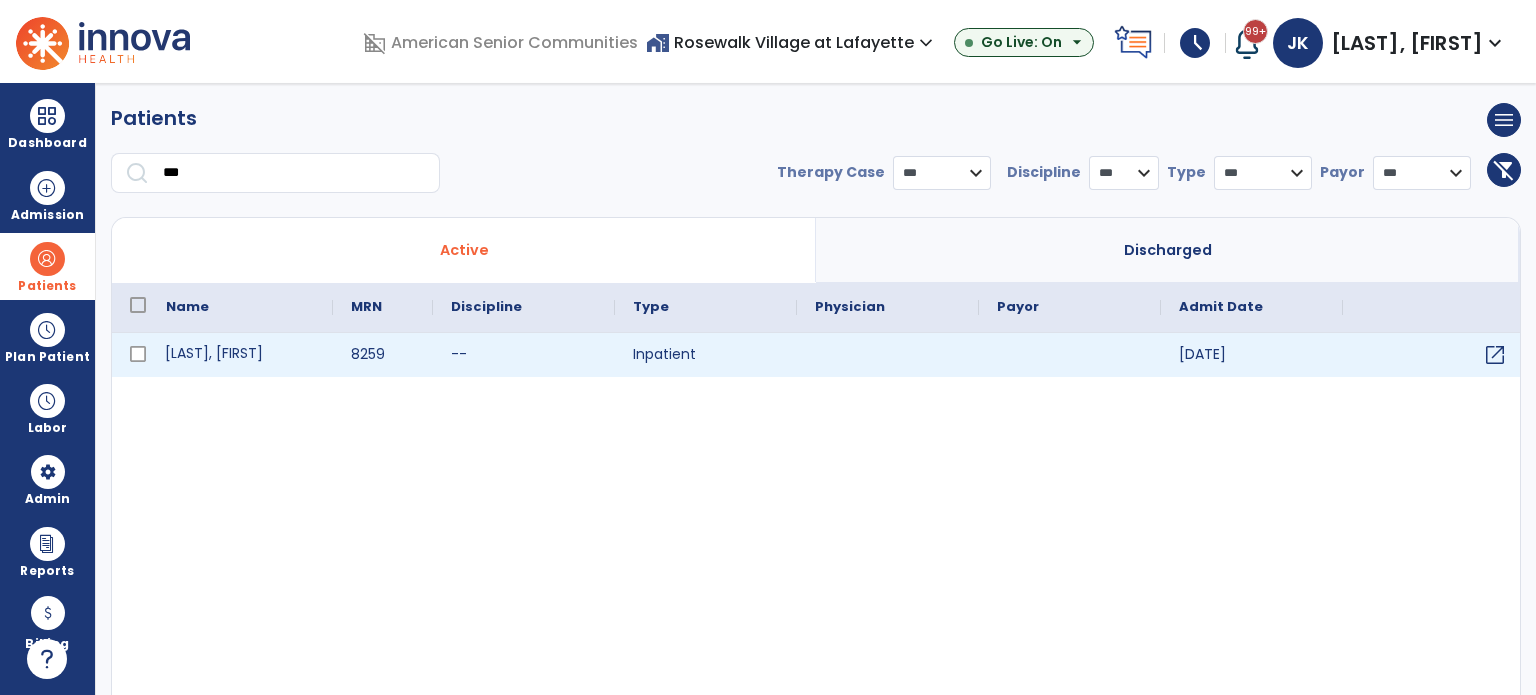 click on "[LAST], [FIRST]" at bounding box center (240, 355) 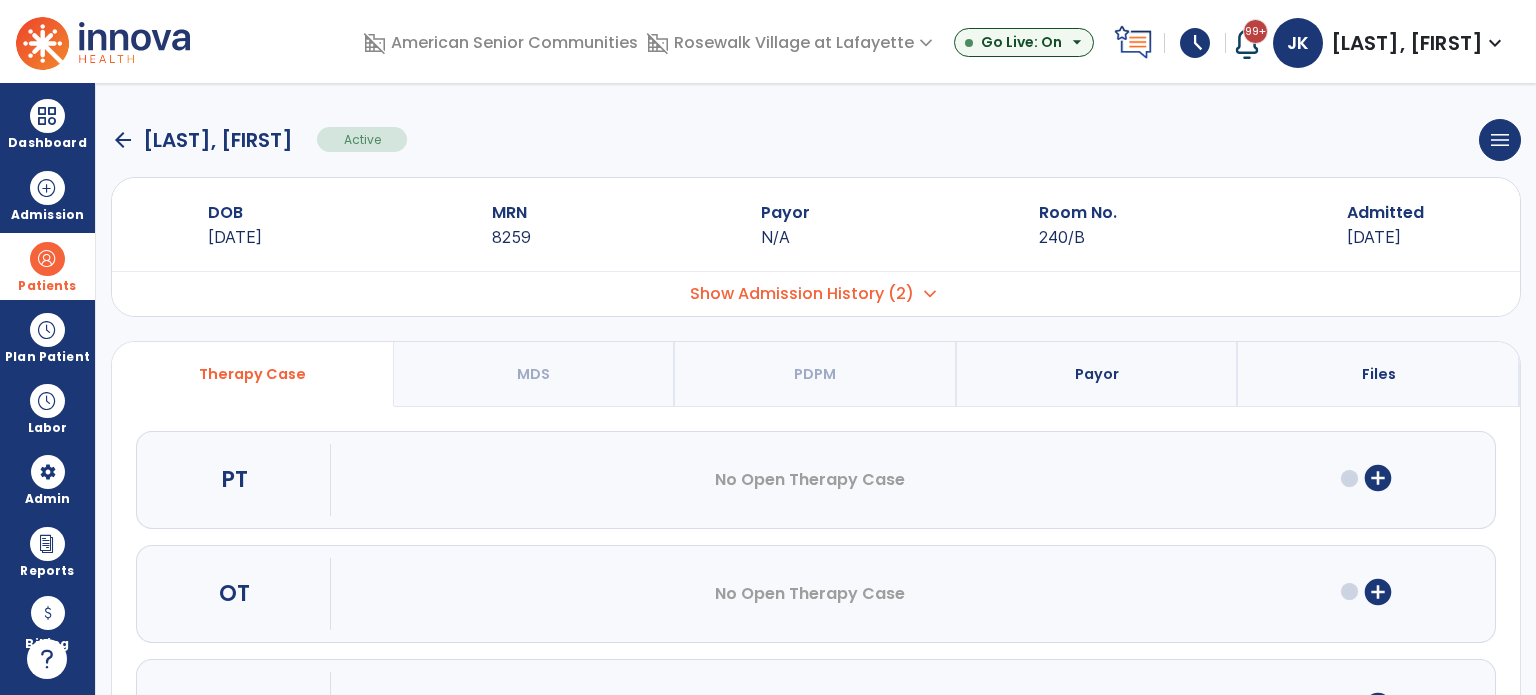 click on "Payor" at bounding box center [1098, 374] 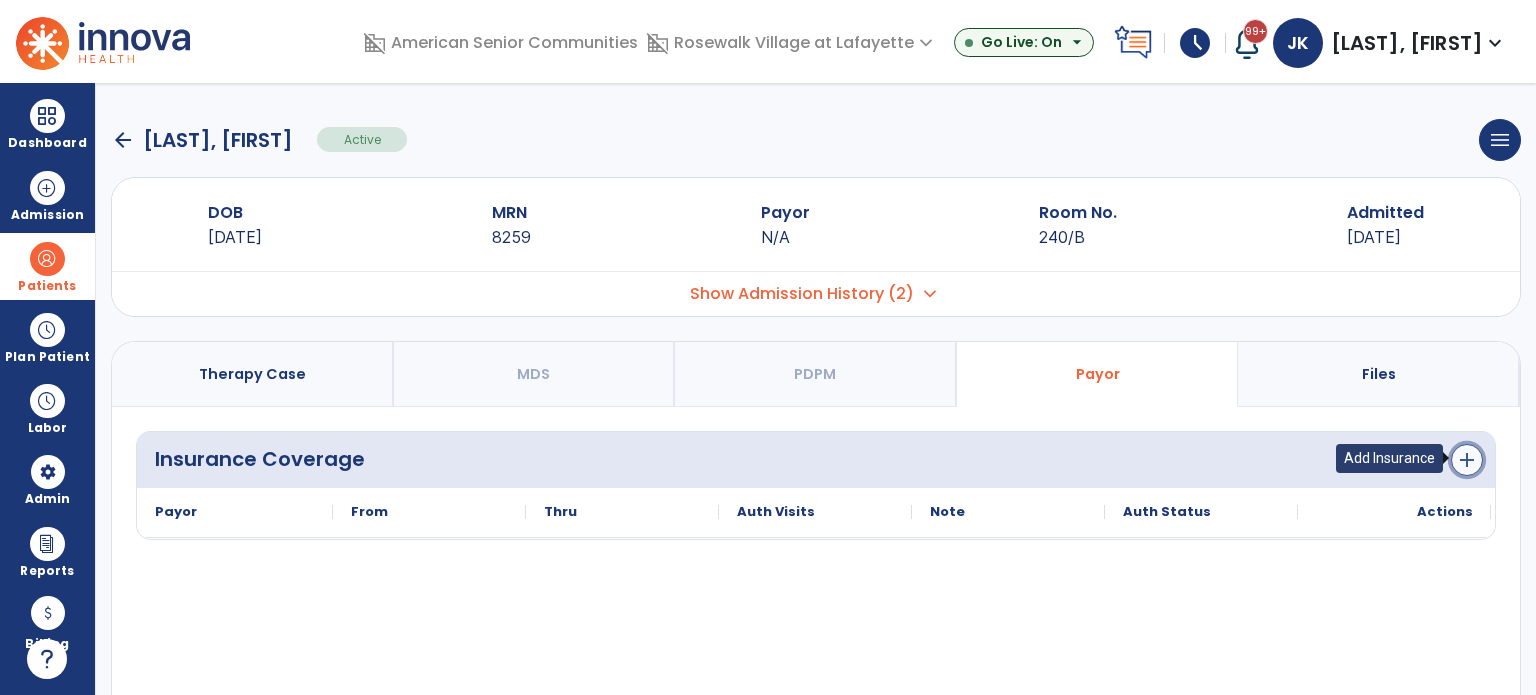click on "add" 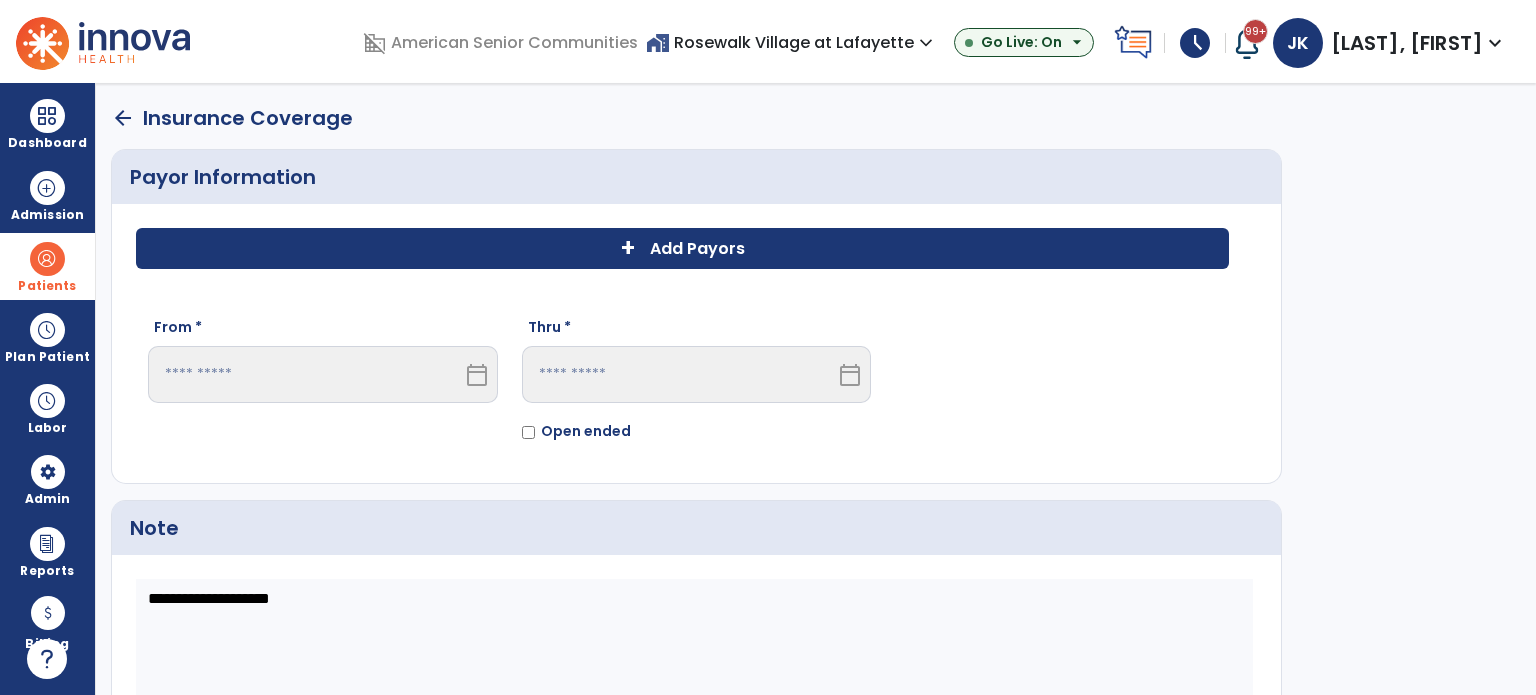 click on "+ Add Payors From *  calendar_today  Thru *  calendar_today   Open ended" 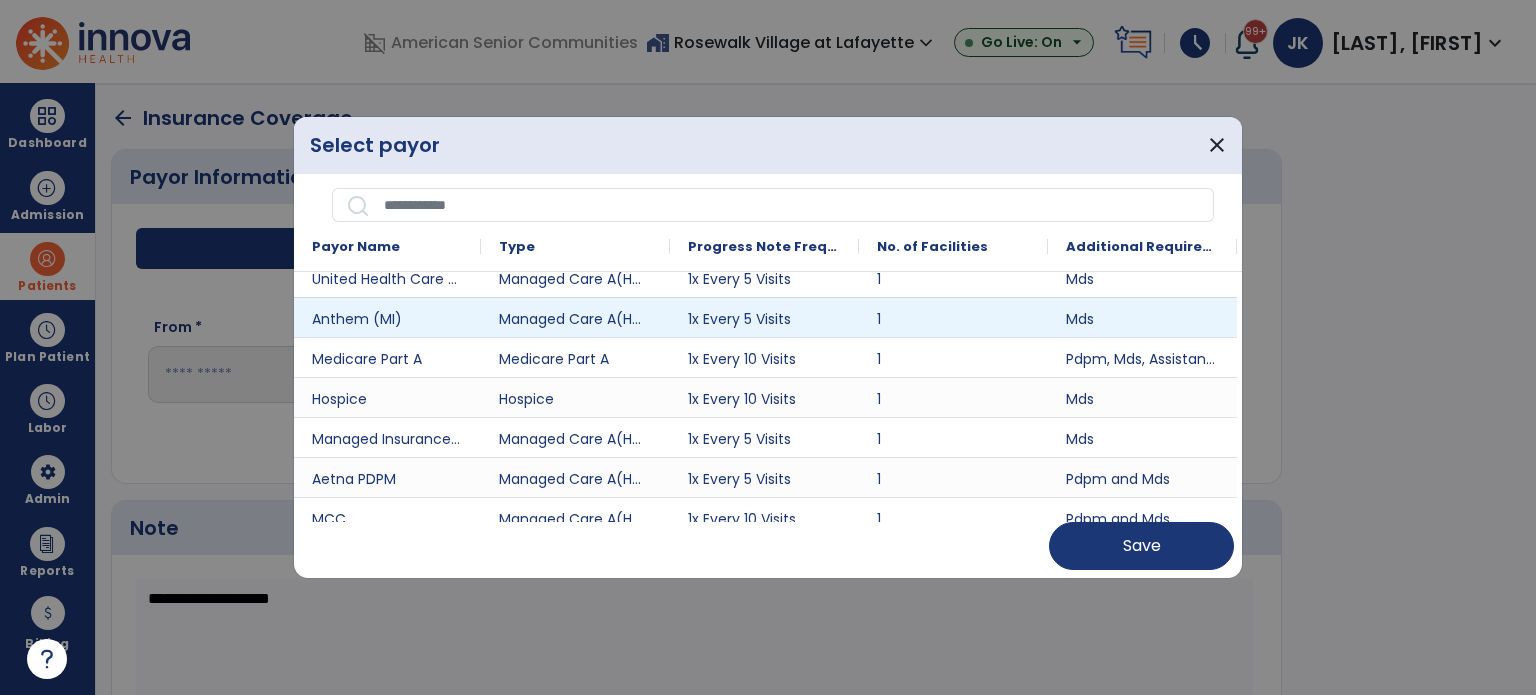 scroll, scrollTop: 509, scrollLeft: 0, axis: vertical 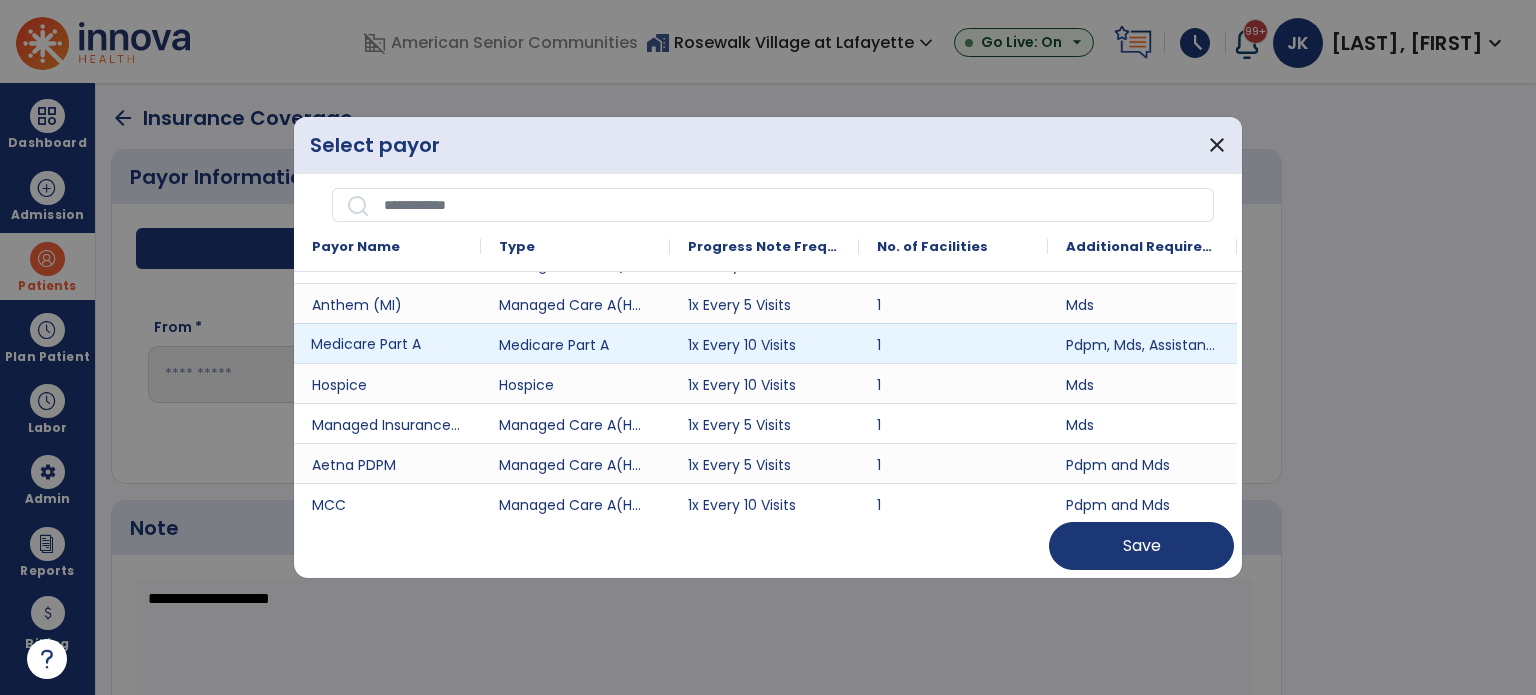 click on "Medicare Part A" at bounding box center [387, 343] 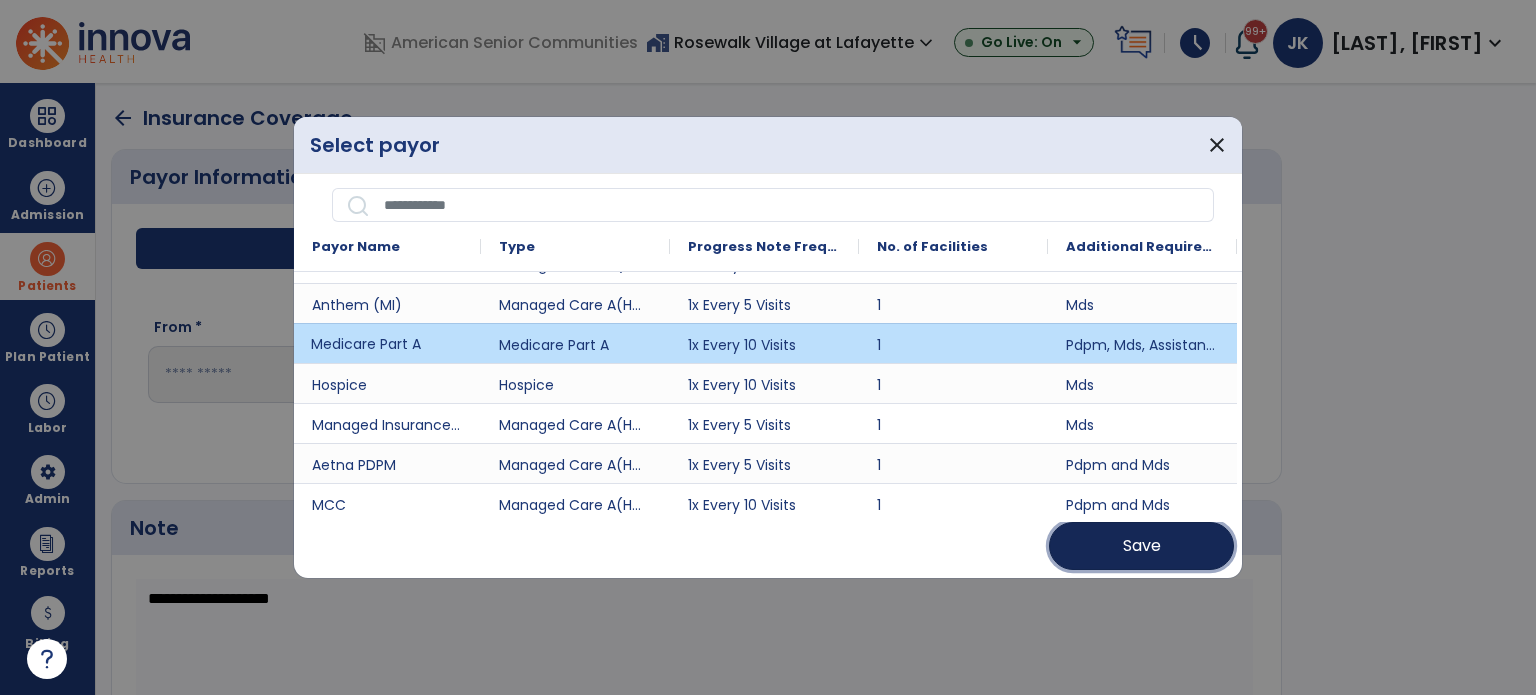 click on "Save" at bounding box center [1141, 546] 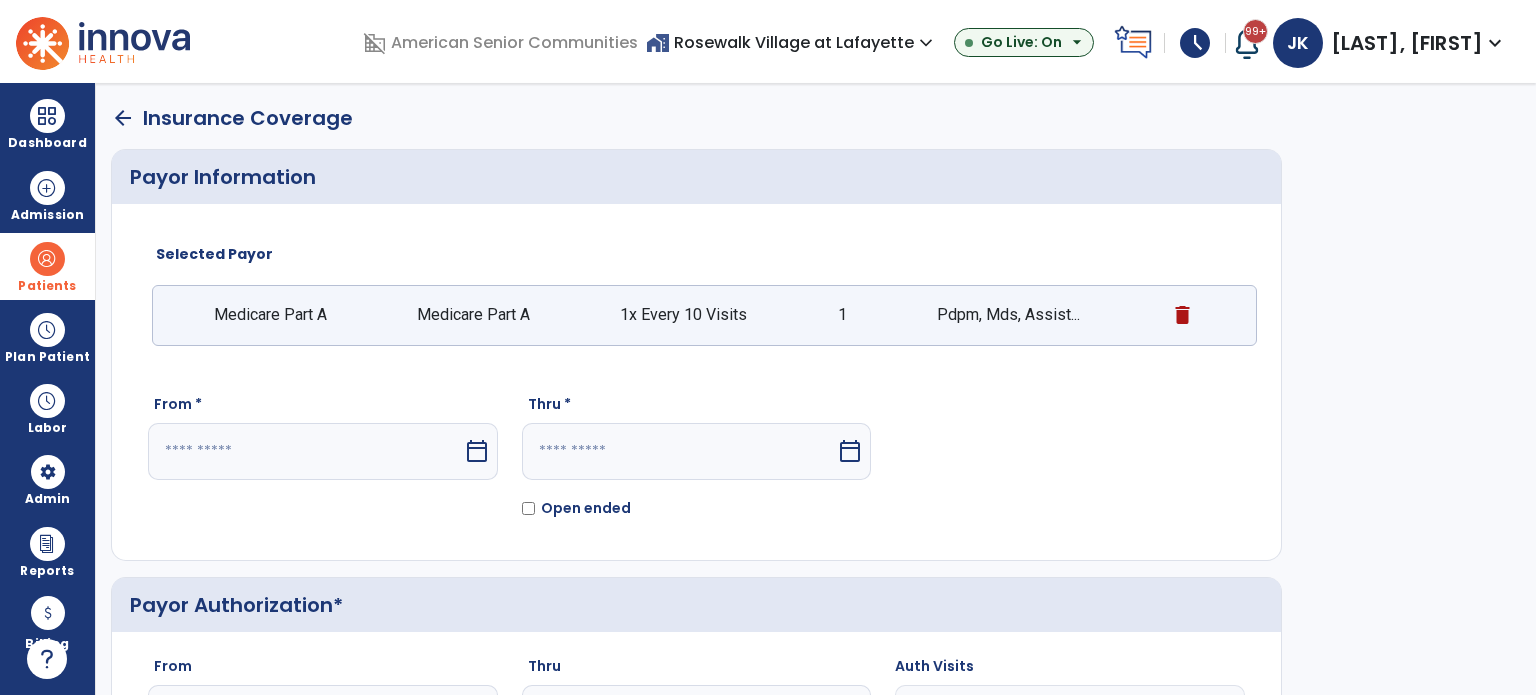 click at bounding box center (305, 451) 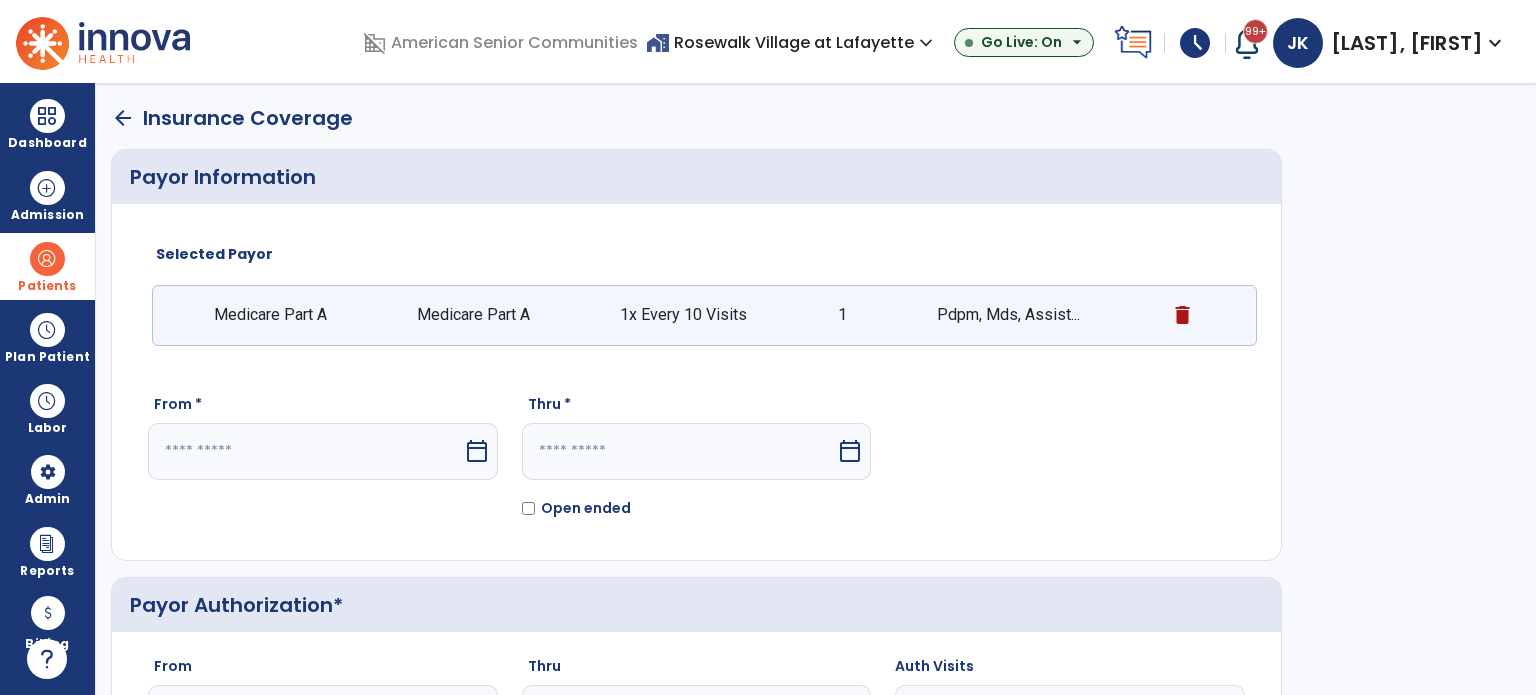 select on "*" 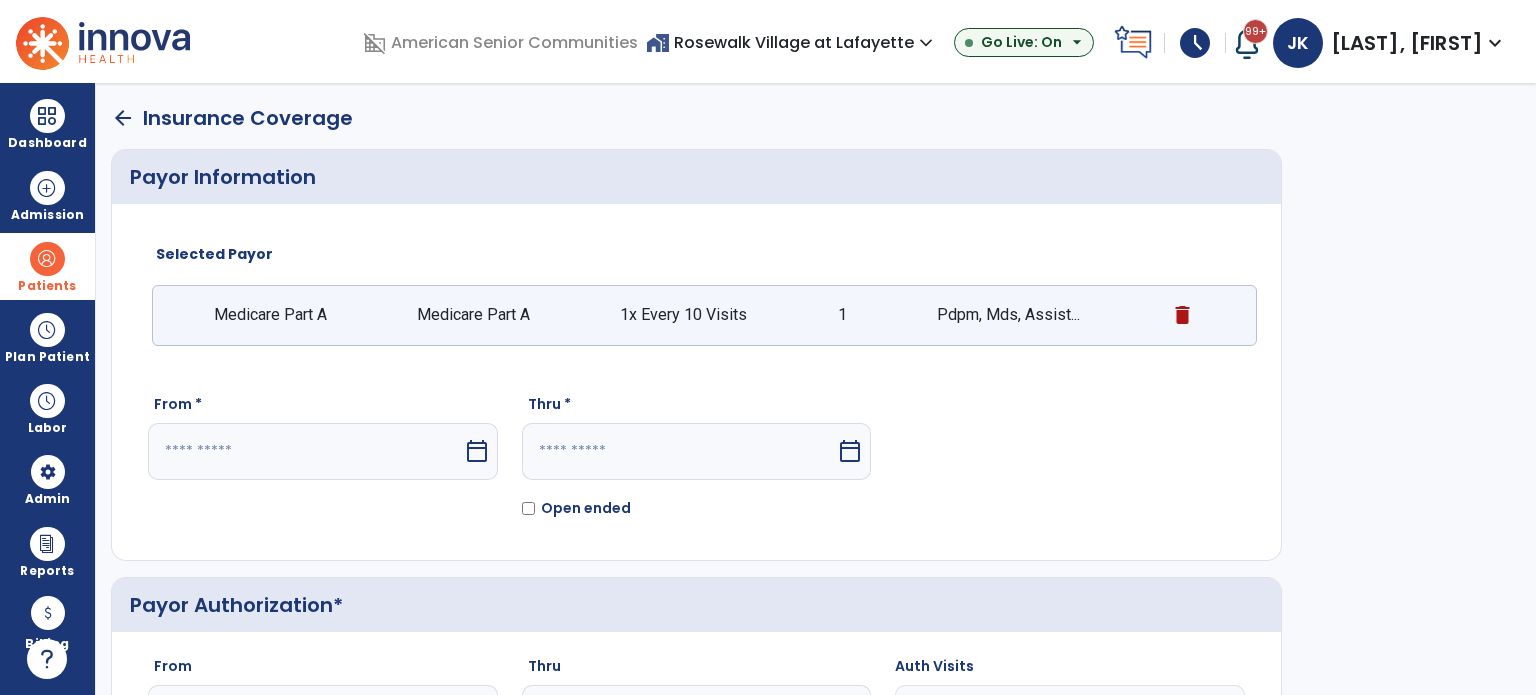 select on "****" 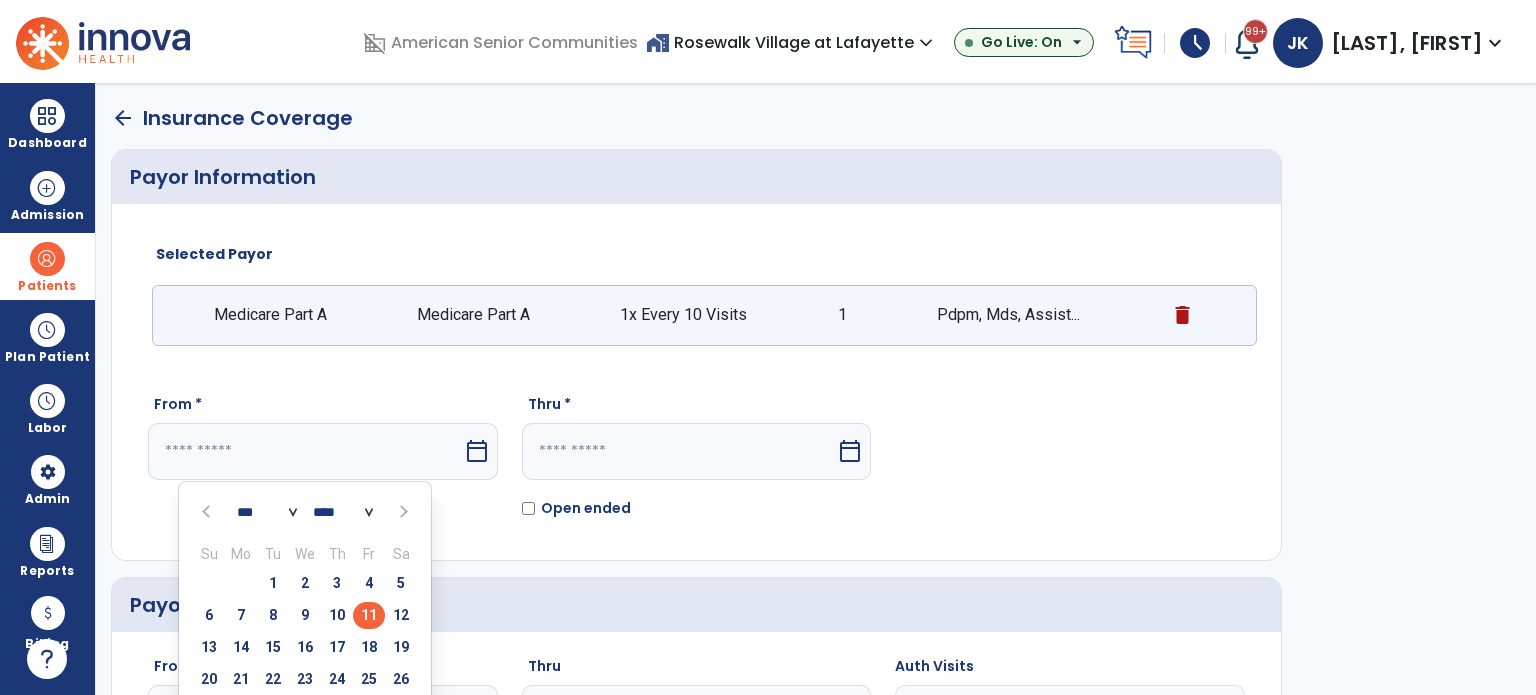 click on "11" at bounding box center (369, 615) 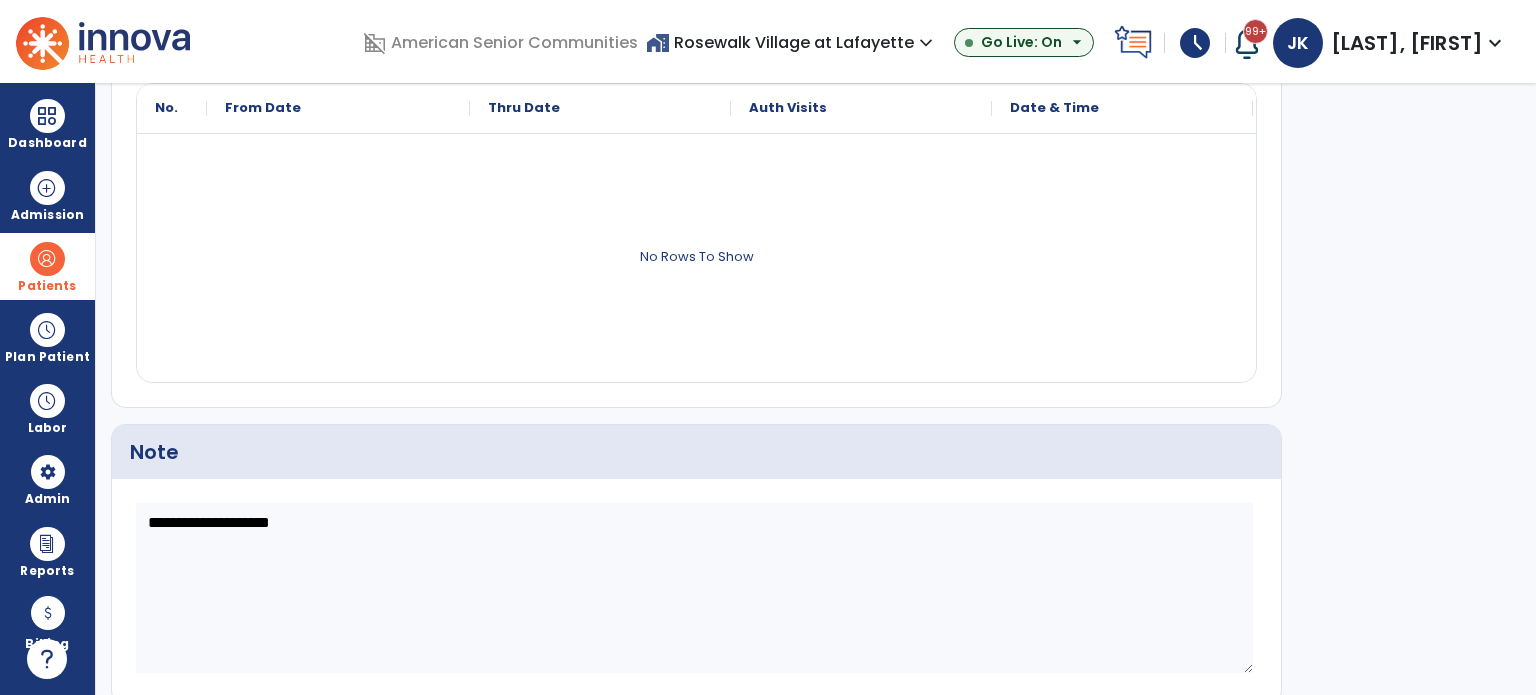 scroll, scrollTop: 788, scrollLeft: 0, axis: vertical 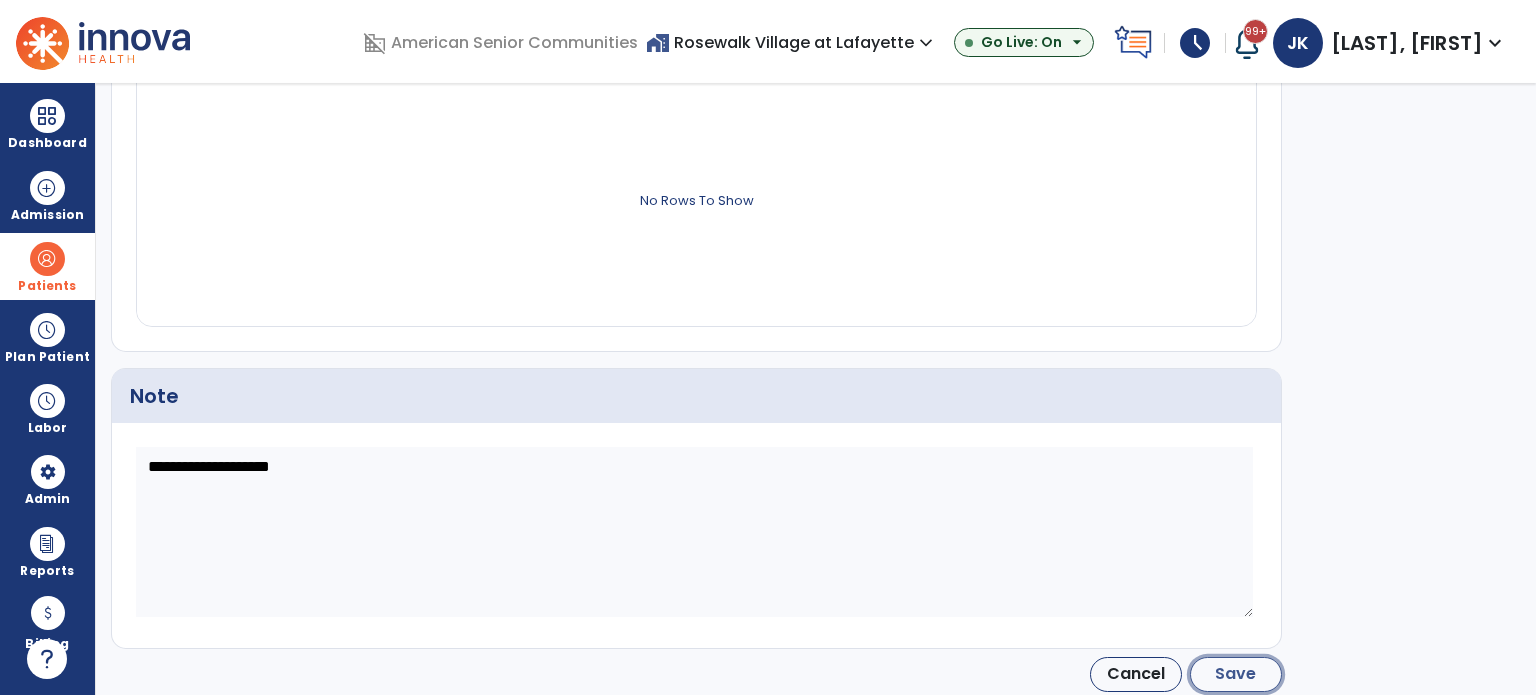 click on "Save" 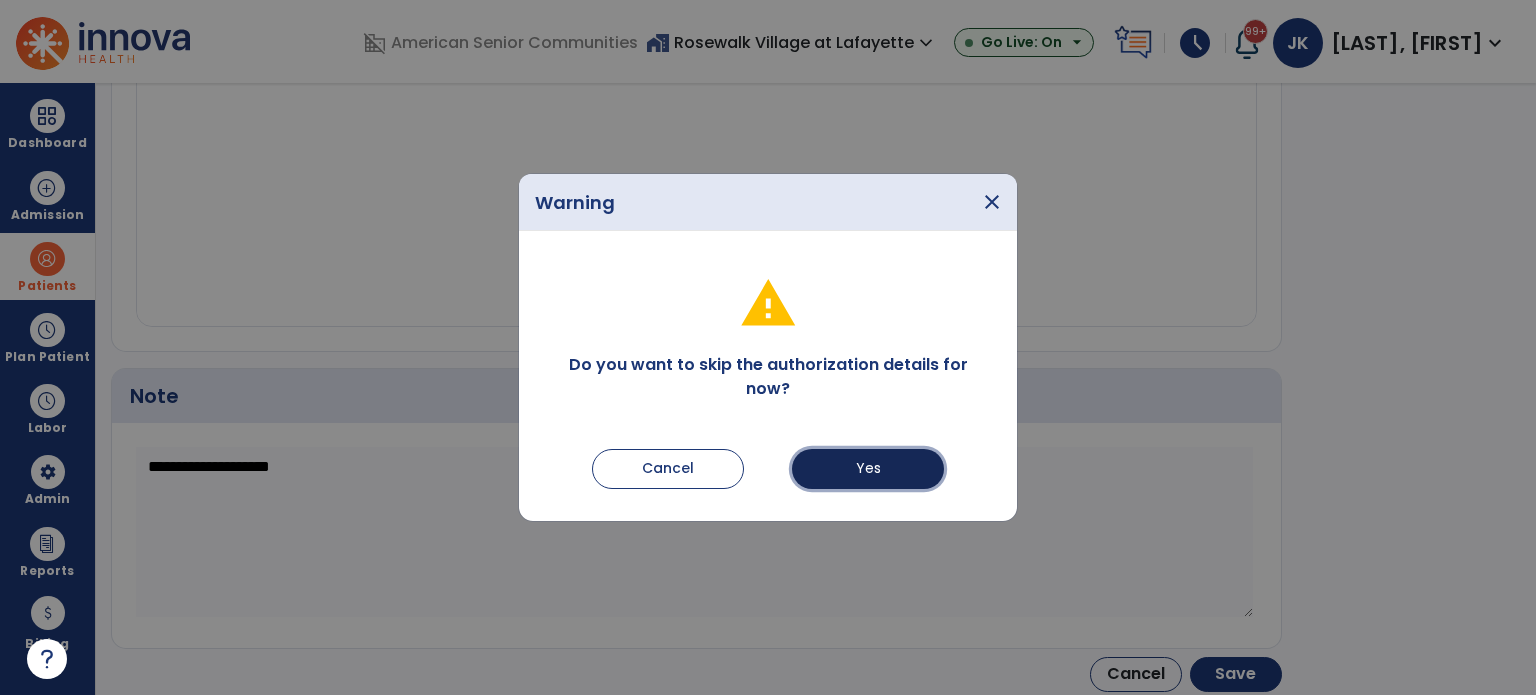 click on "Yes" at bounding box center [868, 469] 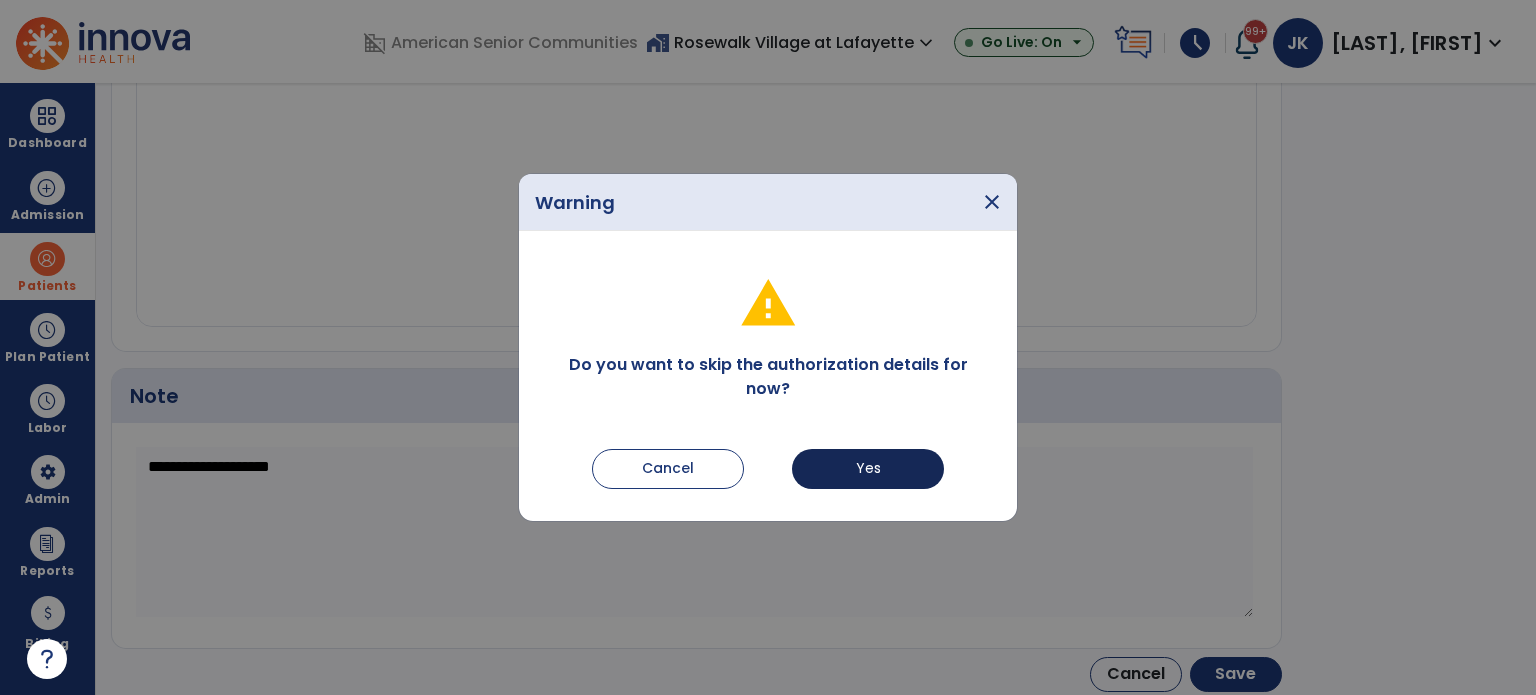 type on "*********" 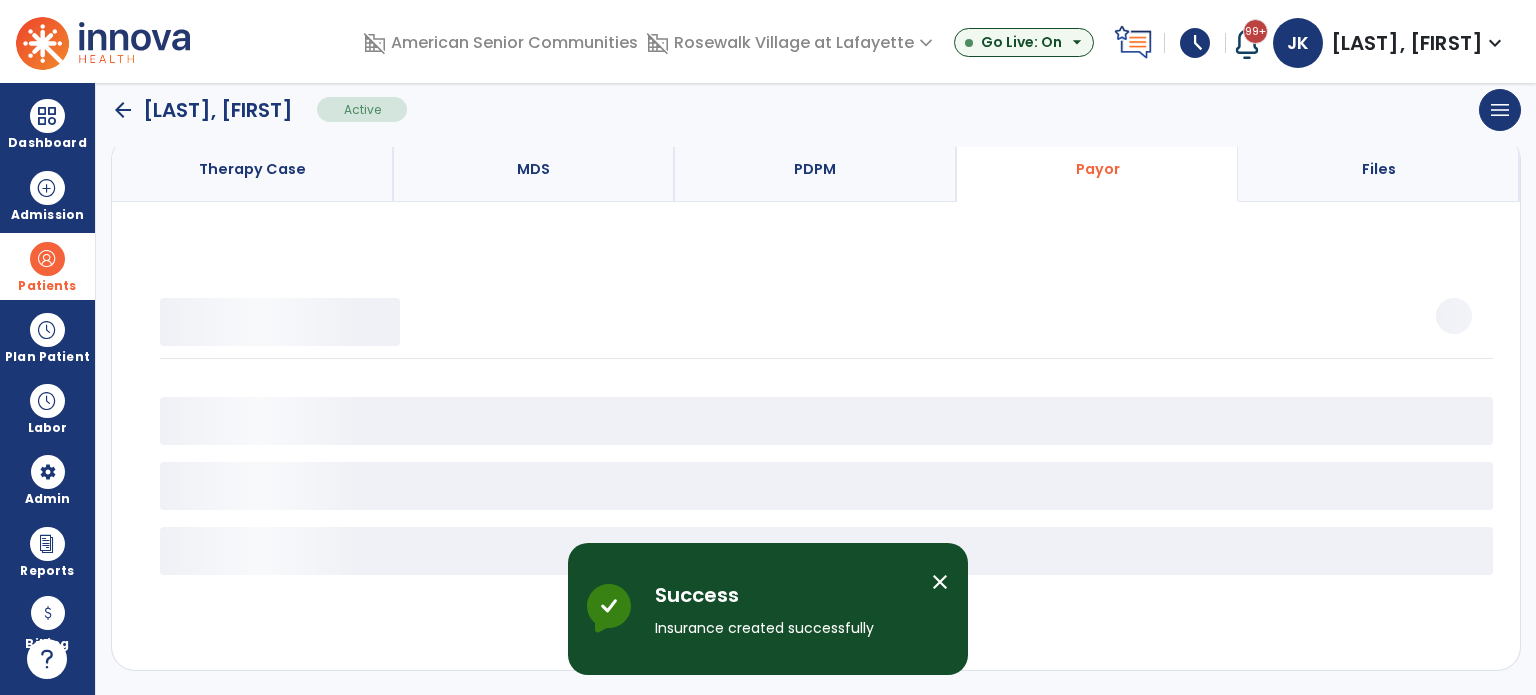 scroll, scrollTop: 203, scrollLeft: 0, axis: vertical 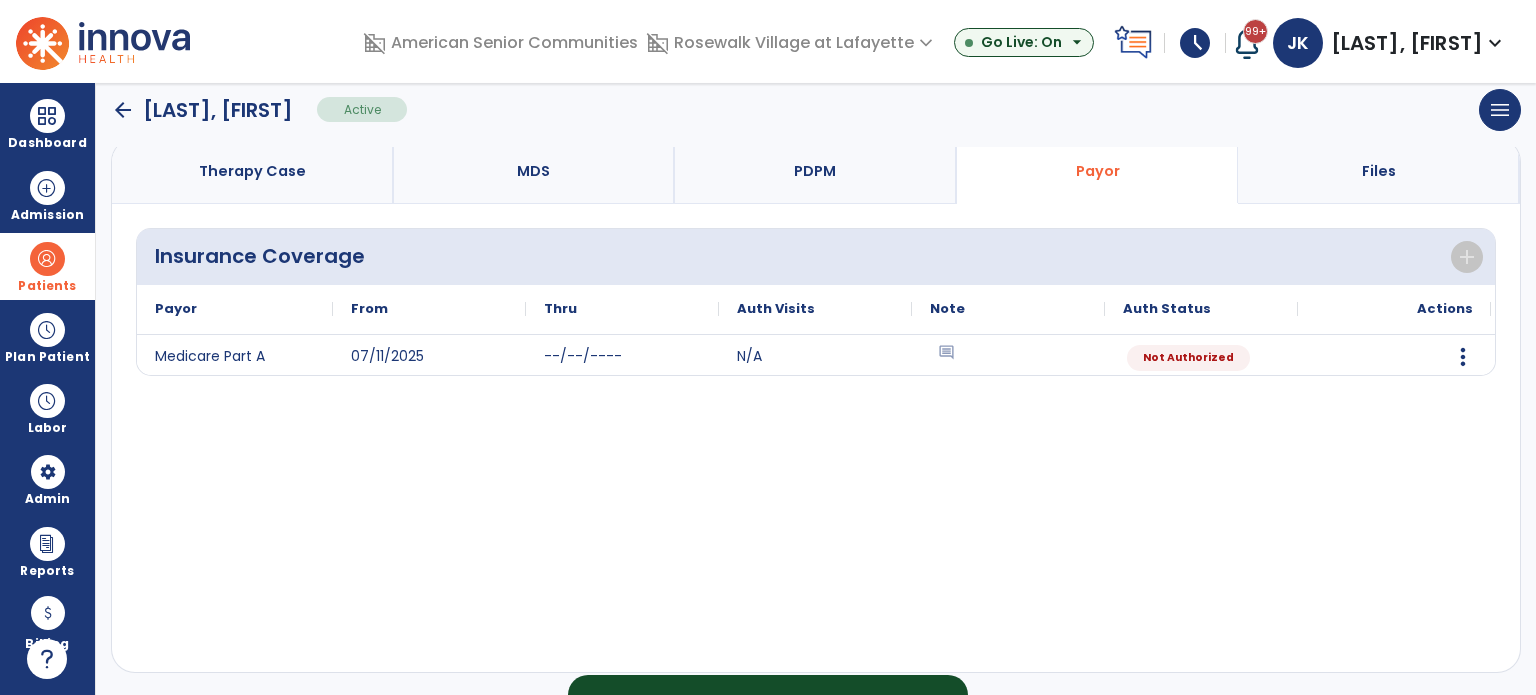 click on "arrow_back" 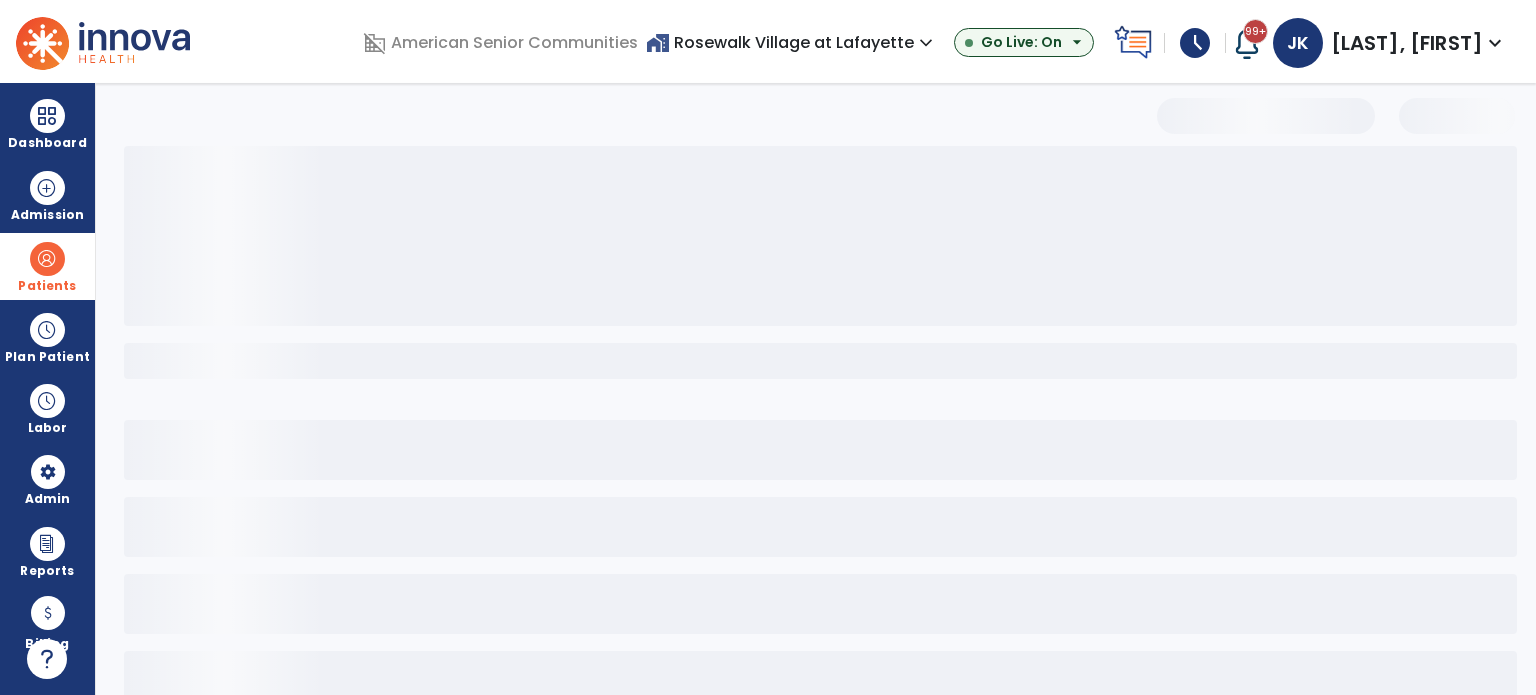select on "***" 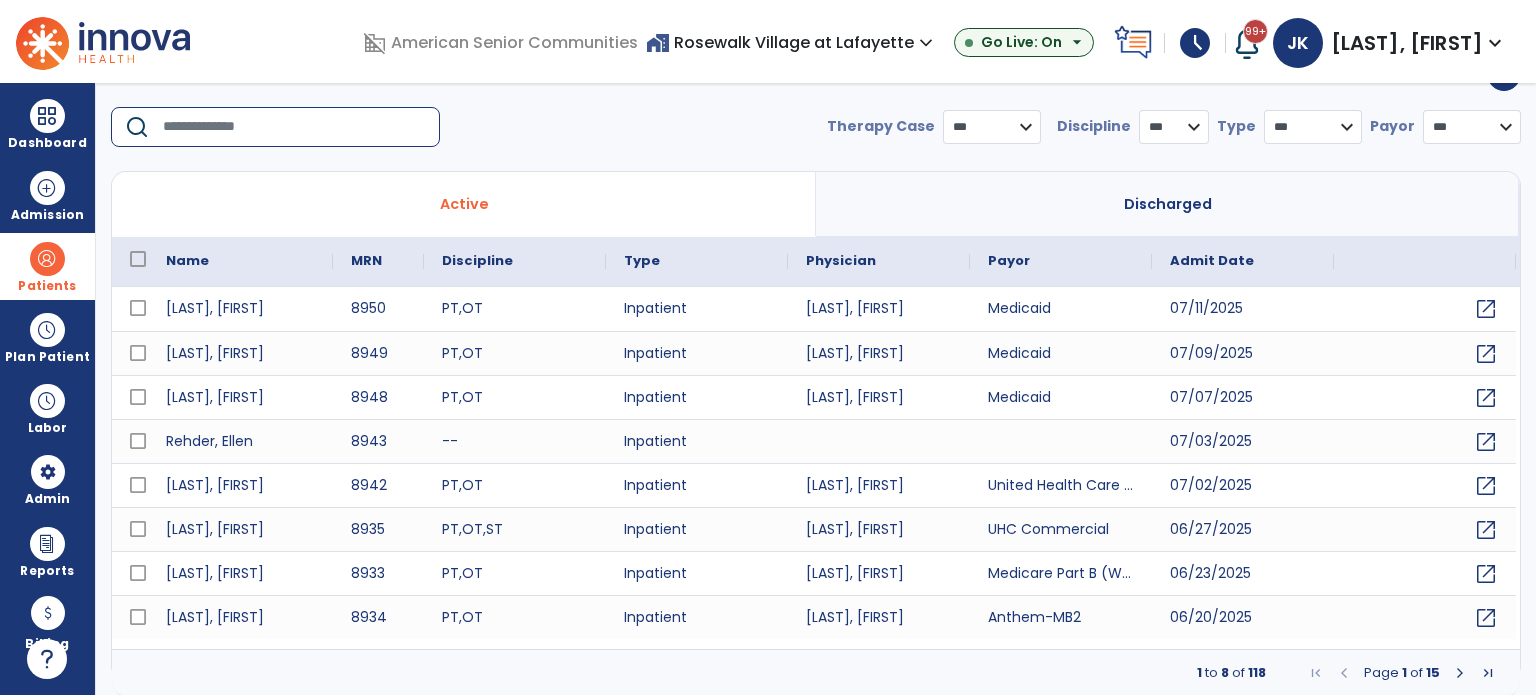 click at bounding box center (294, 127) 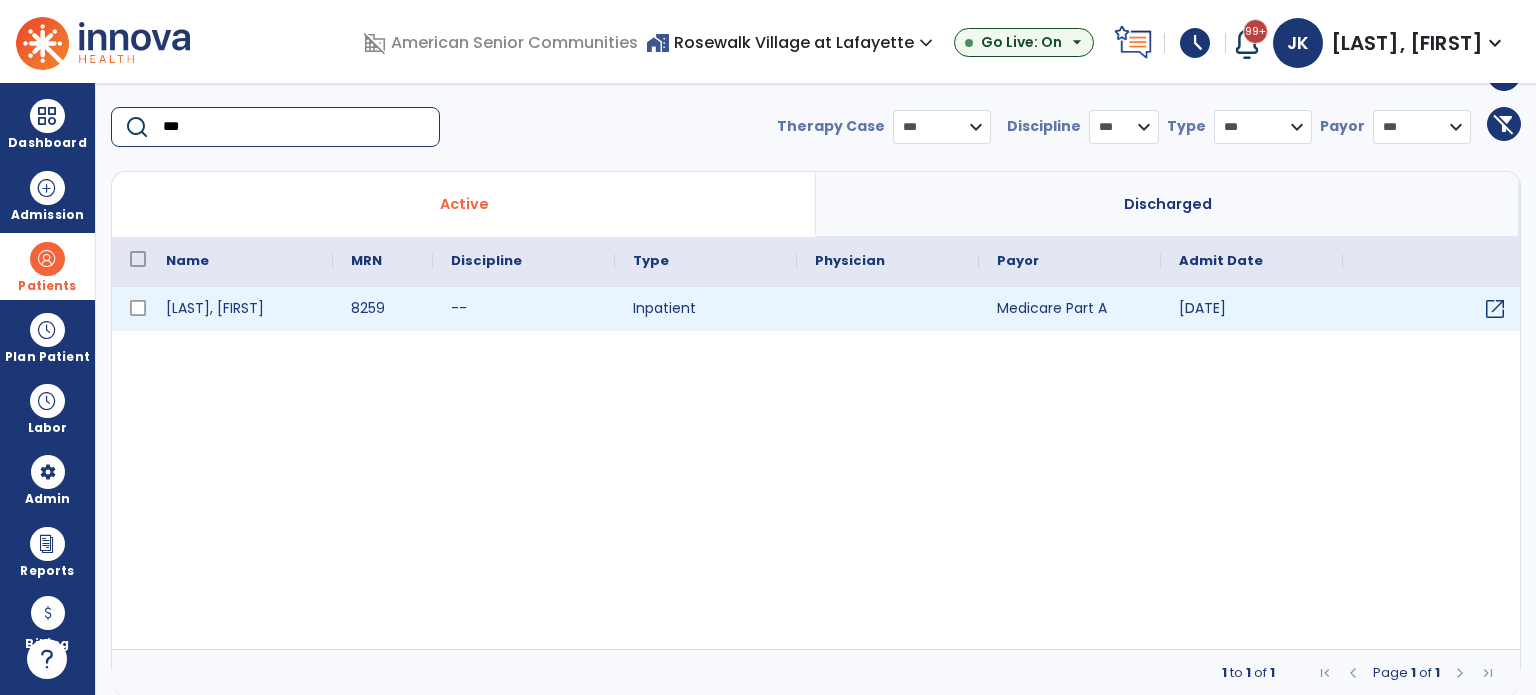 type on "***" 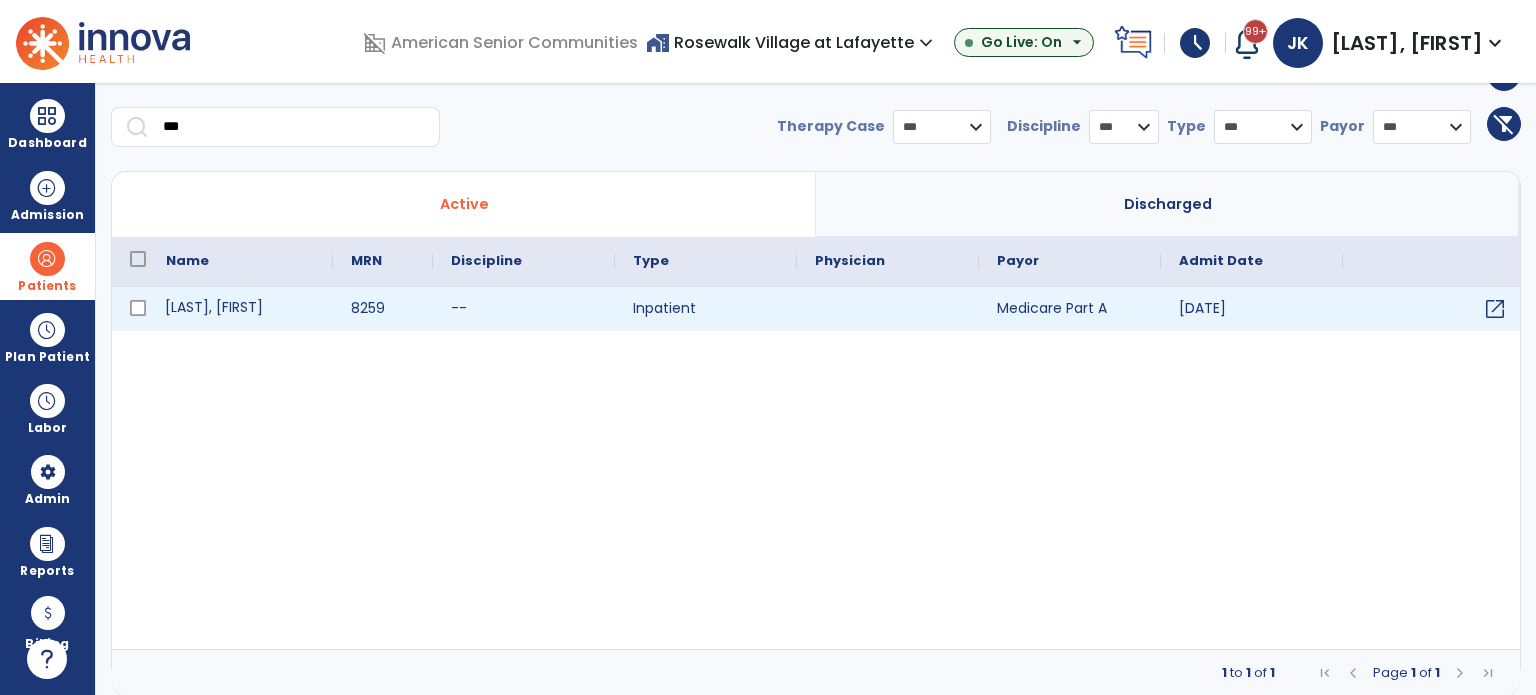 click on "[LAST], [FIRST]" at bounding box center (240, 309) 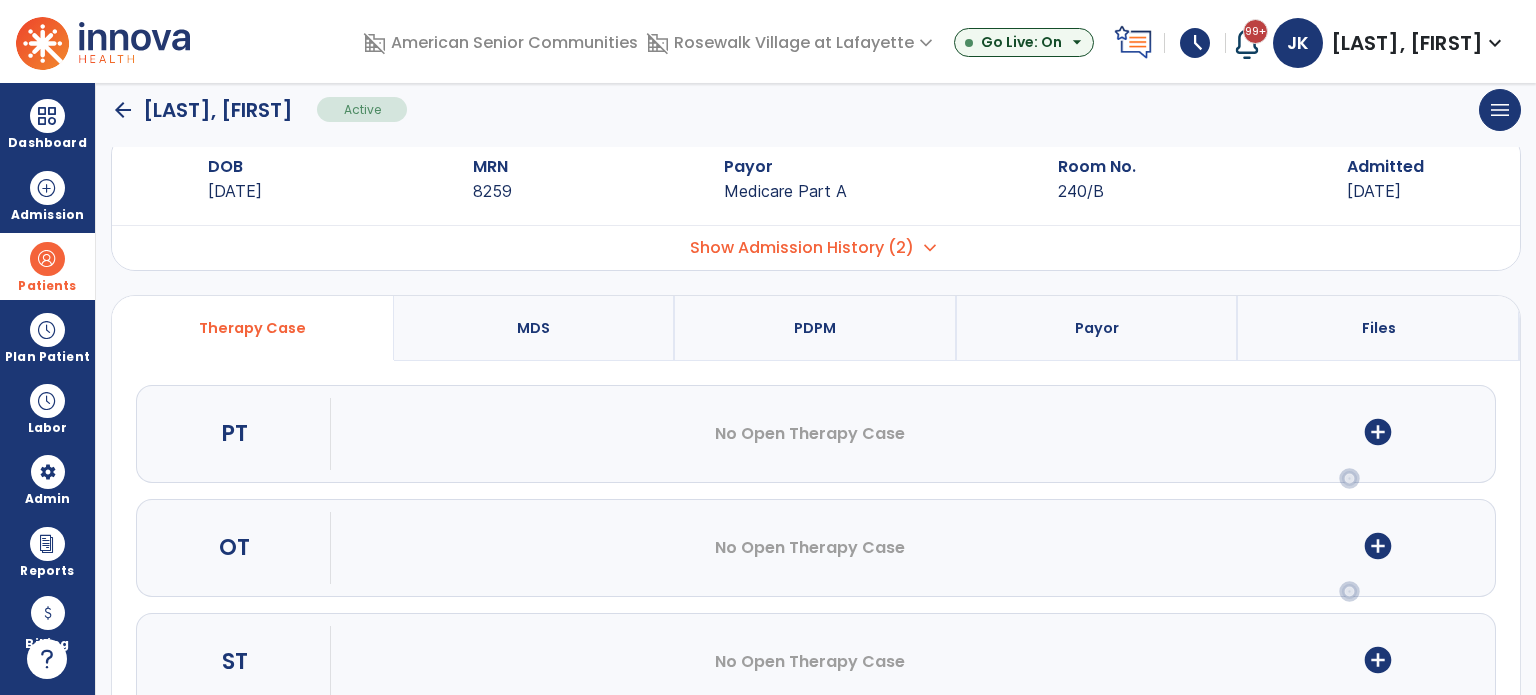 scroll, scrollTop: 0, scrollLeft: 0, axis: both 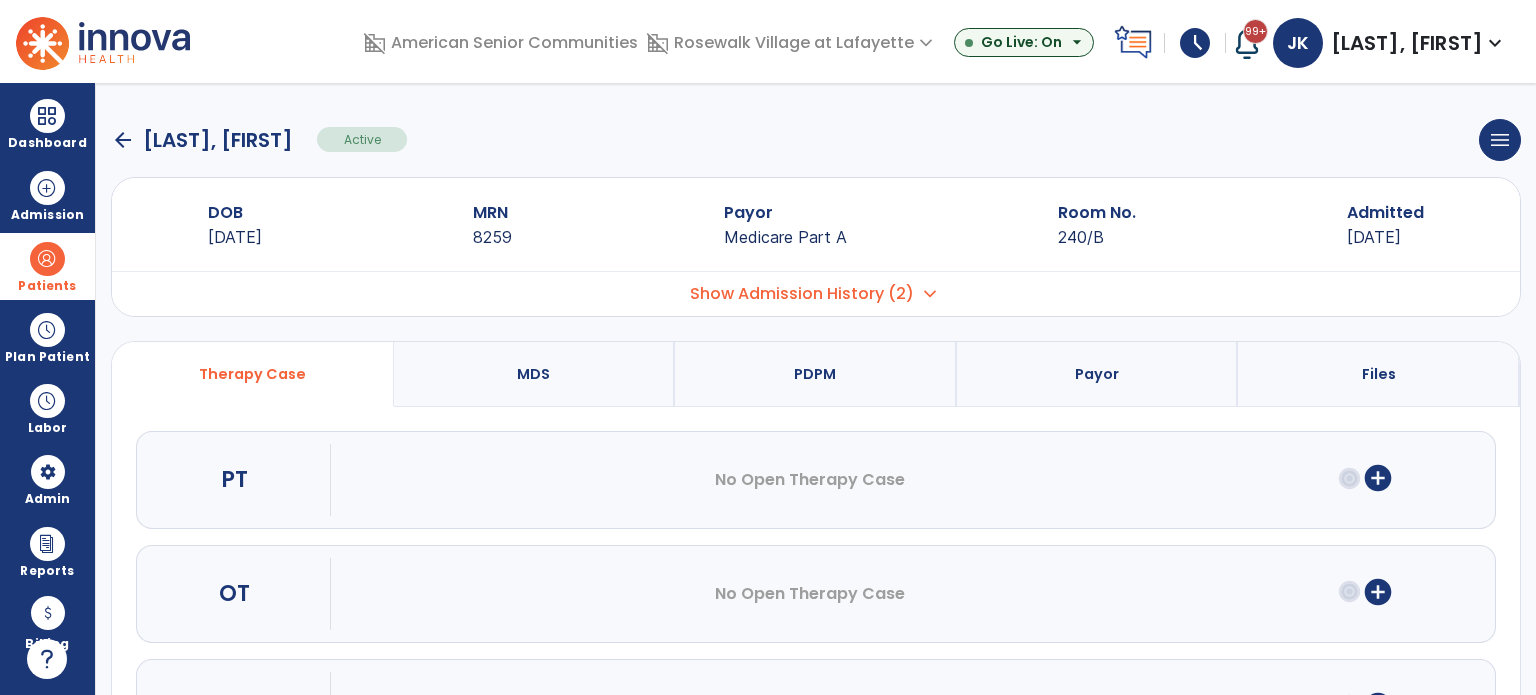 click on "add_circle" at bounding box center (1378, 478) 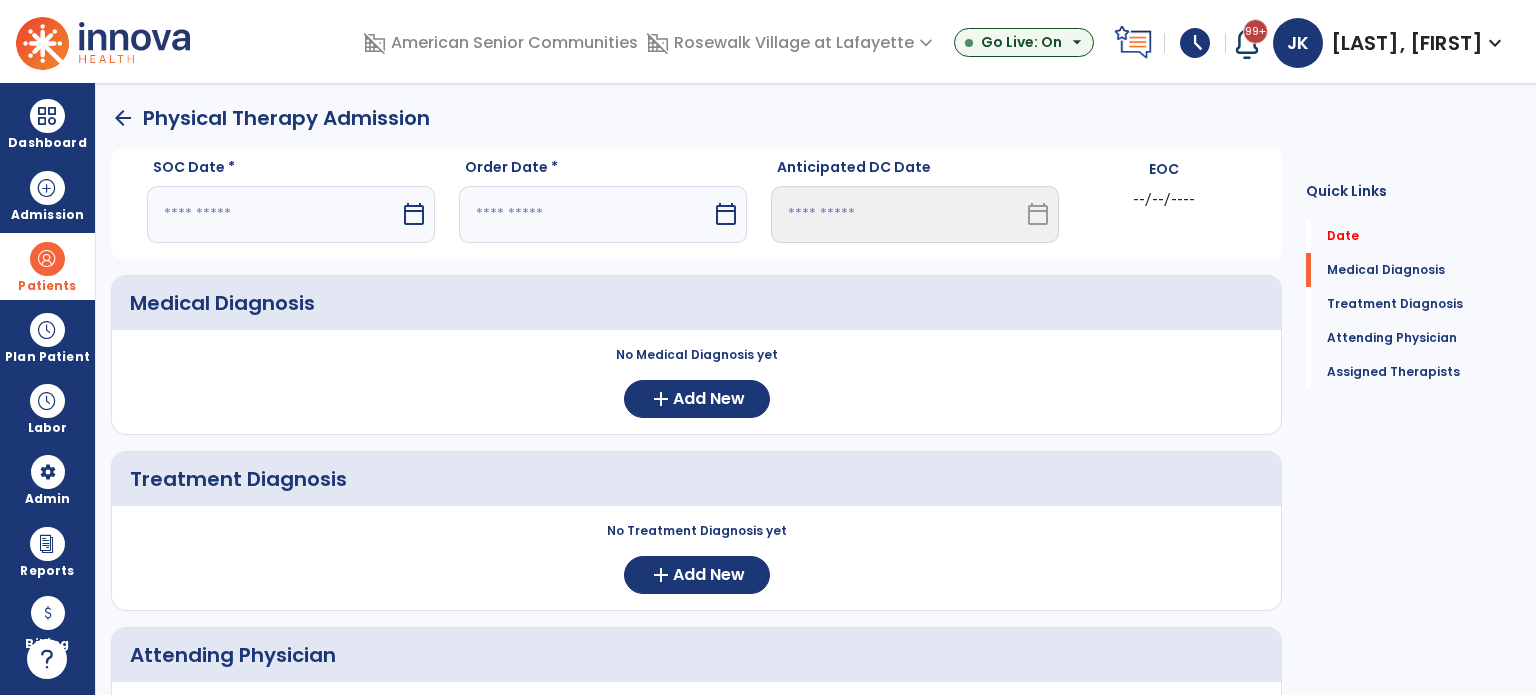 click at bounding box center (273, 214) 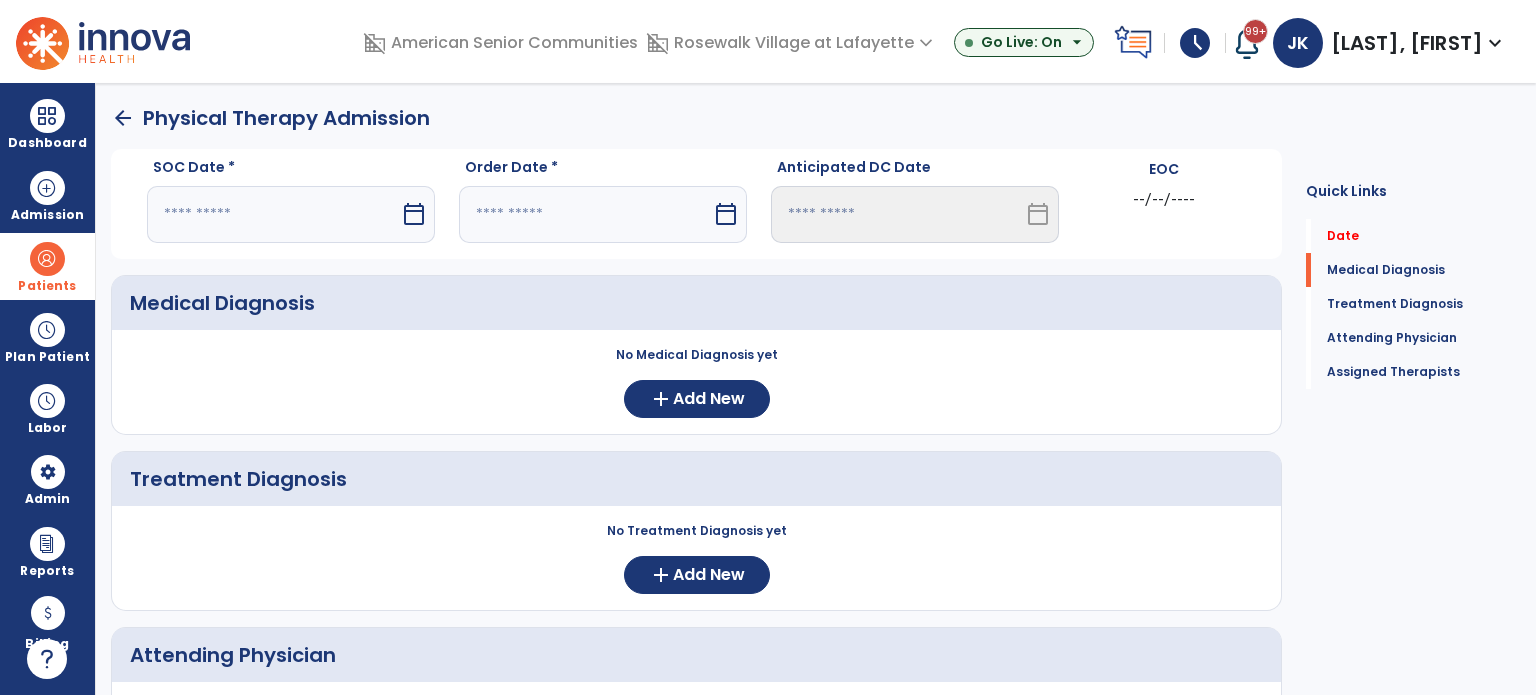 select on "*" 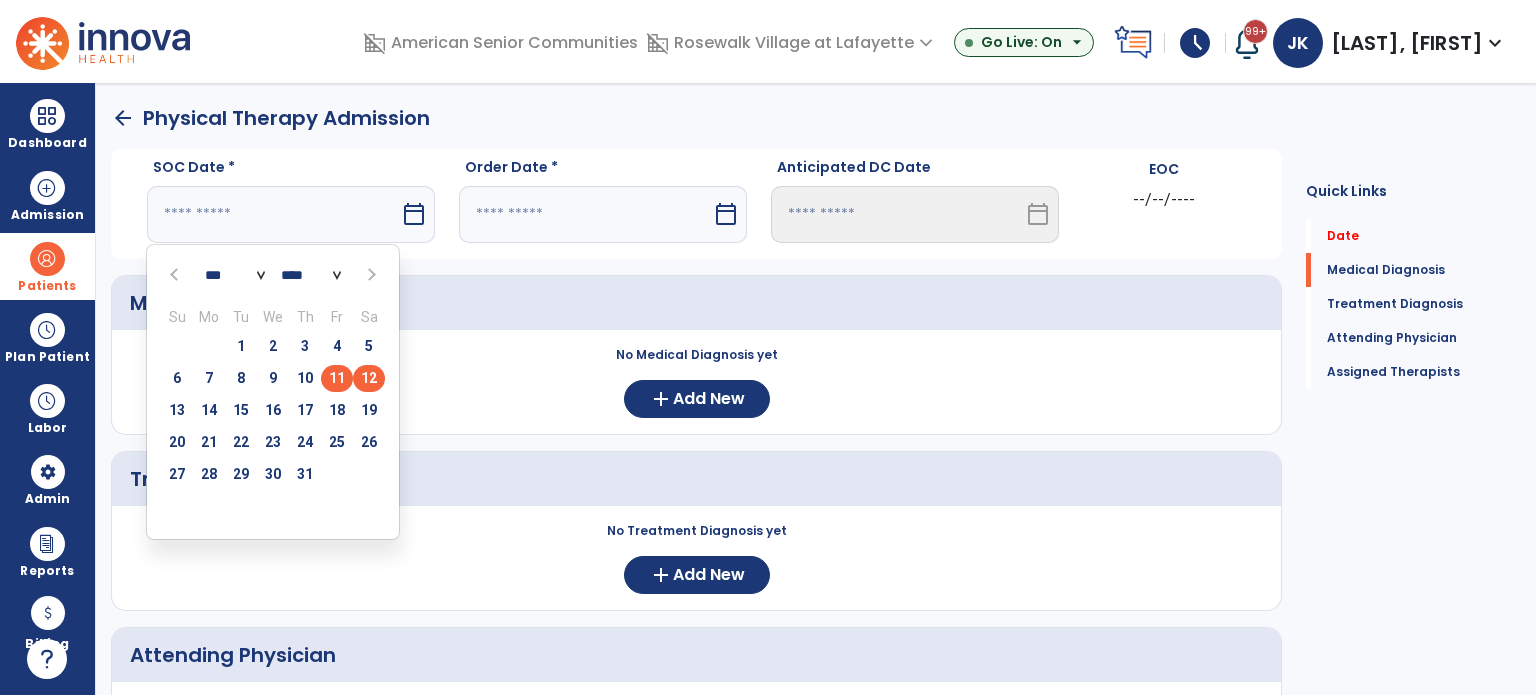 click on "12" at bounding box center (369, 378) 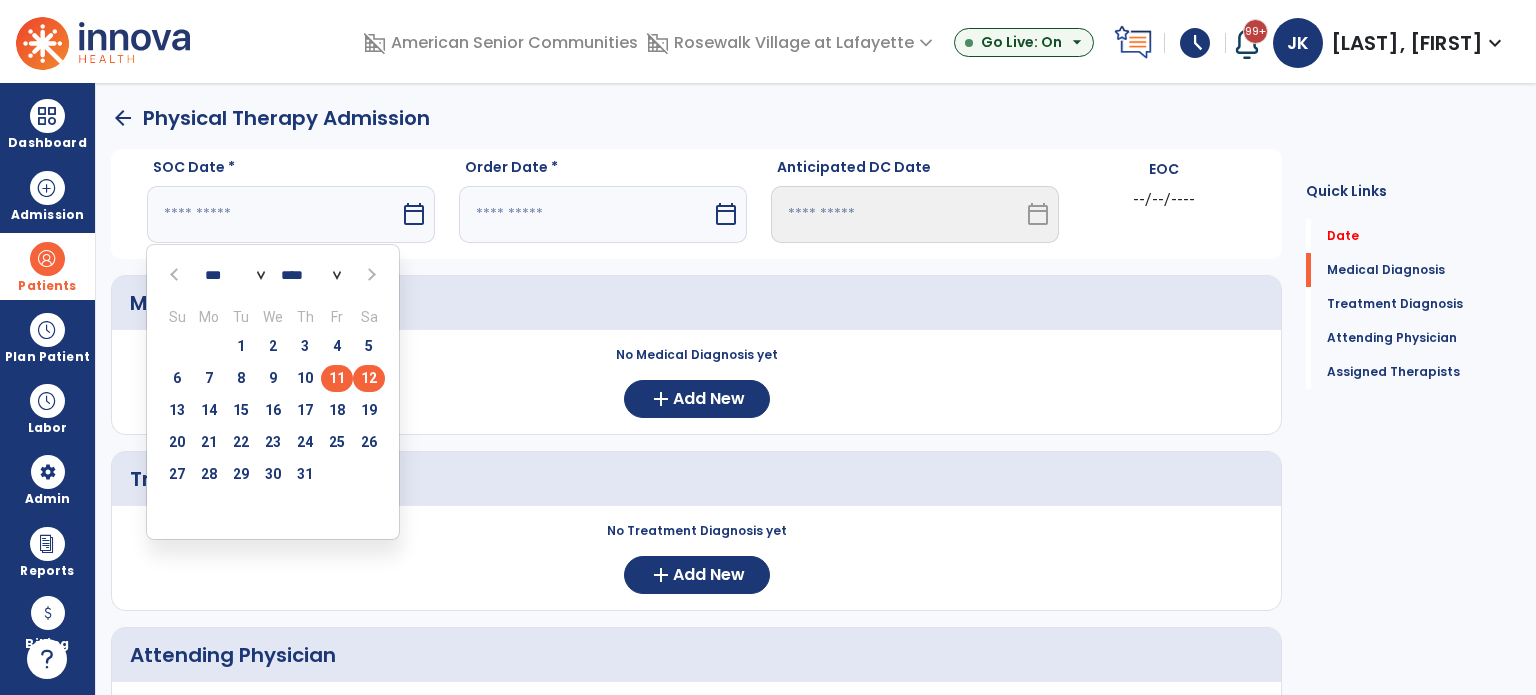 type on "*********" 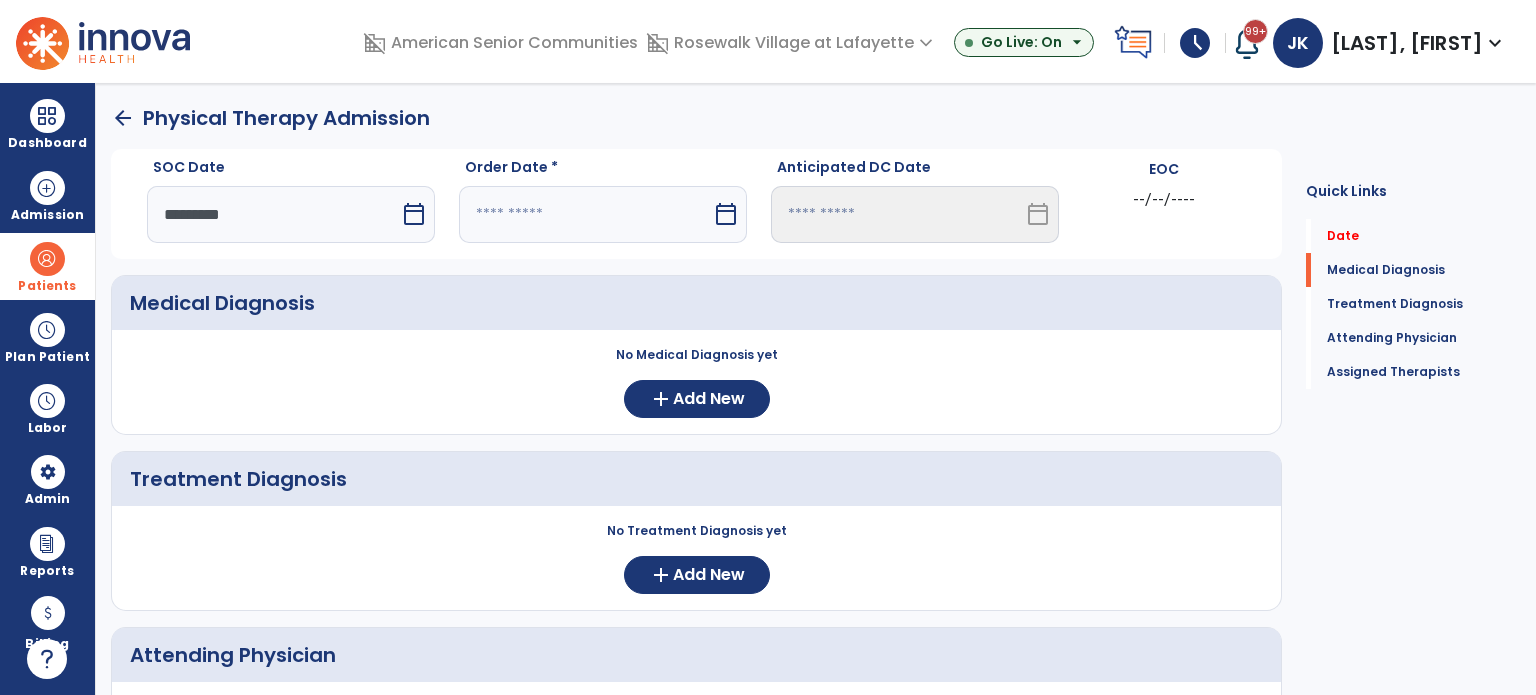 click at bounding box center [585, 214] 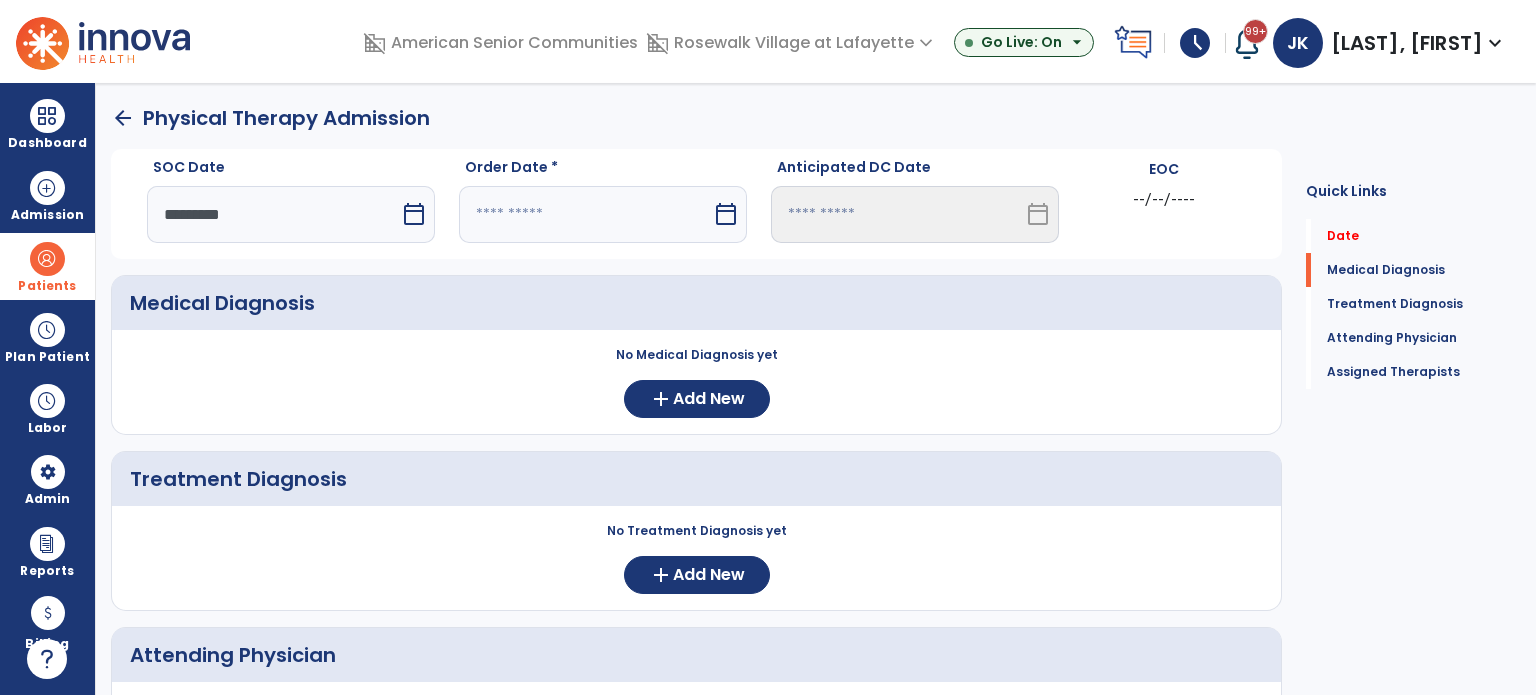 select on "*" 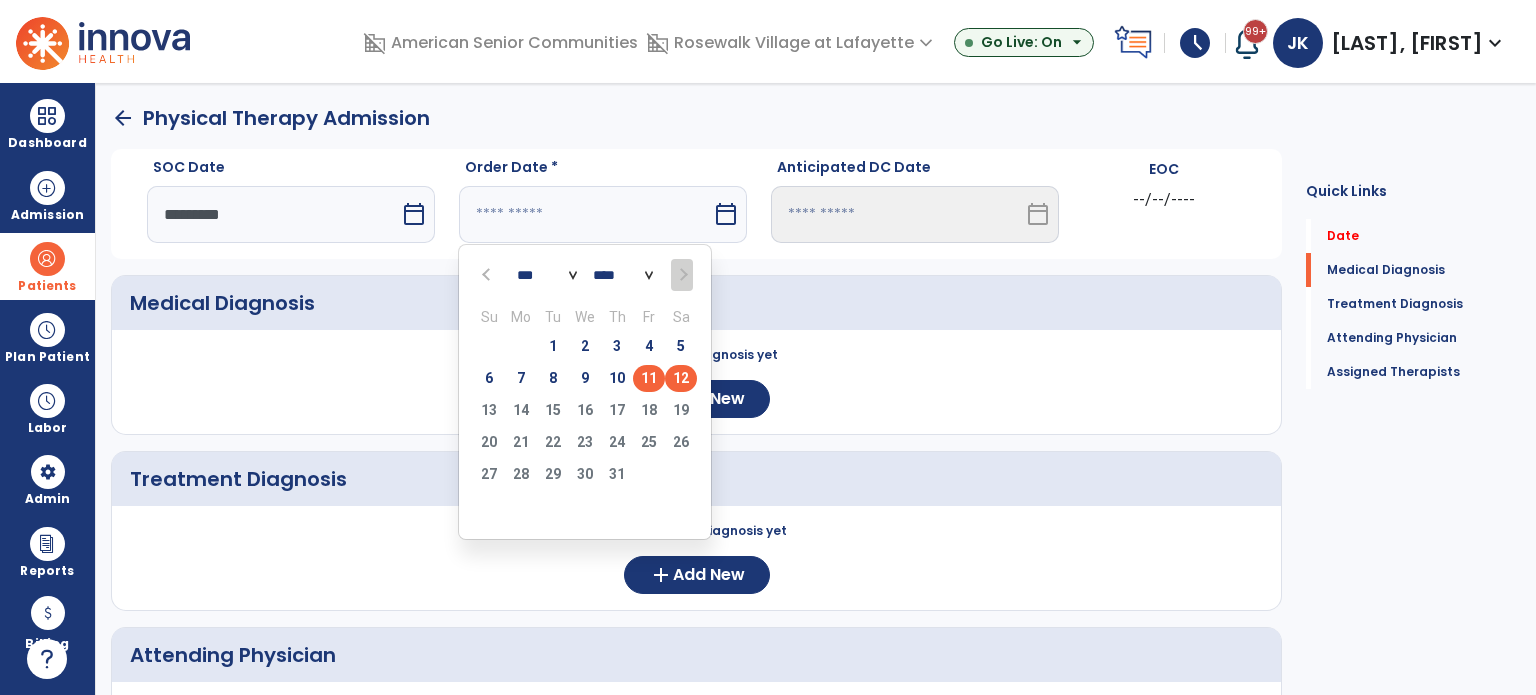 click on "12" at bounding box center [681, 378] 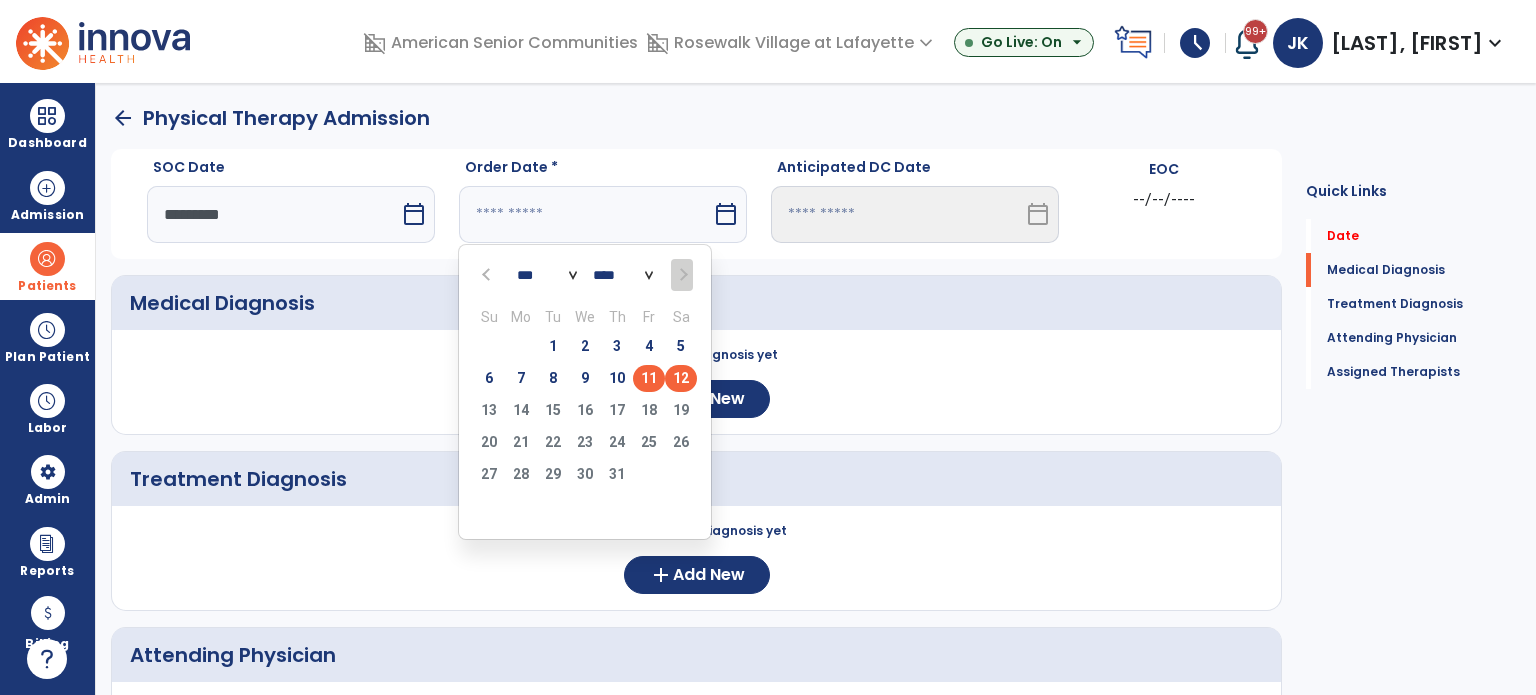 type on "*********" 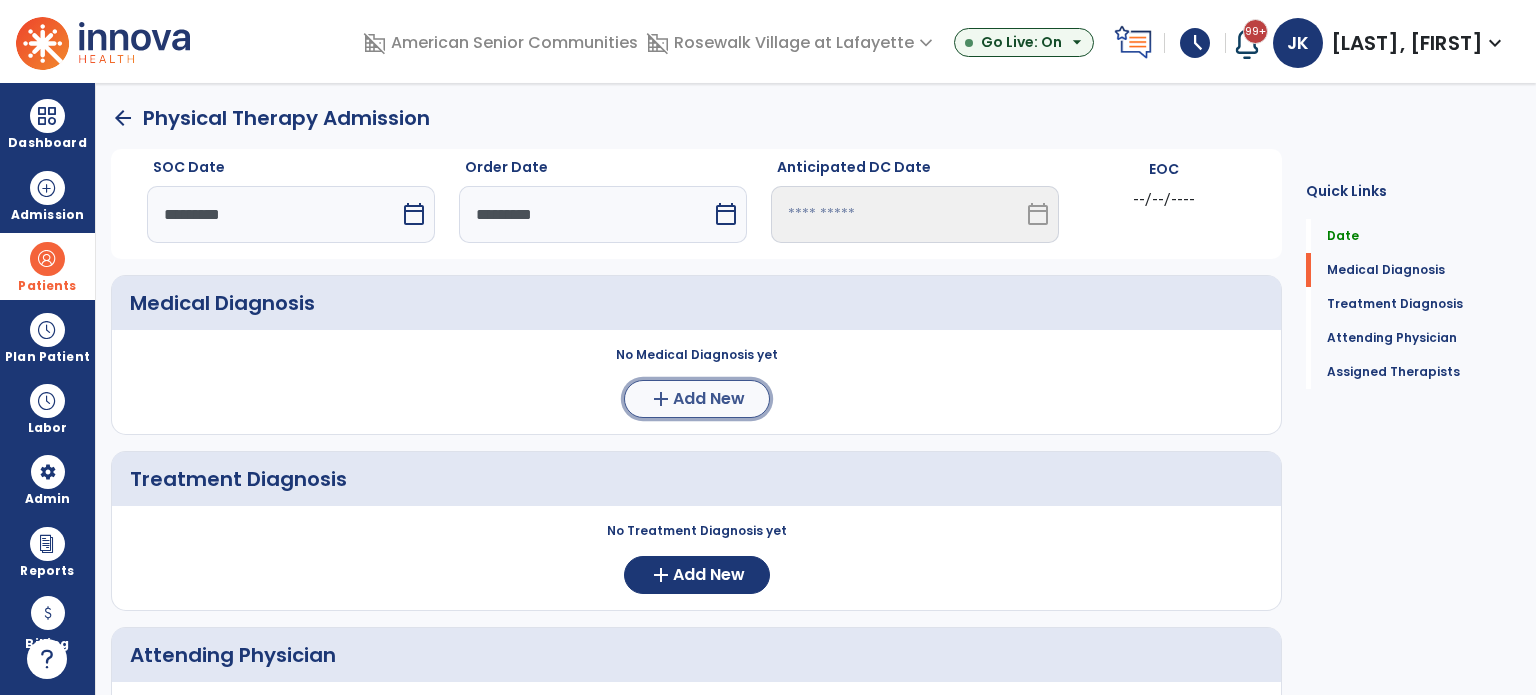 click on "Add New" 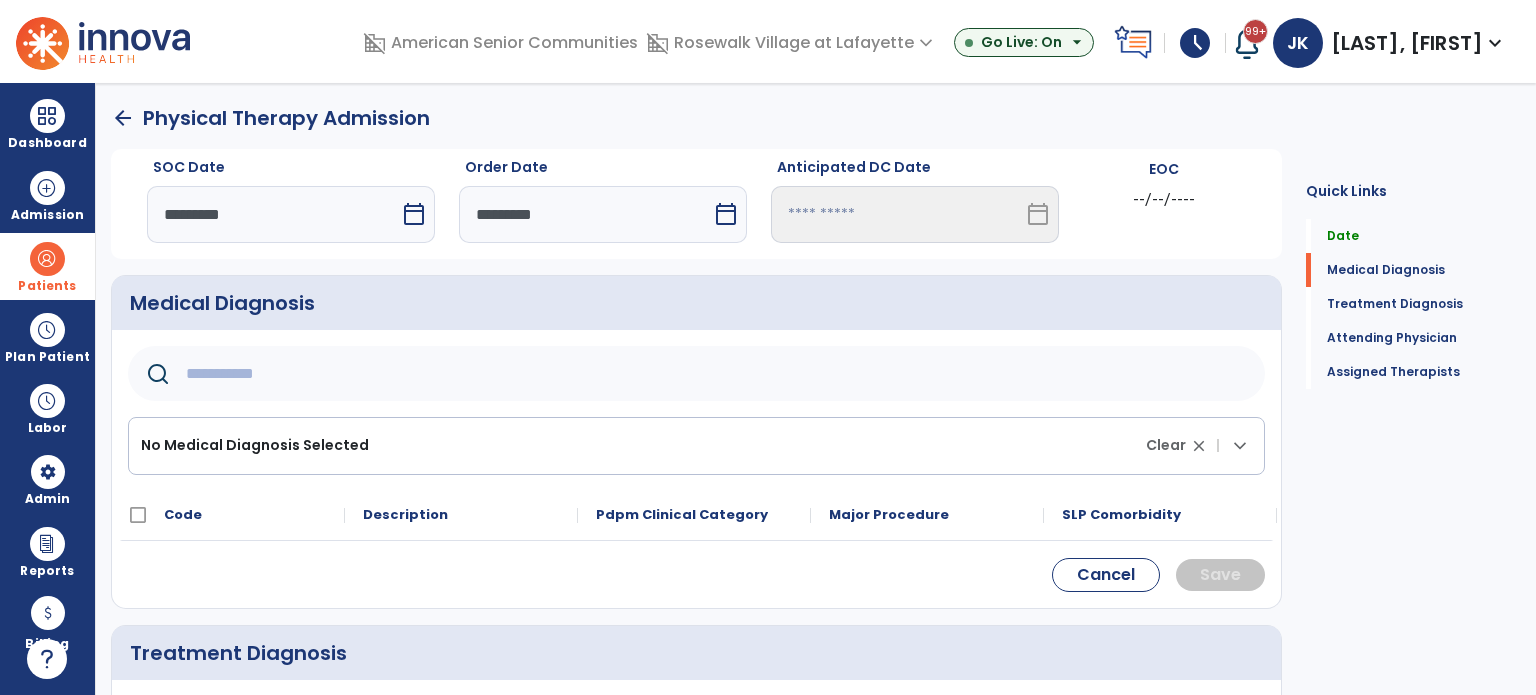 click 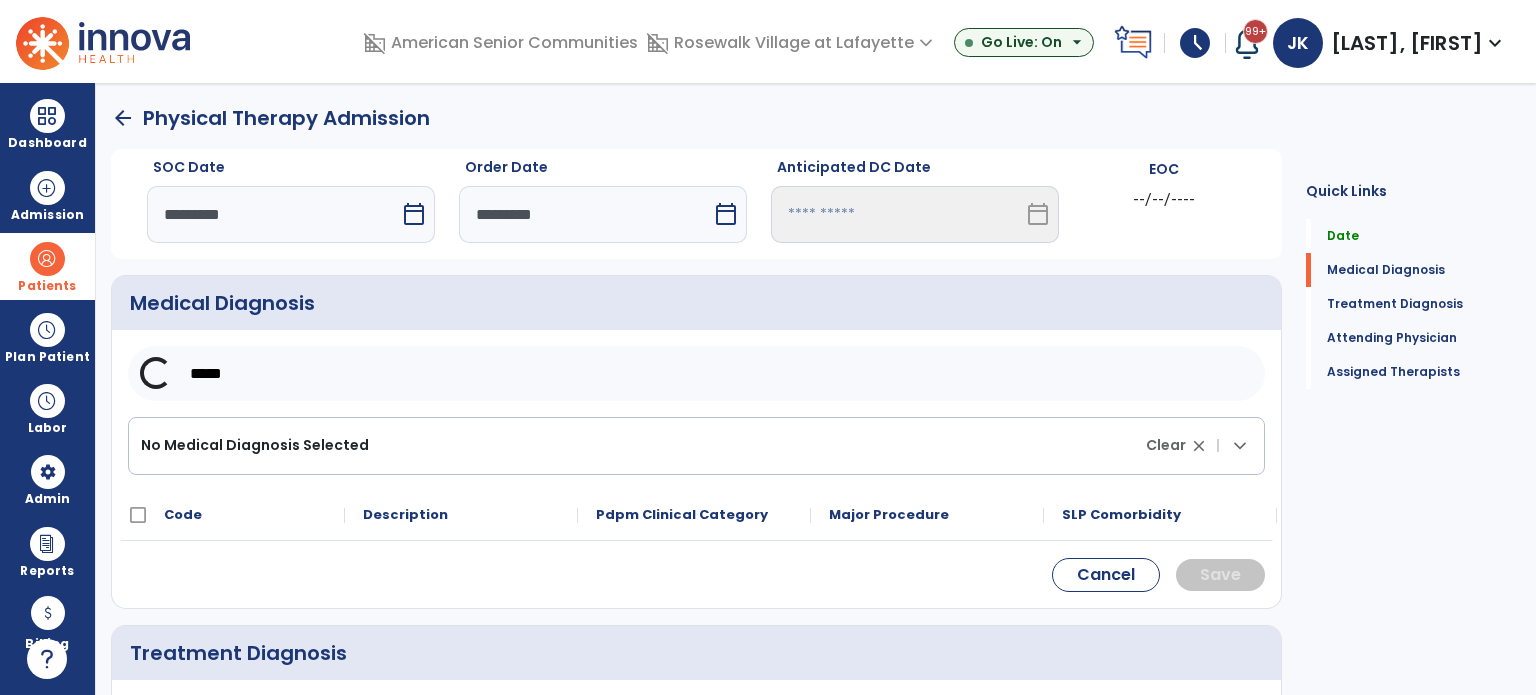 type on "*****" 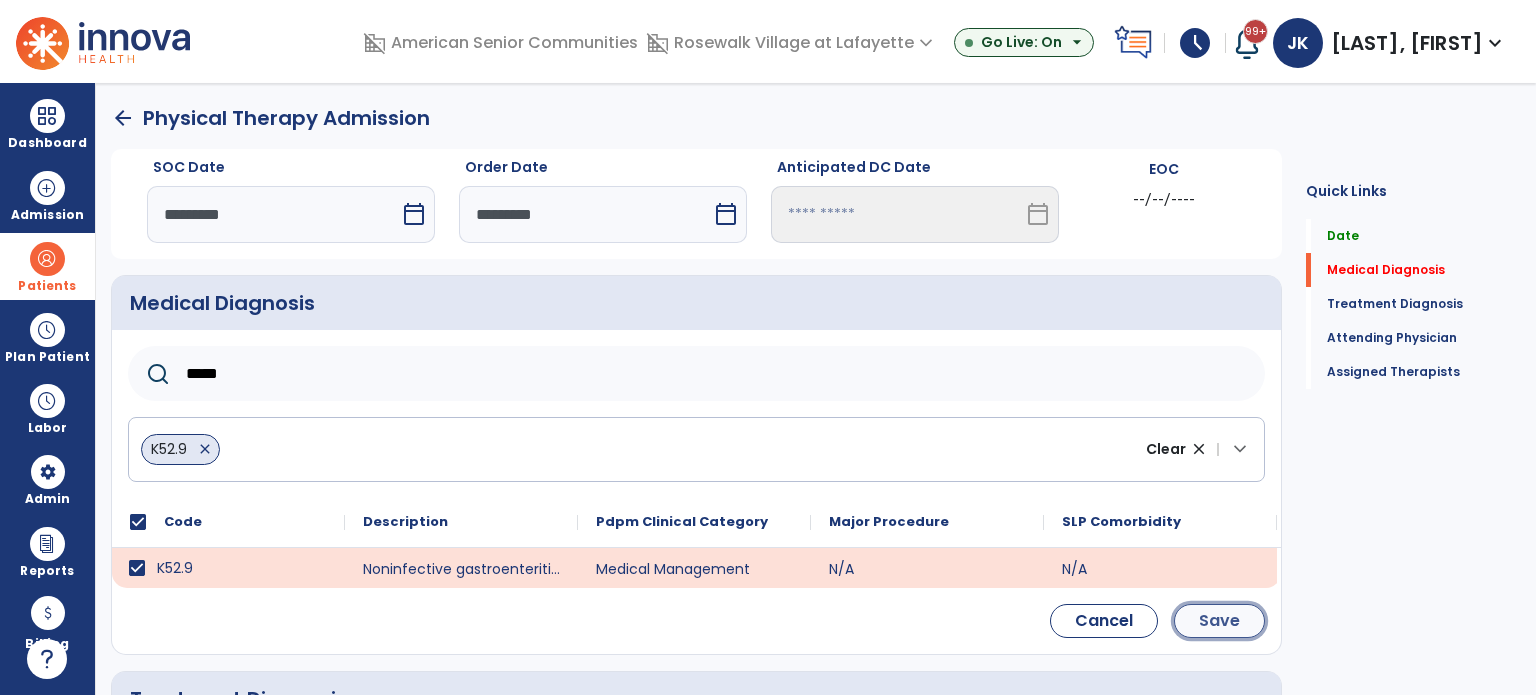 click on "Save" 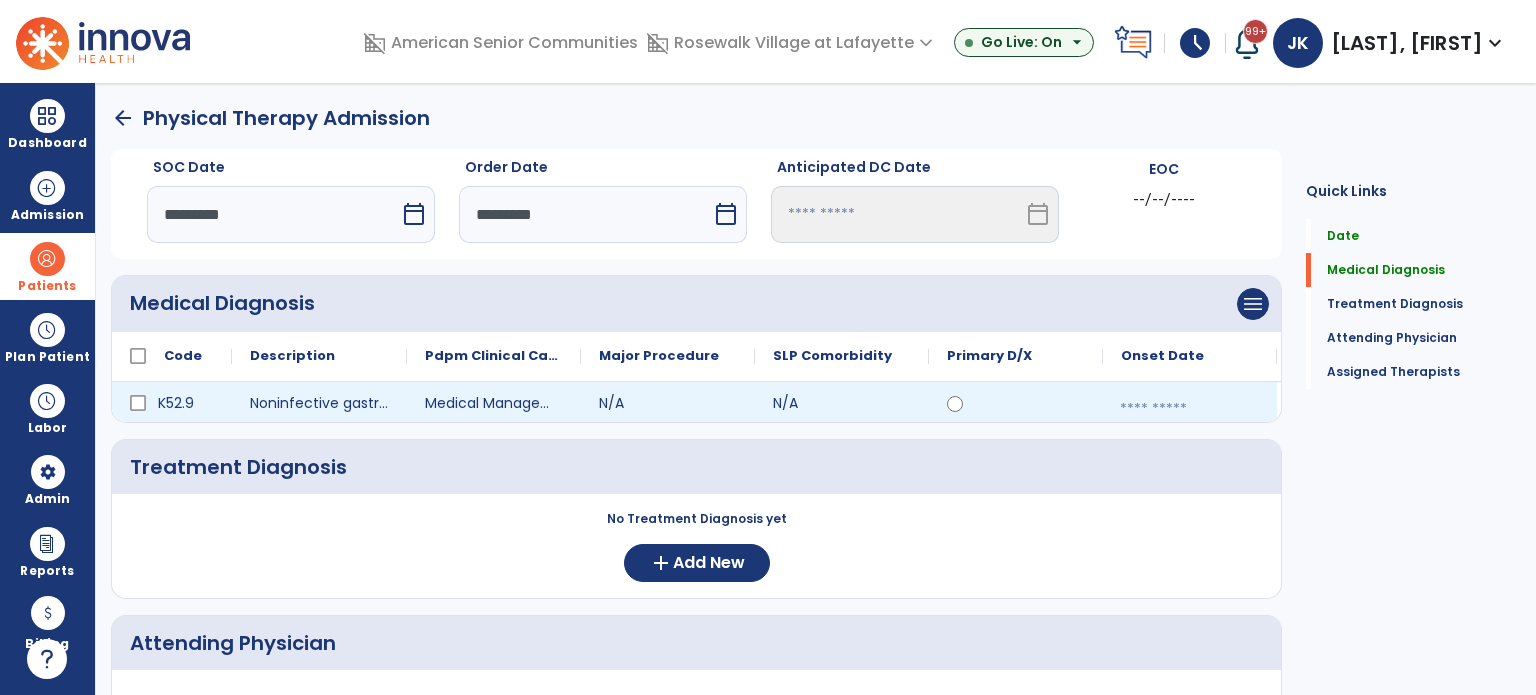 click at bounding box center [1190, 409] 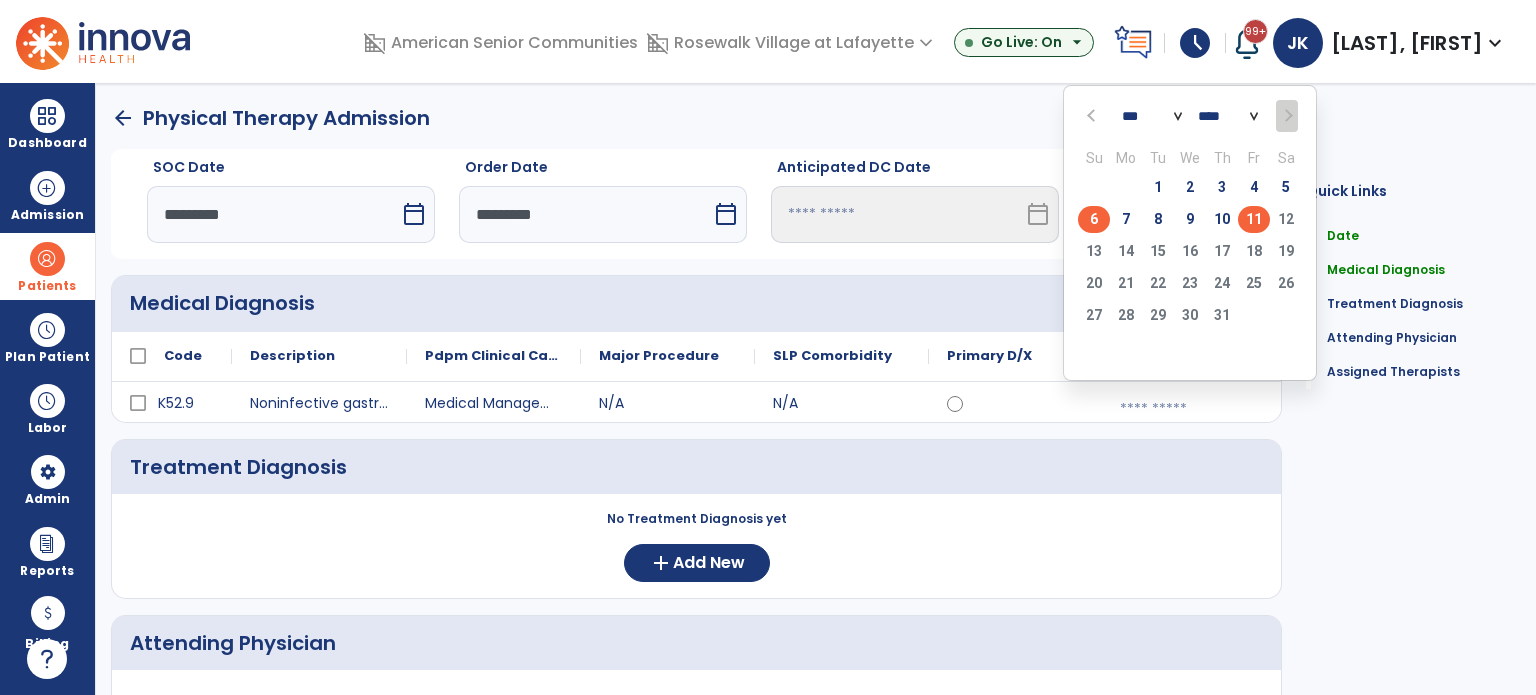 click on "6" 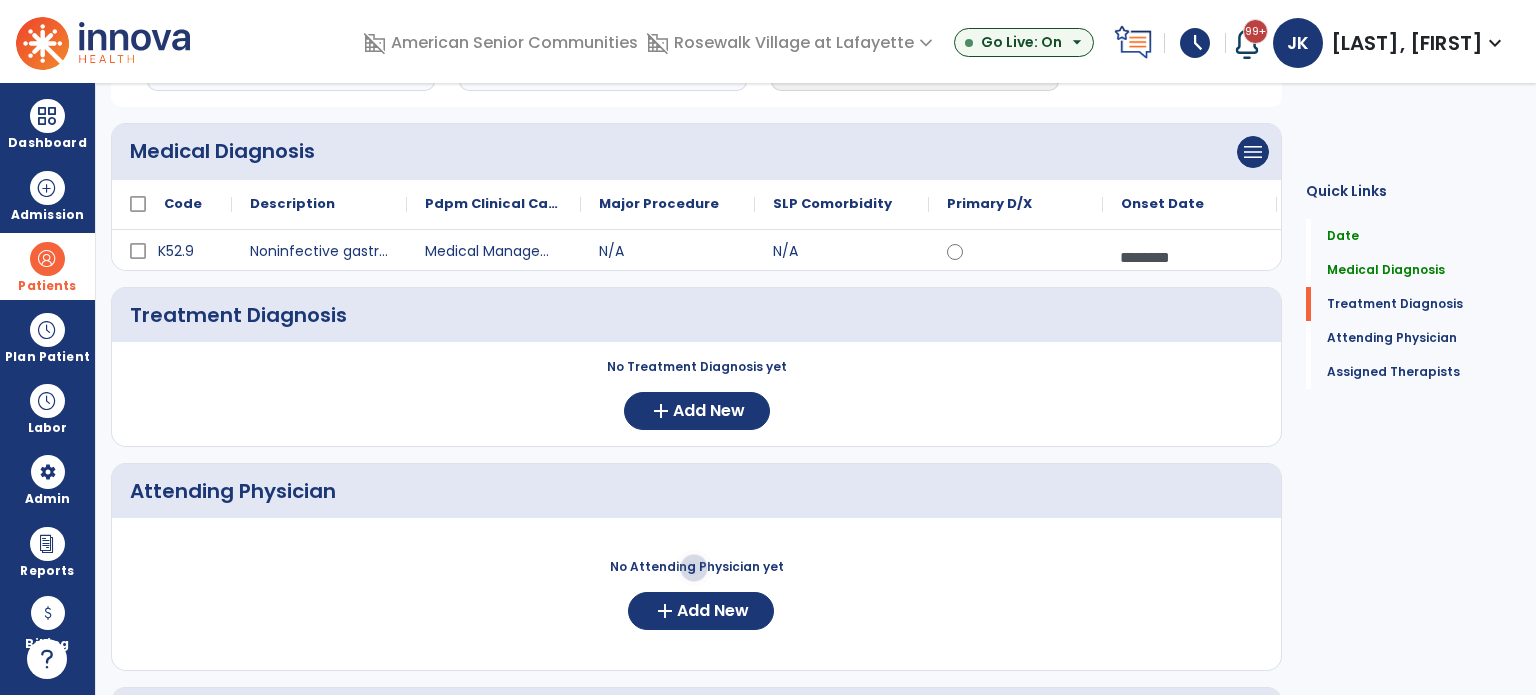 scroll, scrollTop: 155, scrollLeft: 0, axis: vertical 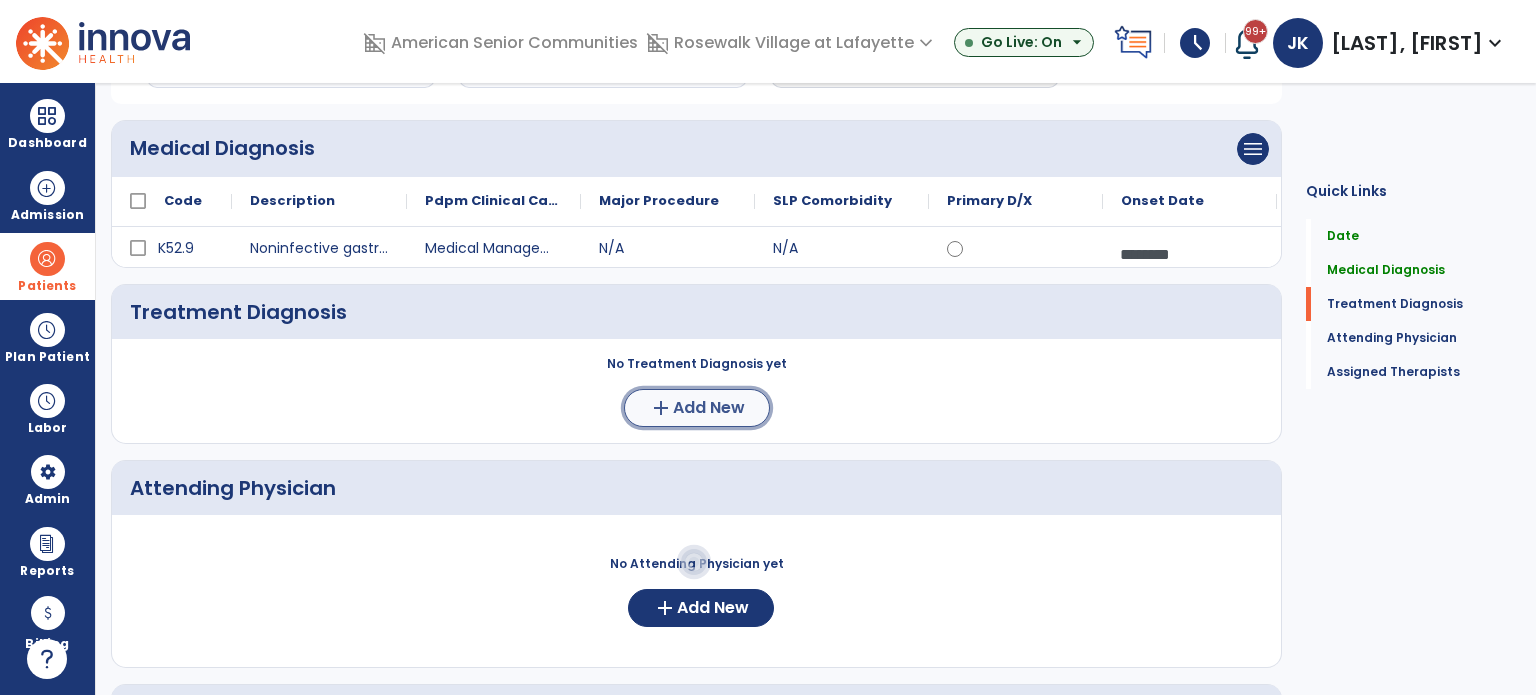 click on "Add New" 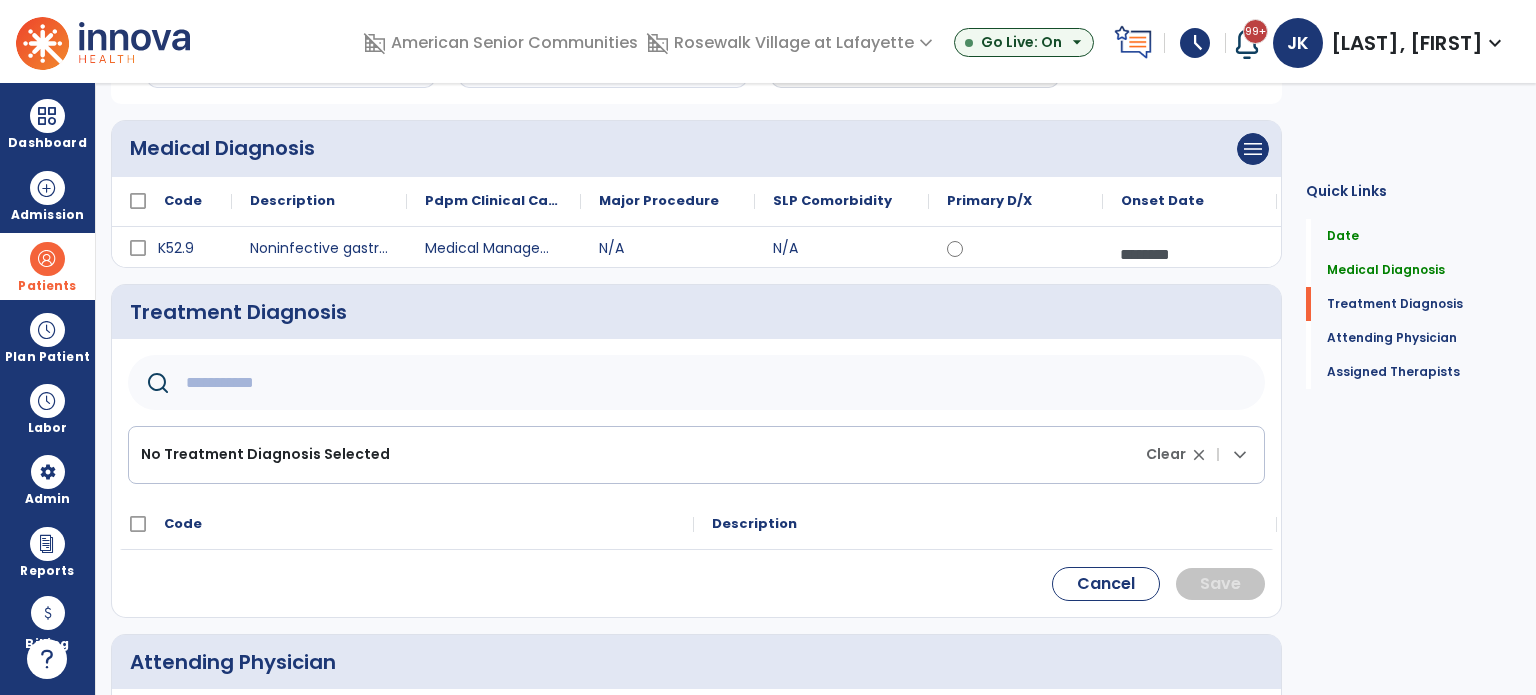click 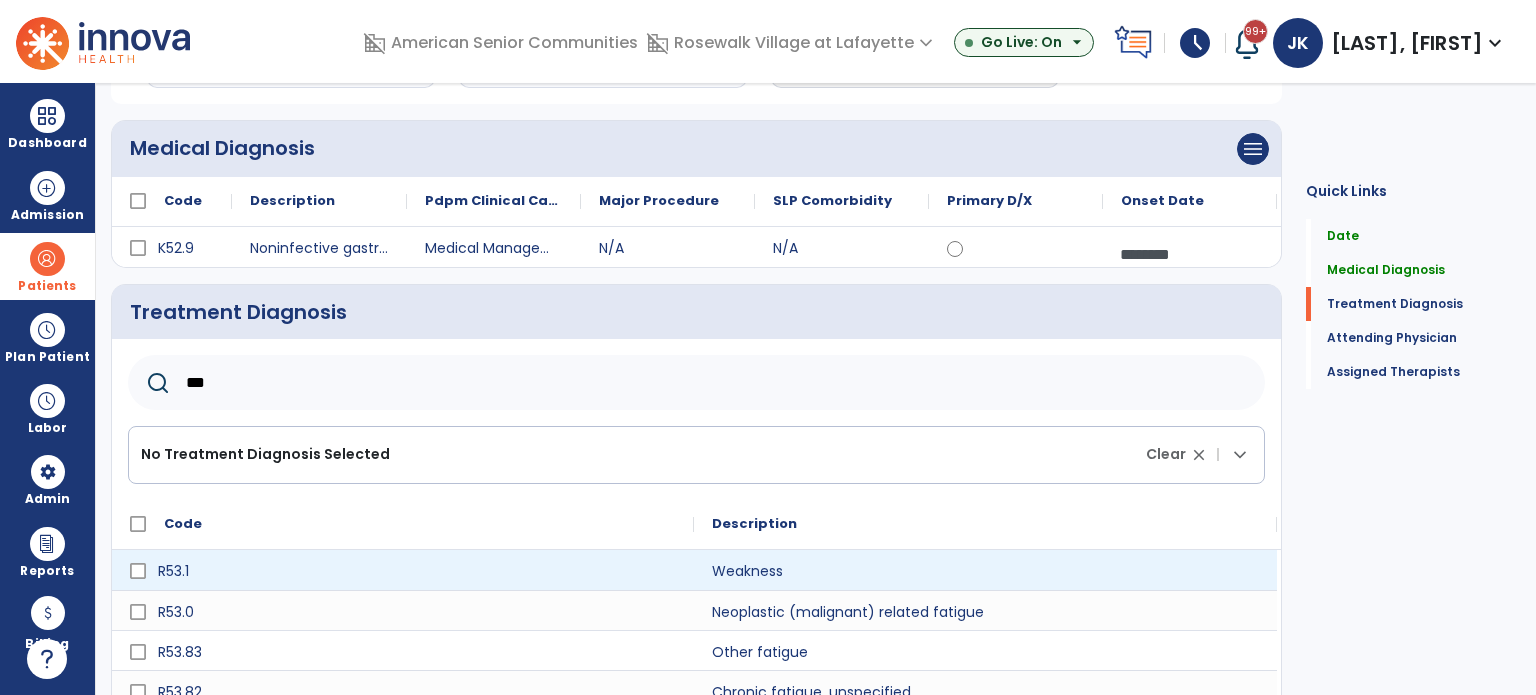 type on "***" 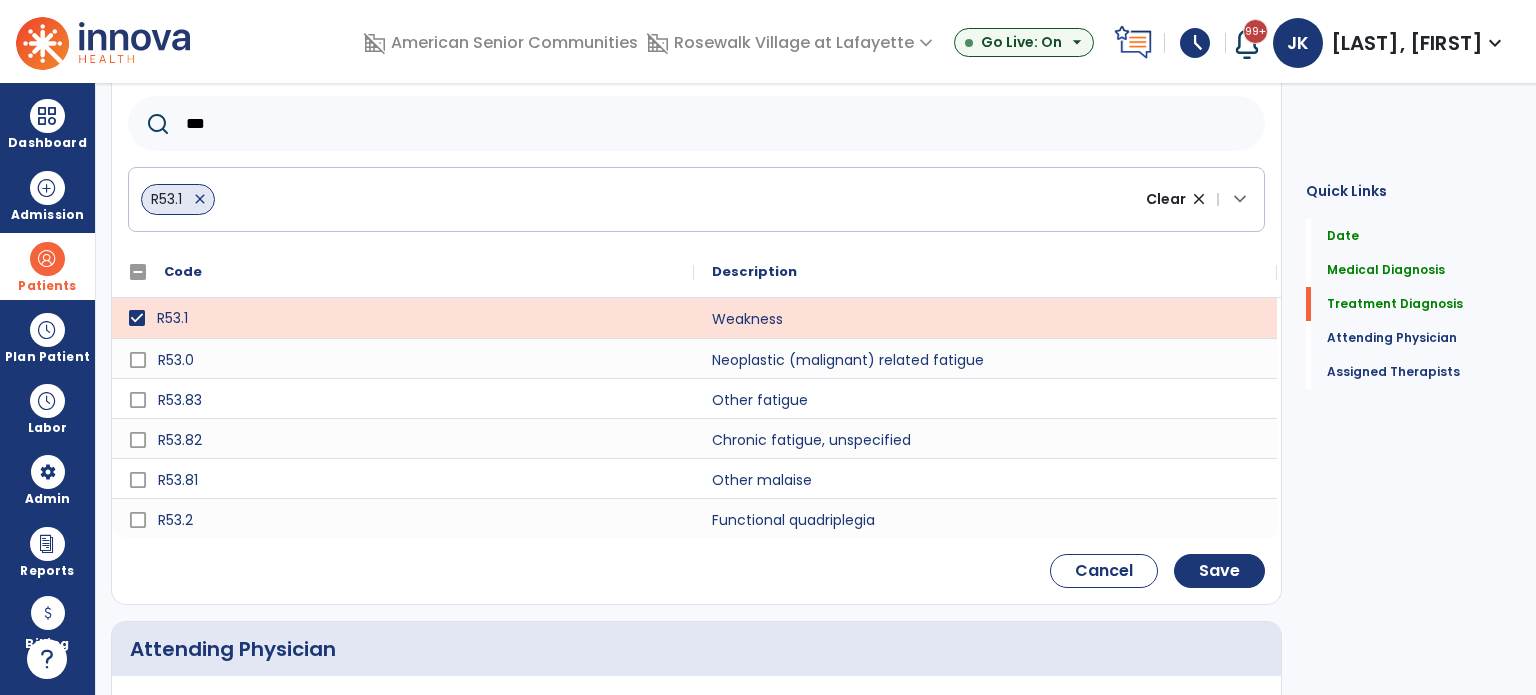 scroll, scrollTop: 420, scrollLeft: 0, axis: vertical 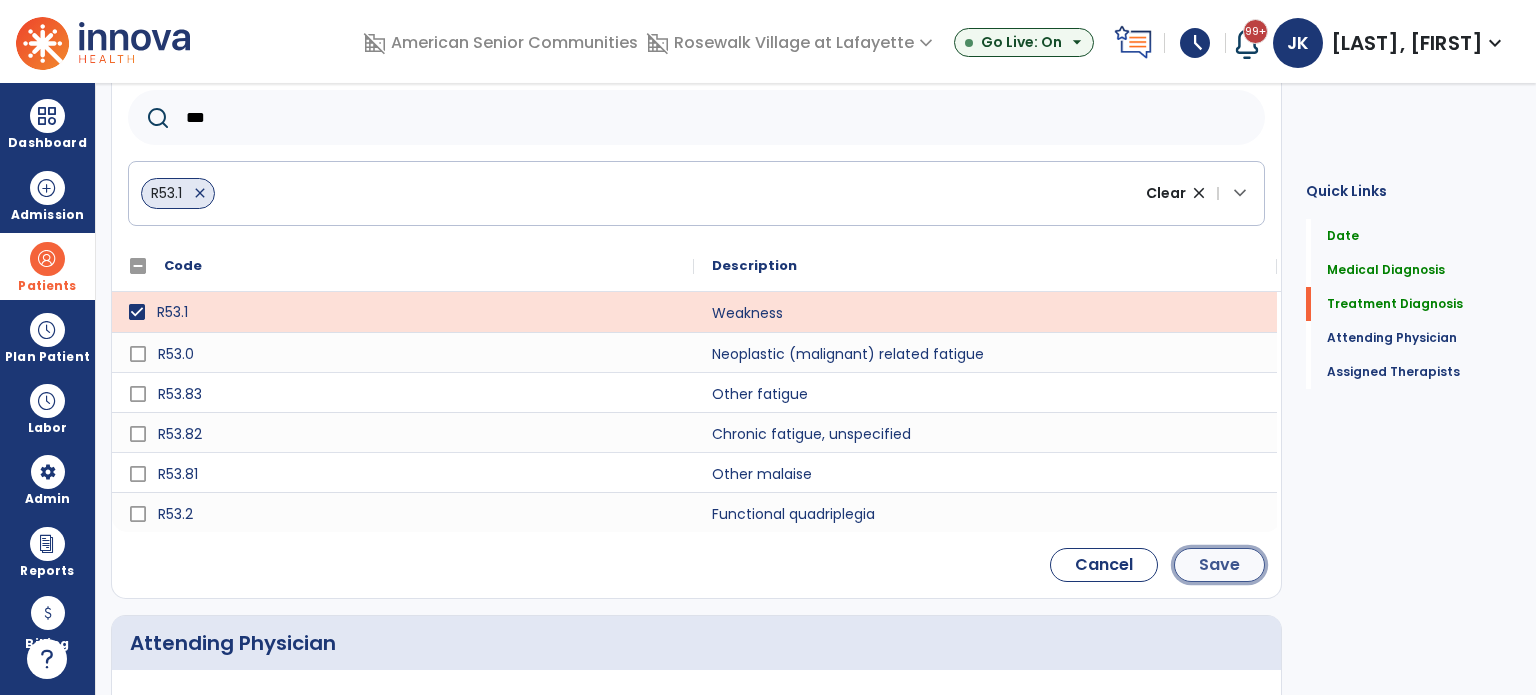 click on "Save" 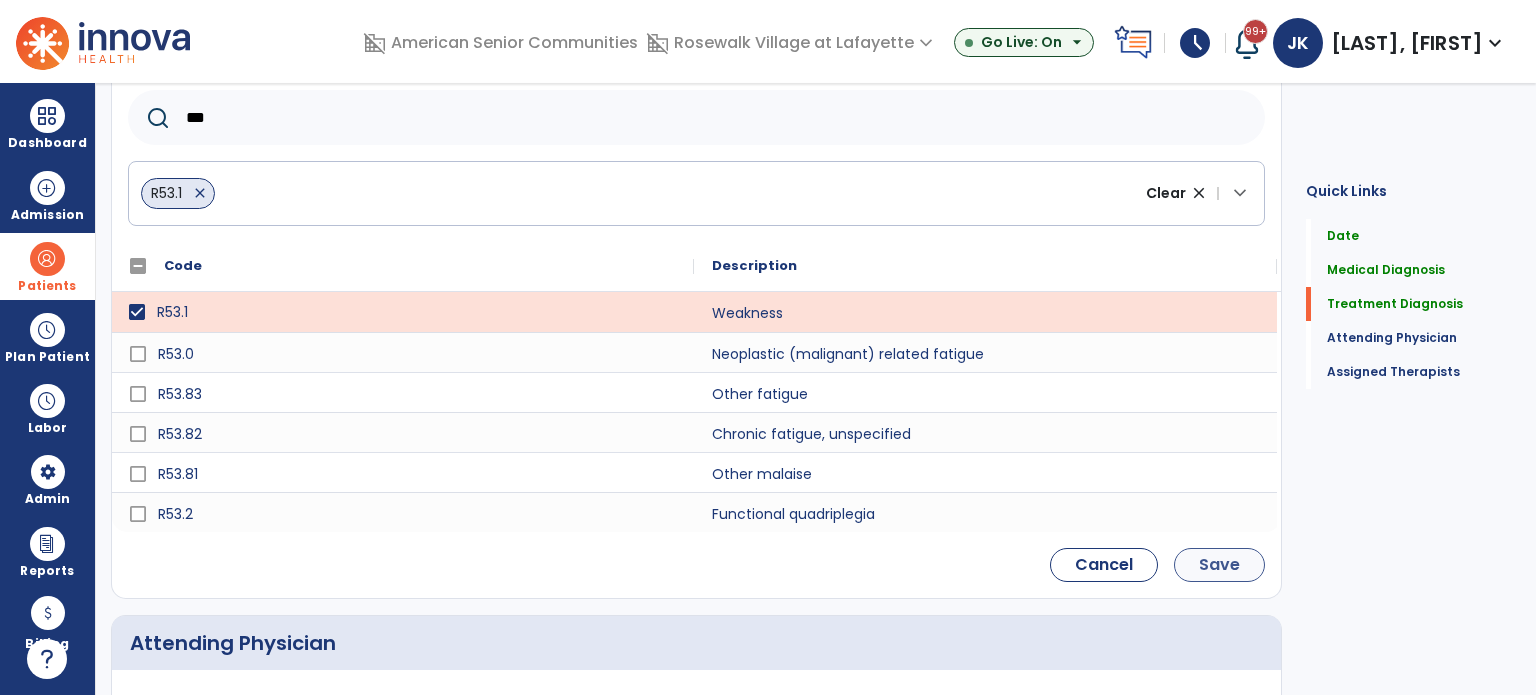scroll, scrollTop: 406, scrollLeft: 0, axis: vertical 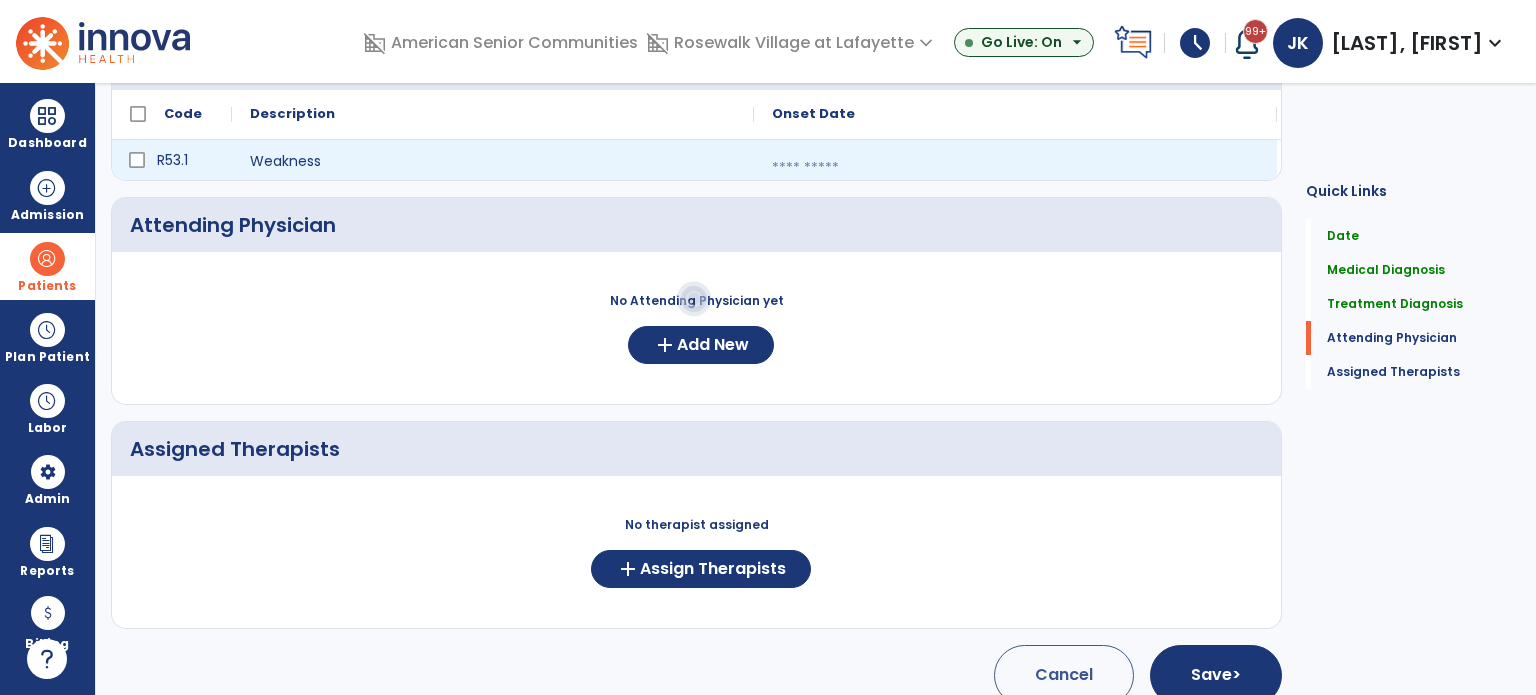 click at bounding box center [1015, 168] 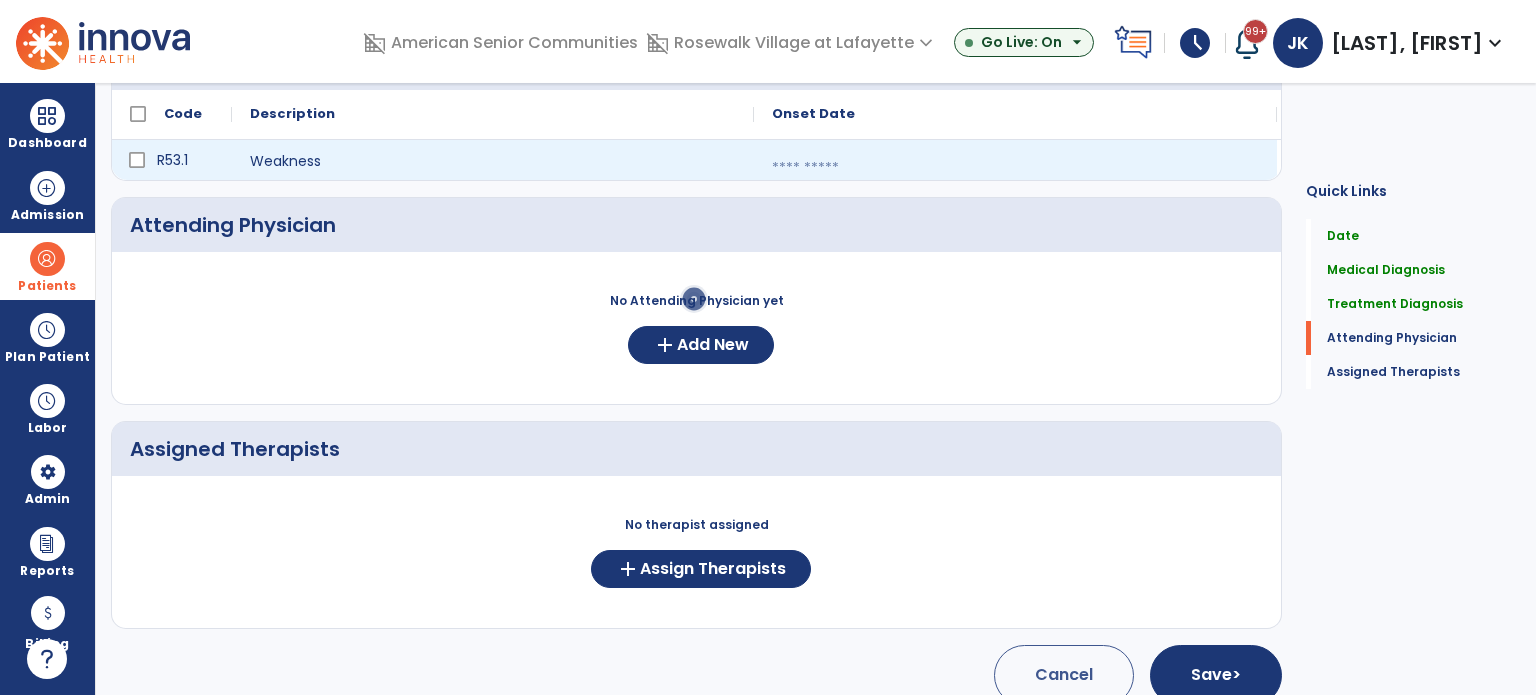 select on "*" 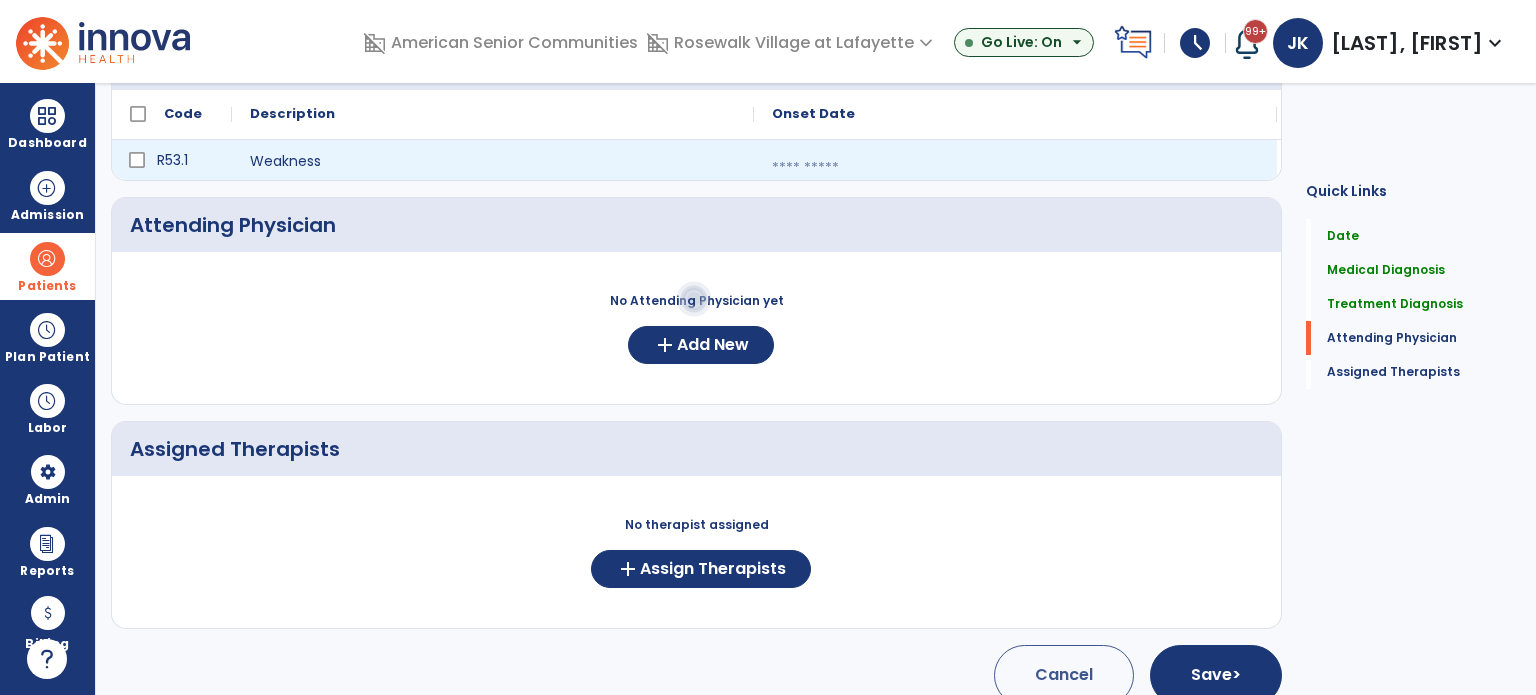 select on "****" 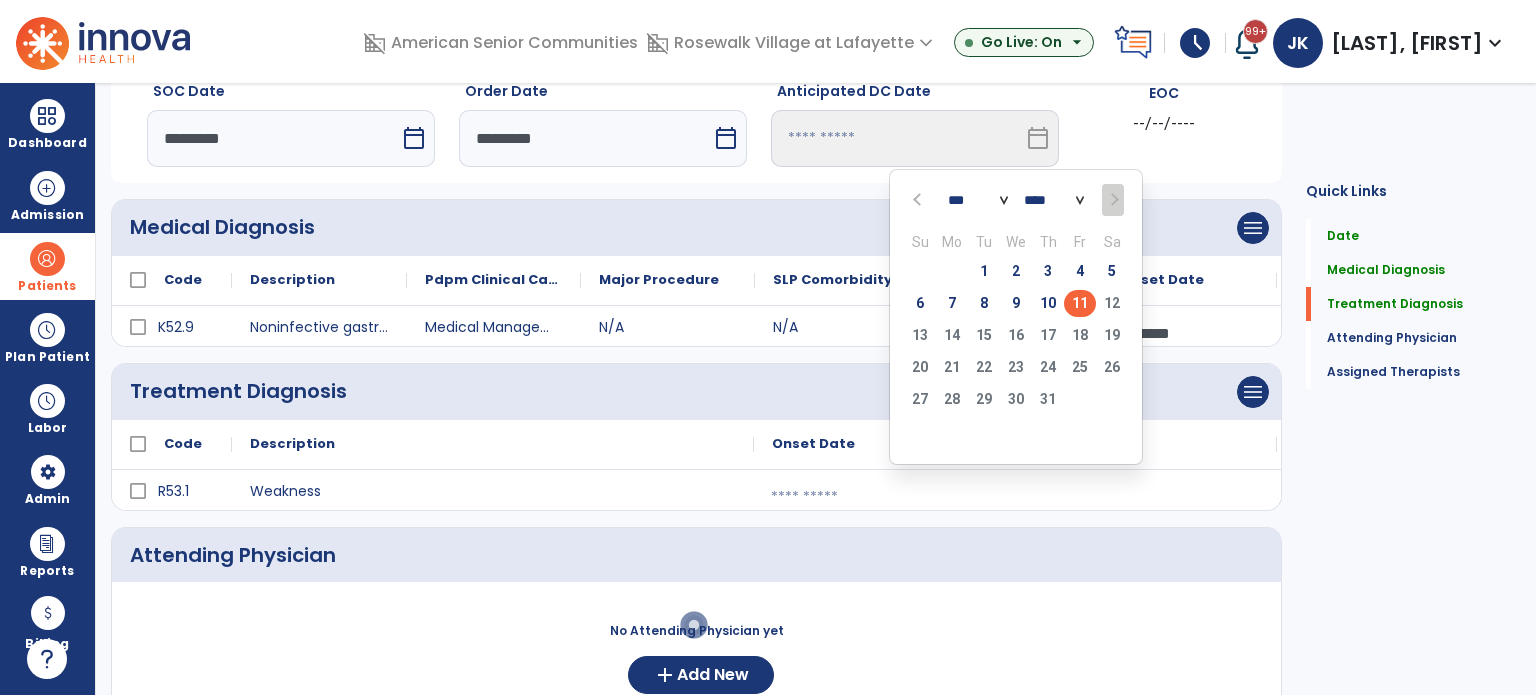 scroll, scrollTop: 74, scrollLeft: 0, axis: vertical 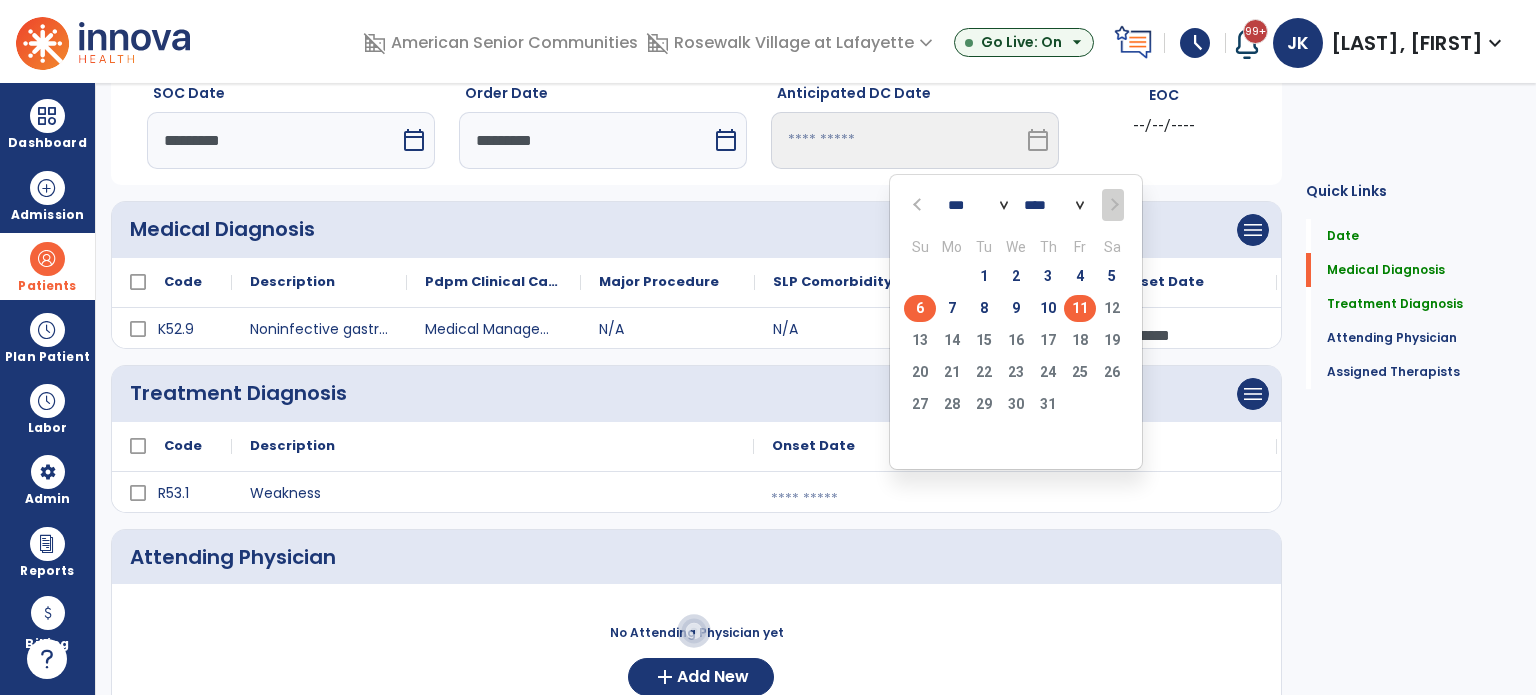 click on "6" 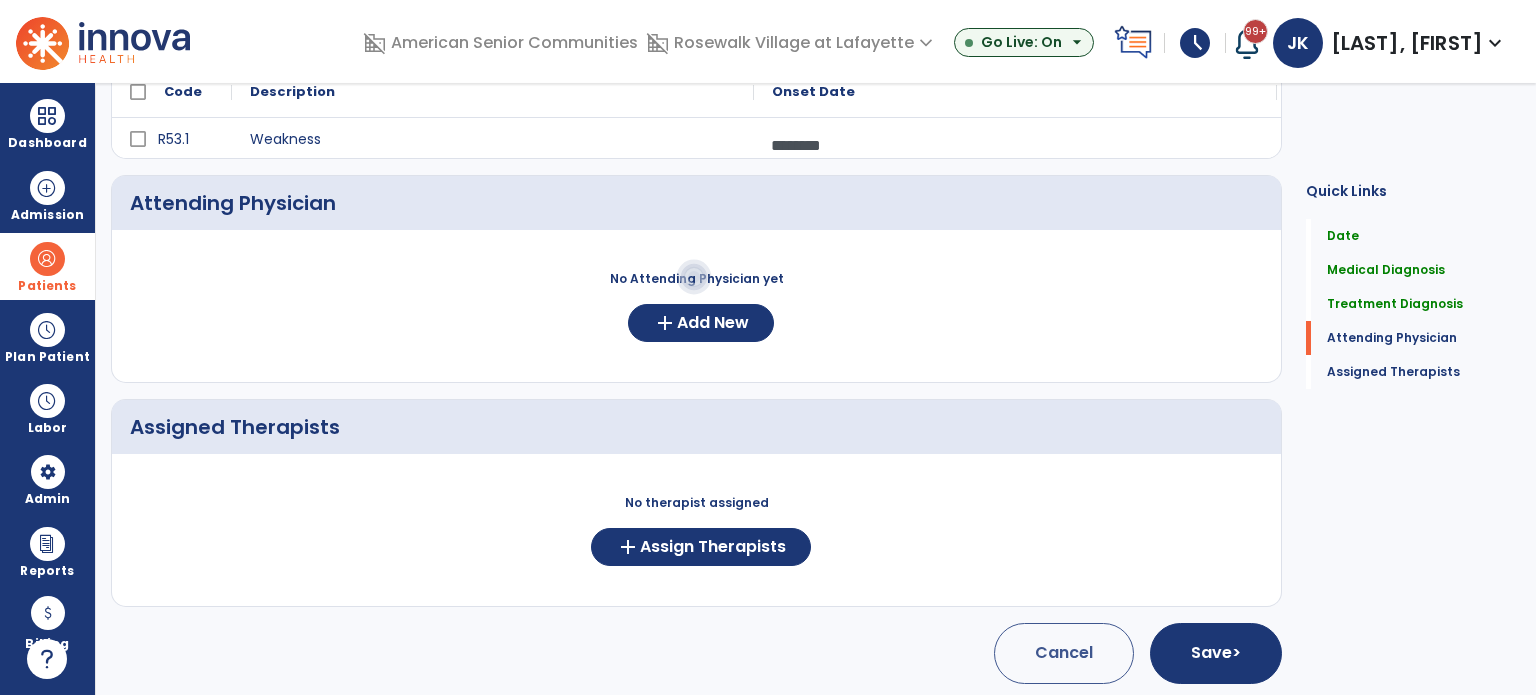 scroll, scrollTop: 429, scrollLeft: 0, axis: vertical 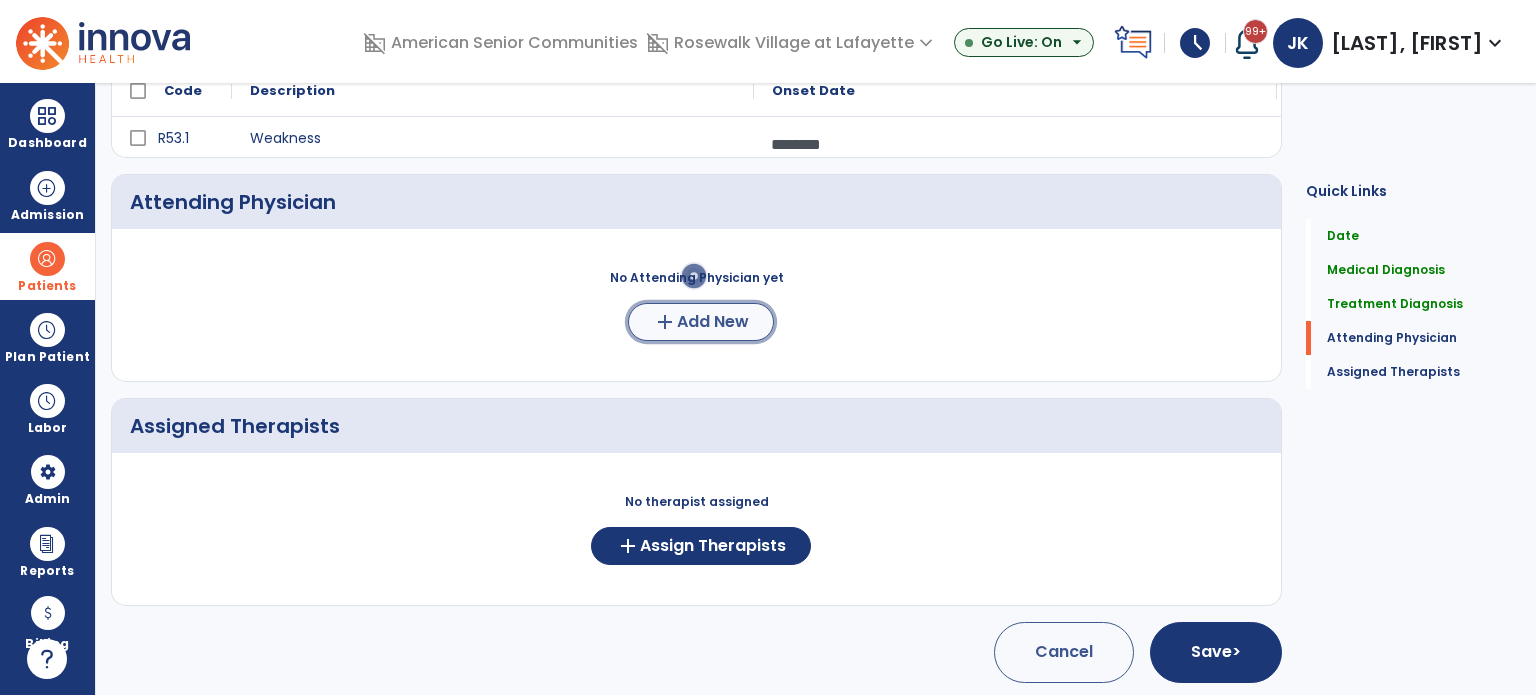 click on "Add New" 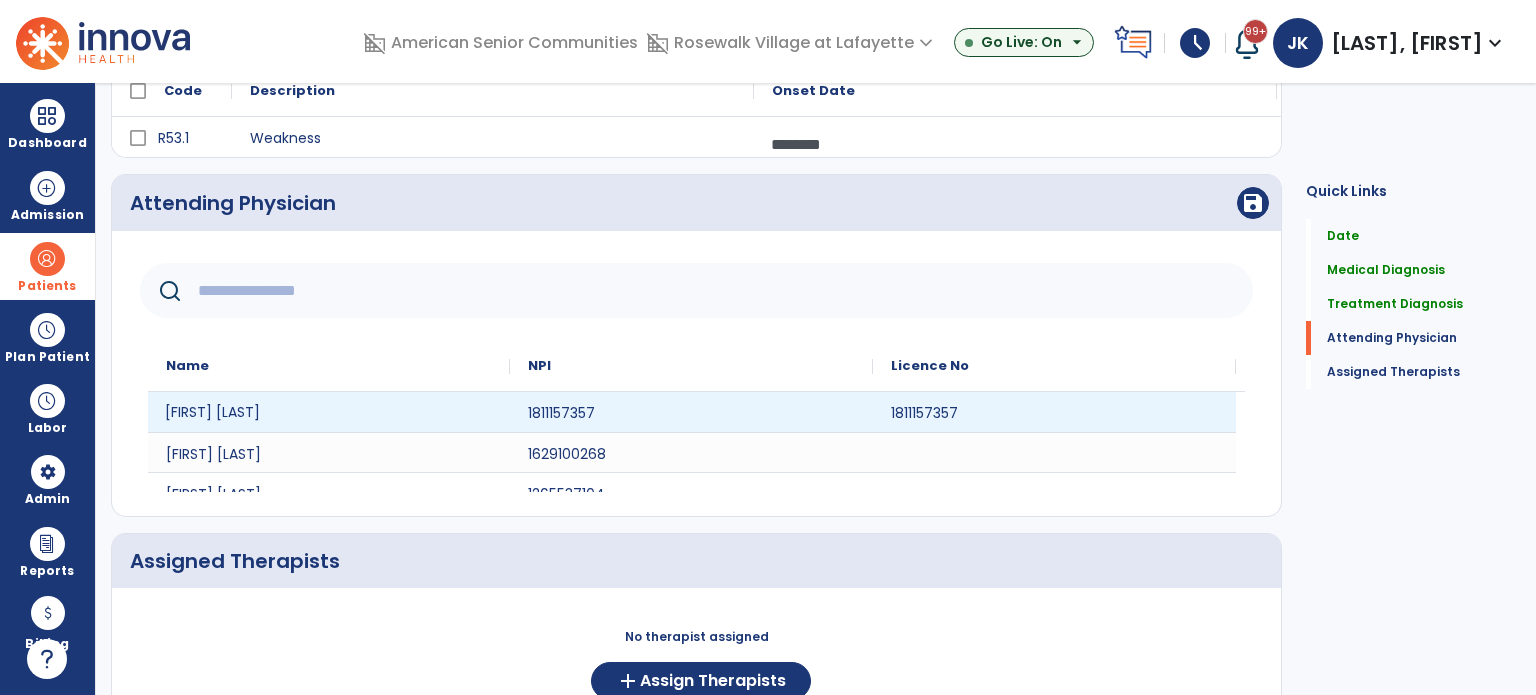 click on "[FIRST] [LAST]" 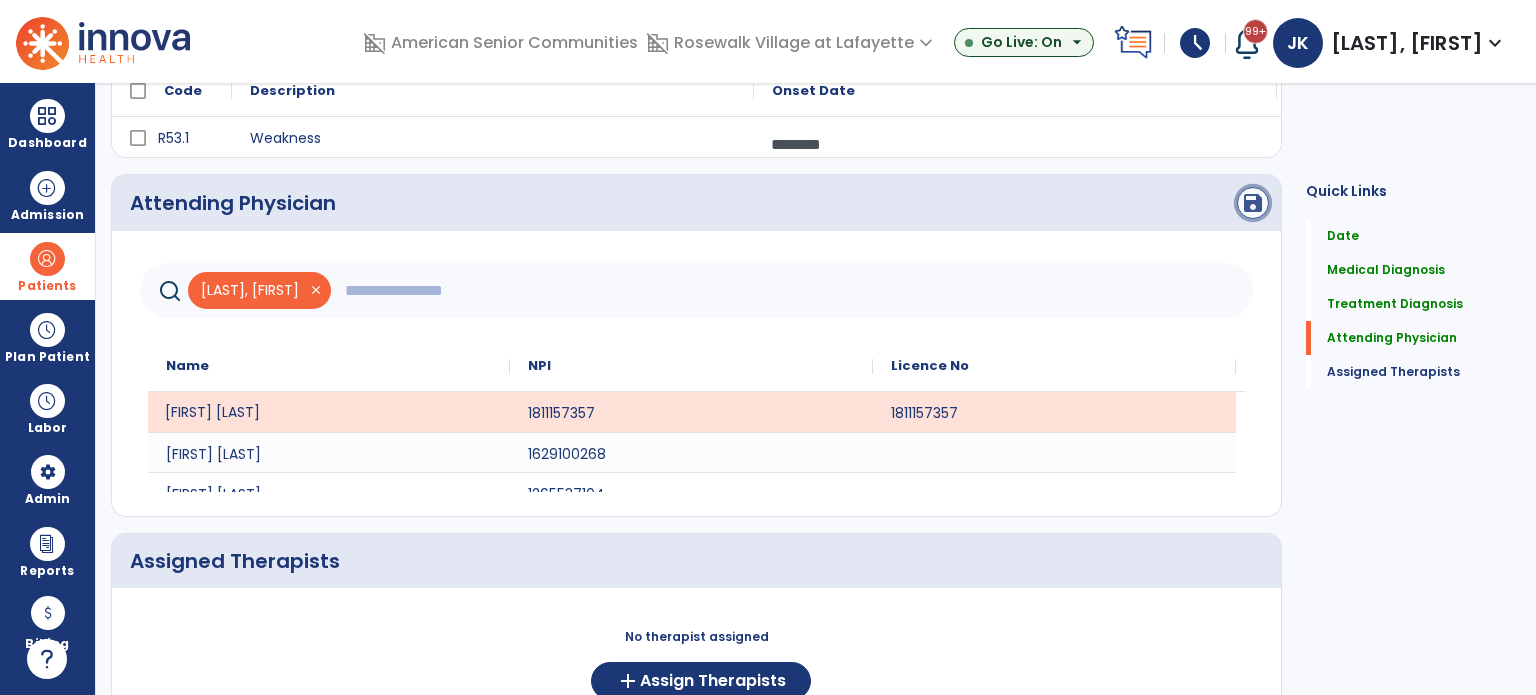click on "save" 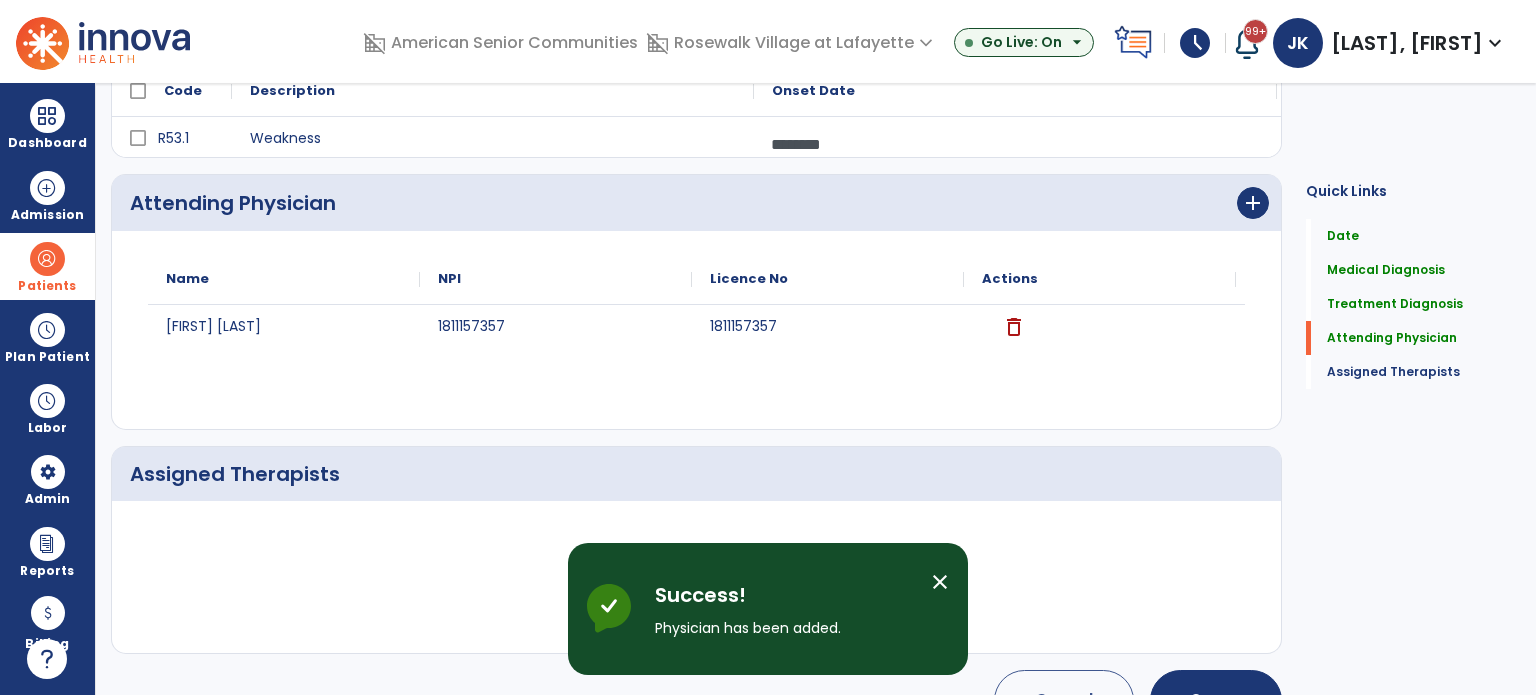scroll, scrollTop: 477, scrollLeft: 0, axis: vertical 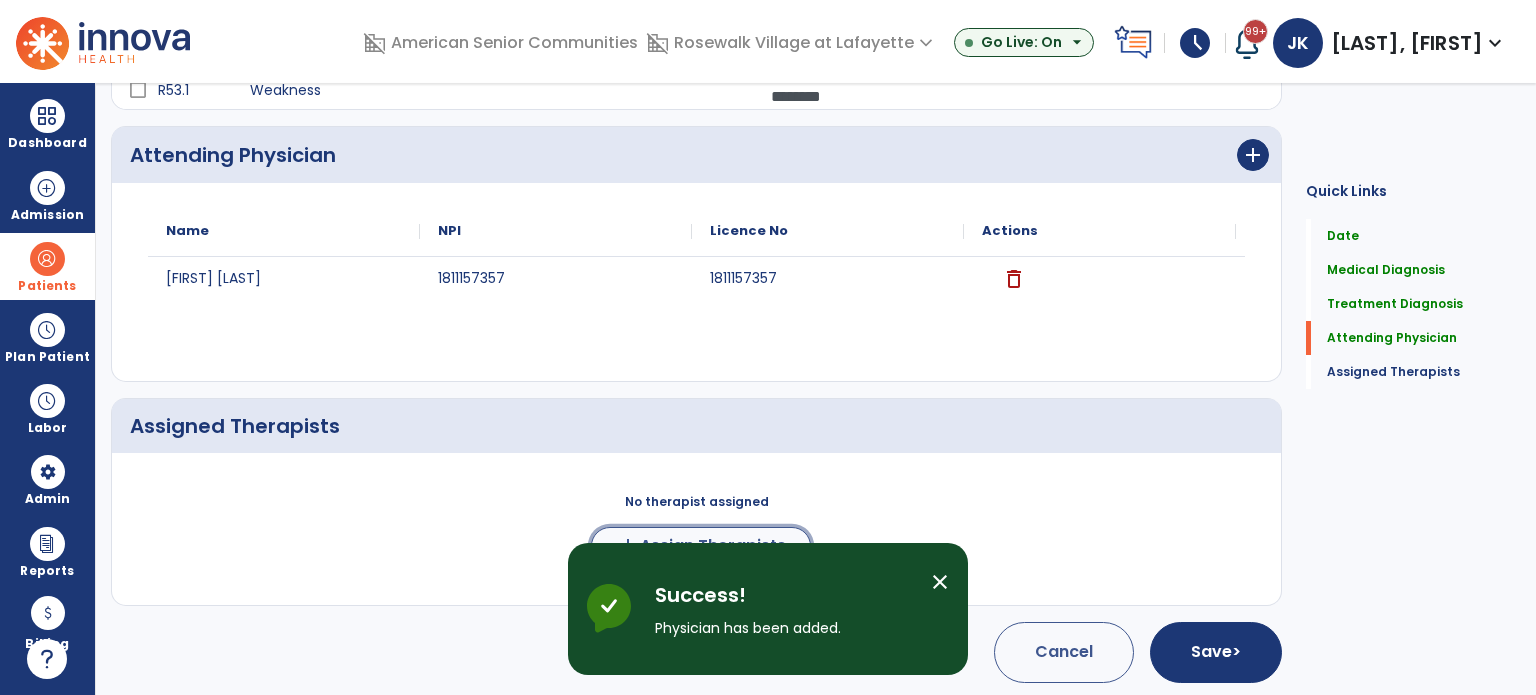 click on "Assign Therapists" 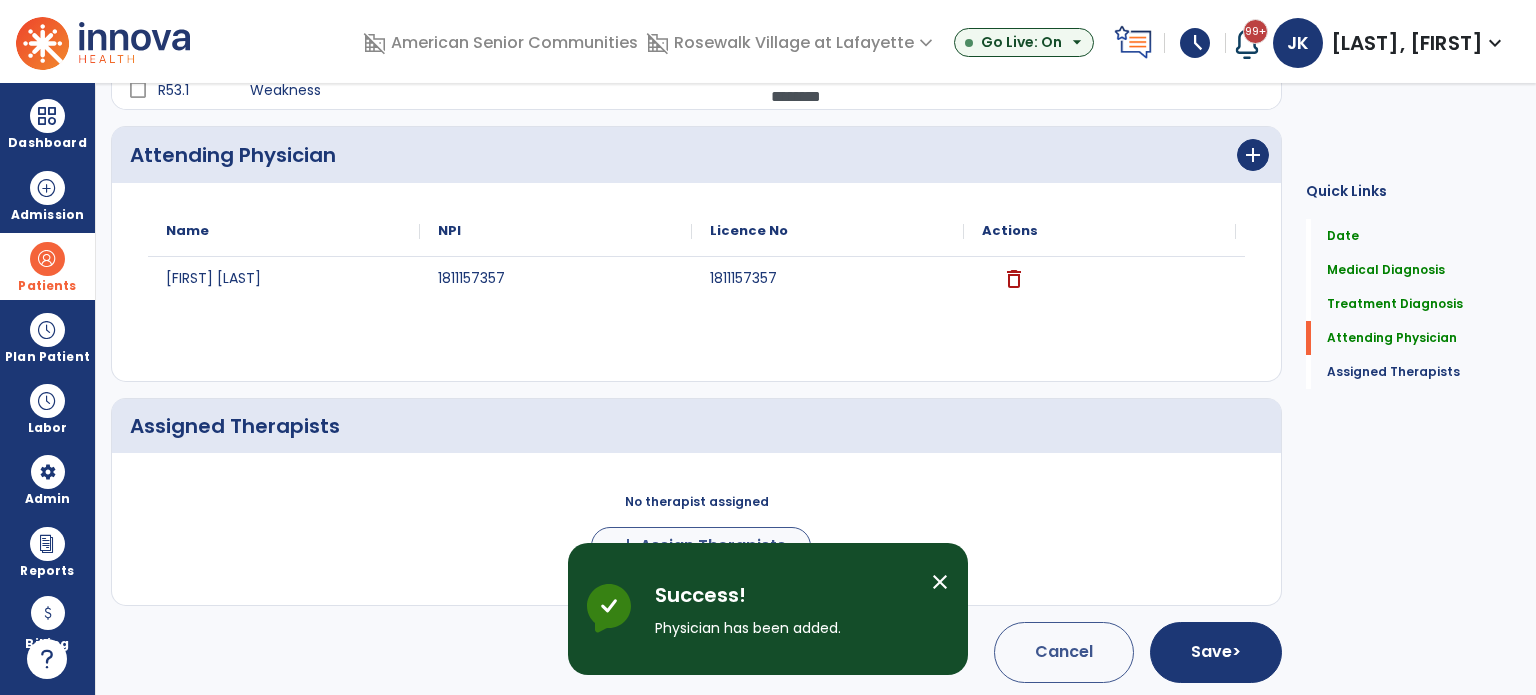 scroll, scrollTop: 474, scrollLeft: 0, axis: vertical 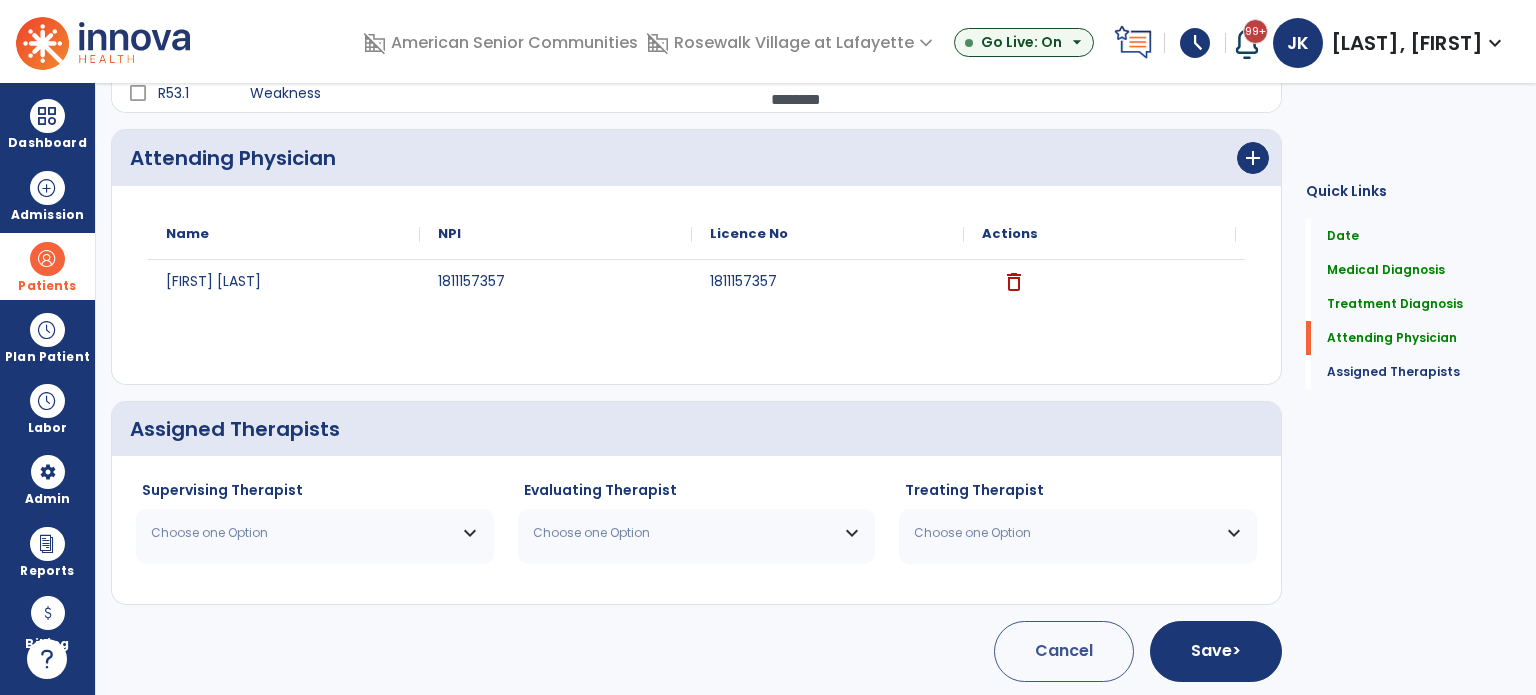 click on "Choose one Option" at bounding box center [302, 533] 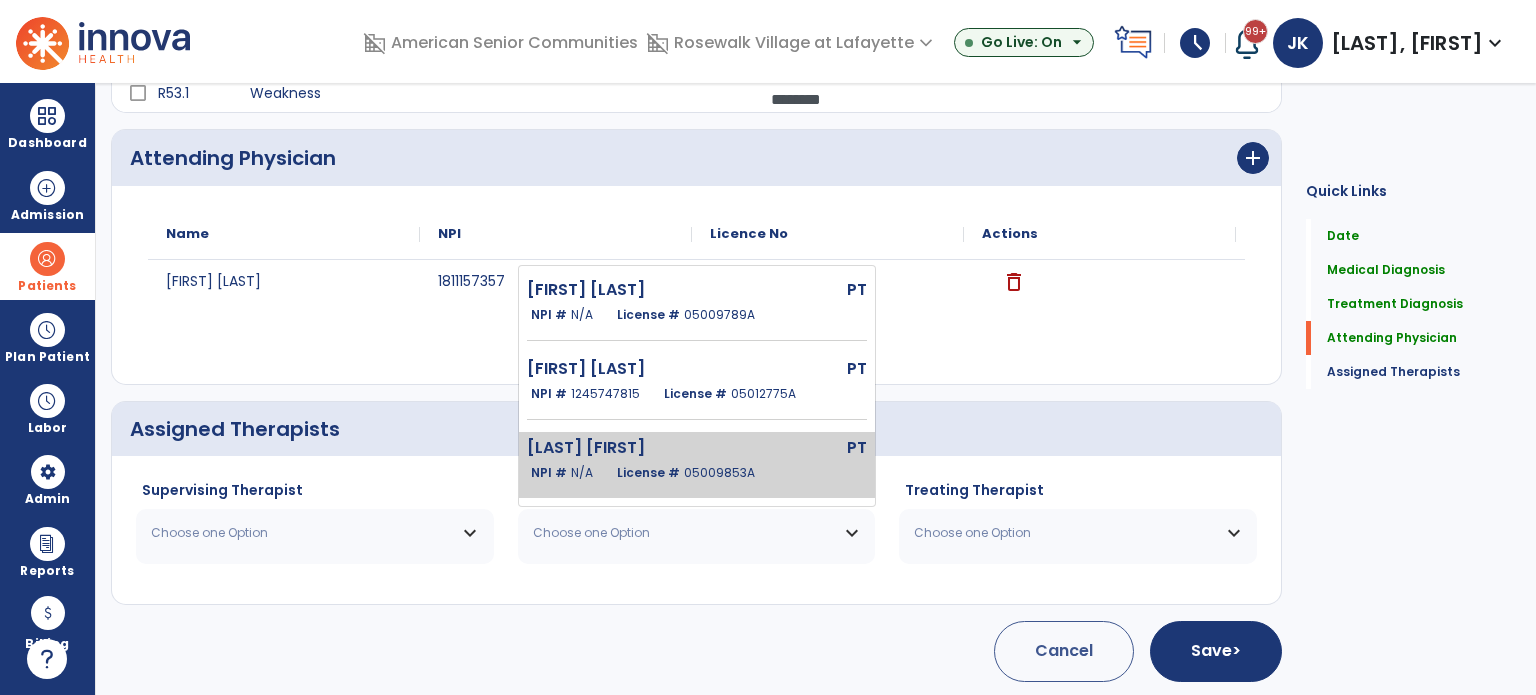 click on "[LAST] [FIRST]" 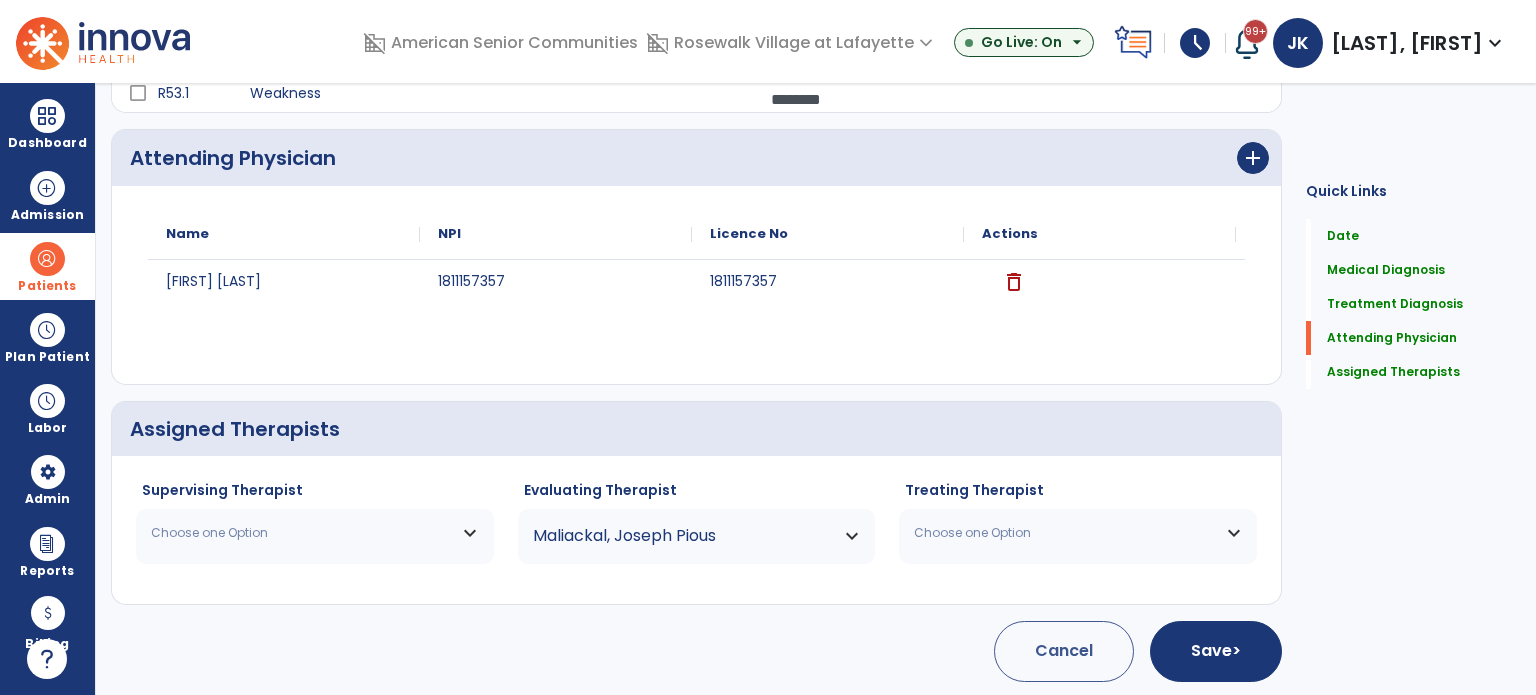 click on "Choose one Option" at bounding box center (315, 533) 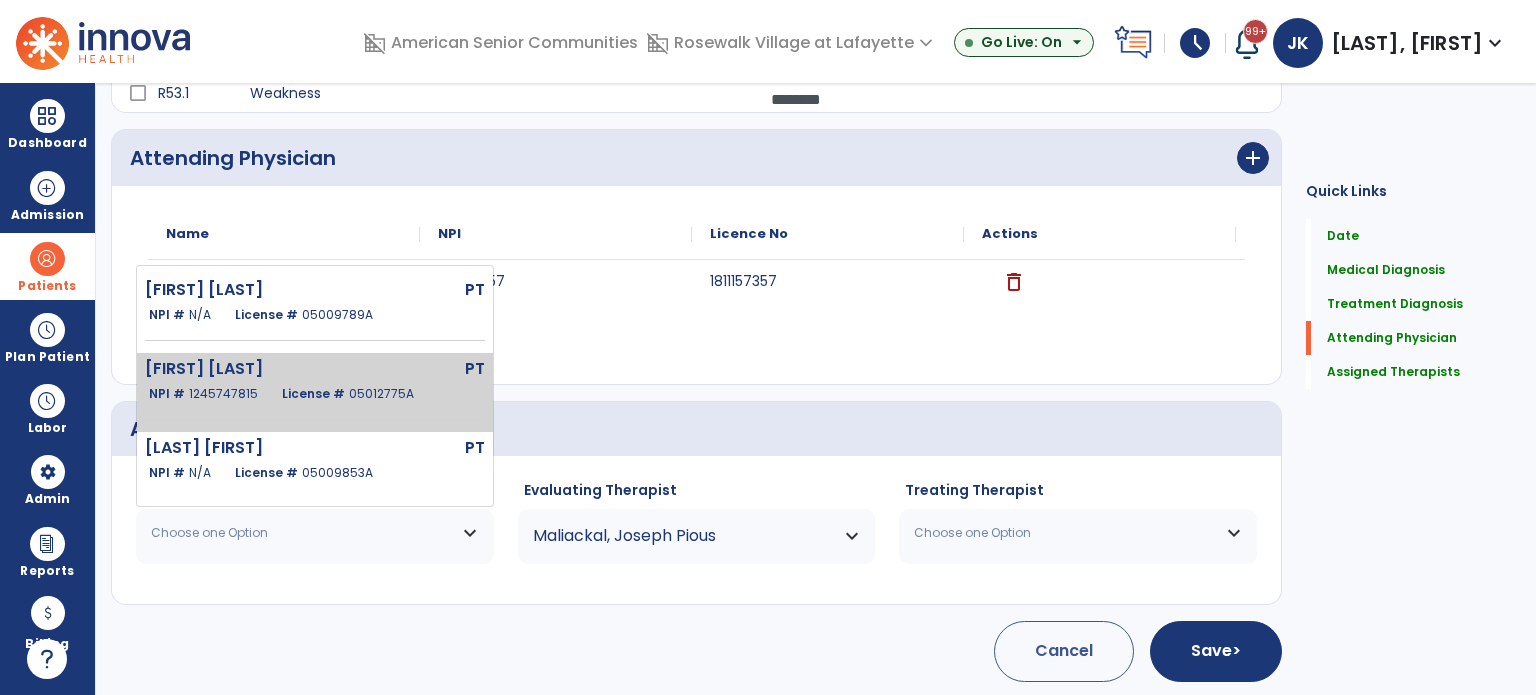 click on "05012775A" 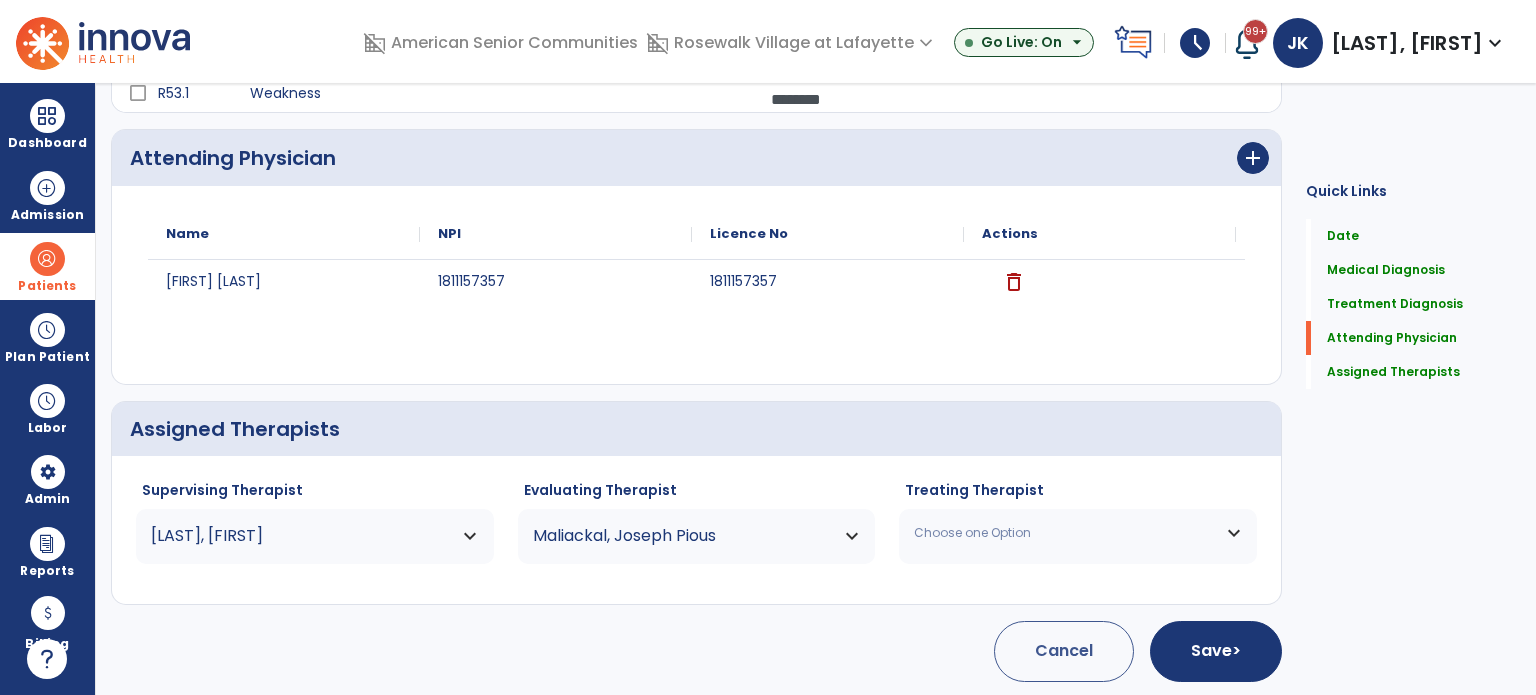 click on "Choose one Option" at bounding box center [1078, 533] 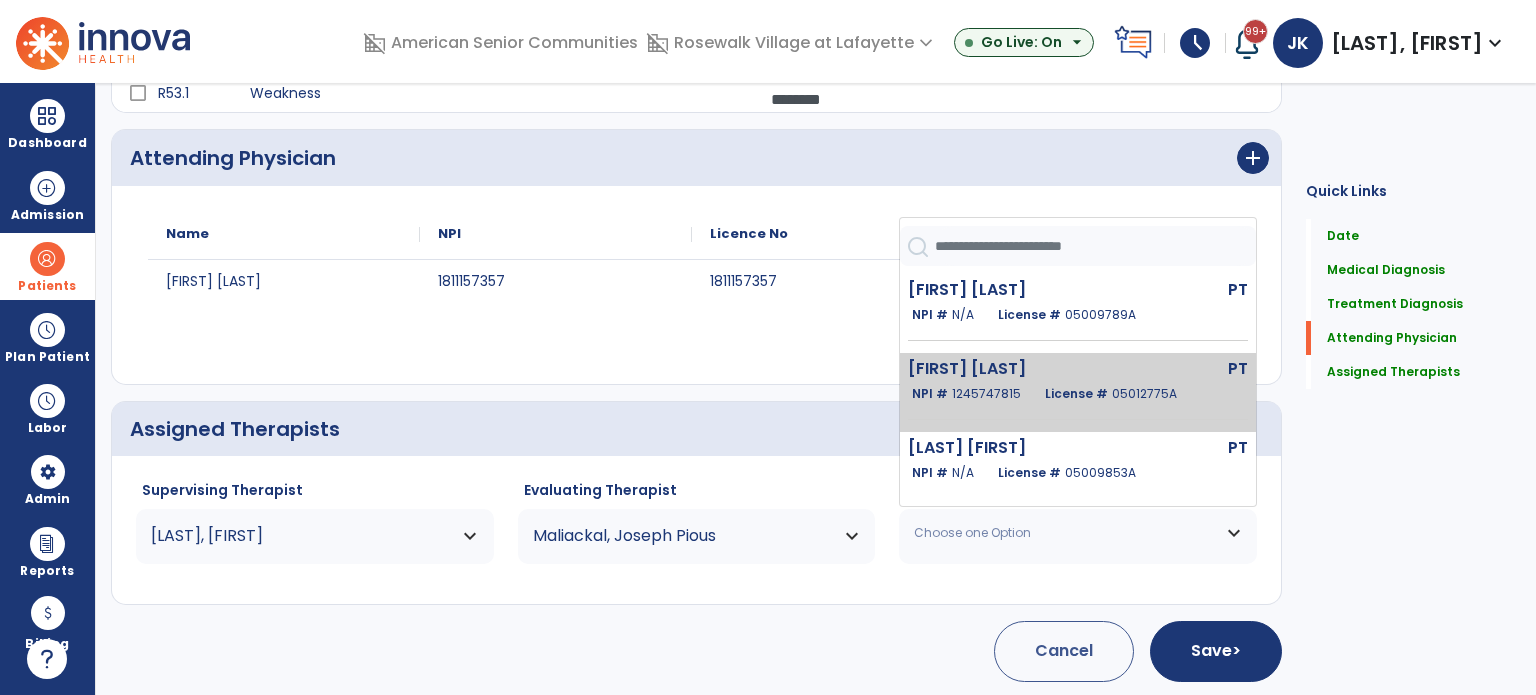scroll, scrollTop: 91, scrollLeft: 0, axis: vertical 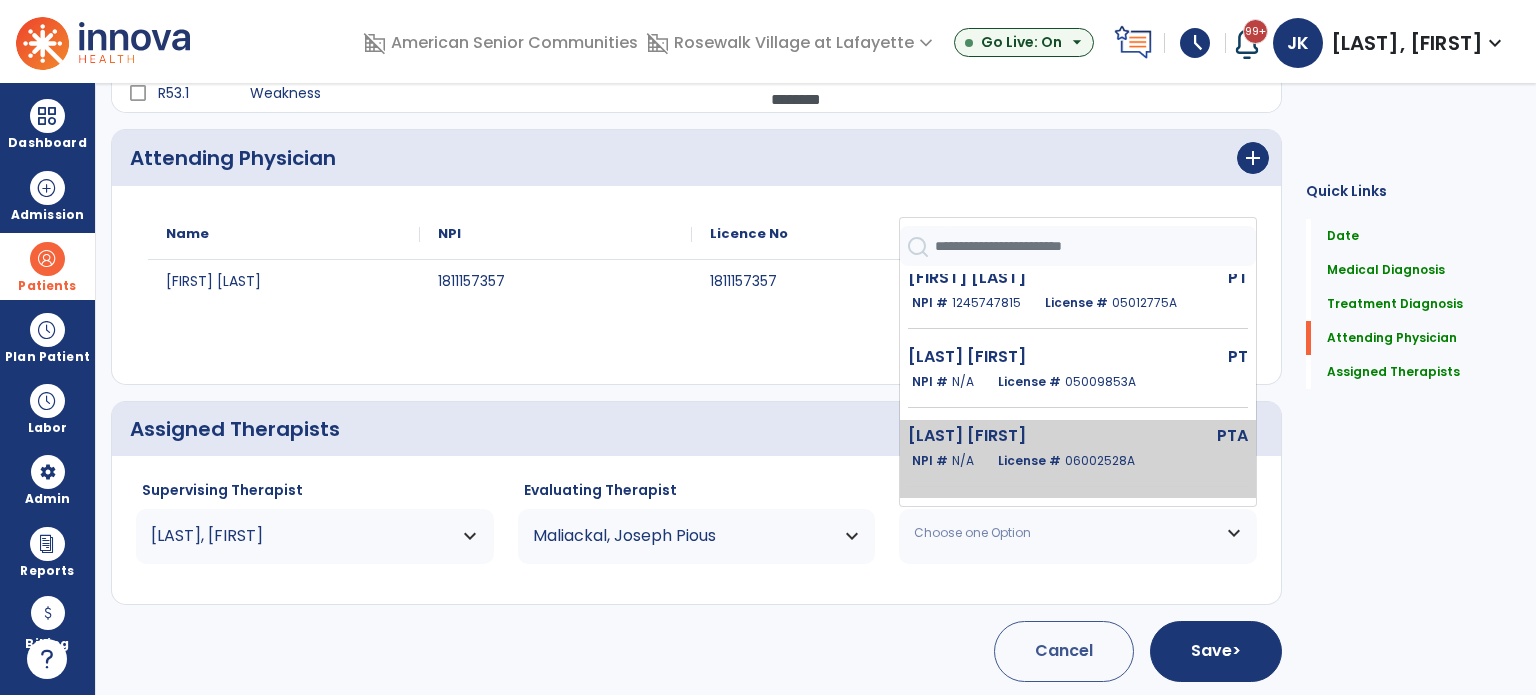 click on "[LAST] [FIRST] PTA NPI # N/A License # [NUMBER]A" 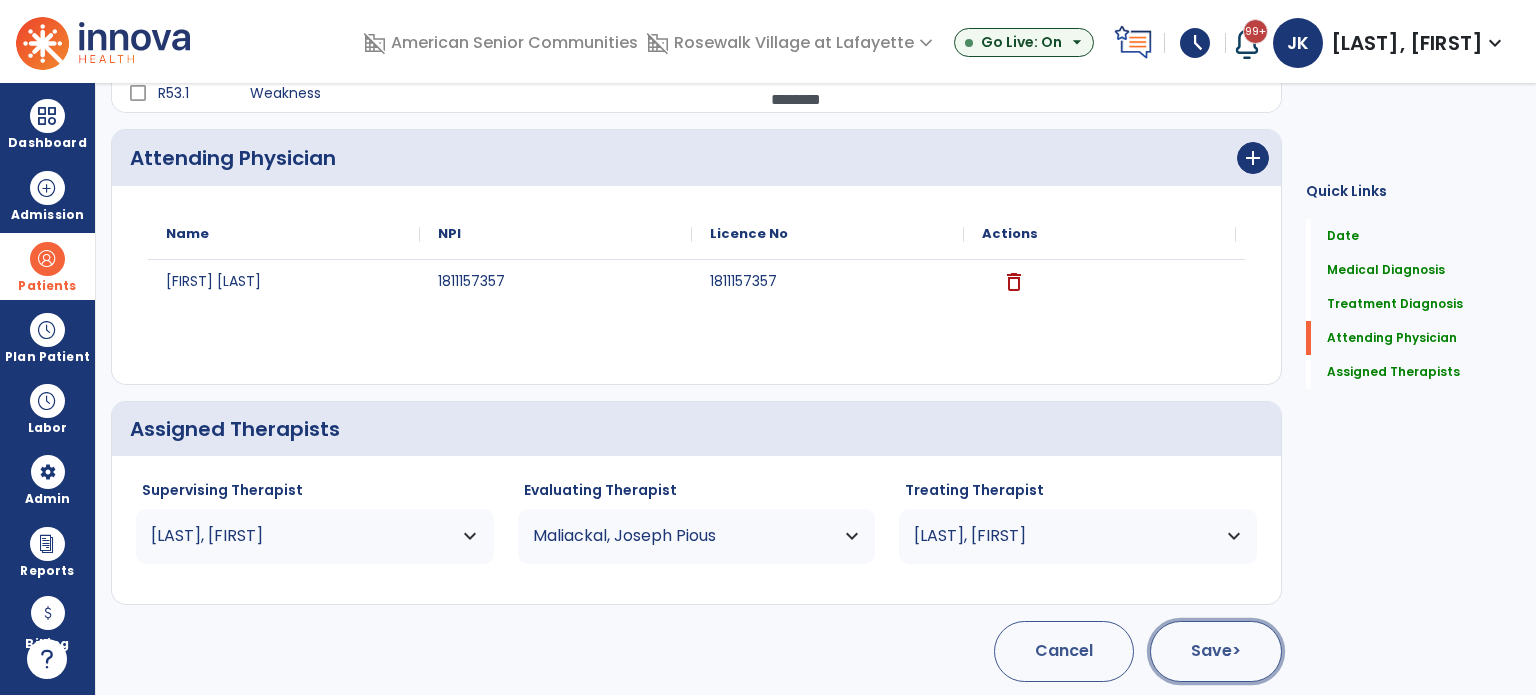 click on "Save  >" 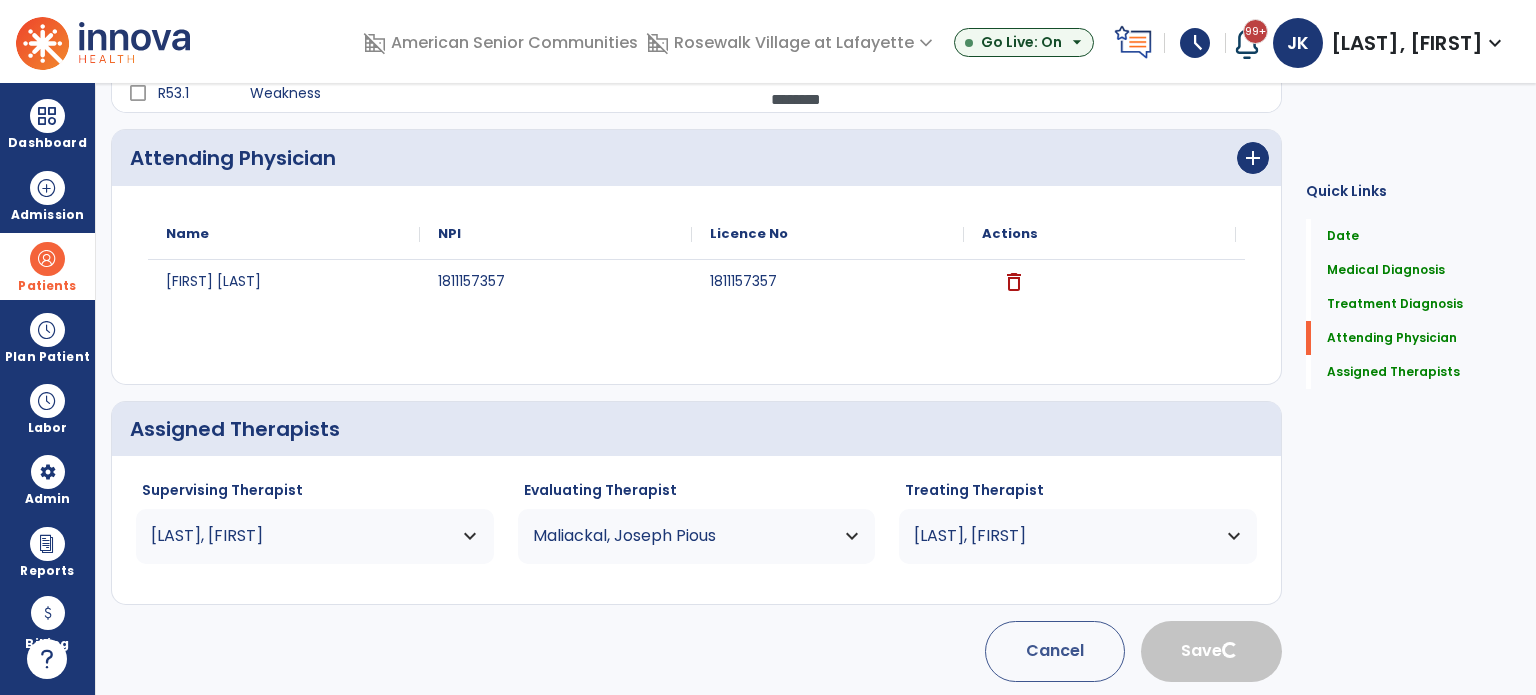 type 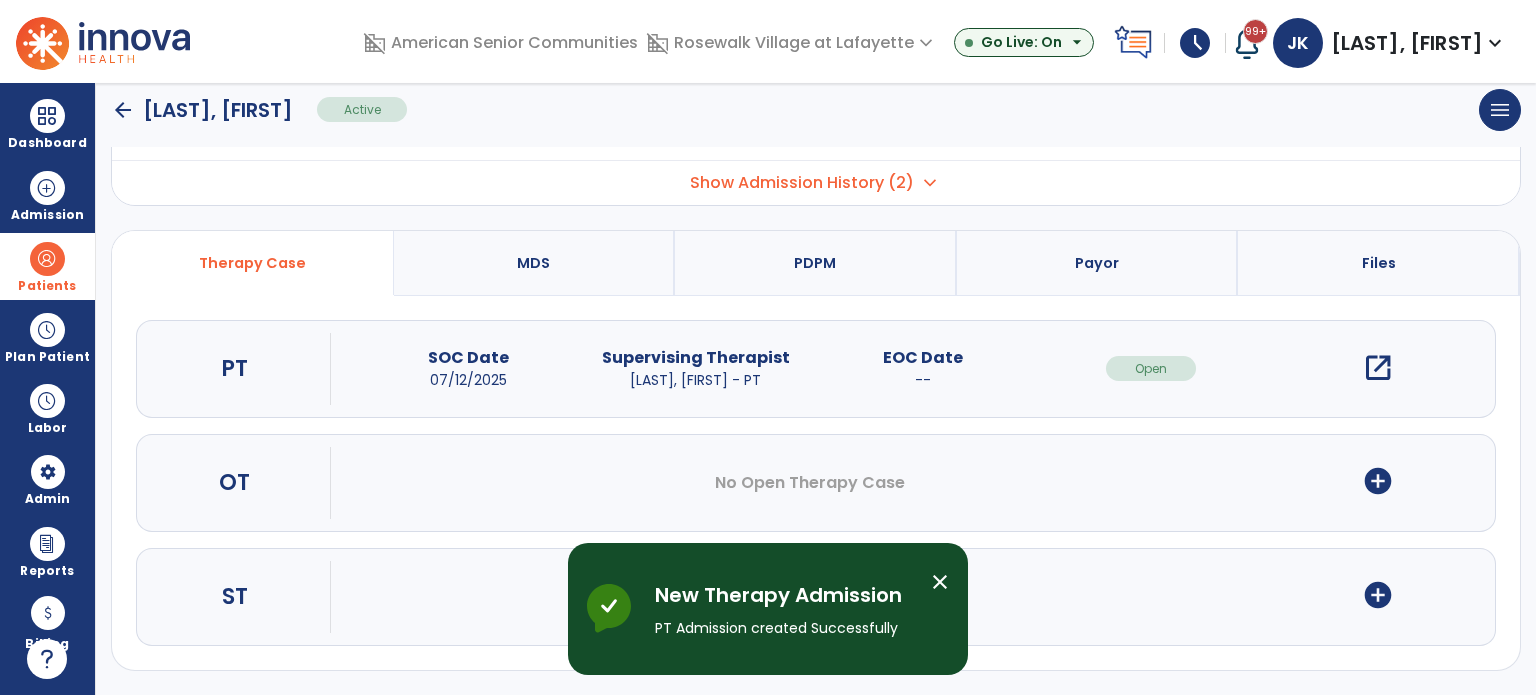 scroll, scrollTop: 0, scrollLeft: 0, axis: both 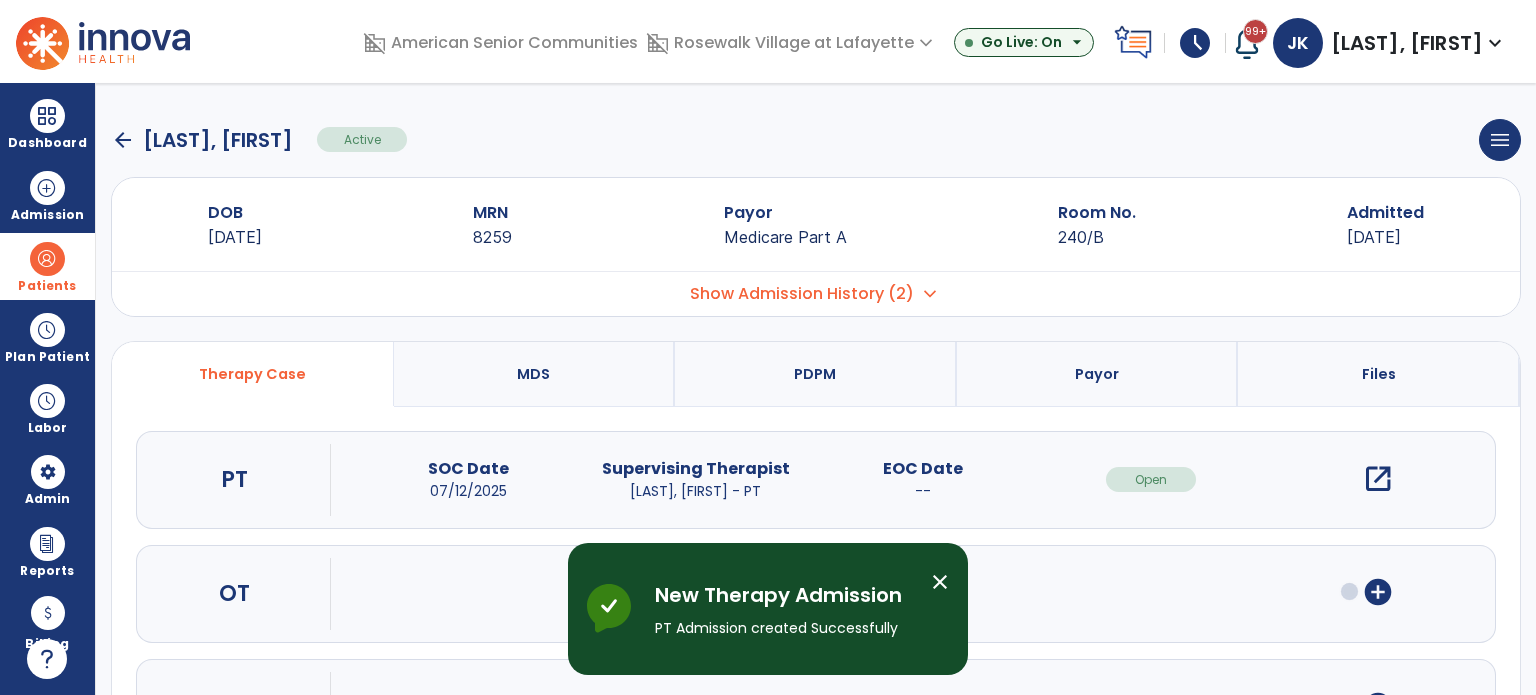 click on "add_circle" at bounding box center [1378, 592] 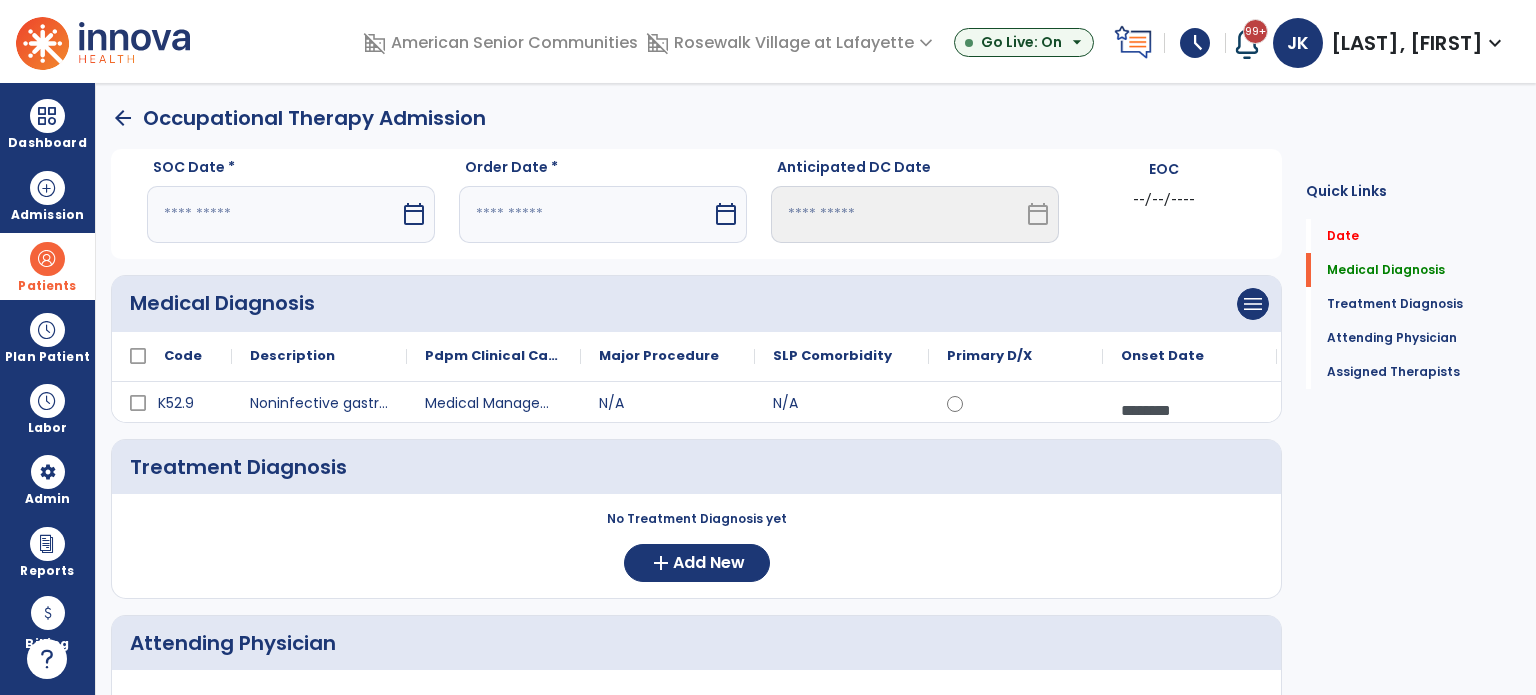 click at bounding box center (273, 214) 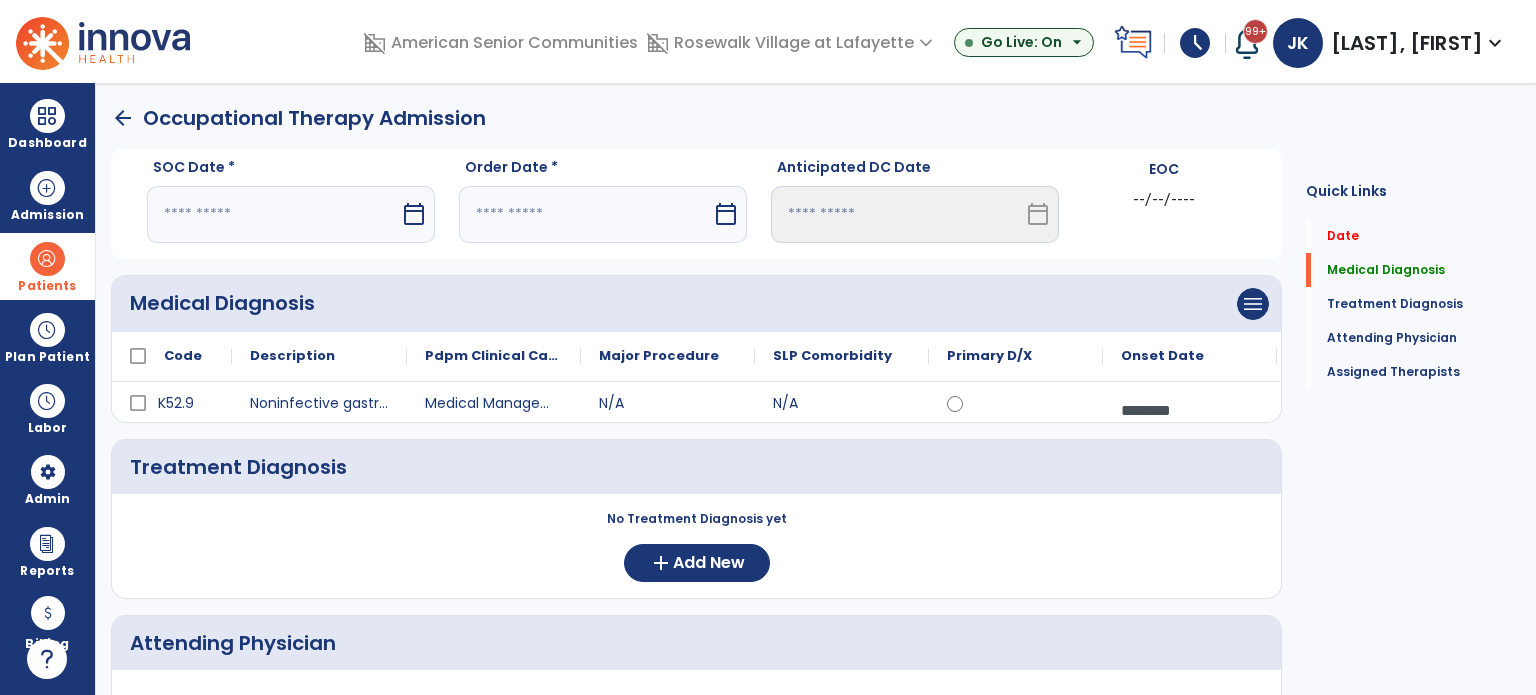 select on "*" 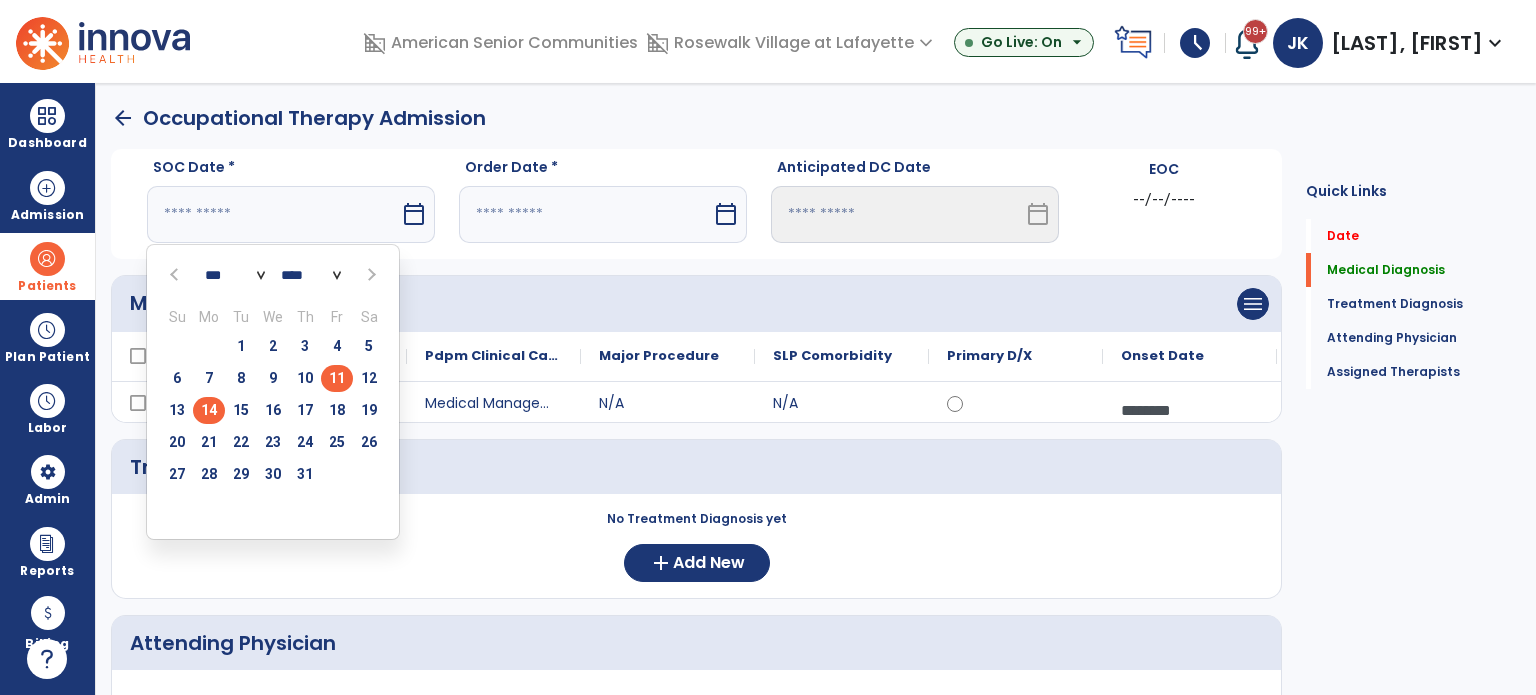 click on "14" at bounding box center [209, 410] 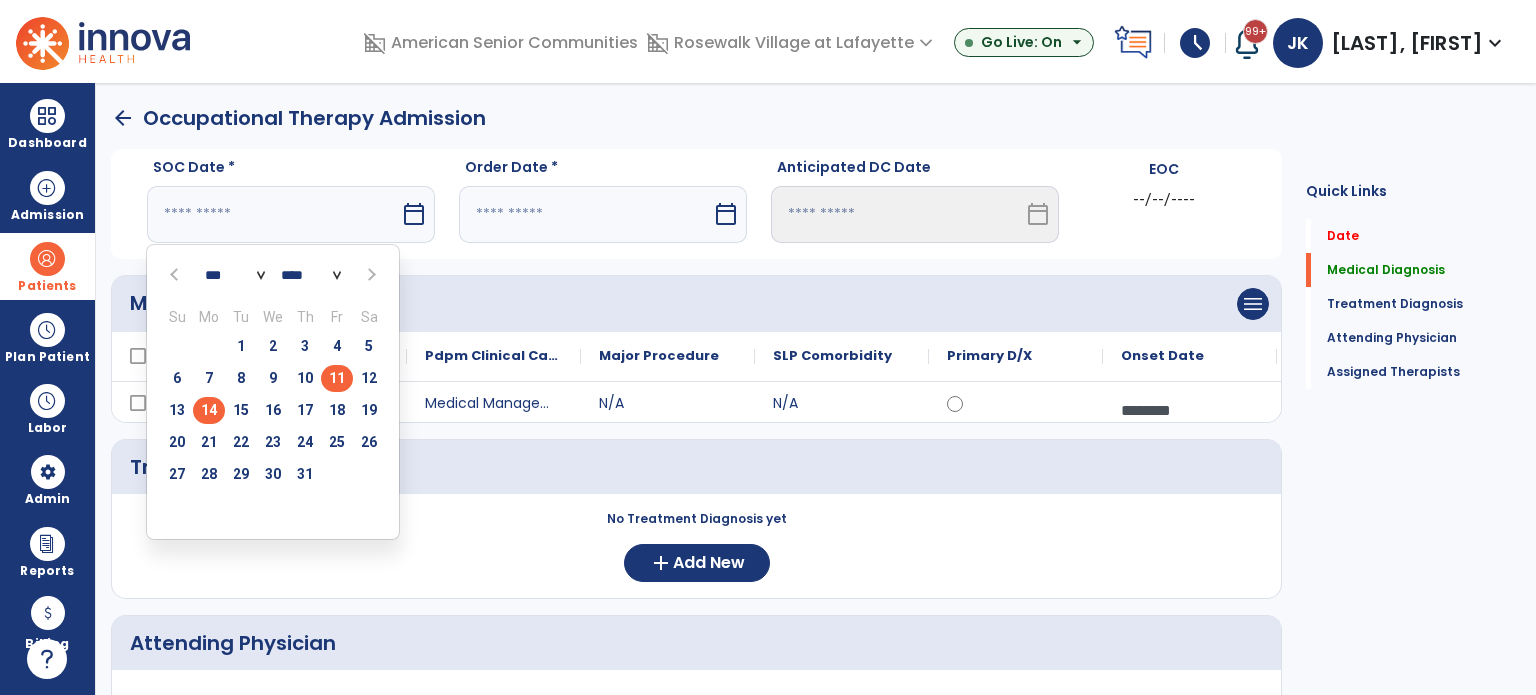 type on "*********" 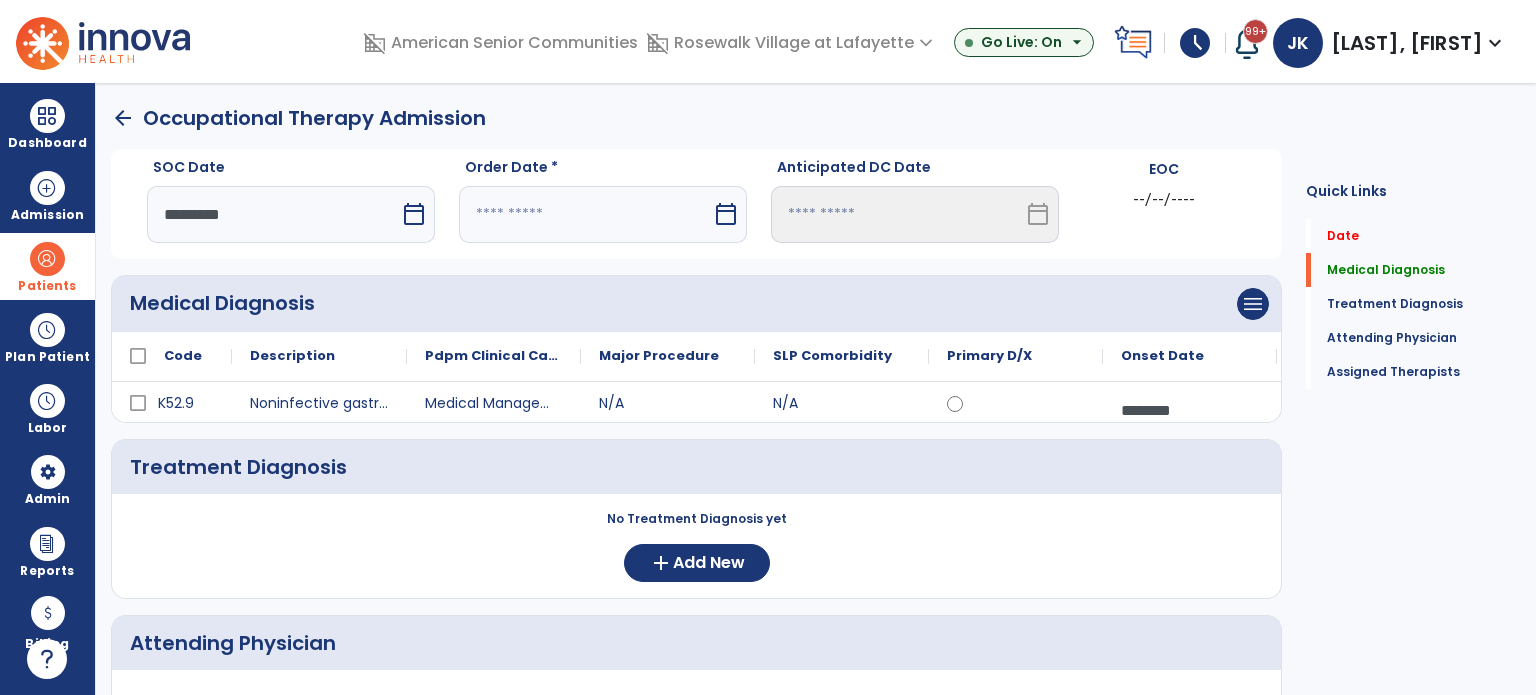click at bounding box center (585, 214) 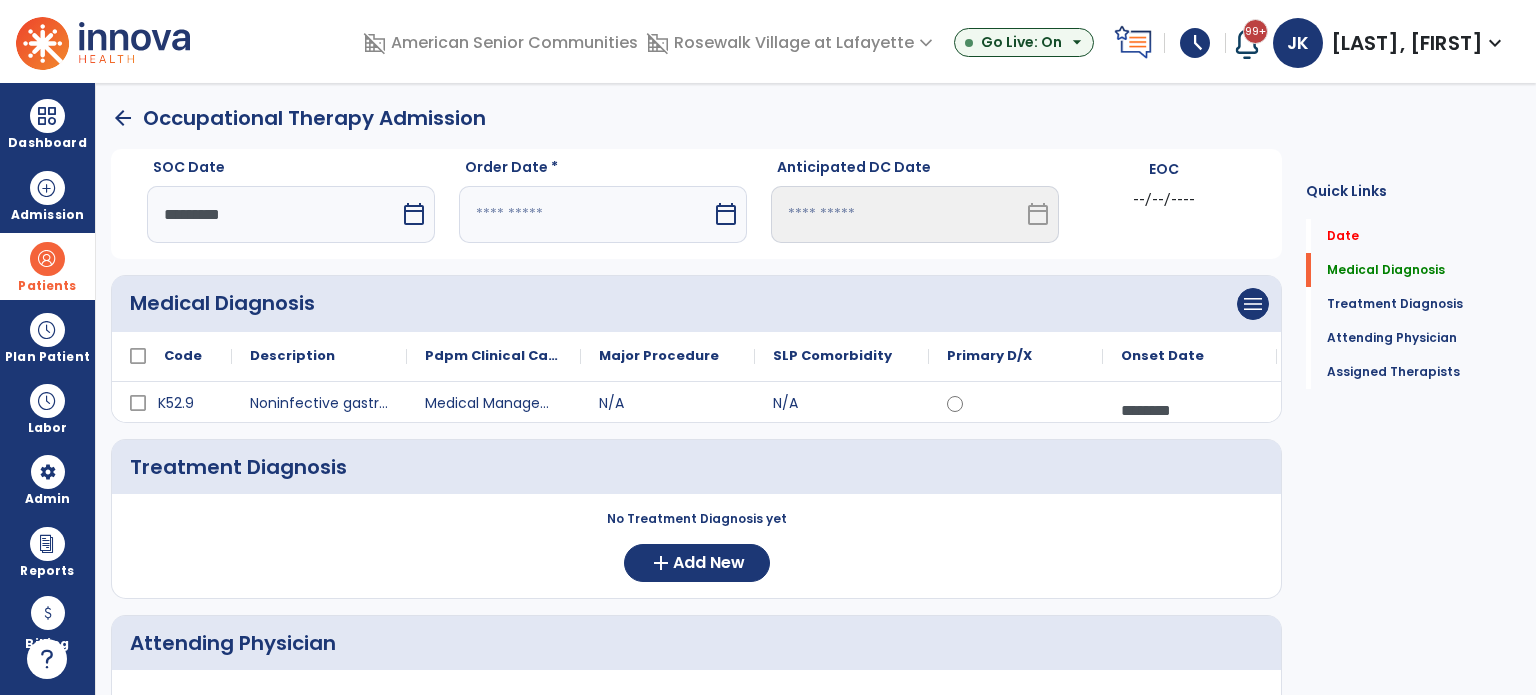 select on "*" 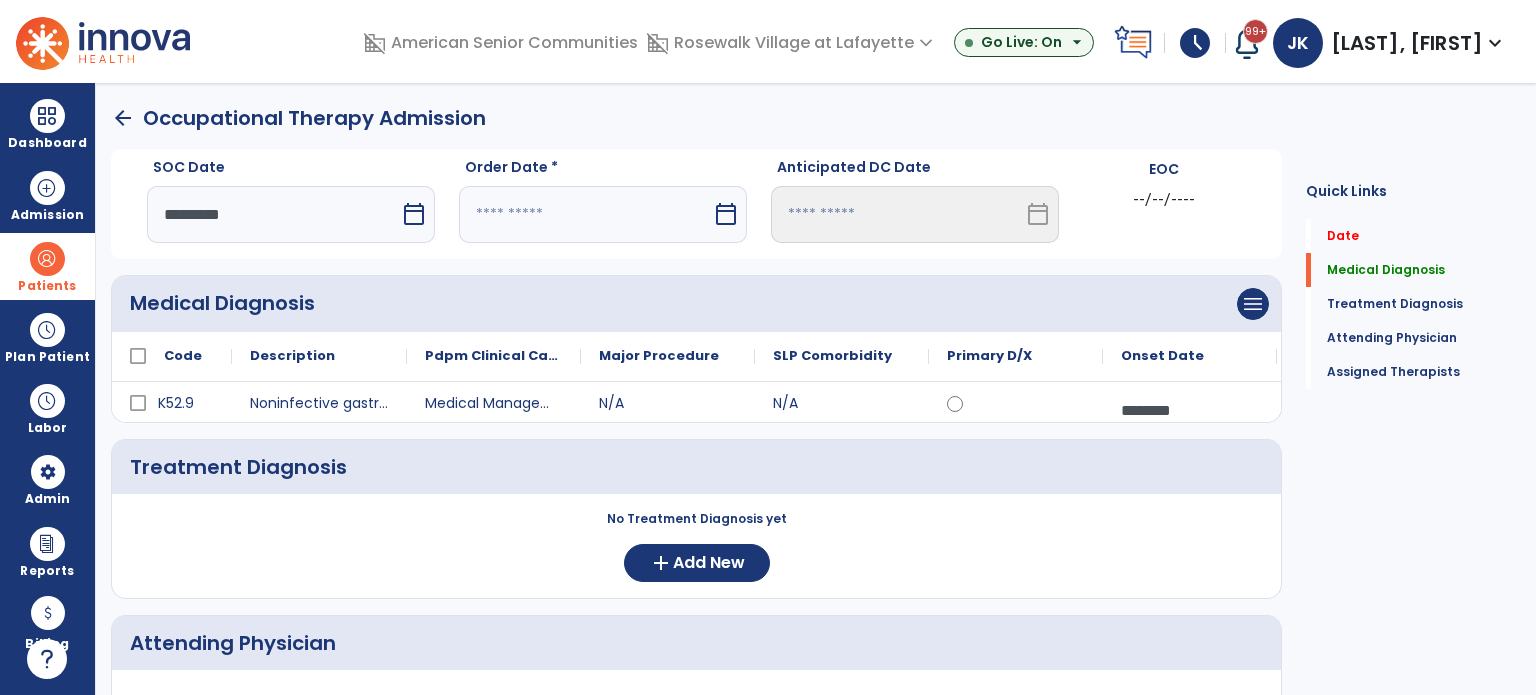 select on "****" 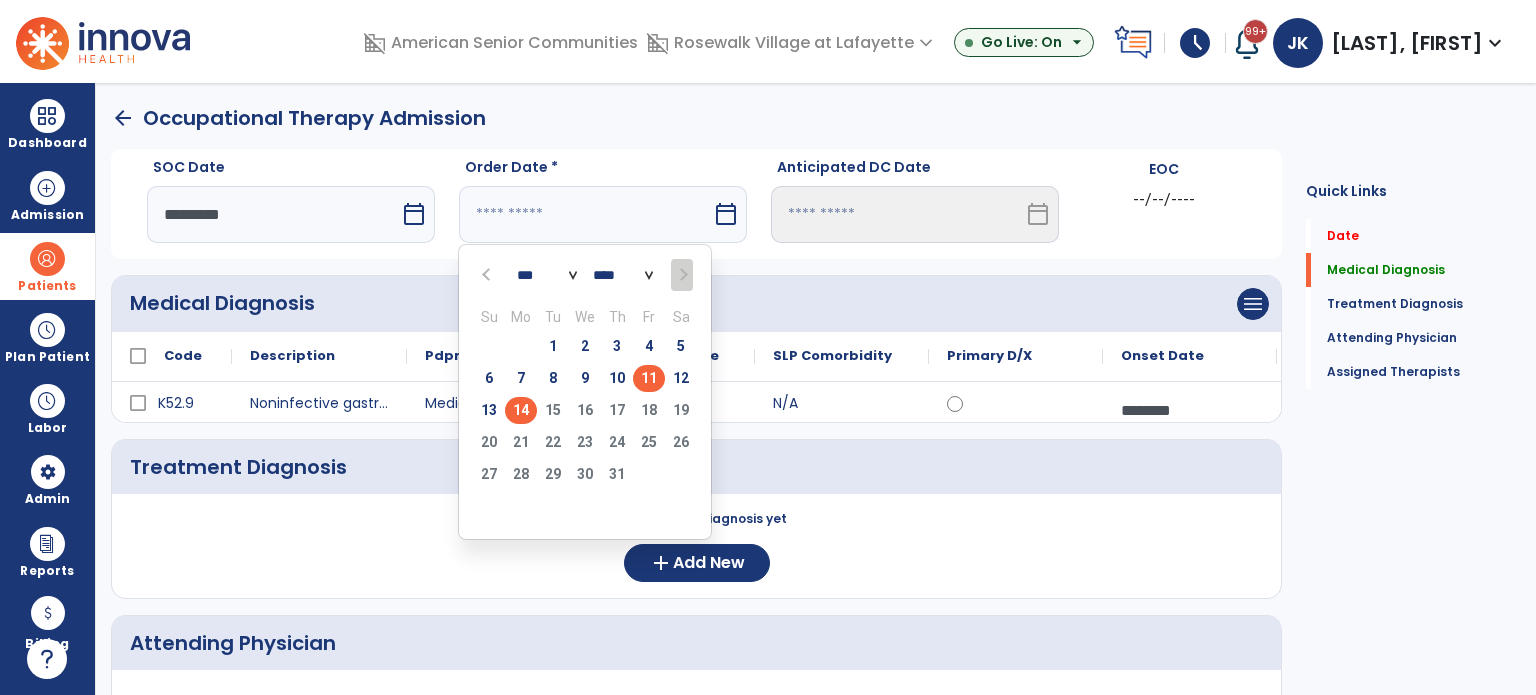 click on "14" at bounding box center (521, 410) 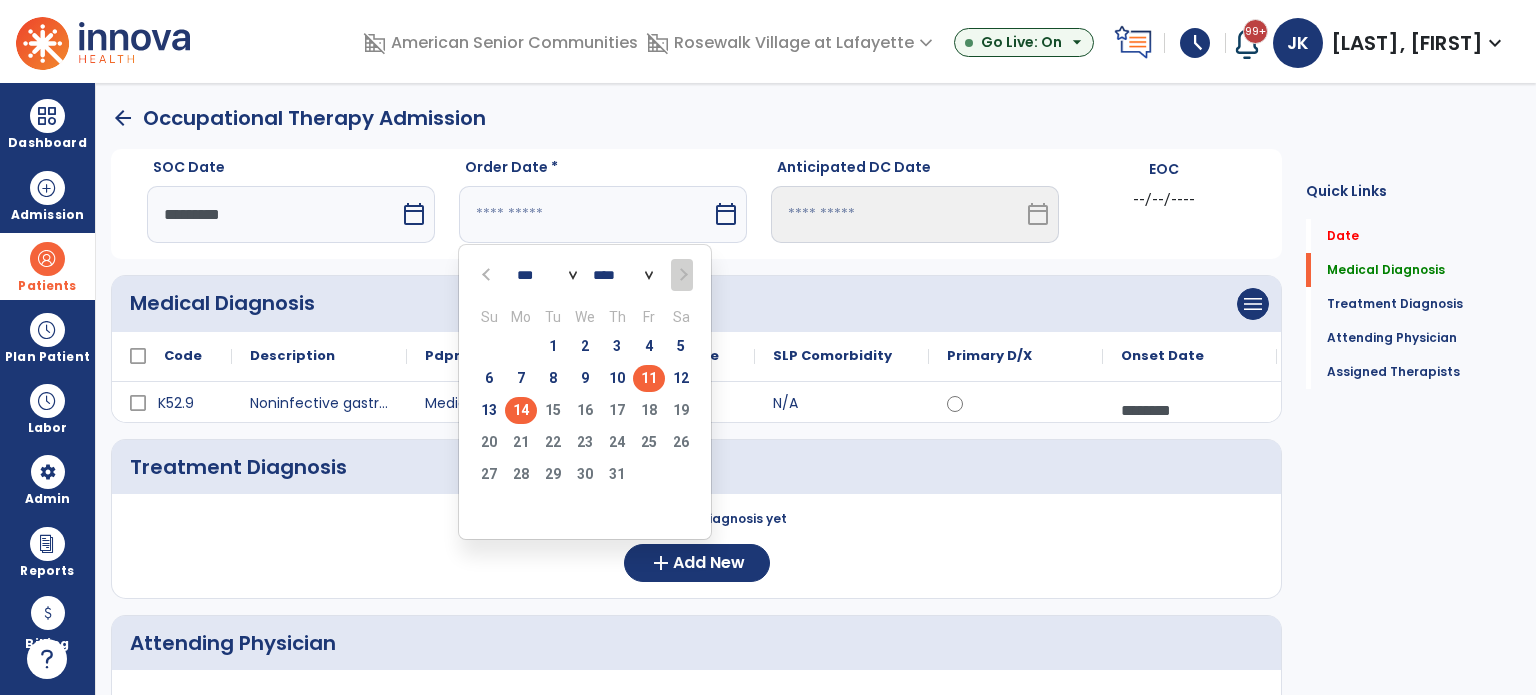 type on "*********" 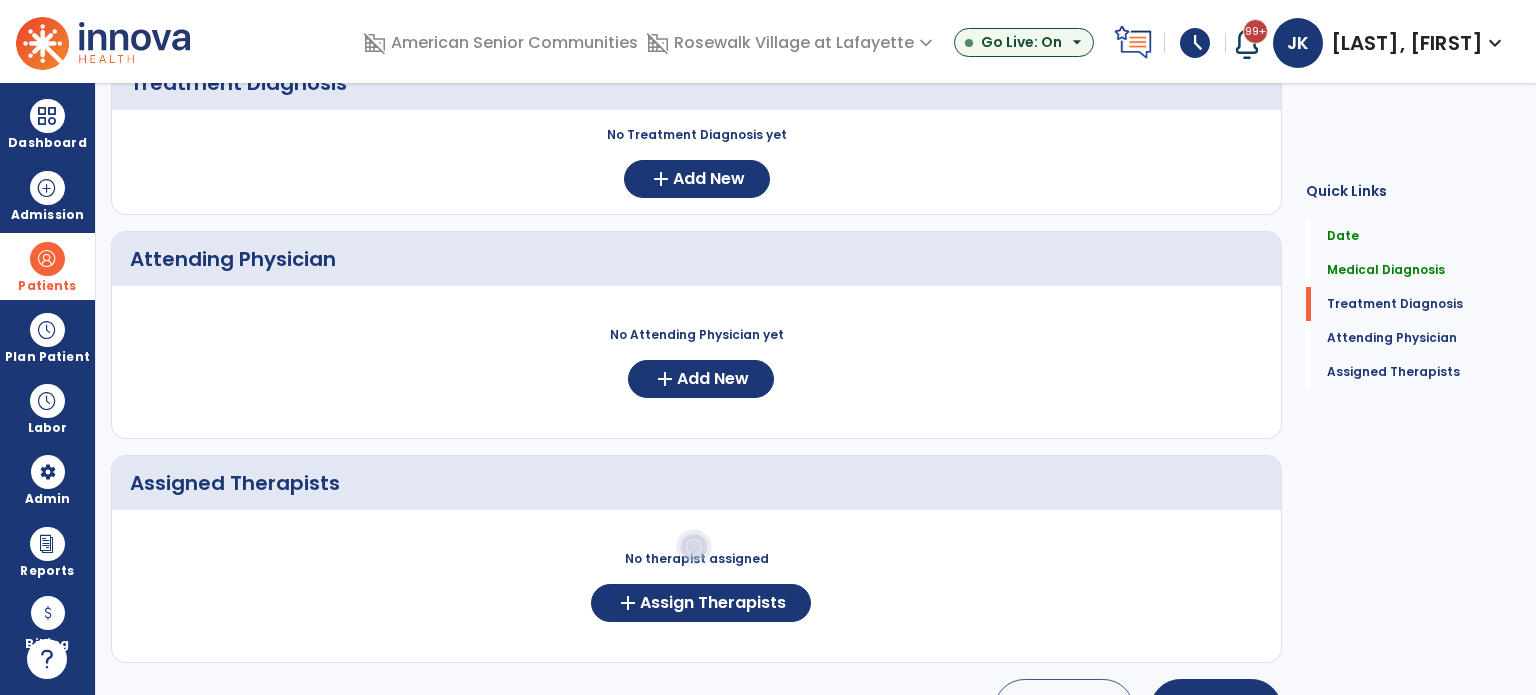 scroll, scrollTop: 440, scrollLeft: 0, axis: vertical 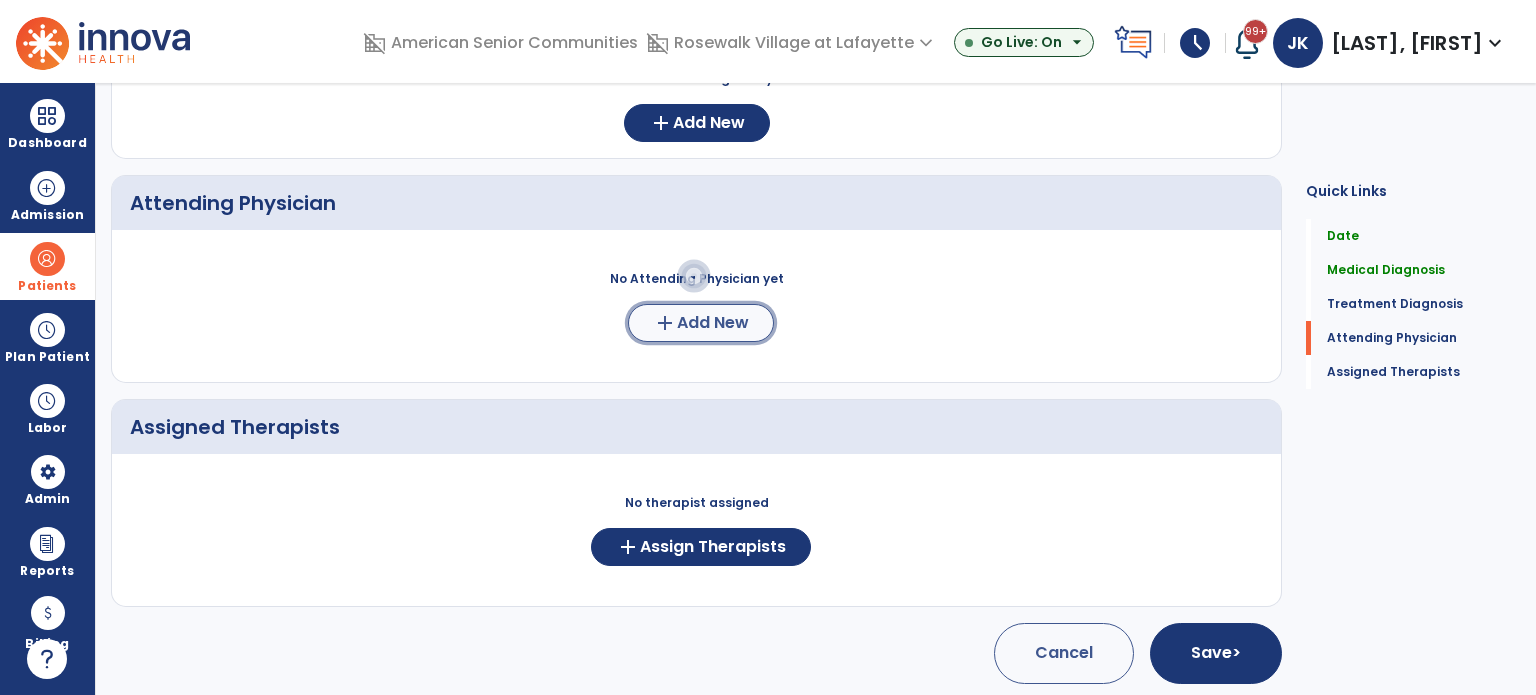 click on "Add New" 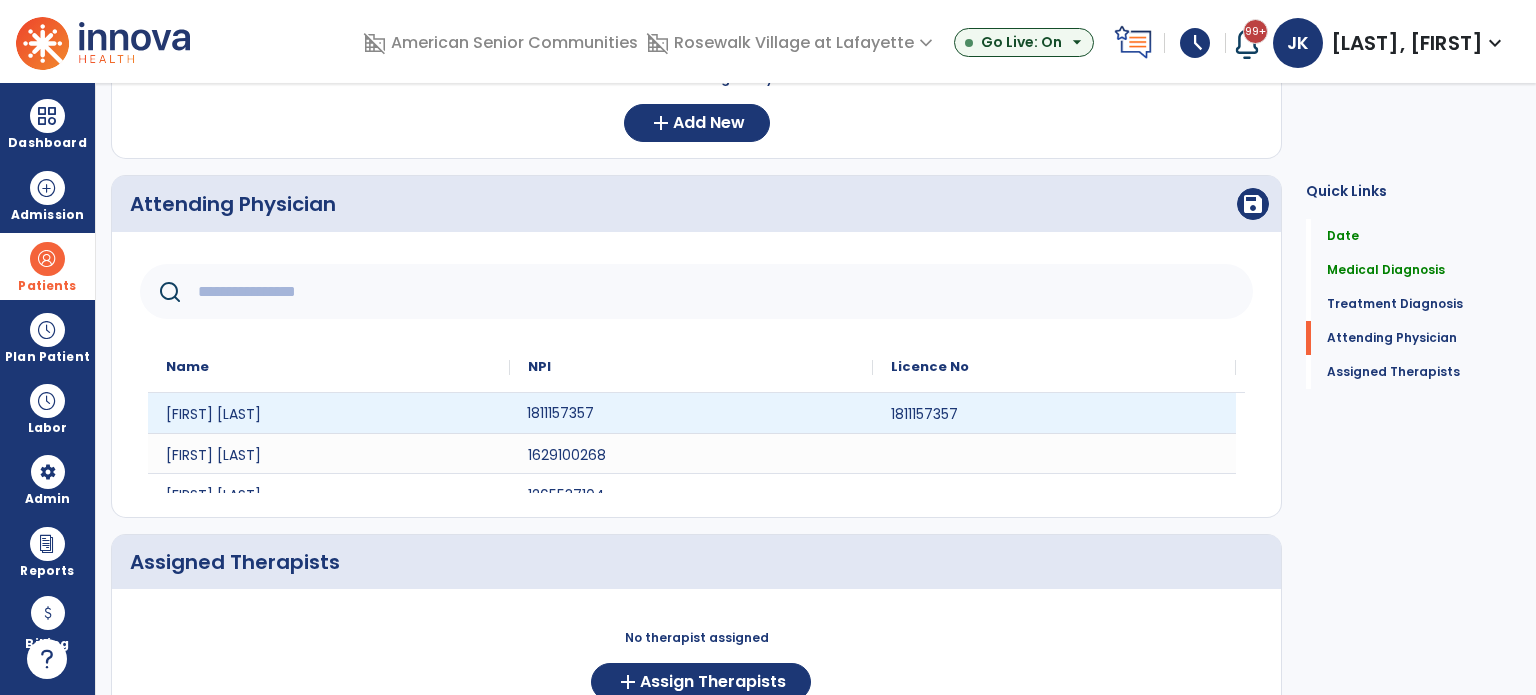 click on "1811157357" 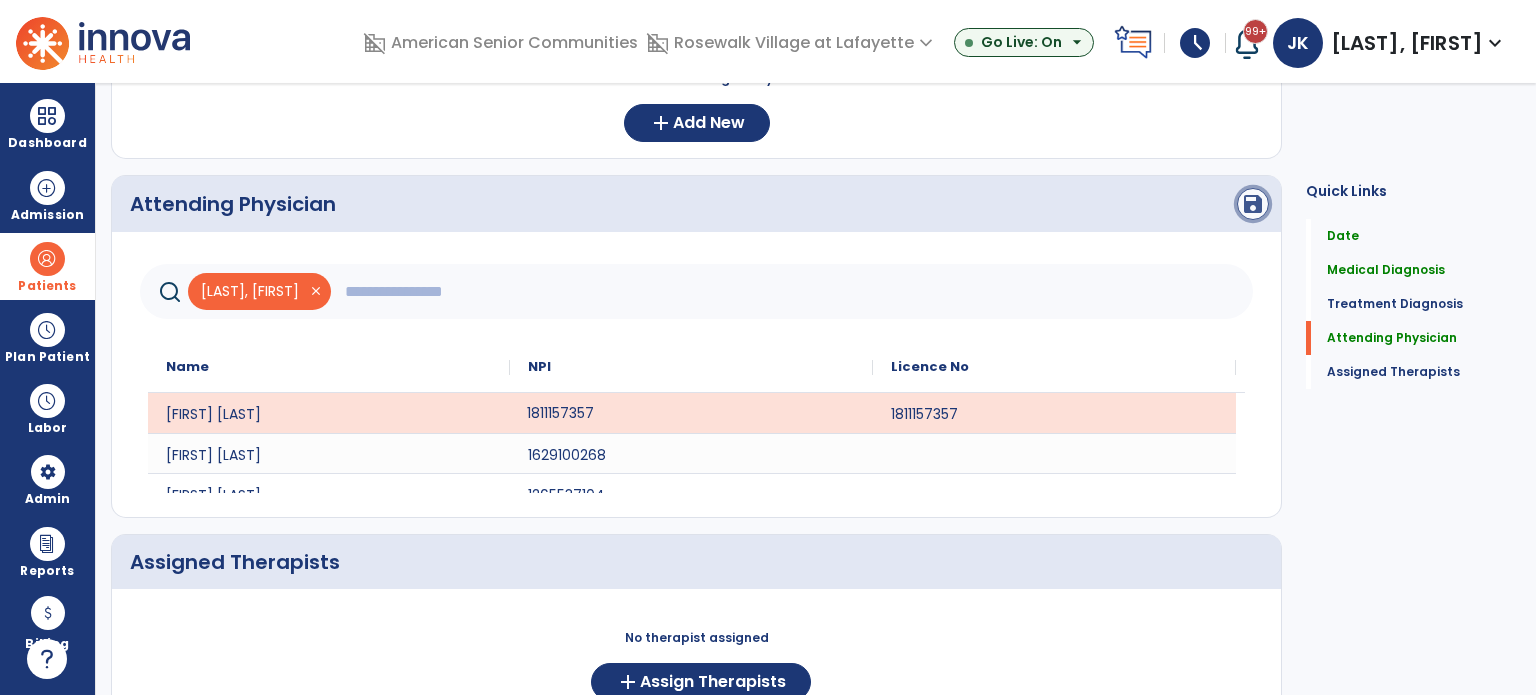 click on "save" 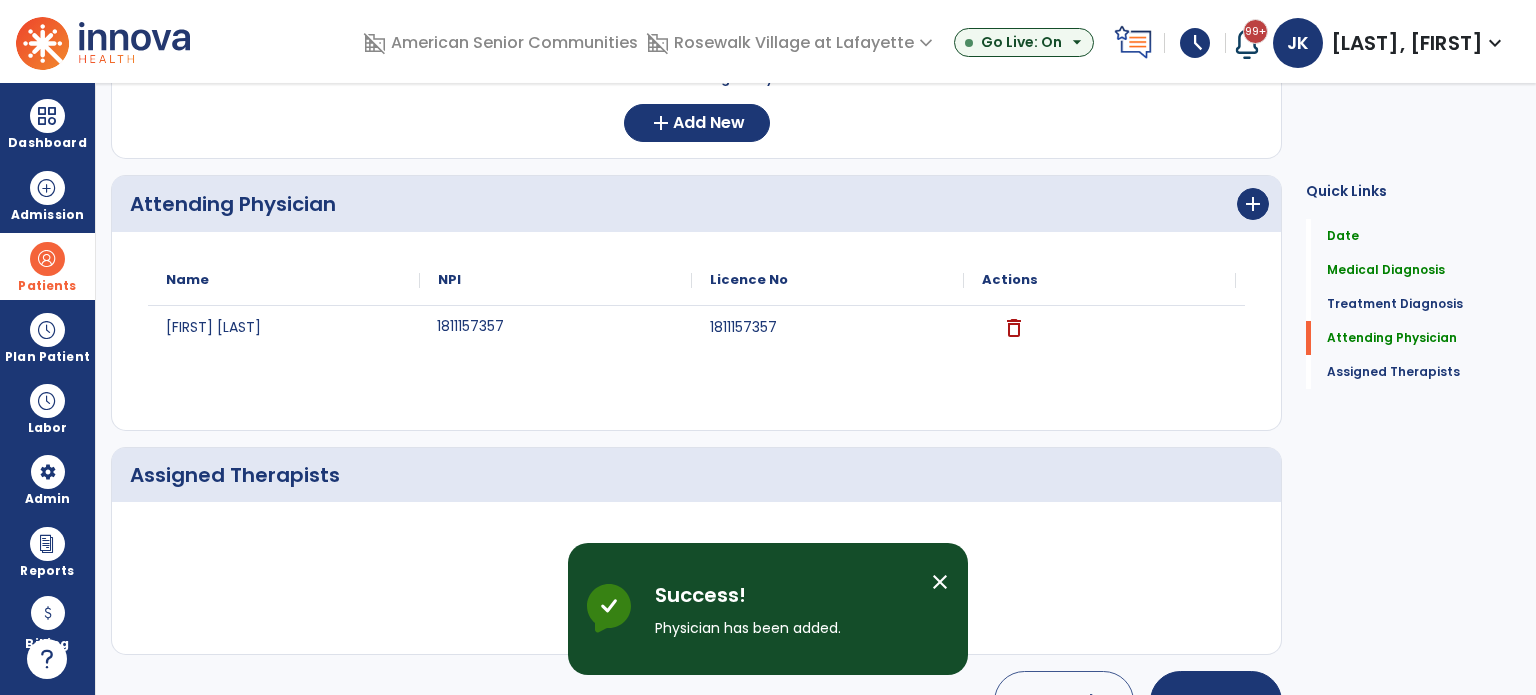 scroll, scrollTop: 489, scrollLeft: 0, axis: vertical 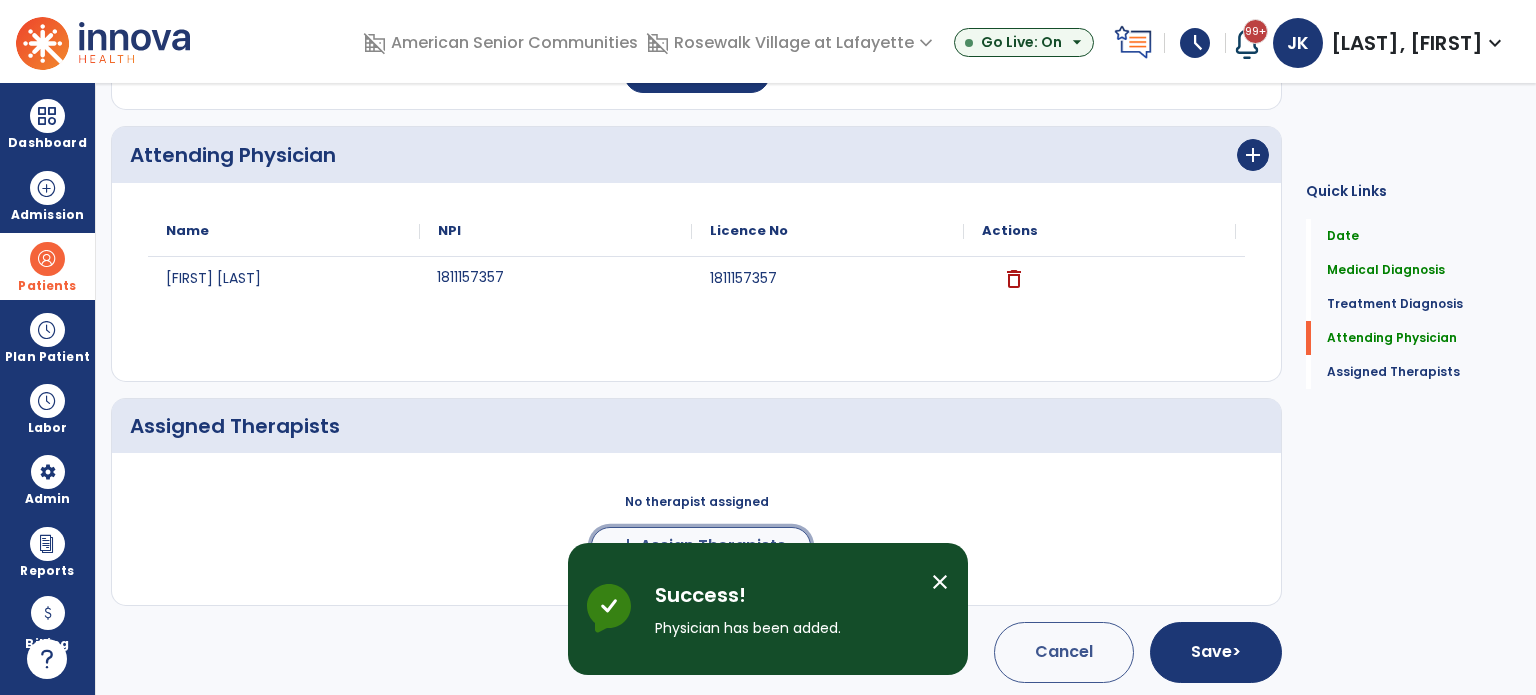 click on "Assign Therapists" 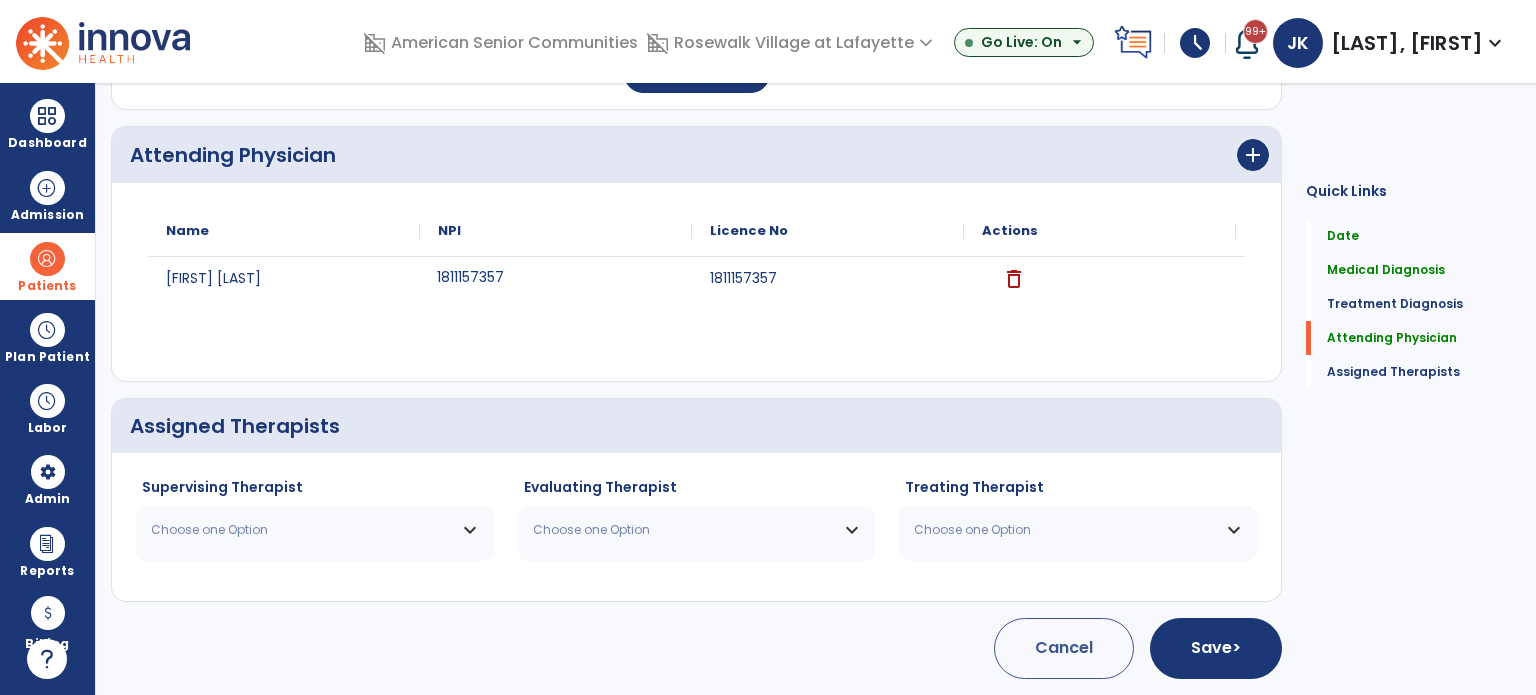 scroll, scrollTop: 485, scrollLeft: 0, axis: vertical 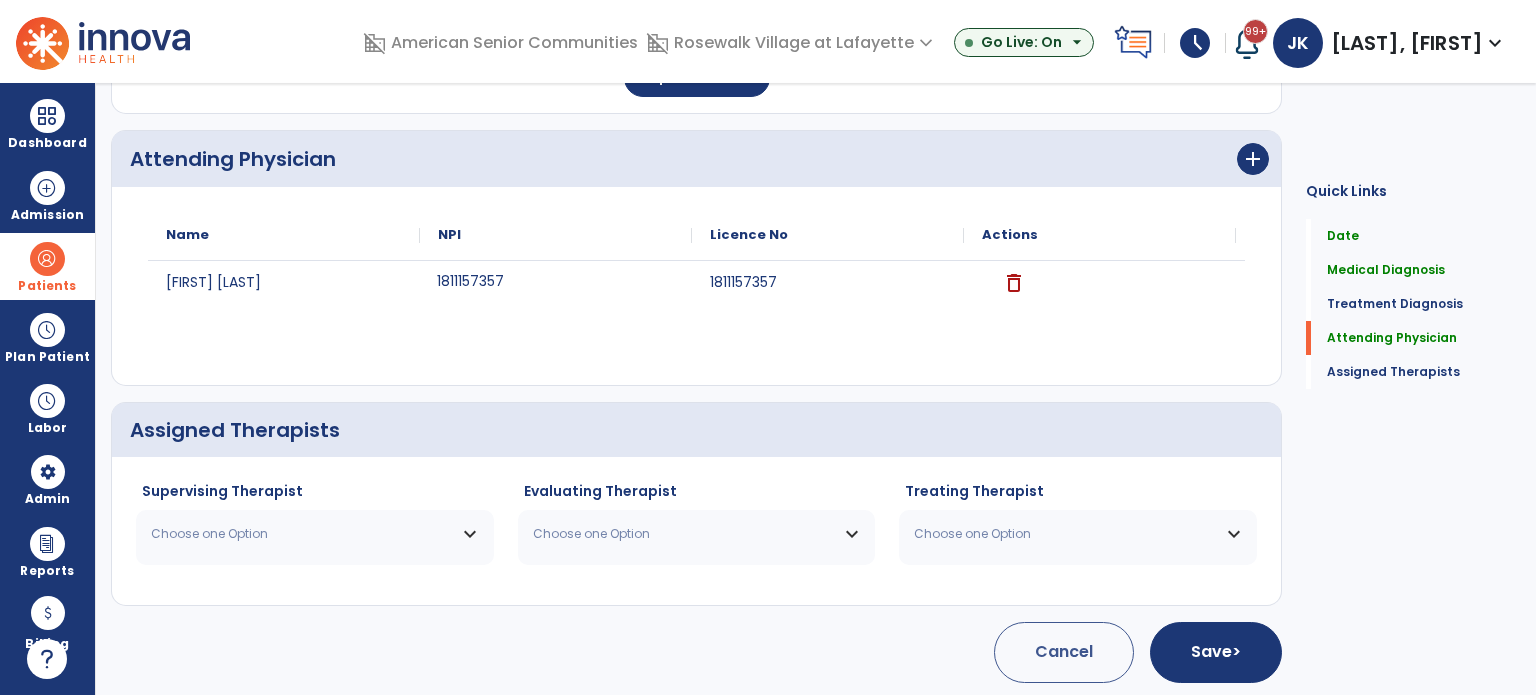 click on "Choose one Option" at bounding box center [315, 534] 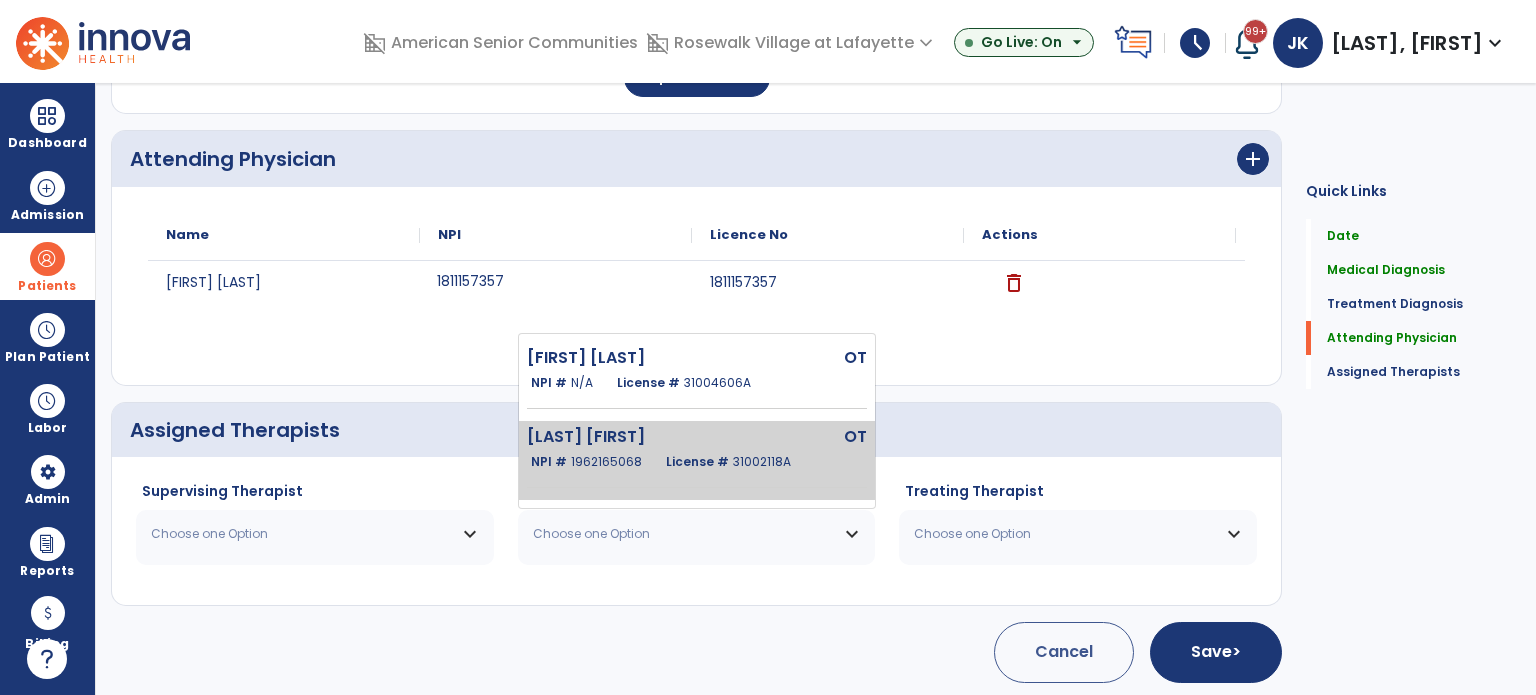 click on "1962165068" 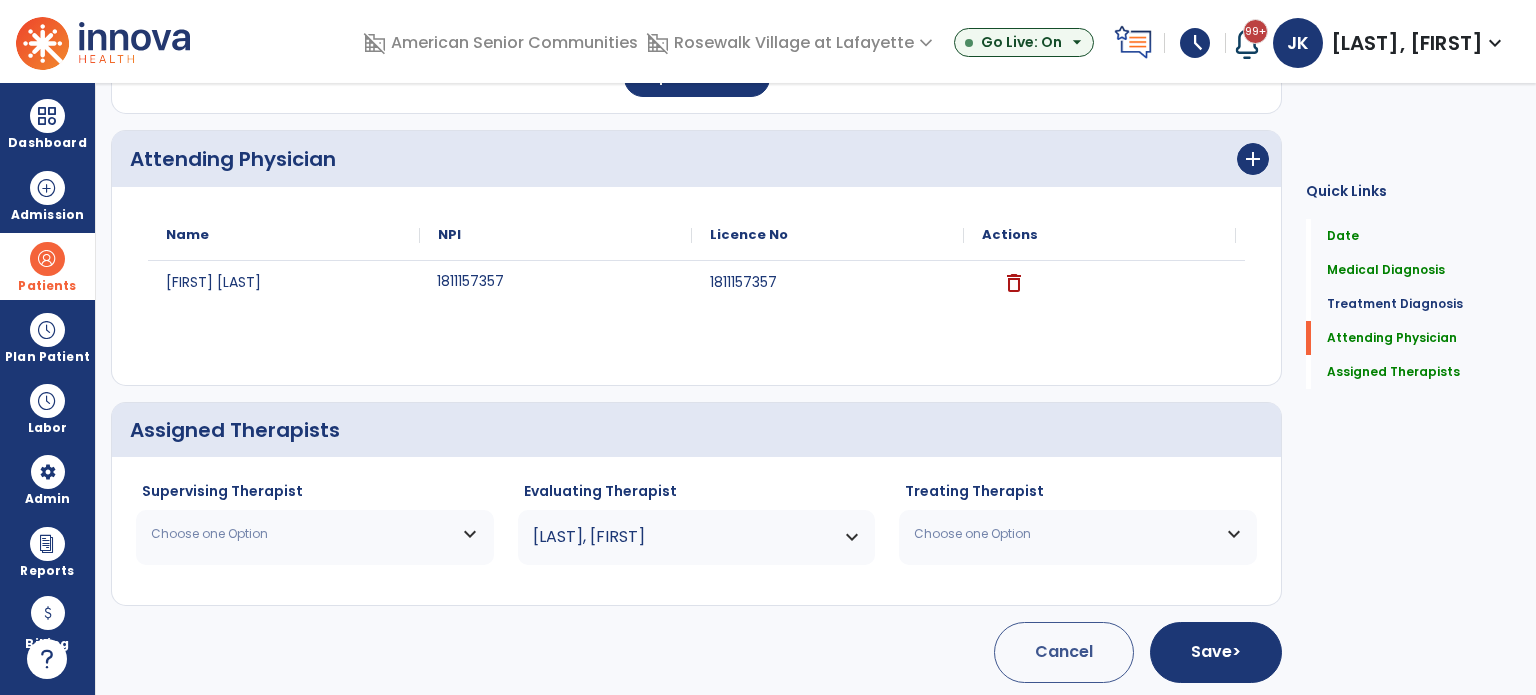 click on "Choose one Option [FIRST] [LAST] OT NPI # N/A License # [NUMBER]A [LAST] [FIRST] OT NPI # [NUMBER] License # [NUMBER]A" 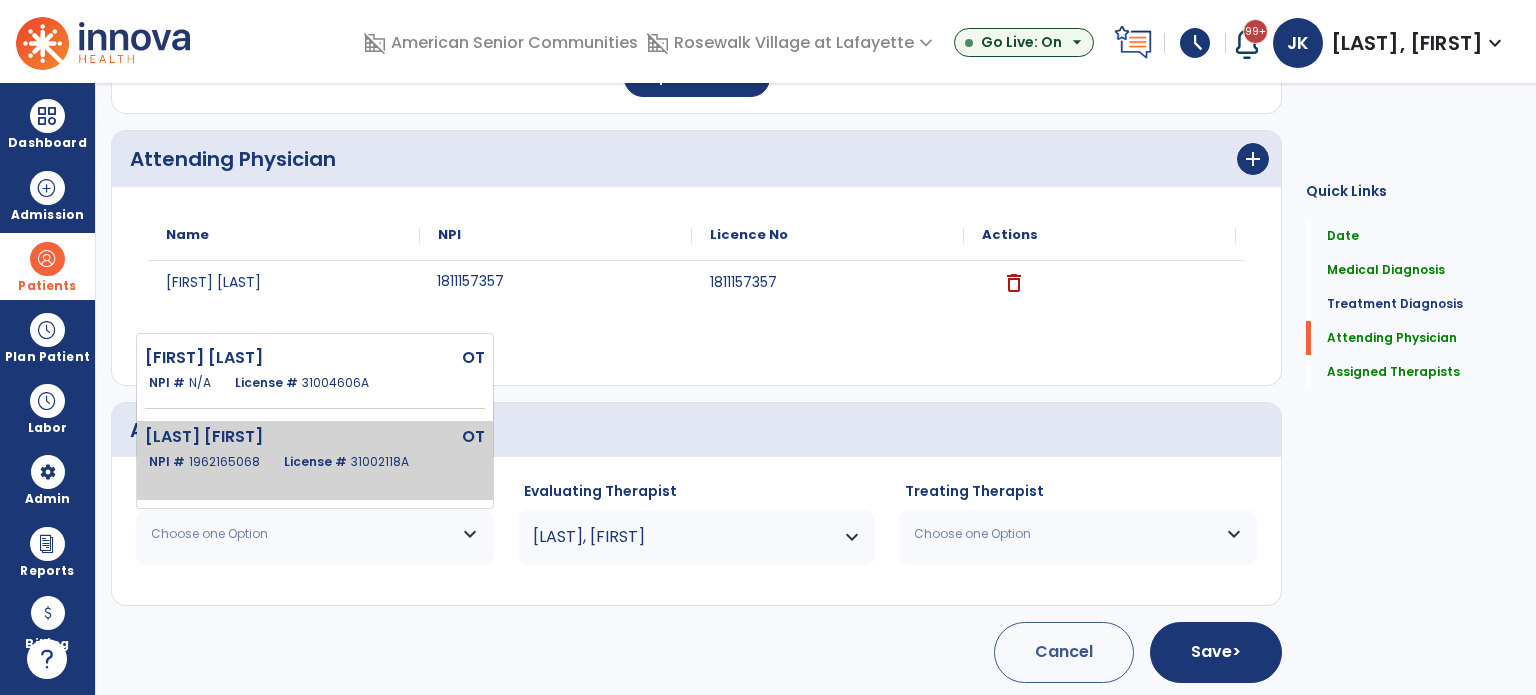 click on "[LAST] [FIRST] OT NPI # [NUMBER] License # [NUMBER]A" 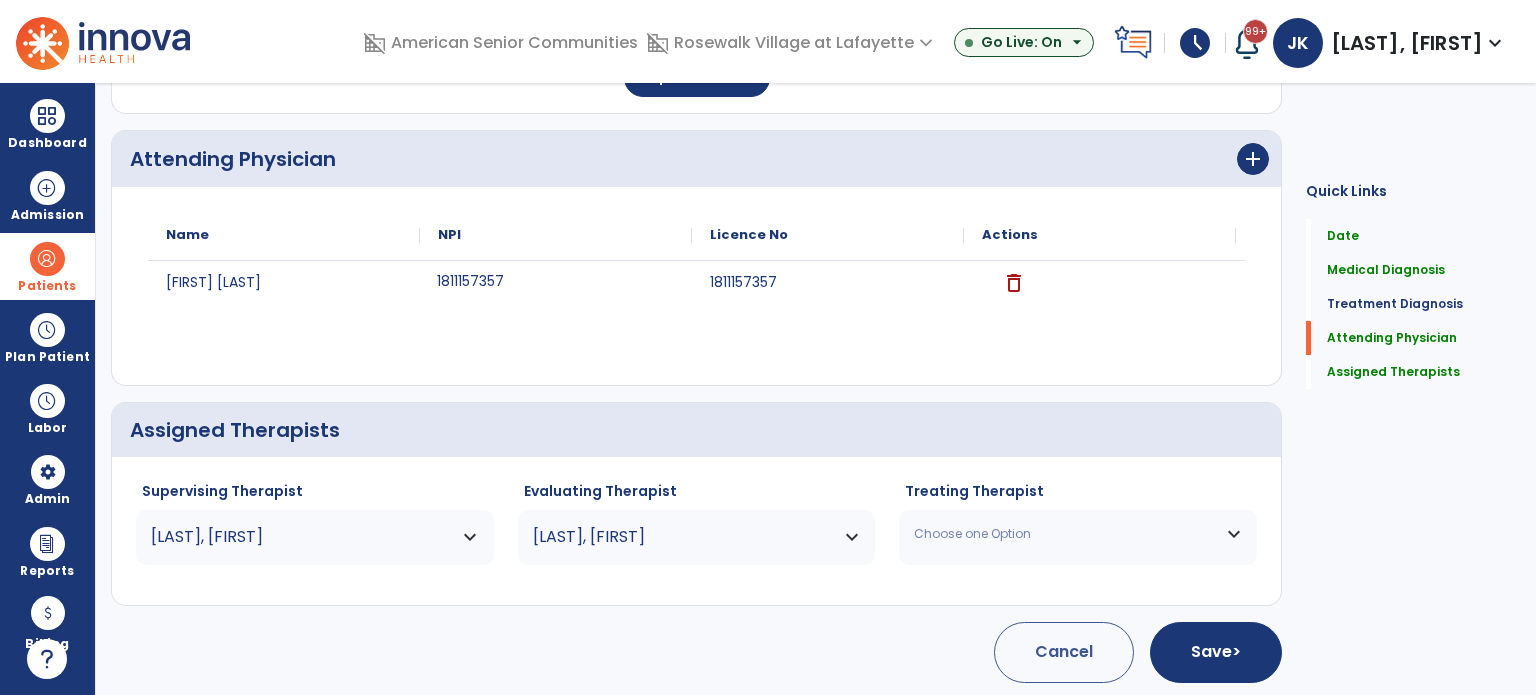 click on "Choose one Option" at bounding box center (1065, 534) 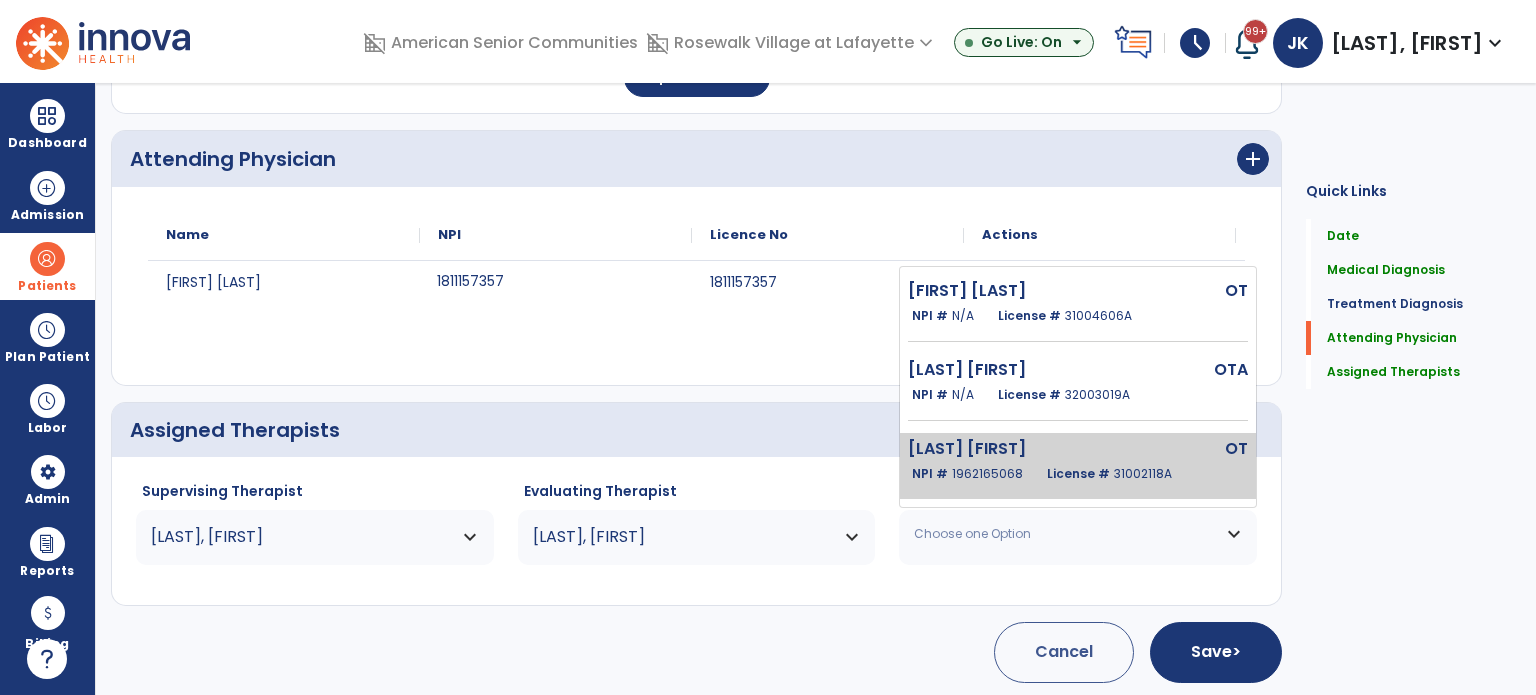 click on "1962165068" 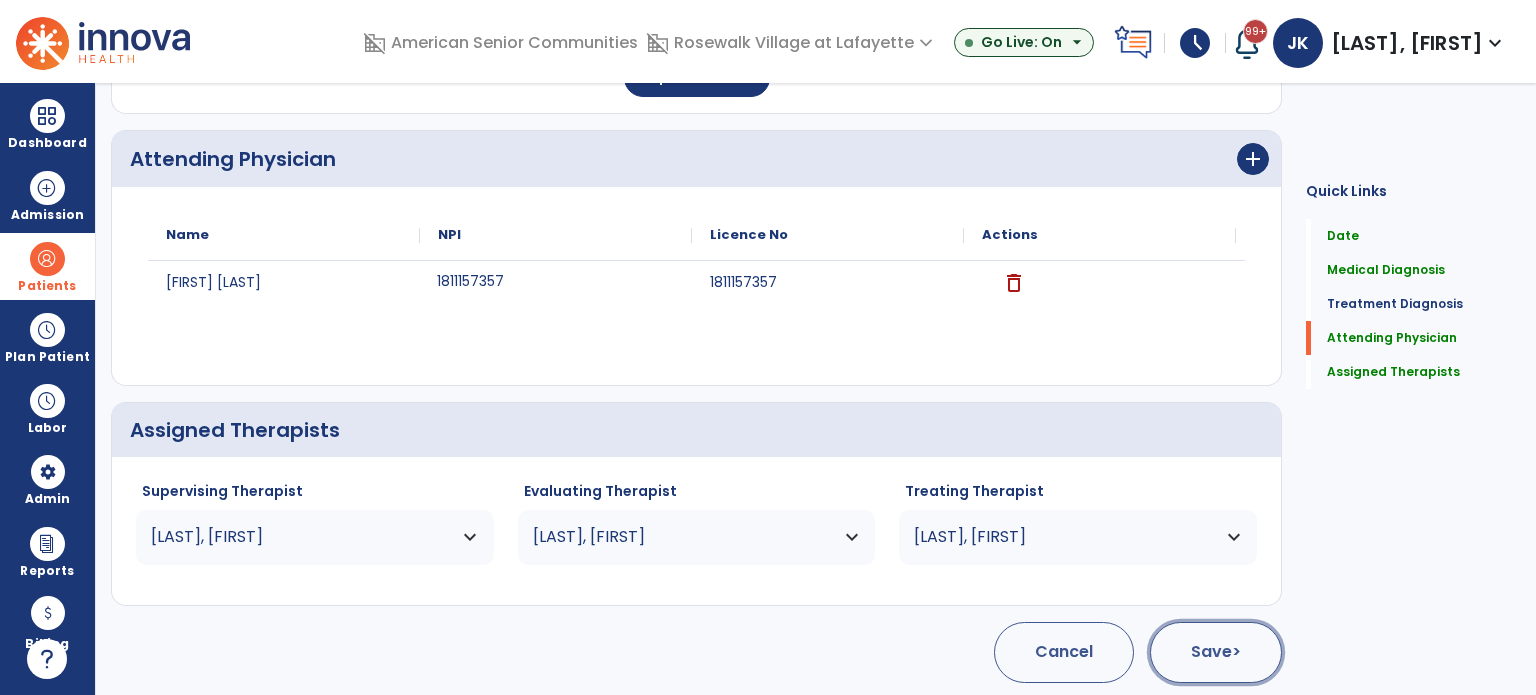 click on "Save  >" 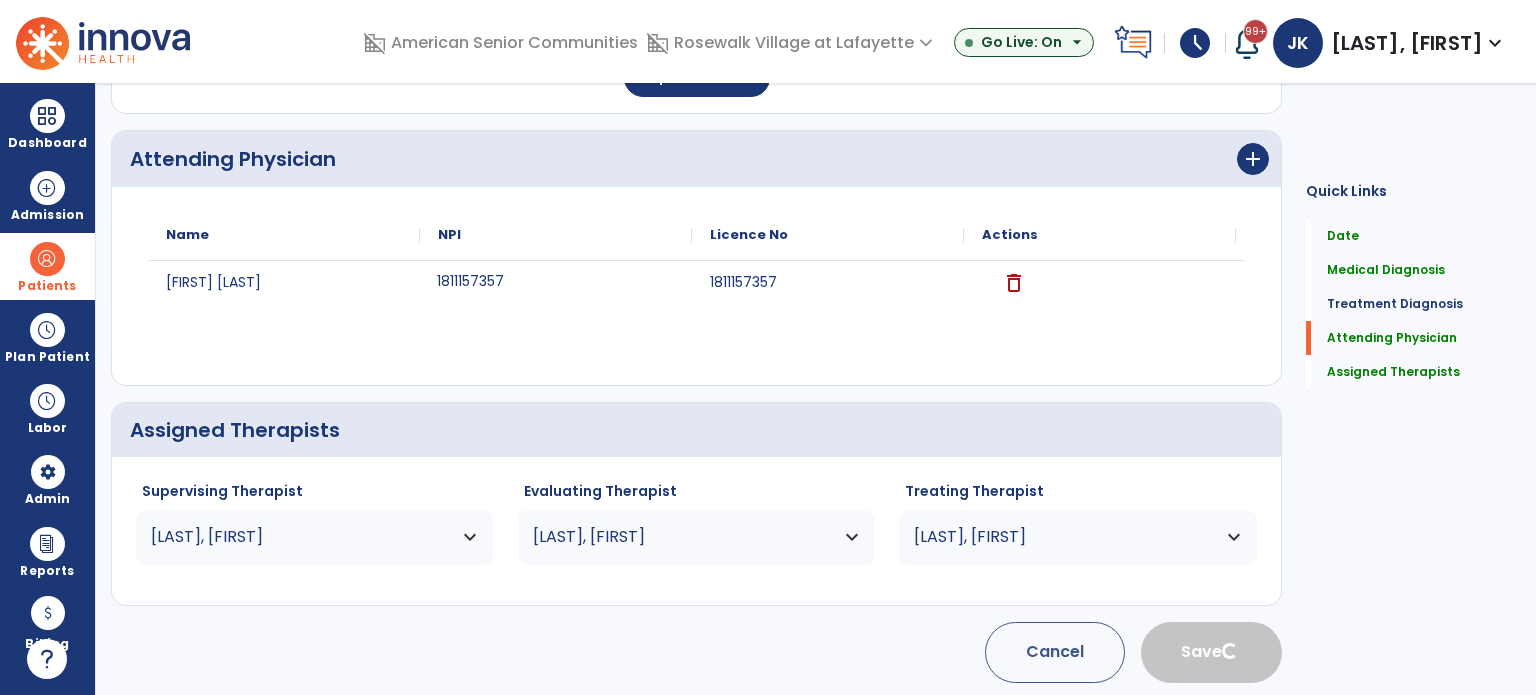 type 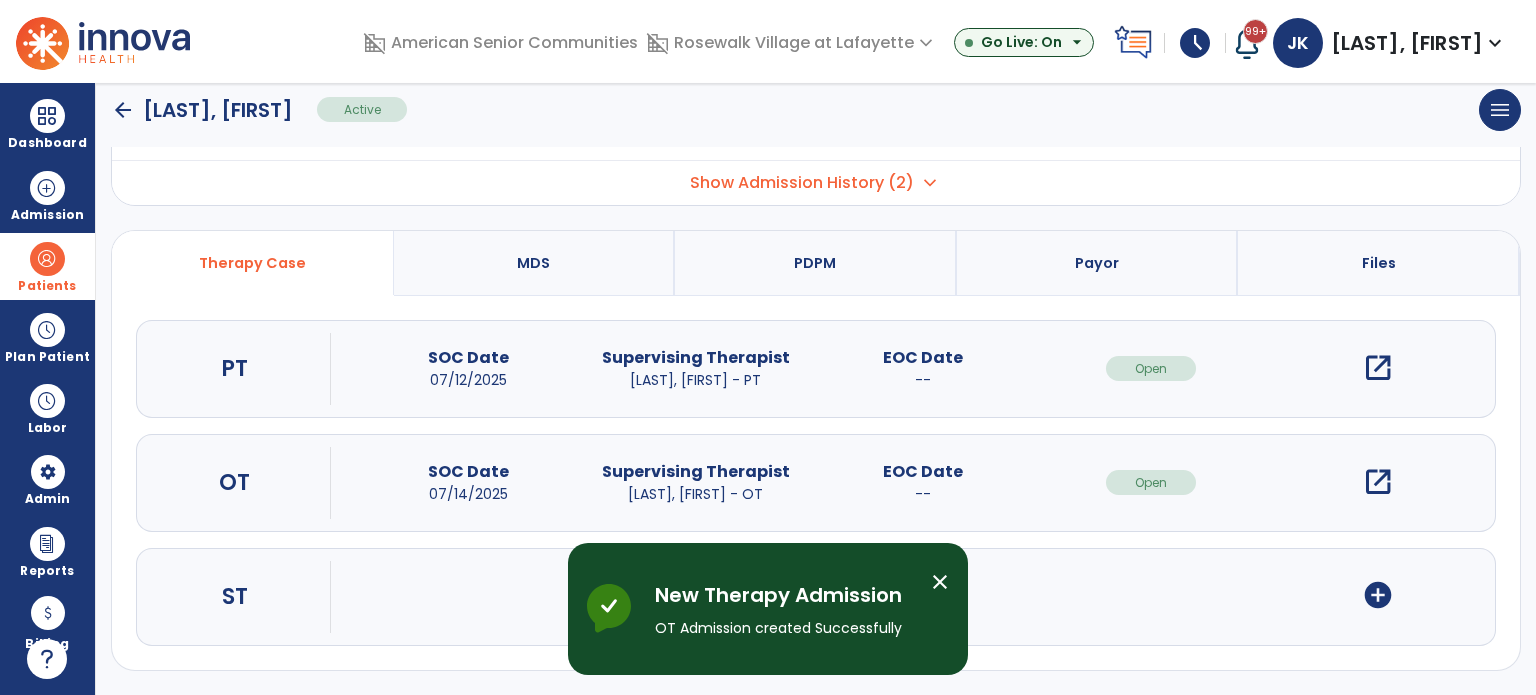 scroll, scrollTop: 107, scrollLeft: 0, axis: vertical 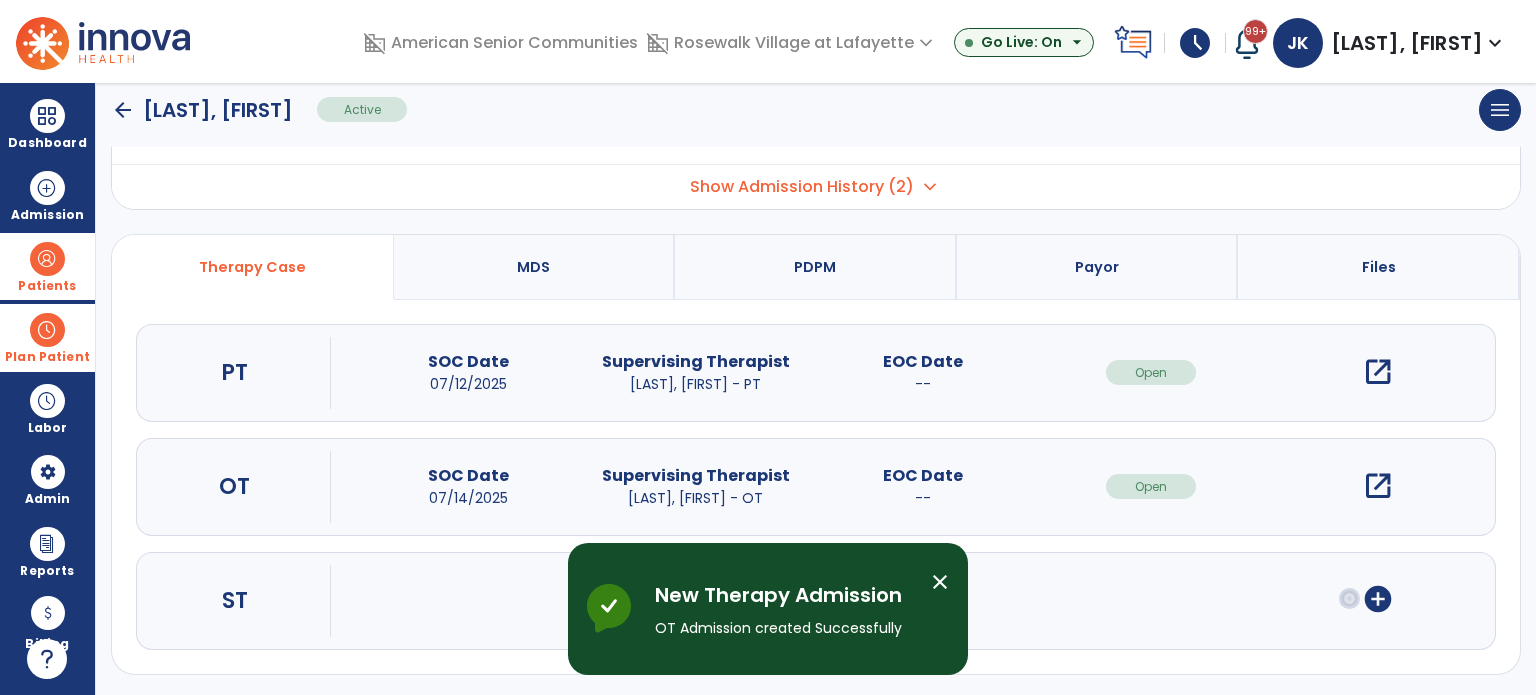 click on "Plan Patient" at bounding box center [47, 286] 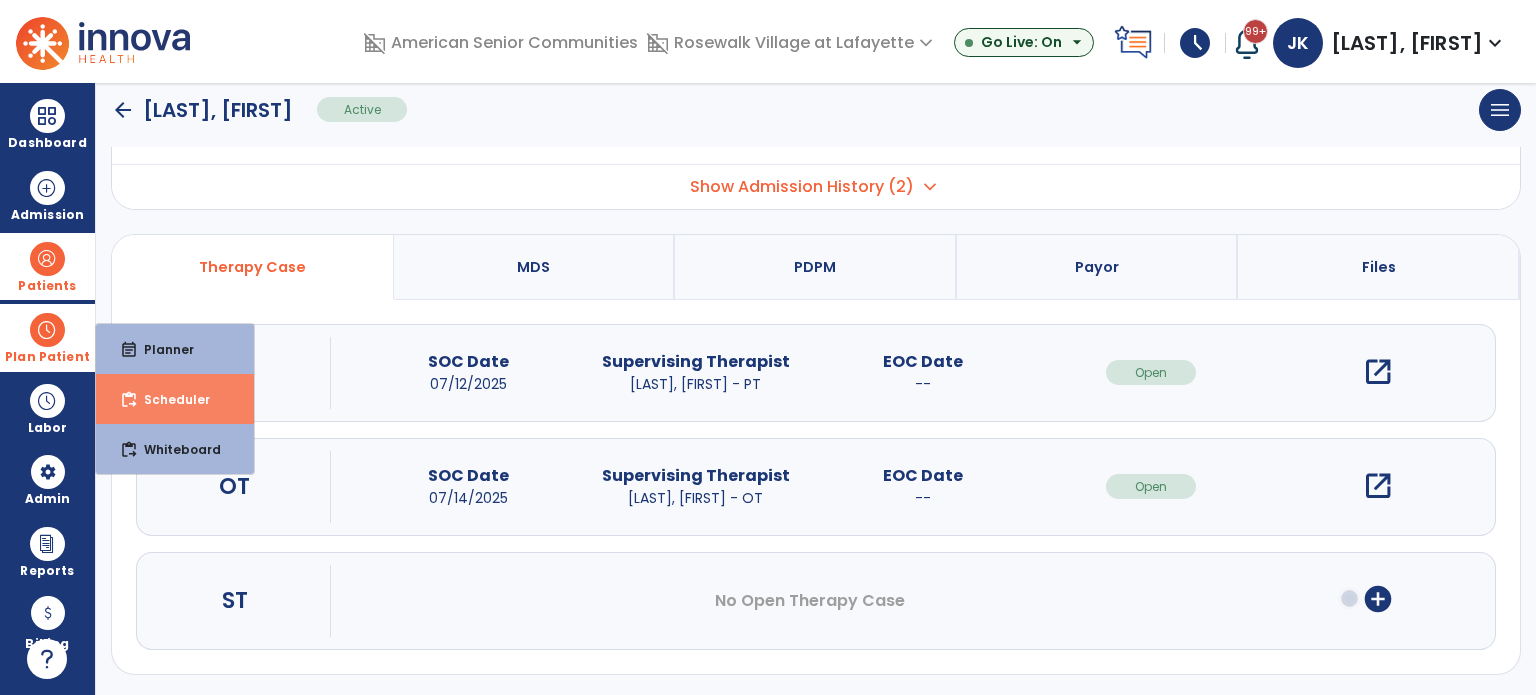 click on "Scheduler" at bounding box center [169, 399] 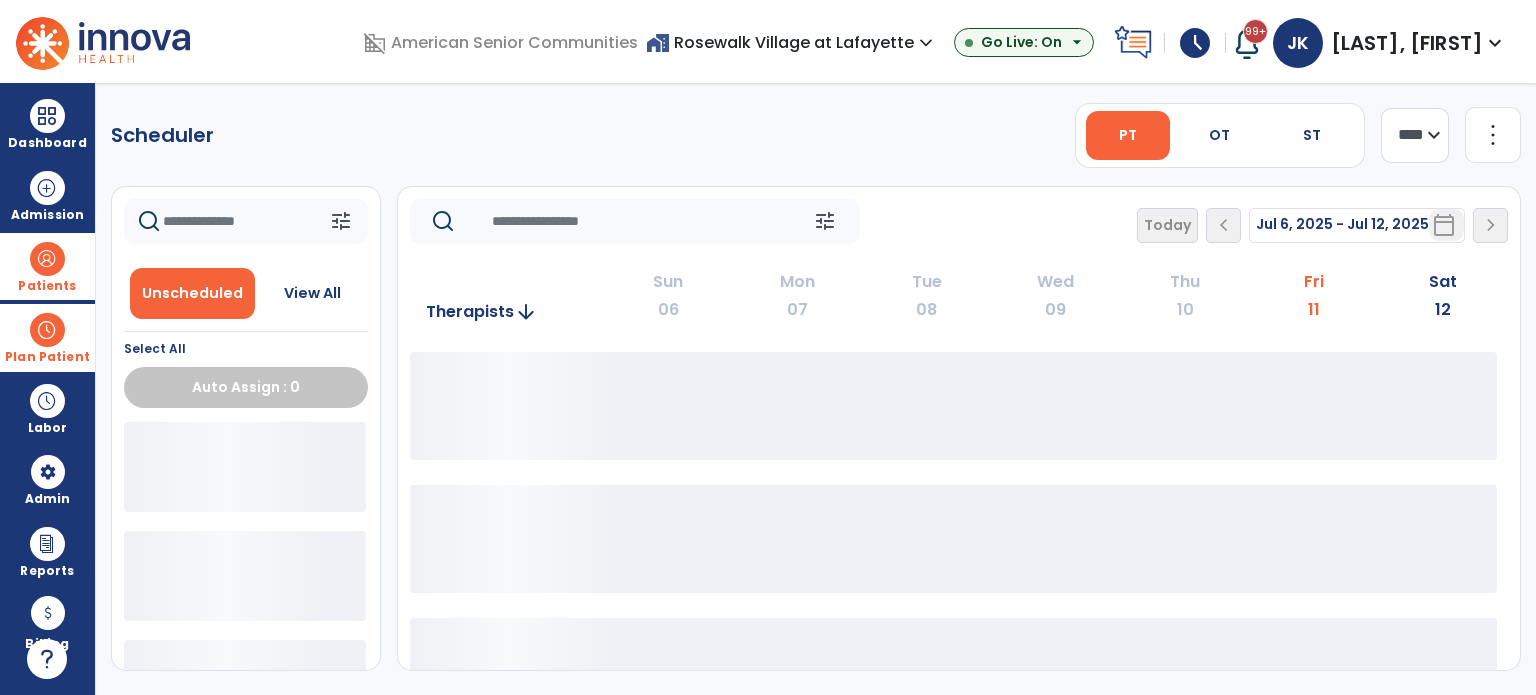 scroll, scrollTop: 0, scrollLeft: 0, axis: both 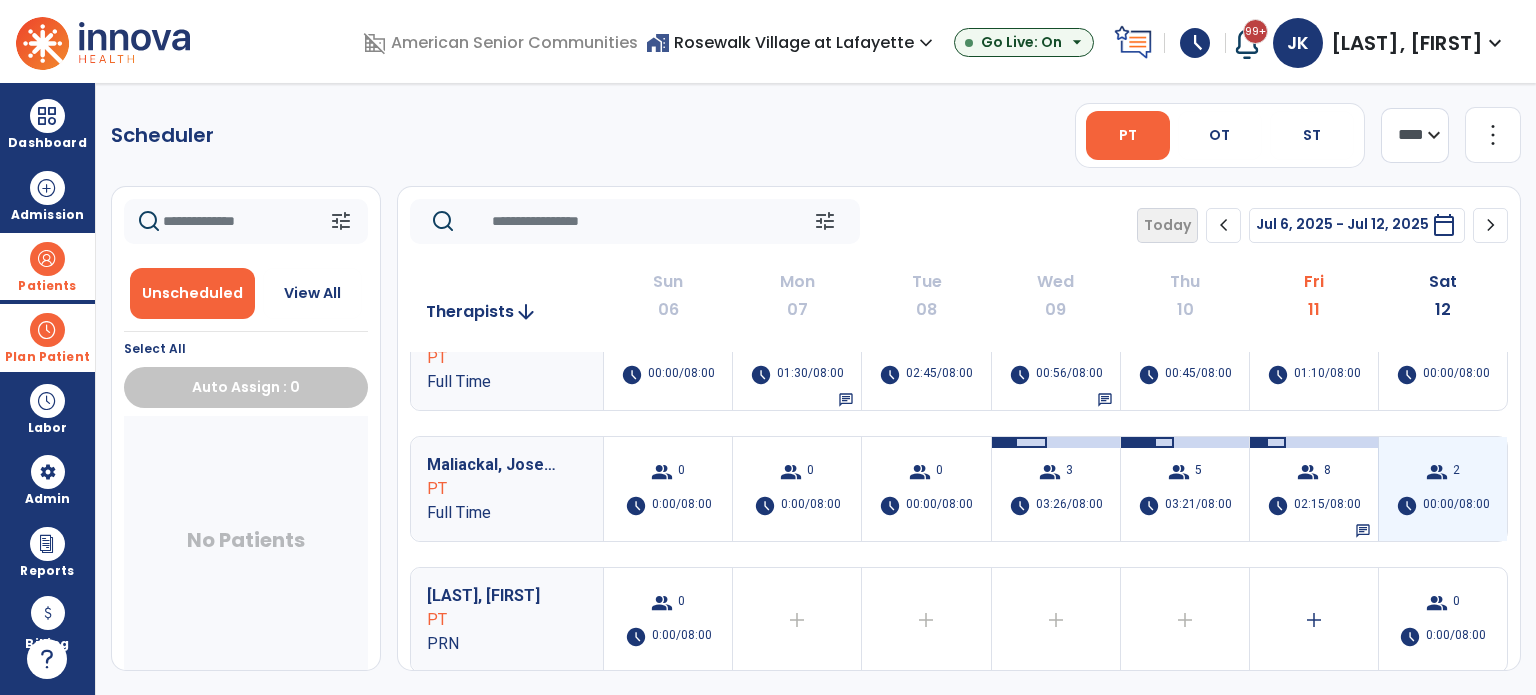 click on "group  2  schedule  00:00/08:00" at bounding box center [1443, 489] 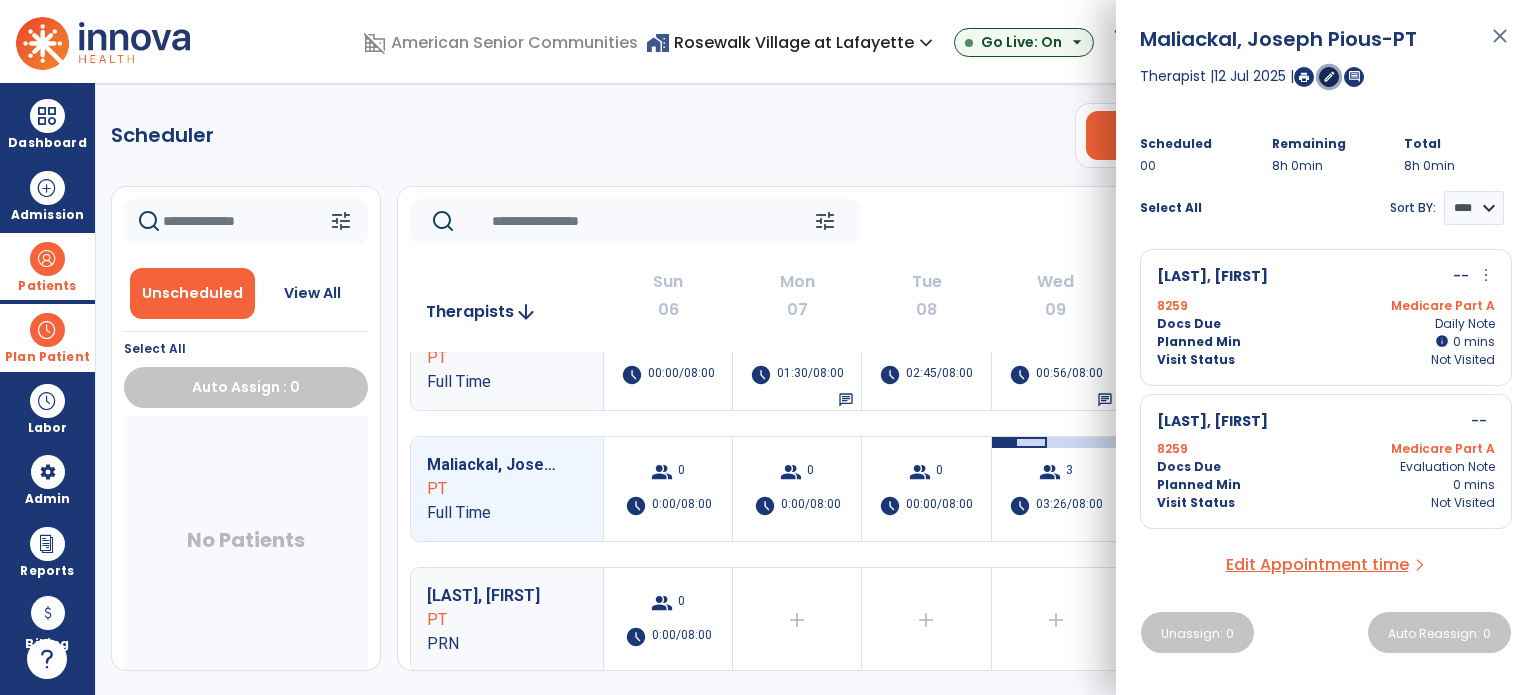 click on "edit" at bounding box center [1329, 76] 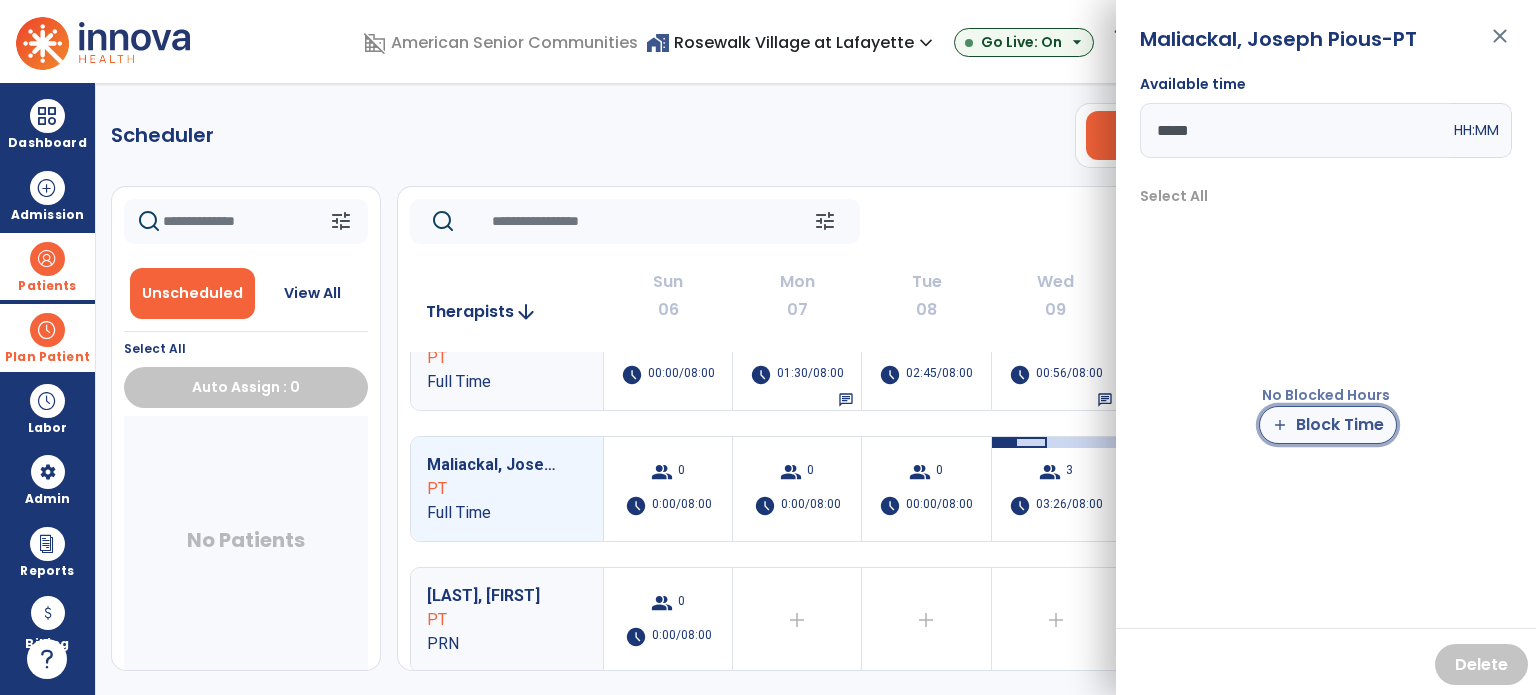 click on "add   Block Time" at bounding box center [1328, 425] 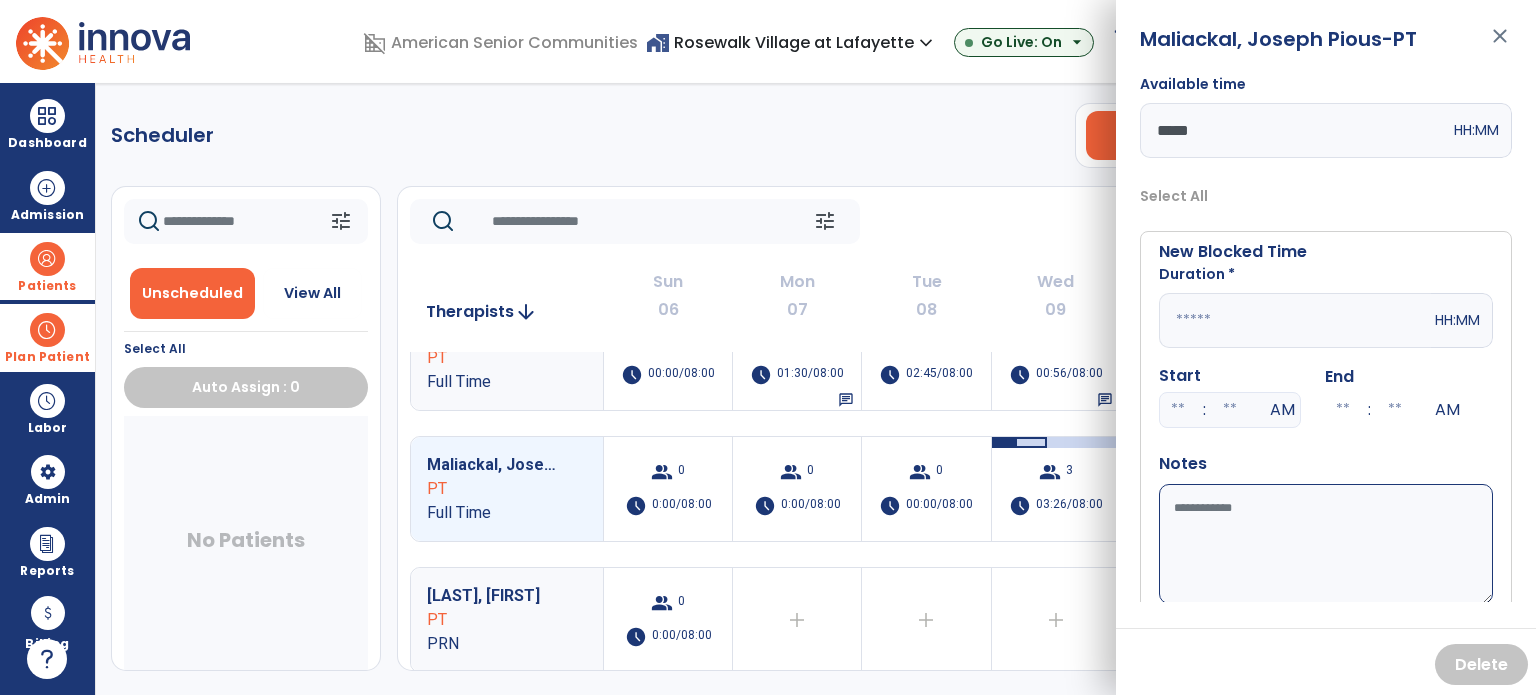 click at bounding box center [1295, 320] 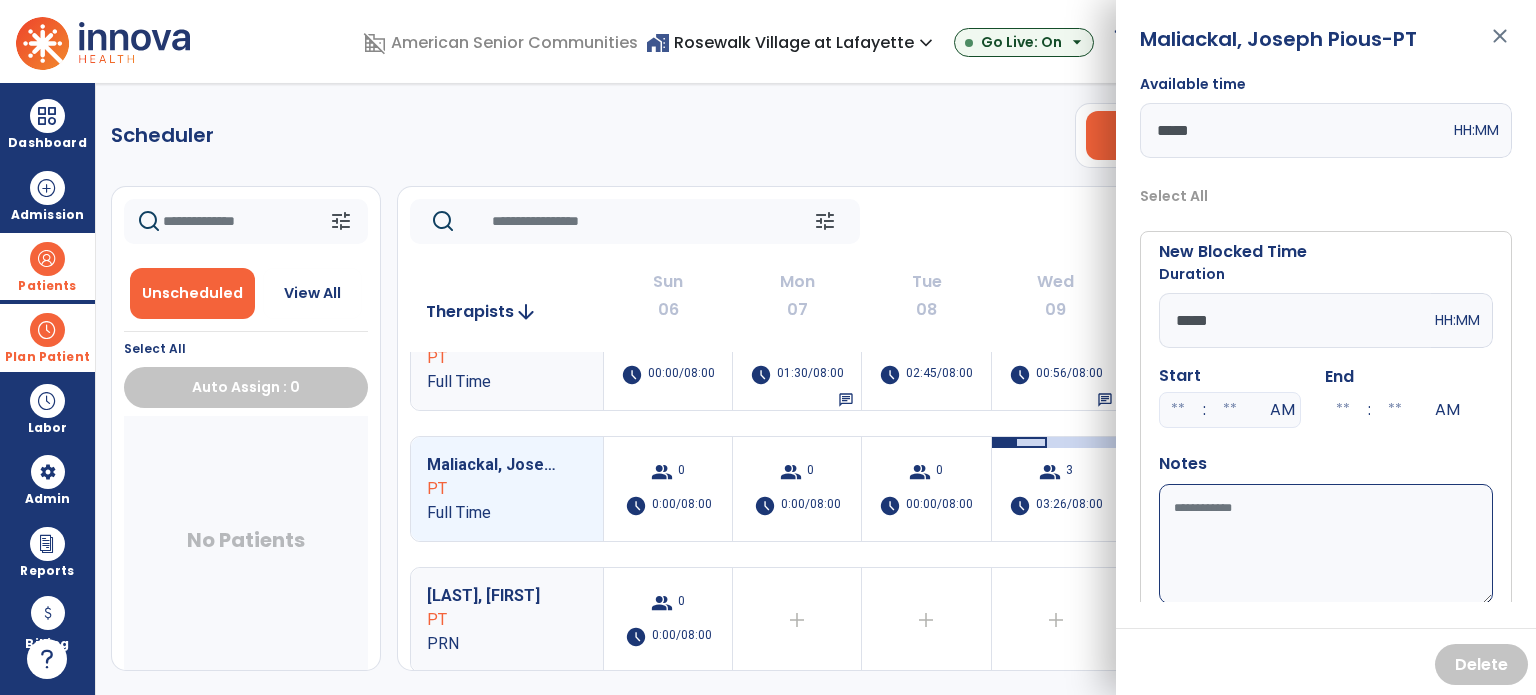type on "*****" 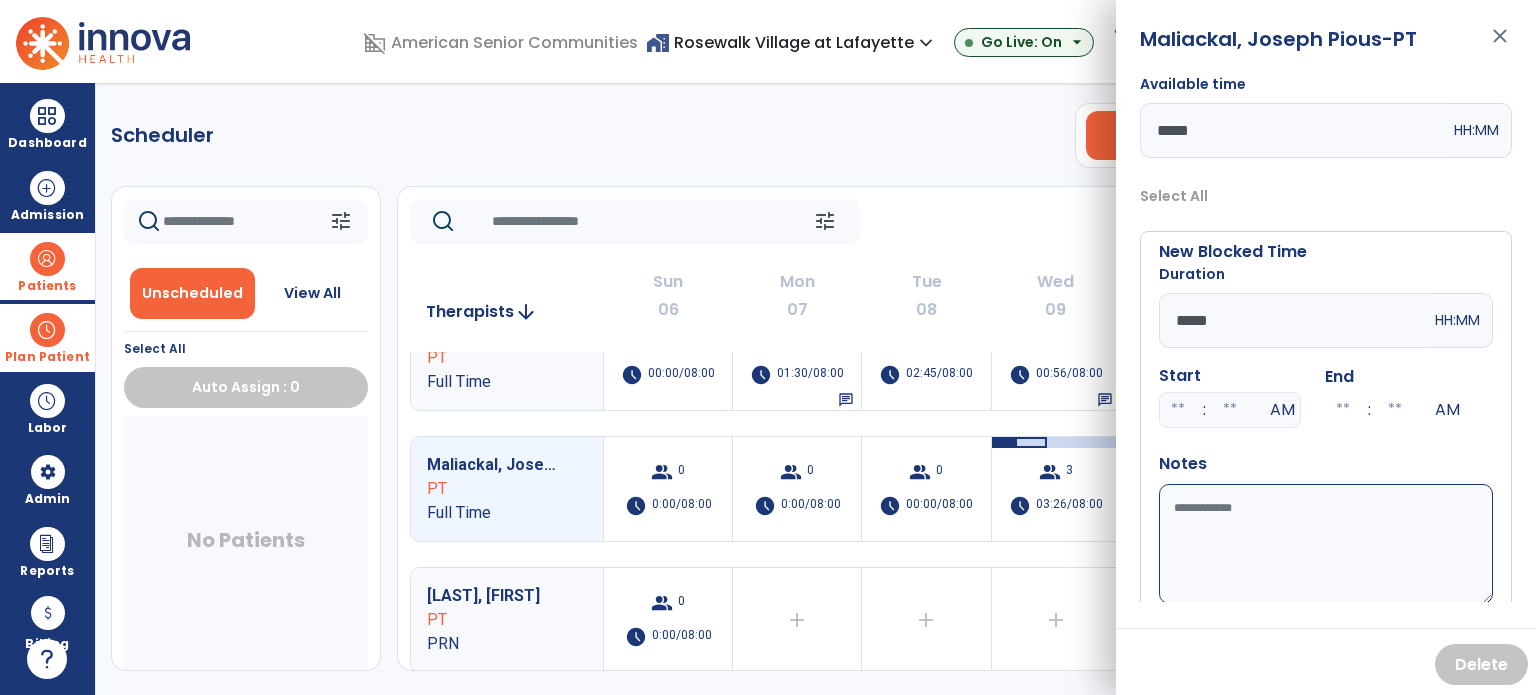 click on "Available time" at bounding box center [1326, 544] 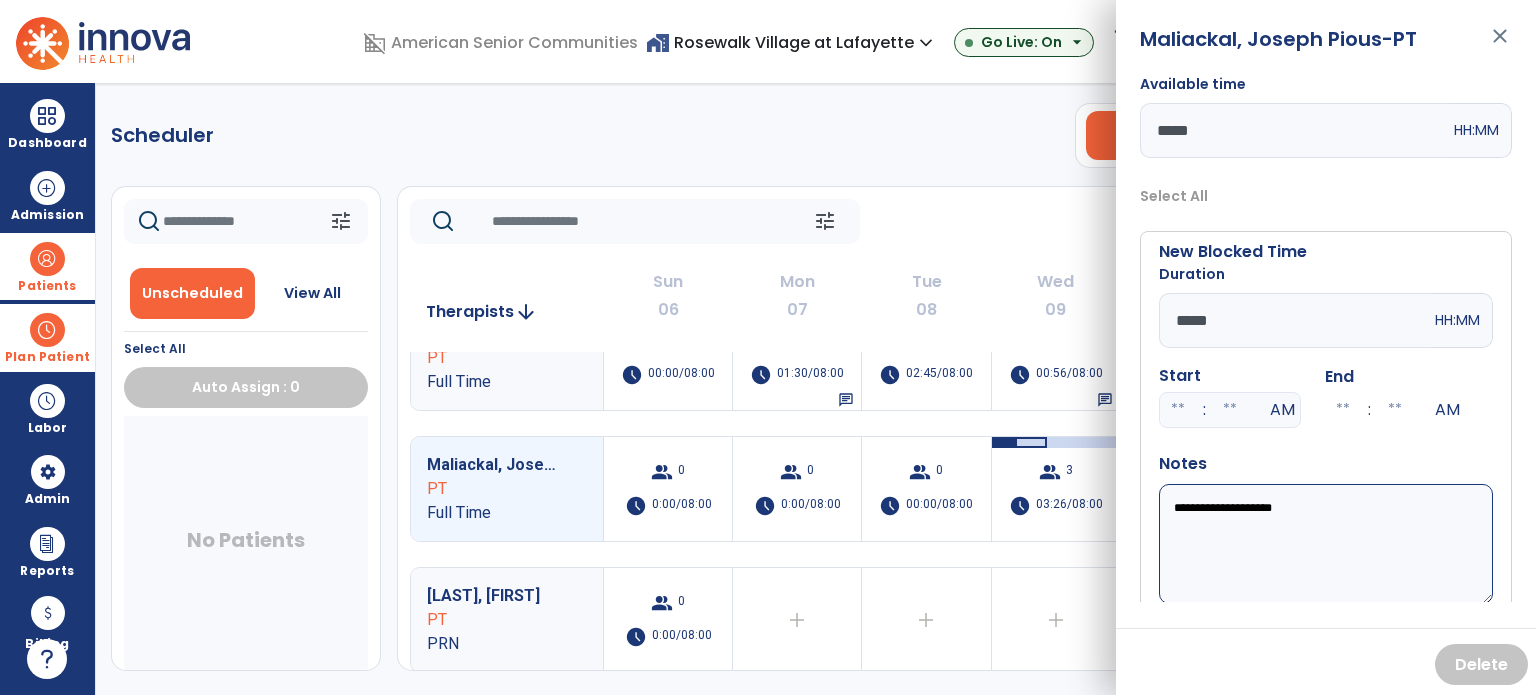 click on "**********" at bounding box center (1326, 544) 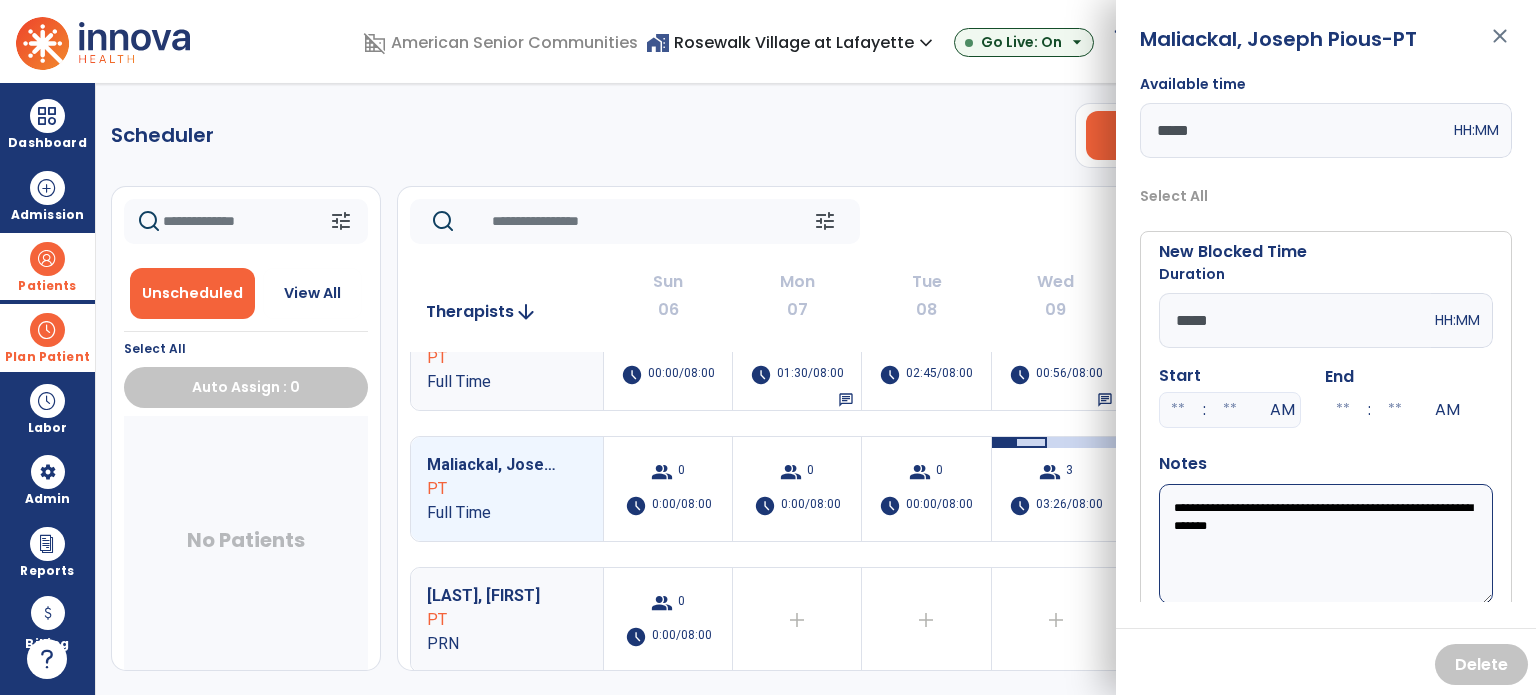 scroll, scrollTop: 56, scrollLeft: 0, axis: vertical 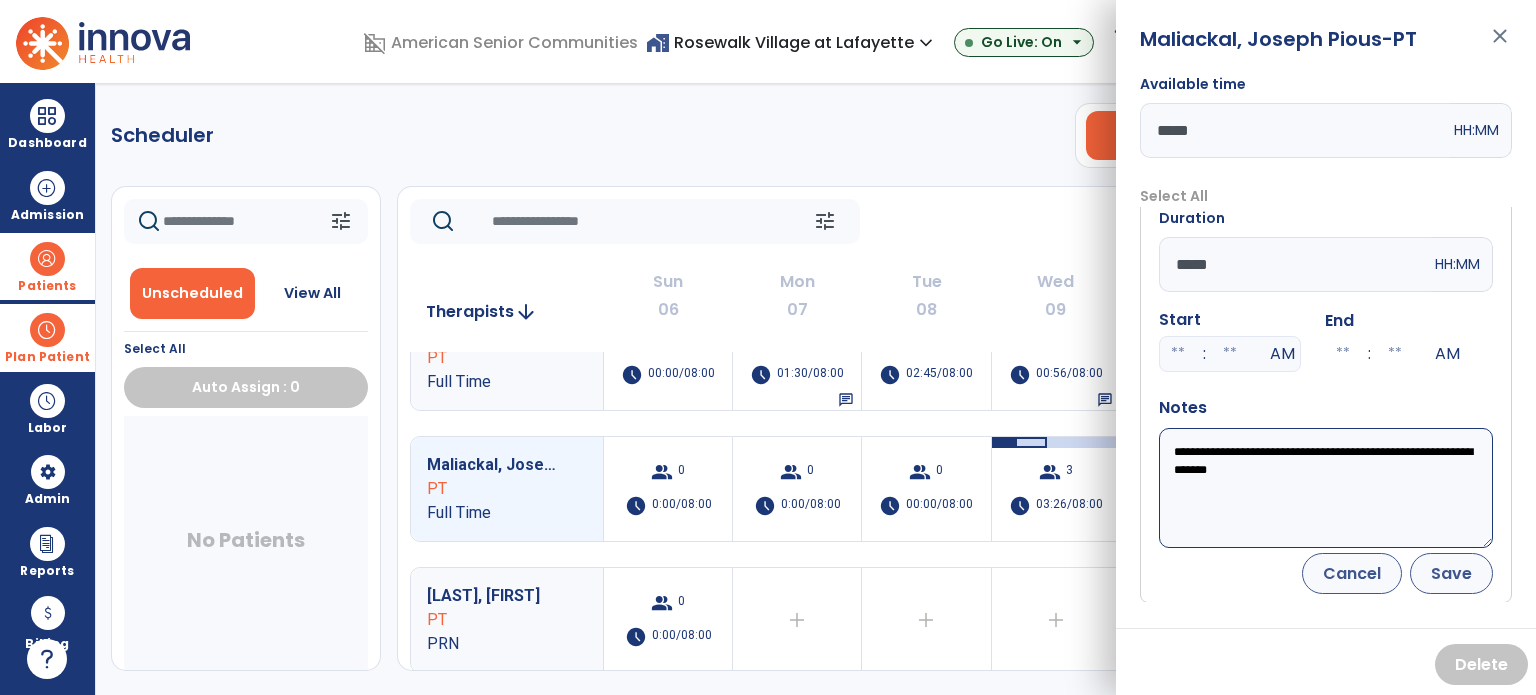 type on "**********" 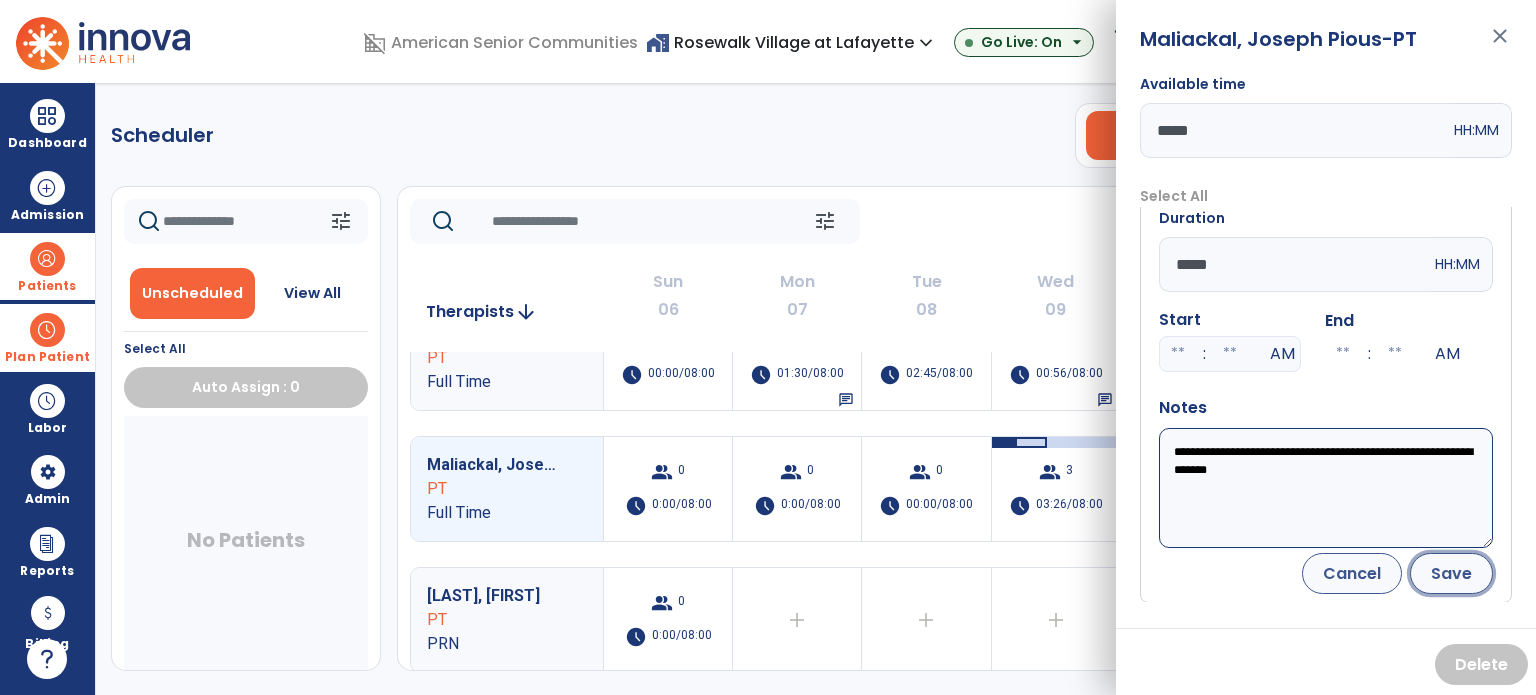 click on "Save" at bounding box center [1451, 573] 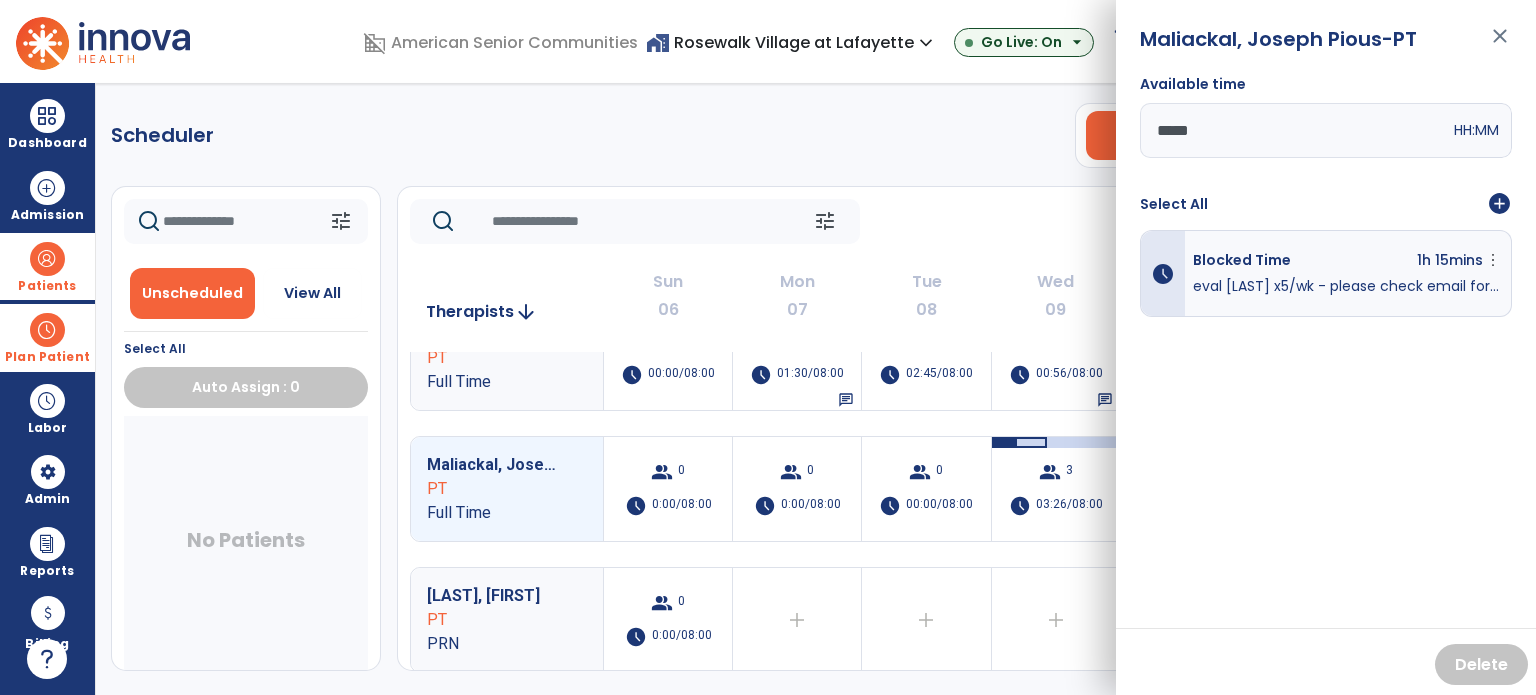 scroll, scrollTop: 0, scrollLeft: 0, axis: both 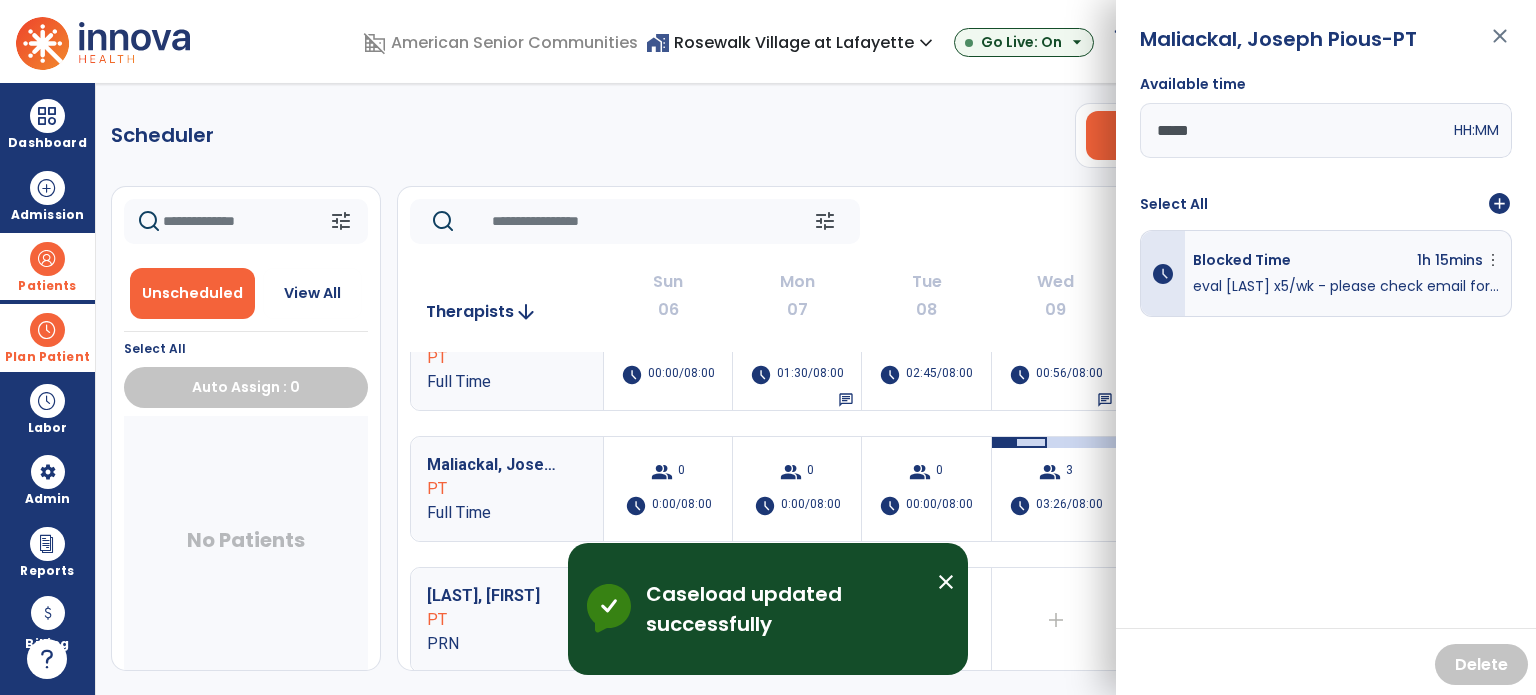 click on "close" at bounding box center [1500, 45] 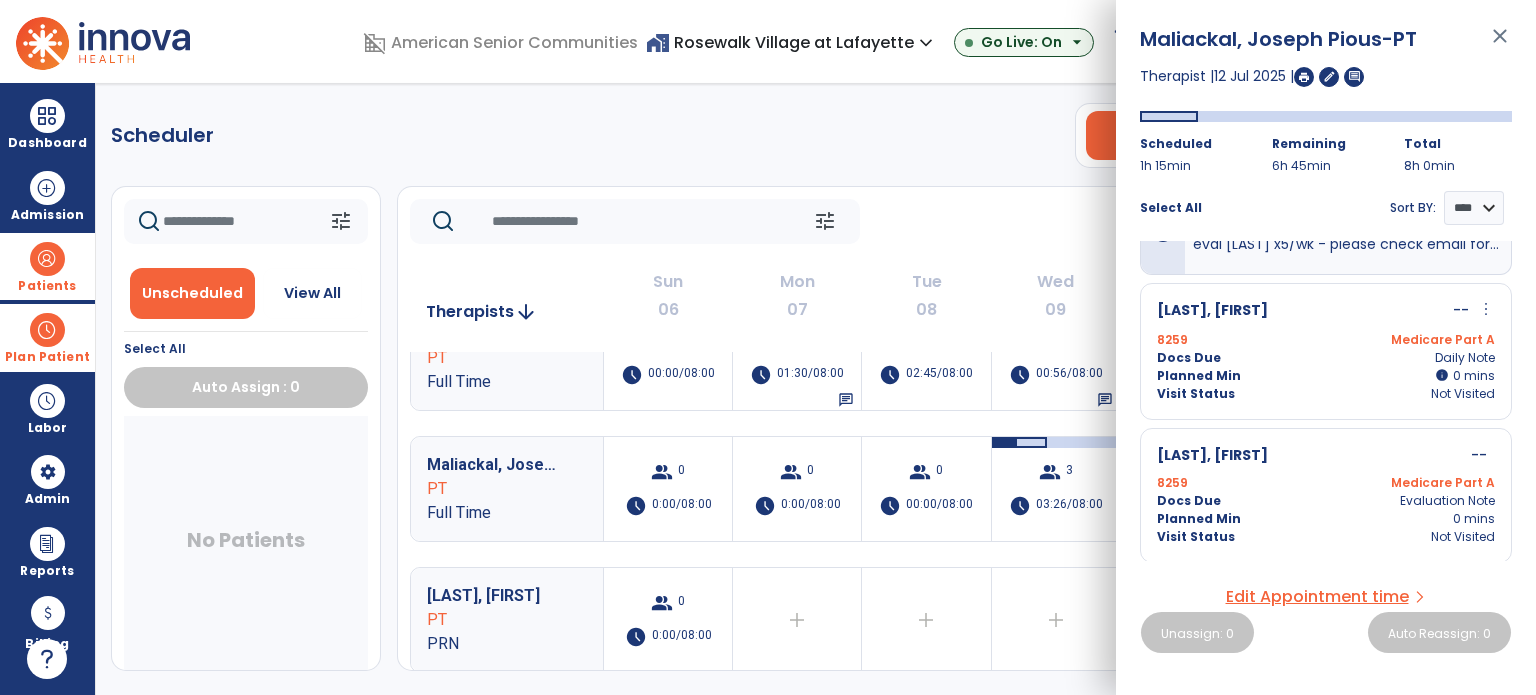 scroll, scrollTop: 0, scrollLeft: 0, axis: both 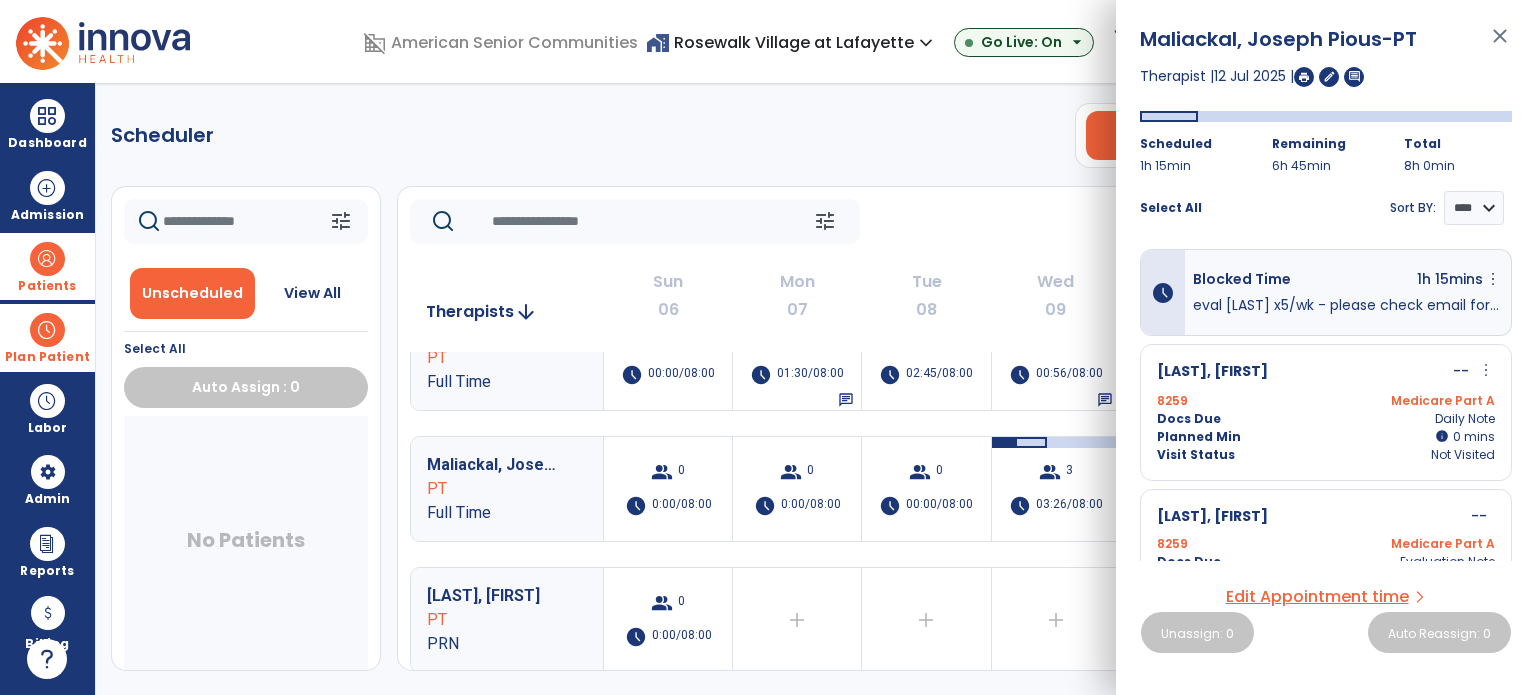 click on "close" at bounding box center [1500, 45] 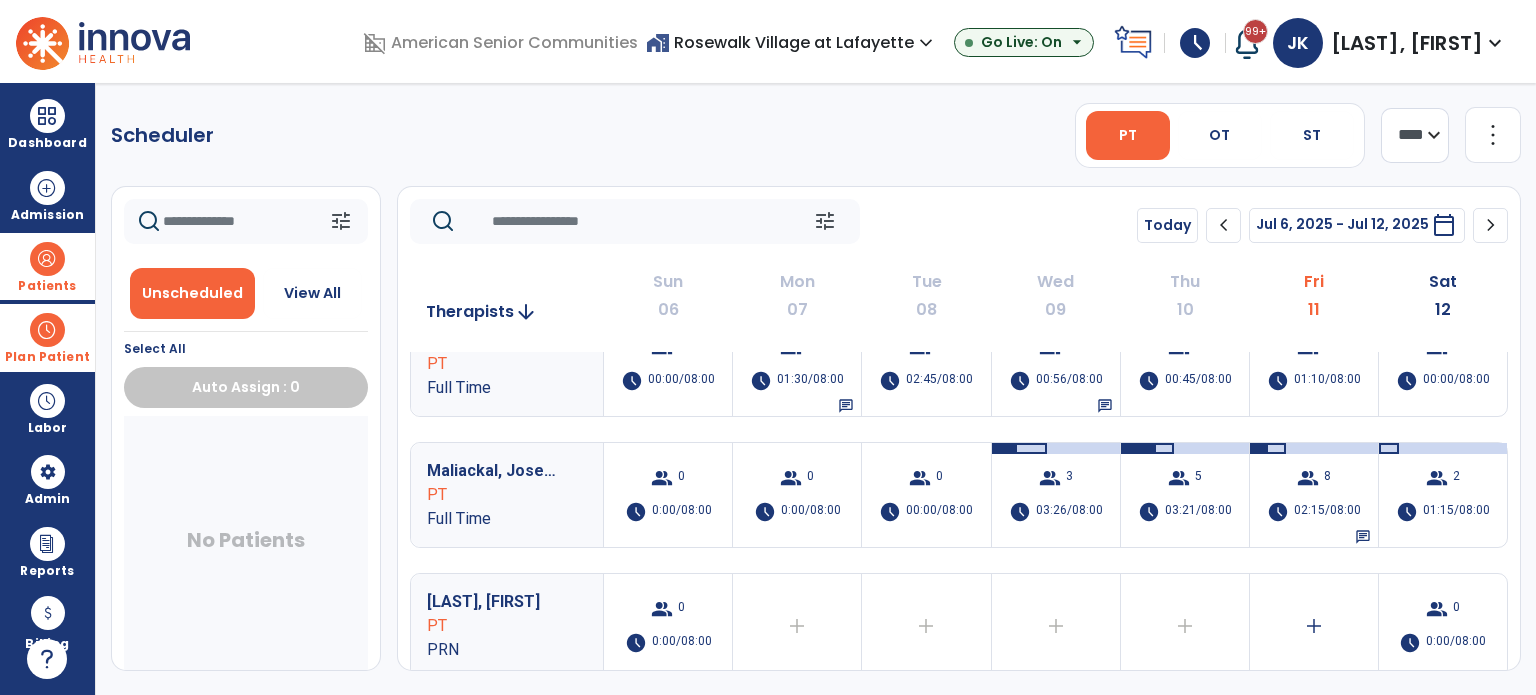 scroll, scrollTop: 174, scrollLeft: 0, axis: vertical 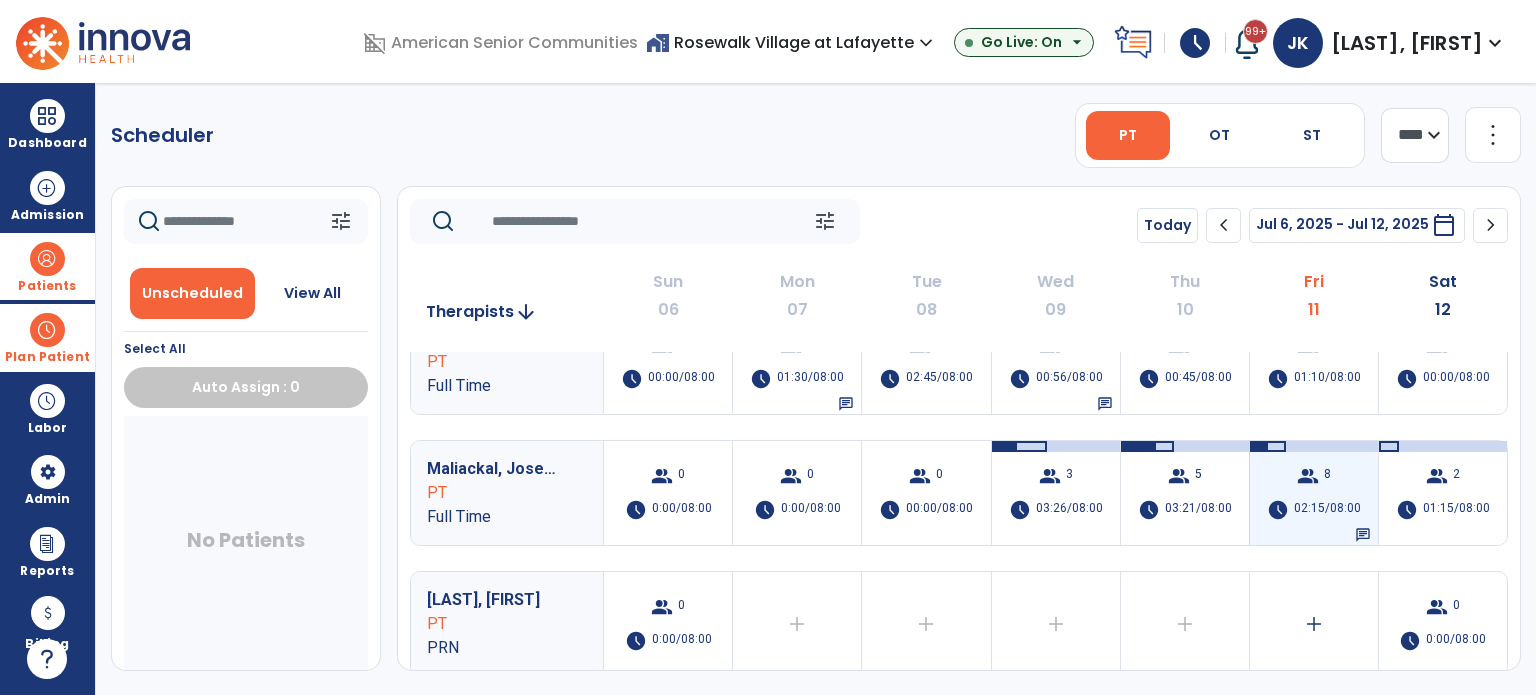 click on "group  8  schedule  02:15/08:00   chat" at bounding box center (1314, 493) 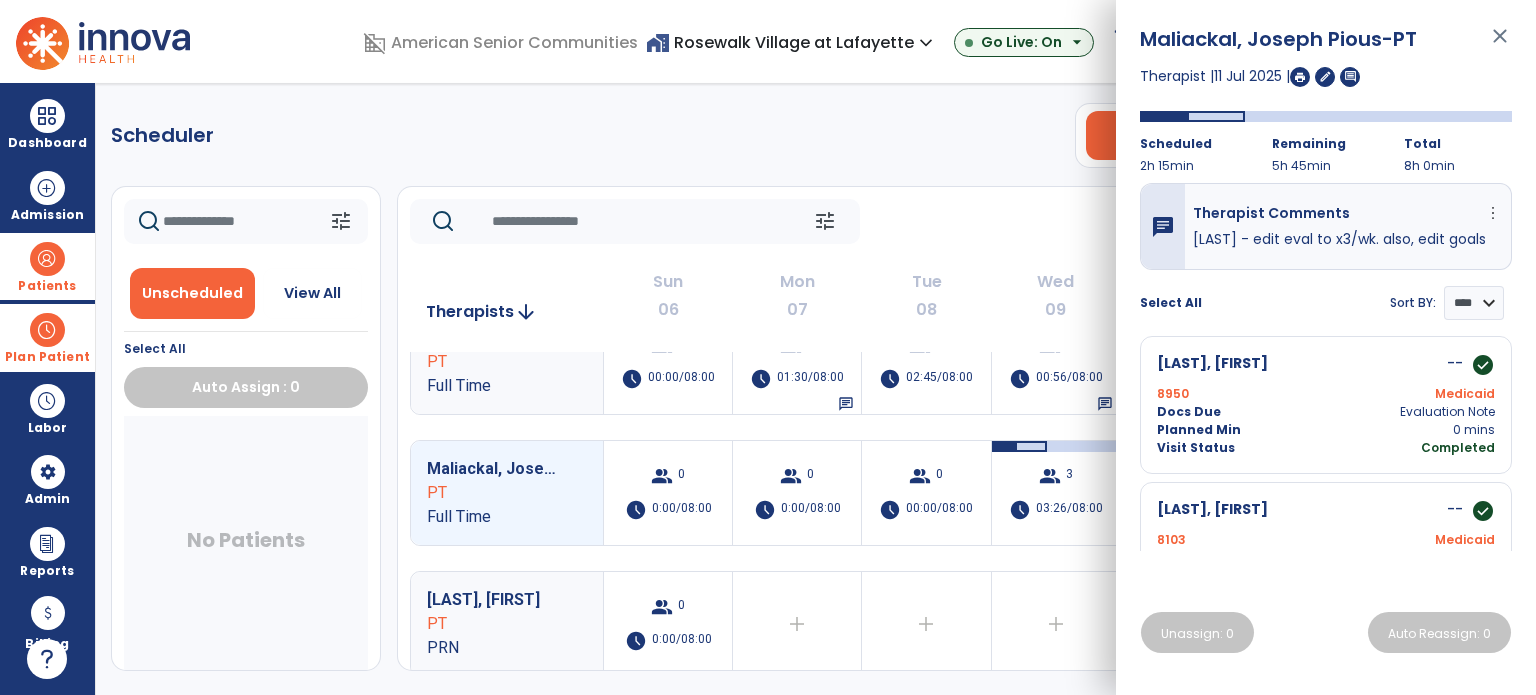 scroll, scrollTop: 1044, scrollLeft: 0, axis: vertical 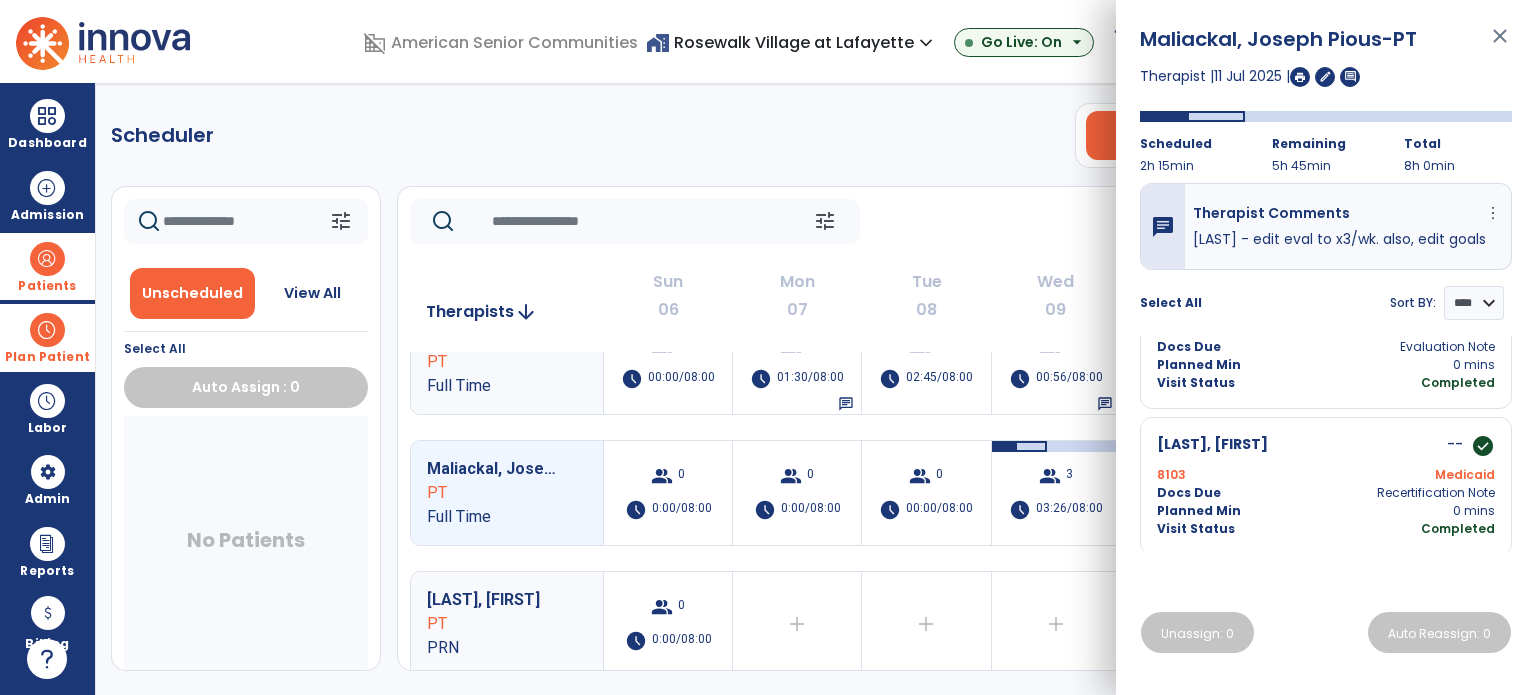 click on "close" at bounding box center (1500, 45) 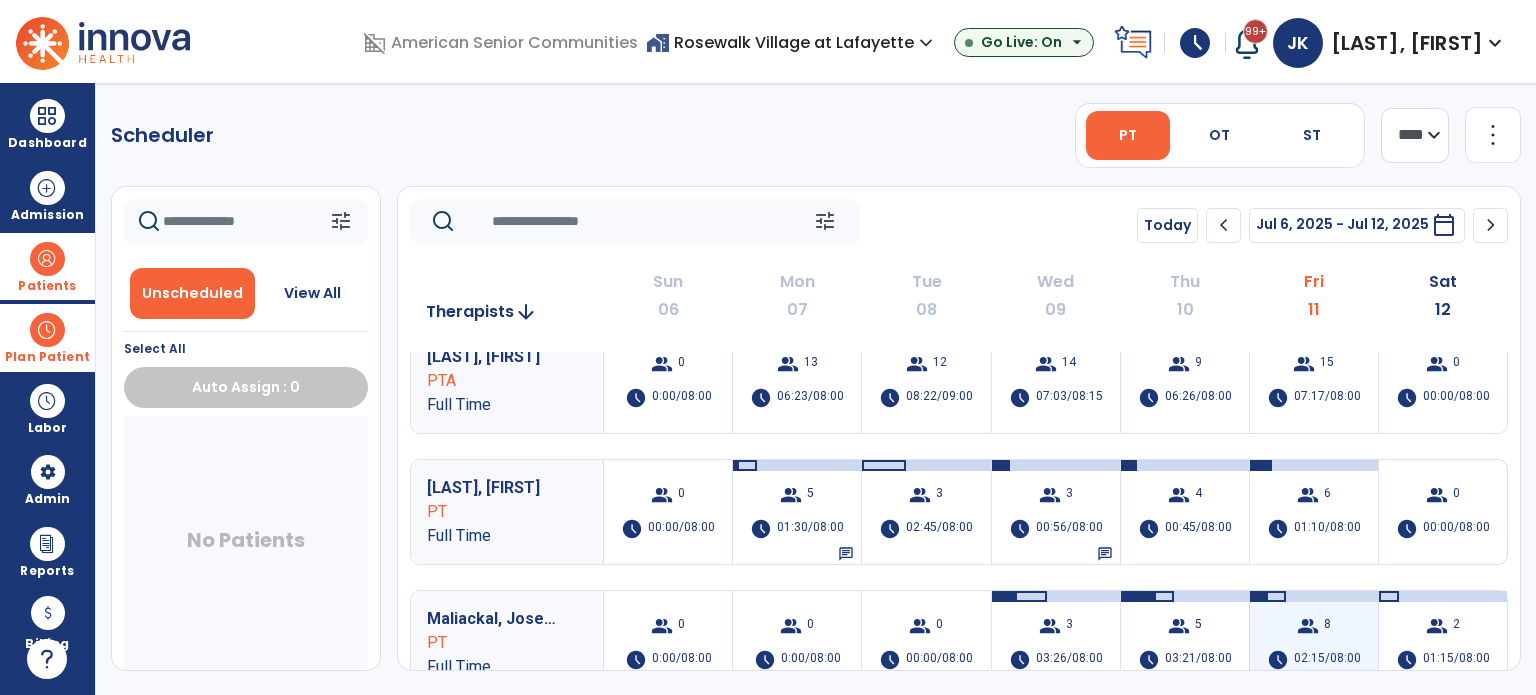 scroll, scrollTop: 10, scrollLeft: 0, axis: vertical 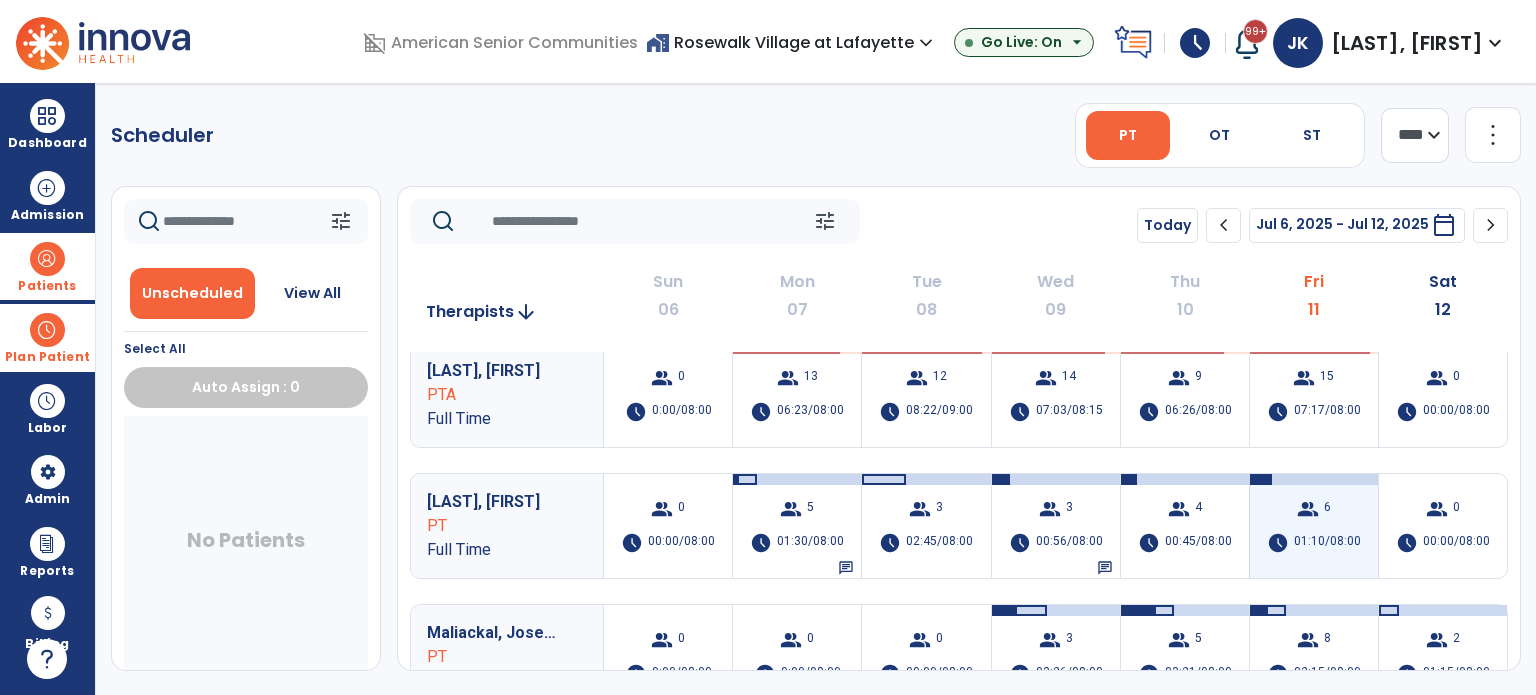 click on "schedule  01:10/08:00" at bounding box center [1314, 543] 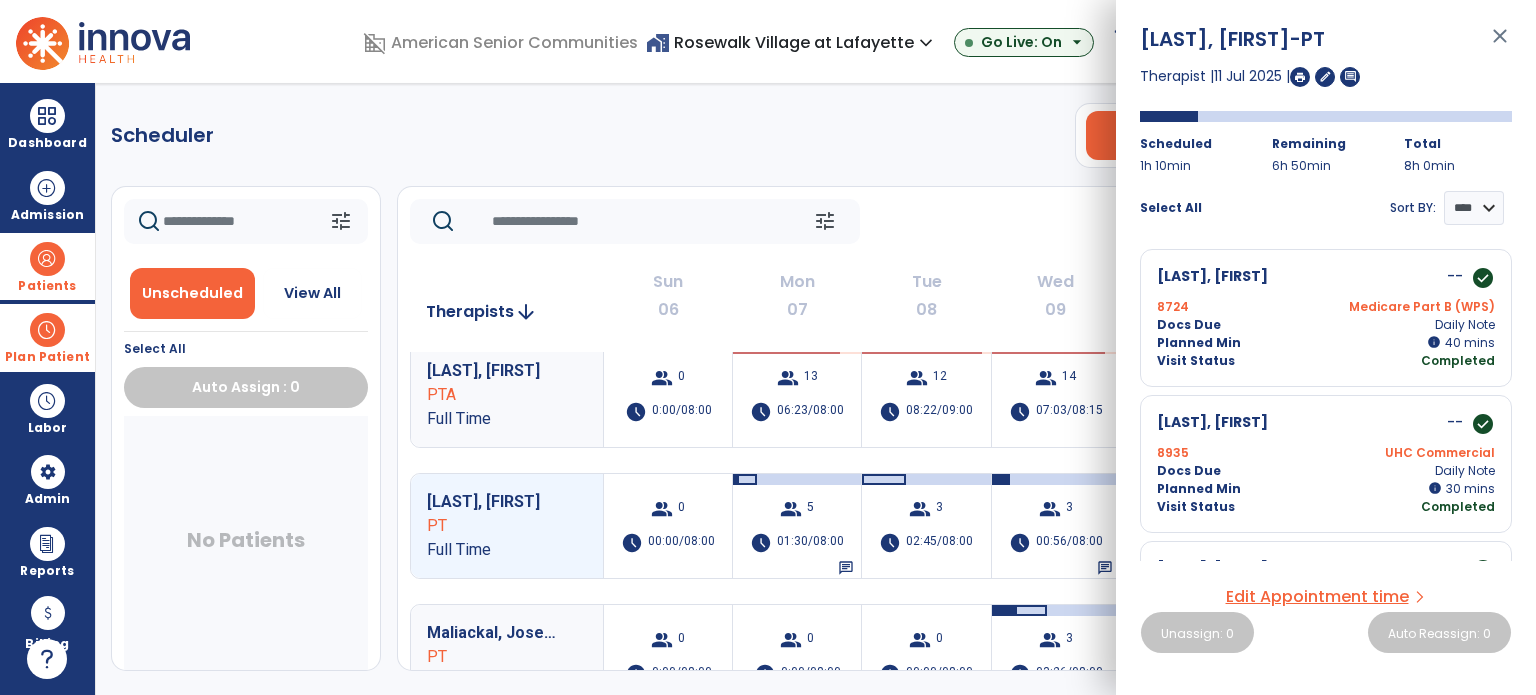 scroll, scrollTop: 550, scrollLeft: 0, axis: vertical 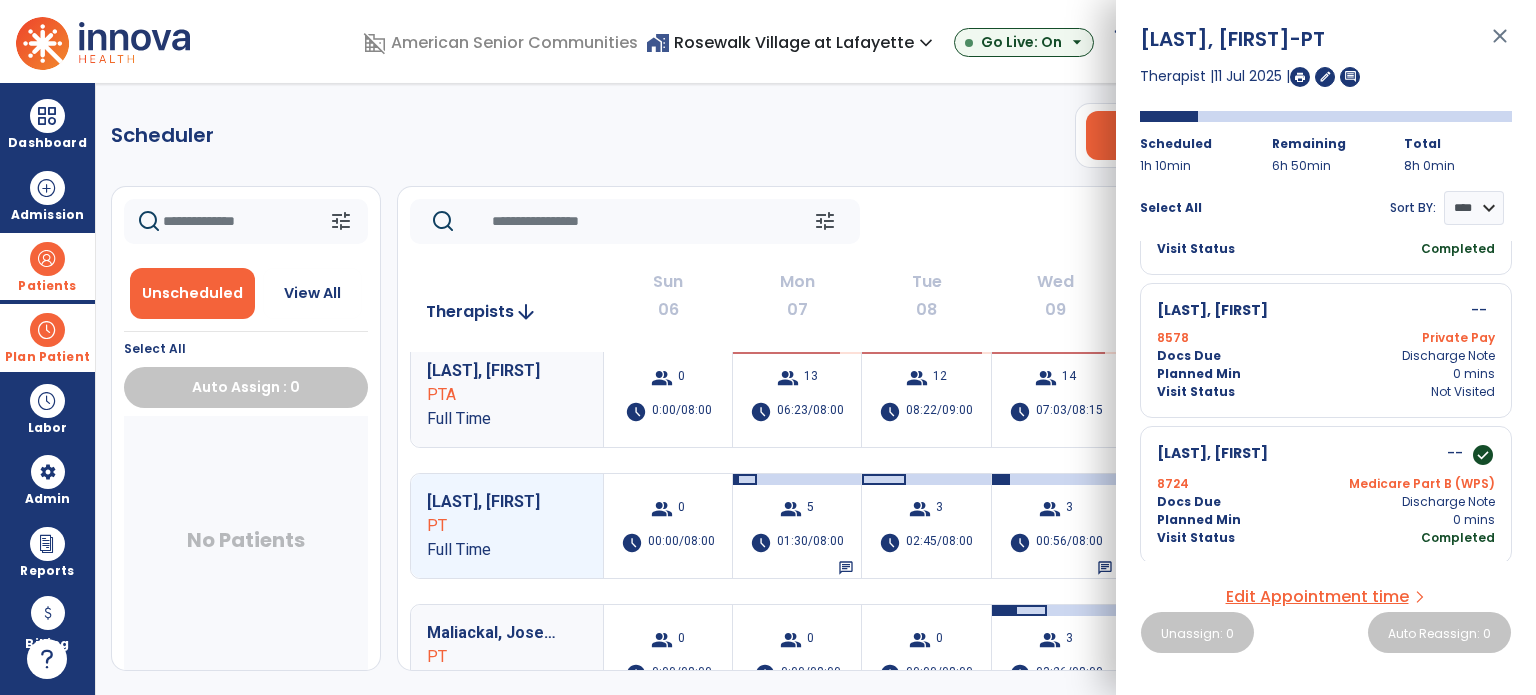 click on "[LAST], [FIRST] | [LAST], [FIRST] -- check_circle 8724 Medicare Part B (WPS) Docs Due Daily Note Planned Min info 40 I 40 mins Visit Status Completed [LAST], [FIRST] -- check_circle 8935 UHC Commercial Docs Due Daily Note Planned Min info 30 I 30 mins Visit Status Completed [LAST], [FIRST] -- check_circle 8935 UHC Commercial Docs Due Progress Note Planned Min 0 mins Visit Status Completed [LAST], [FIRST] -- check_circle 8590 Medicare Part B (WPS) Docs Due Discharge Note Planned Min 0 mins Visit Status Completed [LAST], [FIRST] -- 8578 Private Pay Docs Due Discharge Note Planned Min 0 mins Visit Status Not Visited [LAST], [FIRST] -- check_circle 8724 Medicare Part B (WPS) Docs Due Discharge Note Planned Min 0 mins Visit Status Completed Edit Appointment time arrow_forward_ios Unassign: 0 Auto Reassign: 0" at bounding box center [1326, 347] 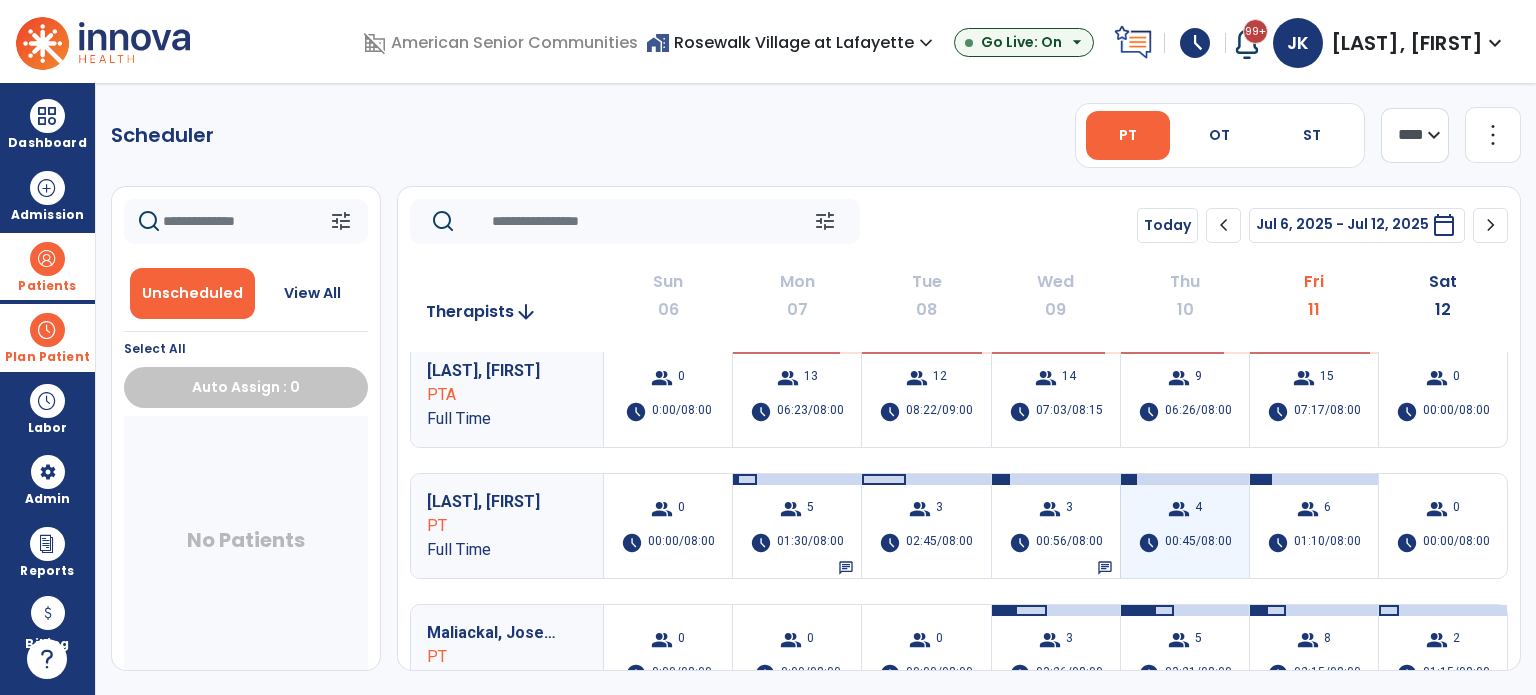 scroll, scrollTop: 0, scrollLeft: 0, axis: both 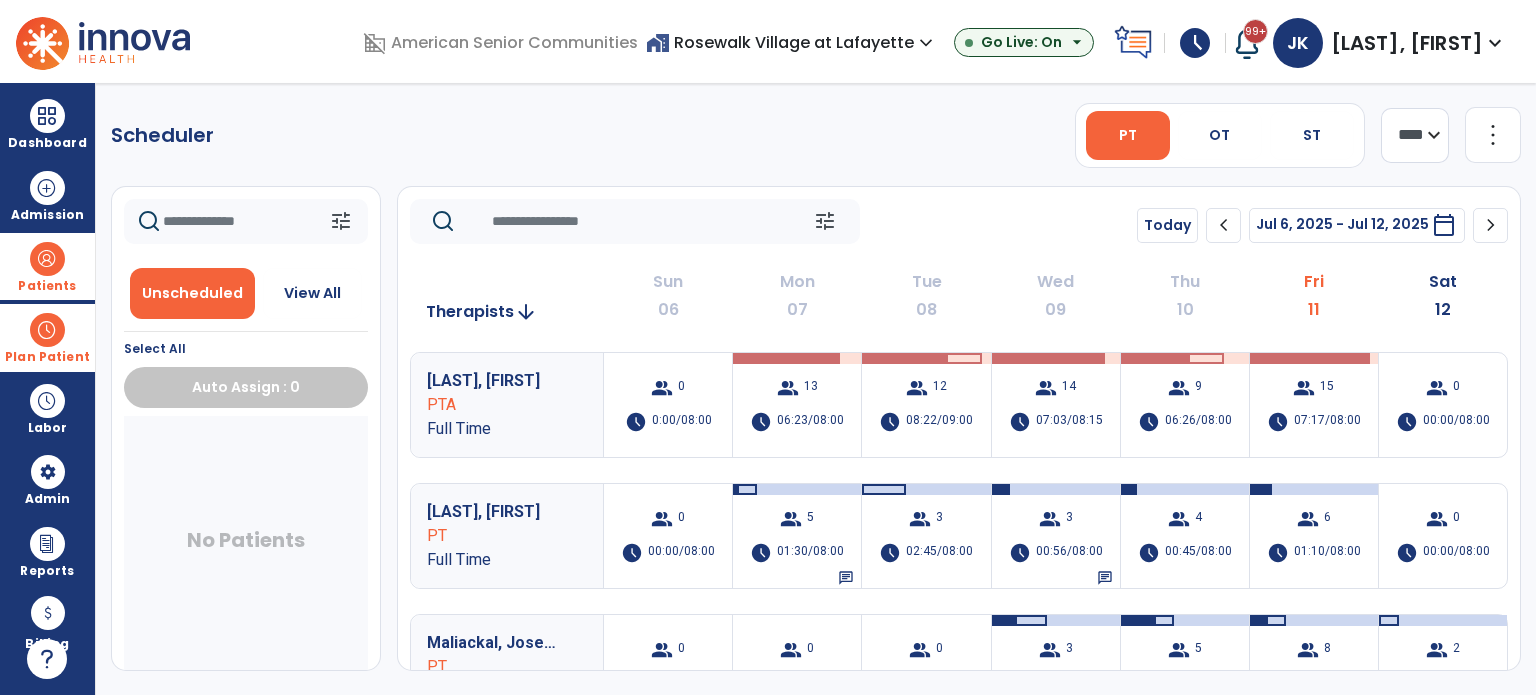 click on "chevron_right" 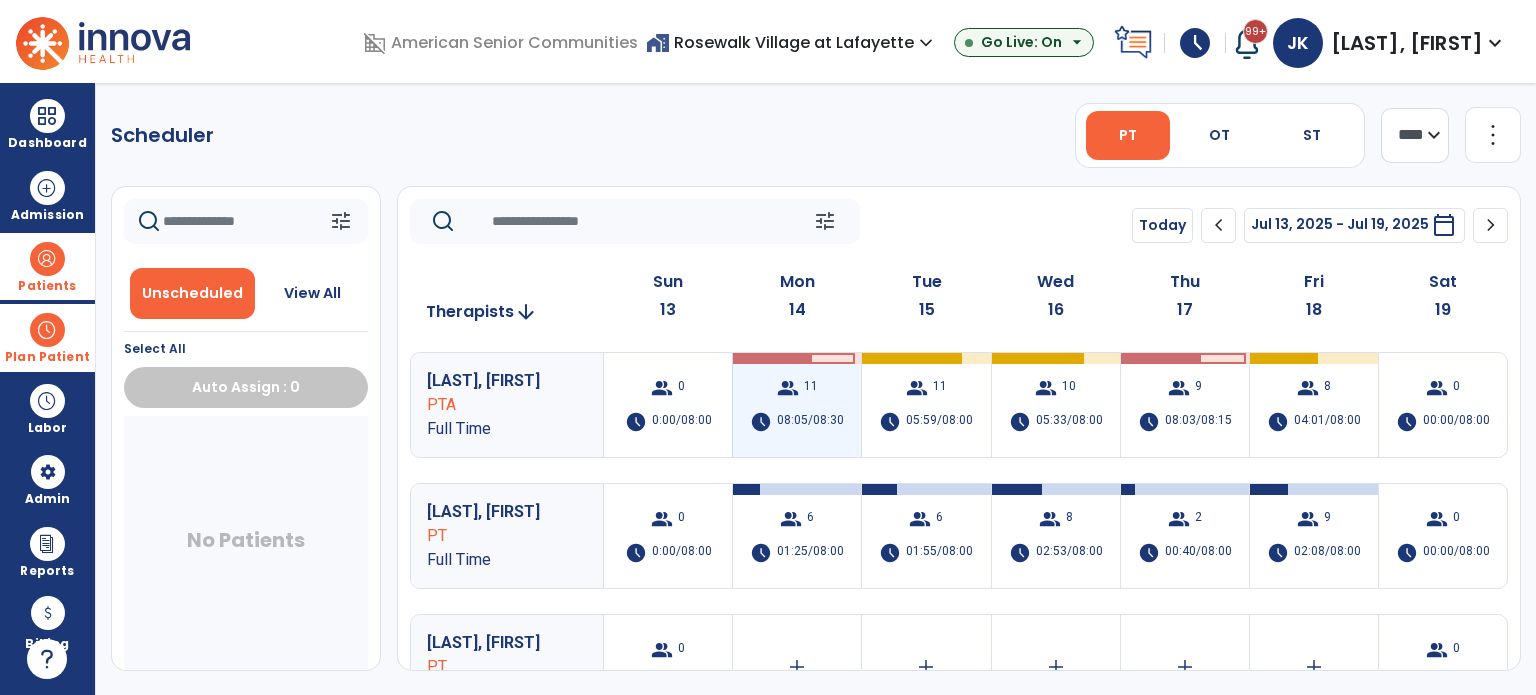 click on "schedule" at bounding box center [761, 422] 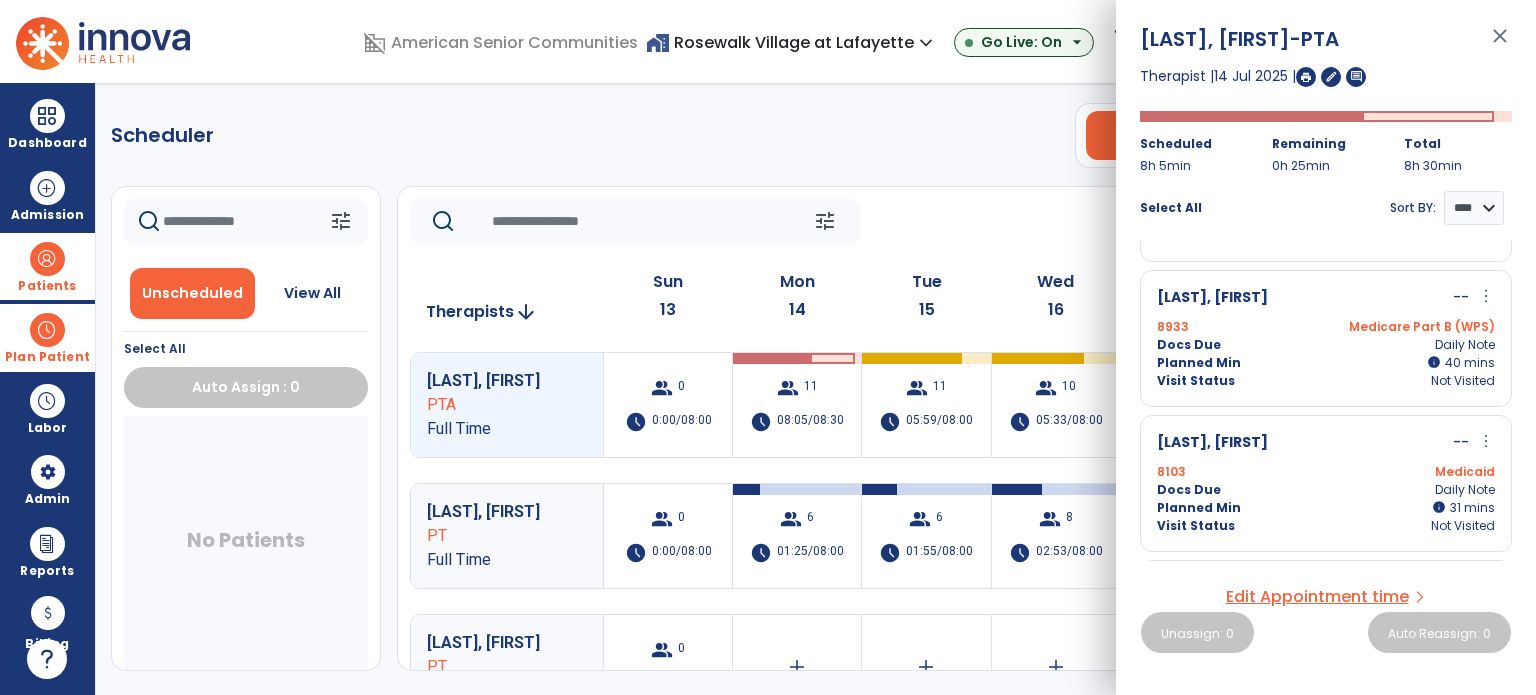 scroll, scrollTop: 371, scrollLeft: 0, axis: vertical 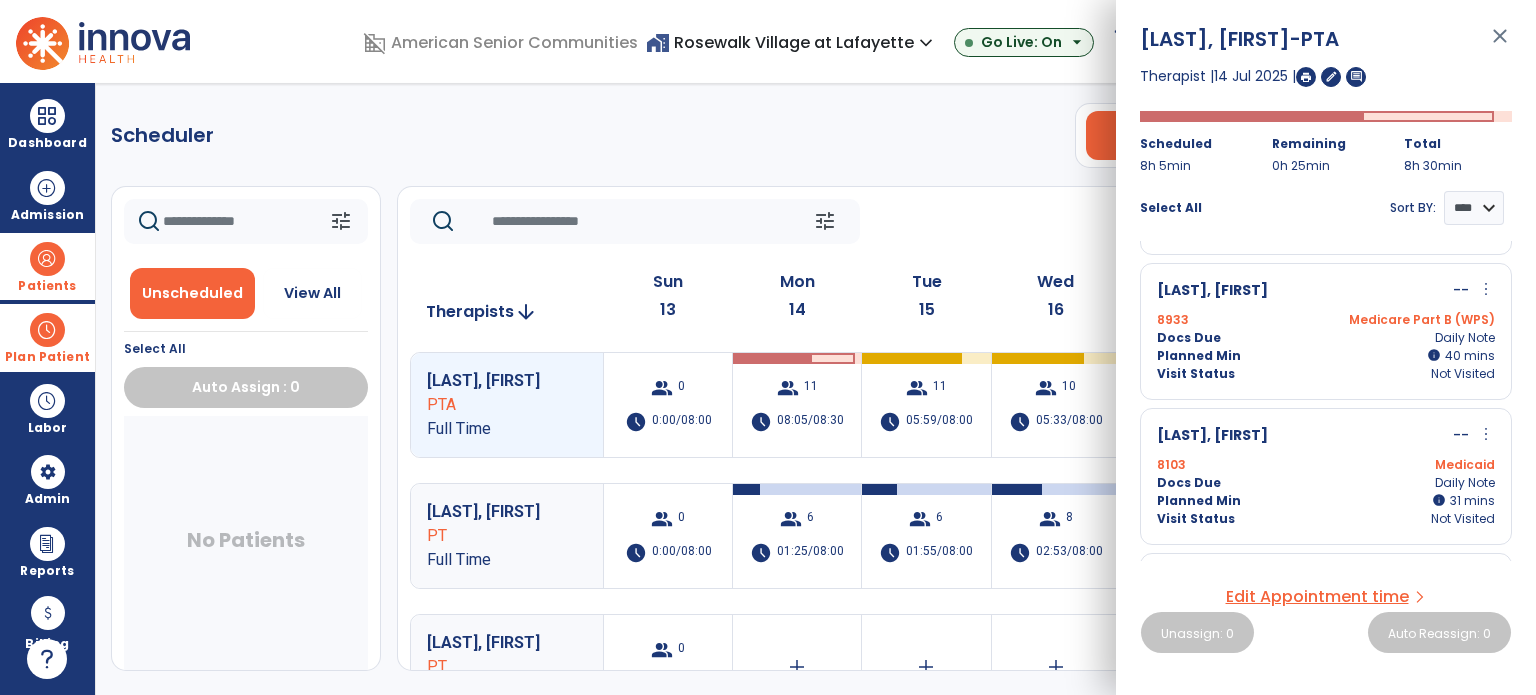 click at bounding box center (47, 330) 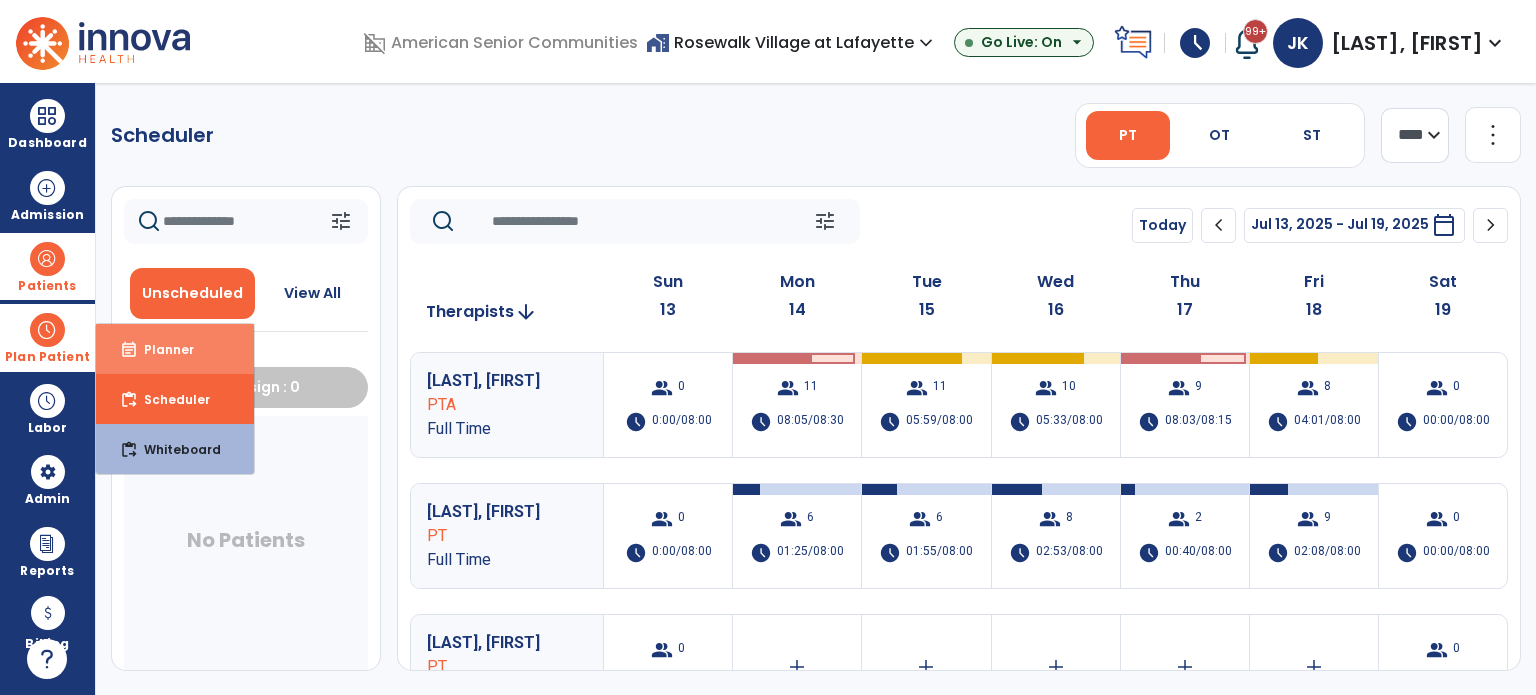 click on "event_note" at bounding box center (129, 350) 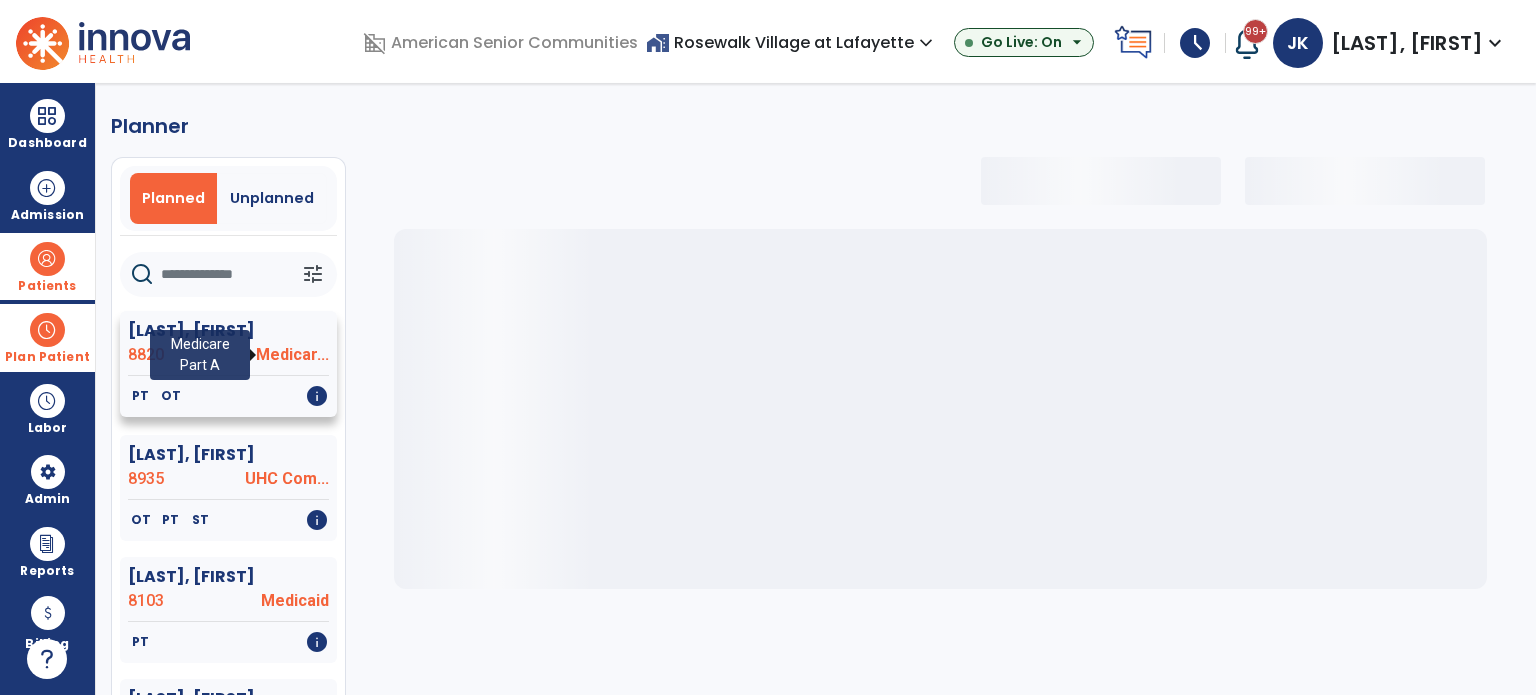 select on "***" 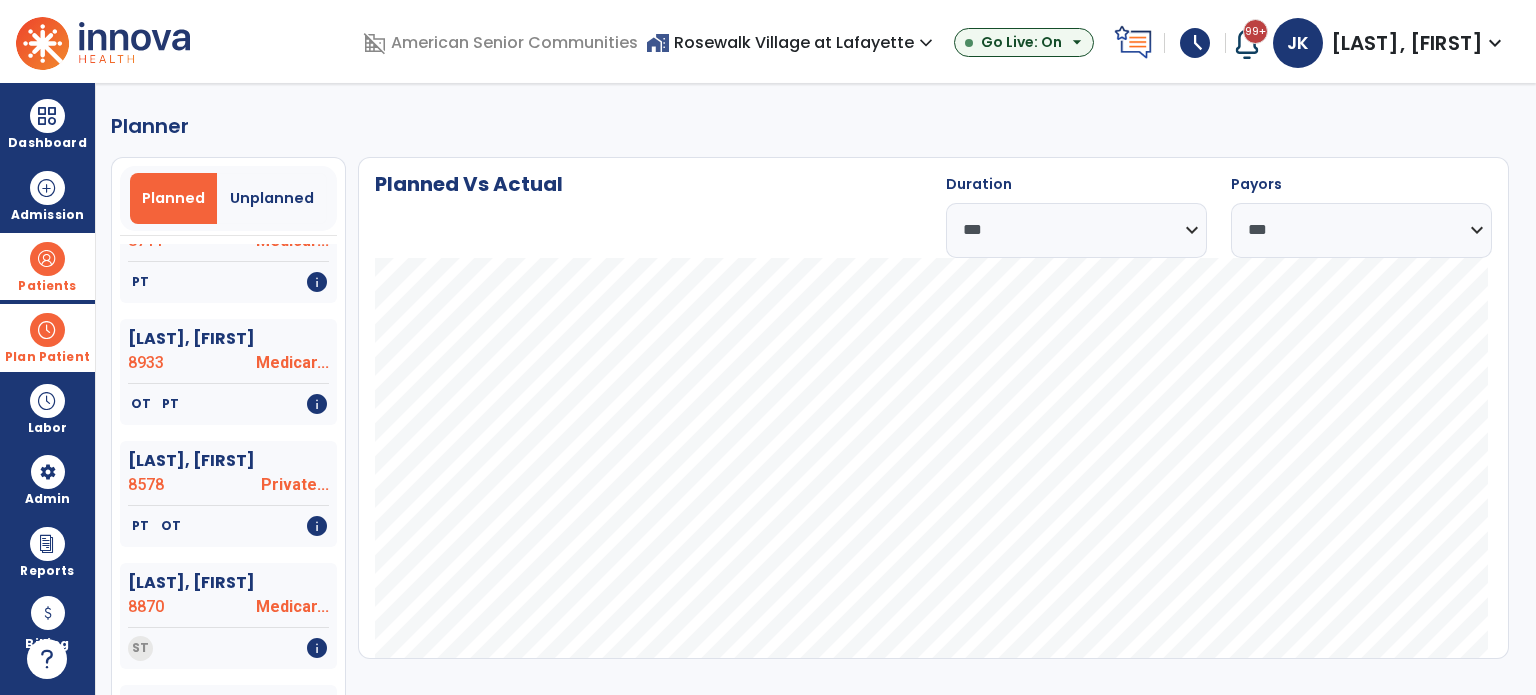 scroll, scrollTop: 1998, scrollLeft: 0, axis: vertical 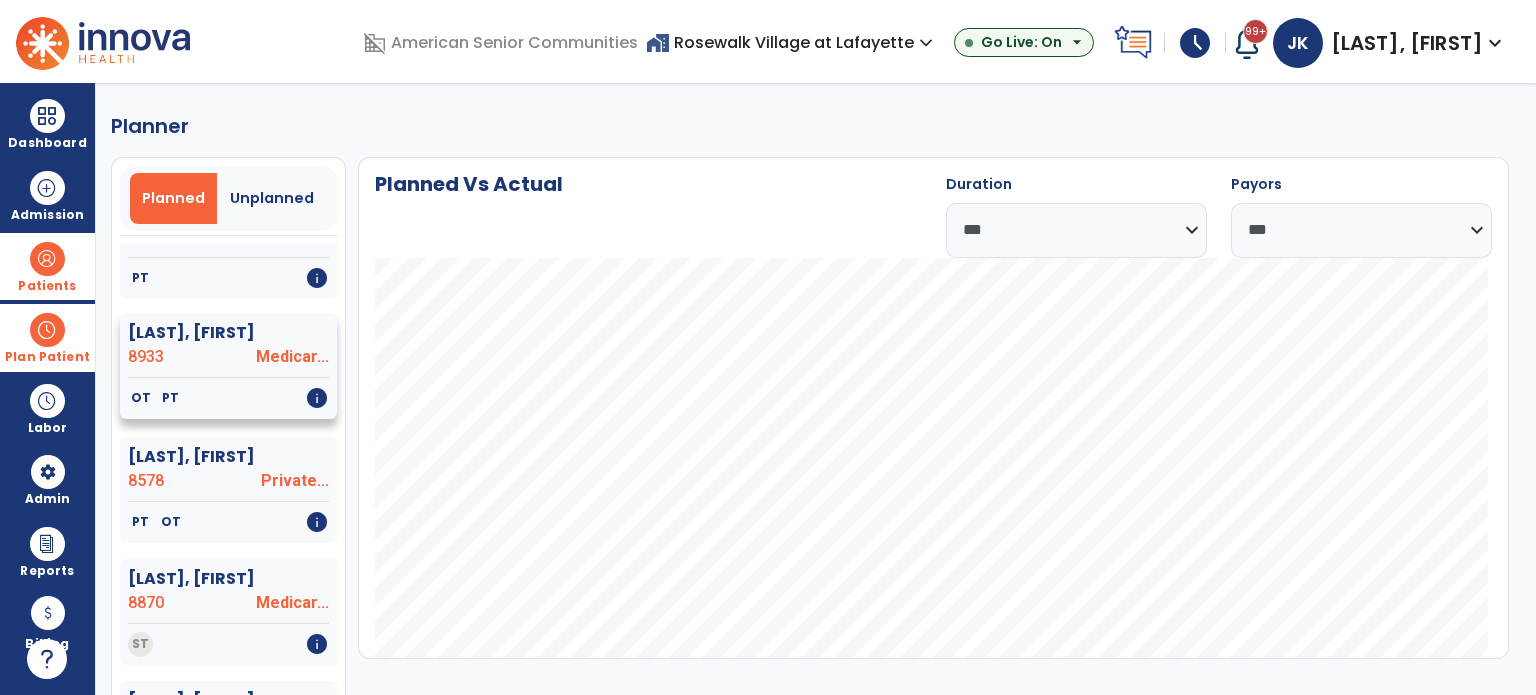 click on "[LAST], [FIRST]" 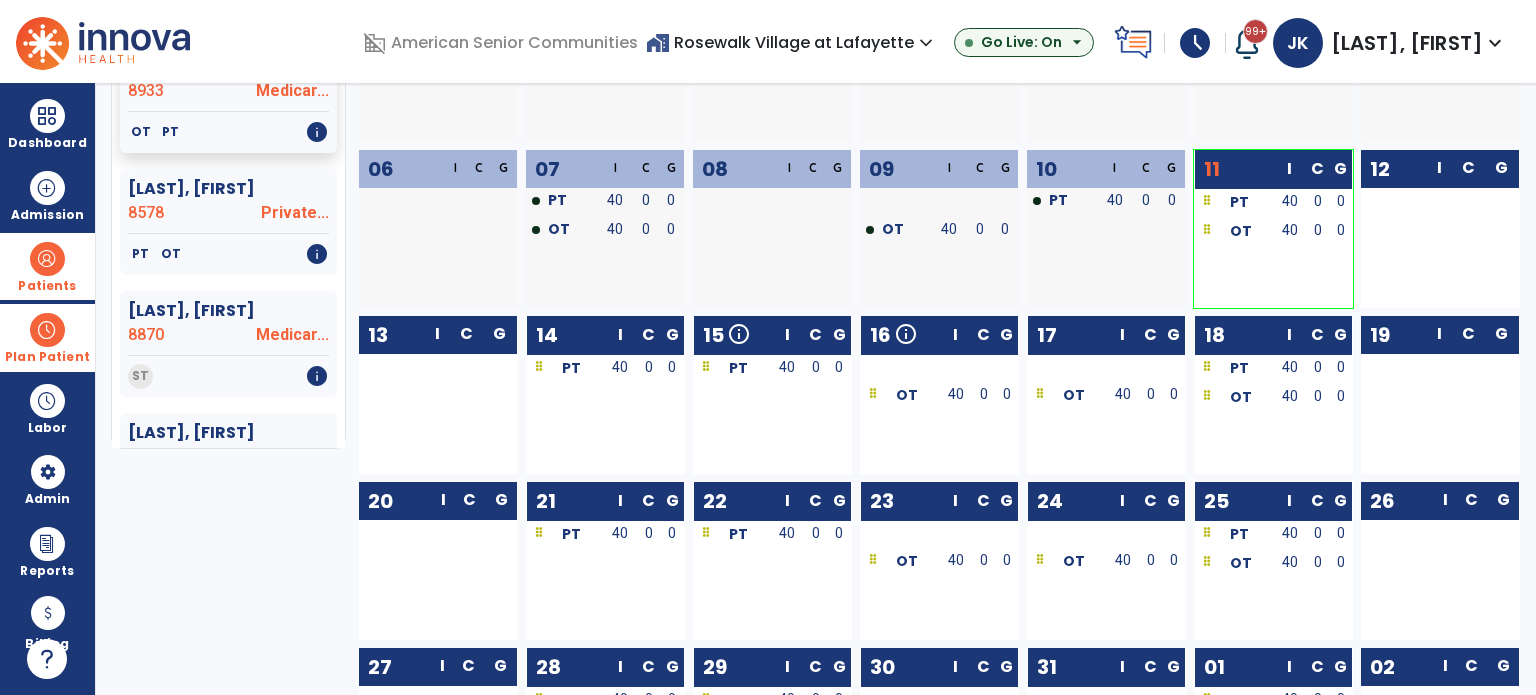 scroll, scrollTop: 268, scrollLeft: 0, axis: vertical 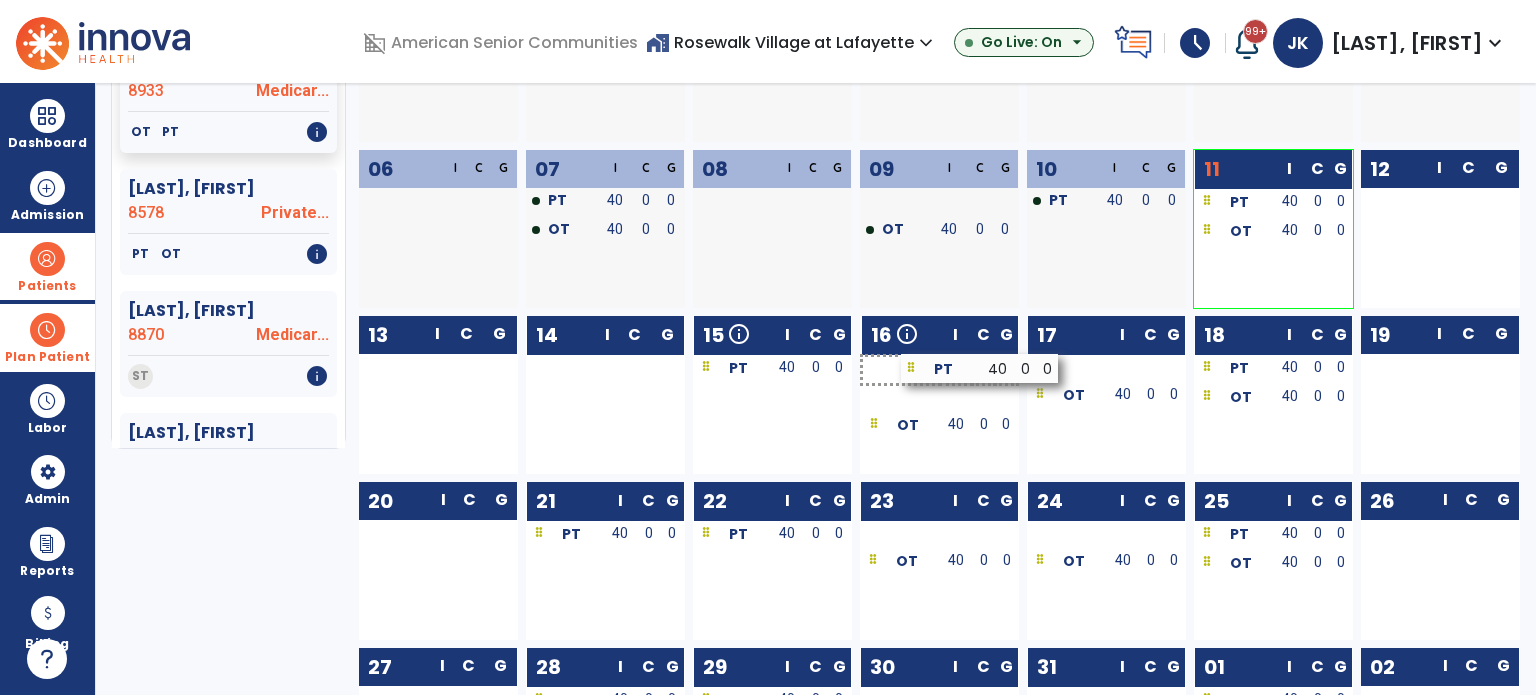drag, startPoint x: 619, startPoint y: 365, endPoint x: 993, endPoint y: 366, distance: 374.00134 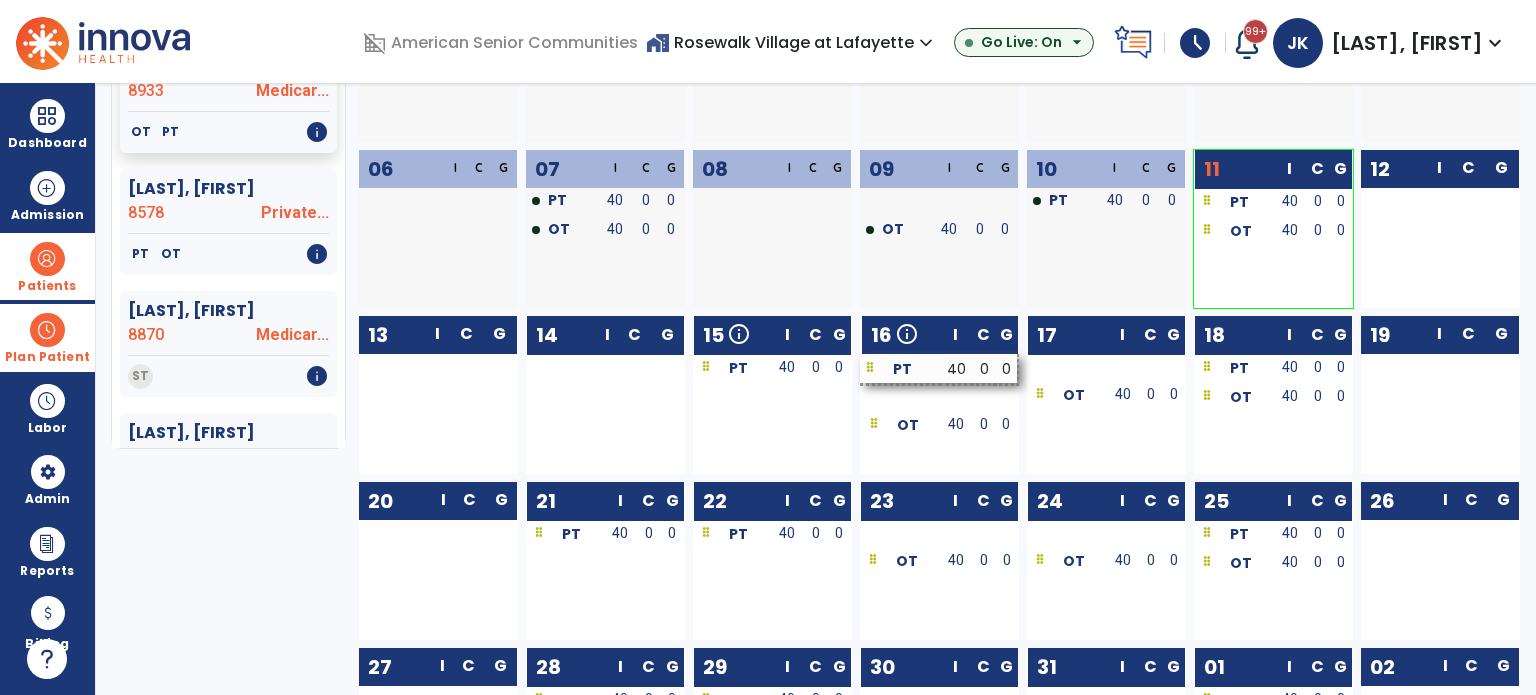 scroll, scrollTop: 721, scrollLeft: 0, axis: vertical 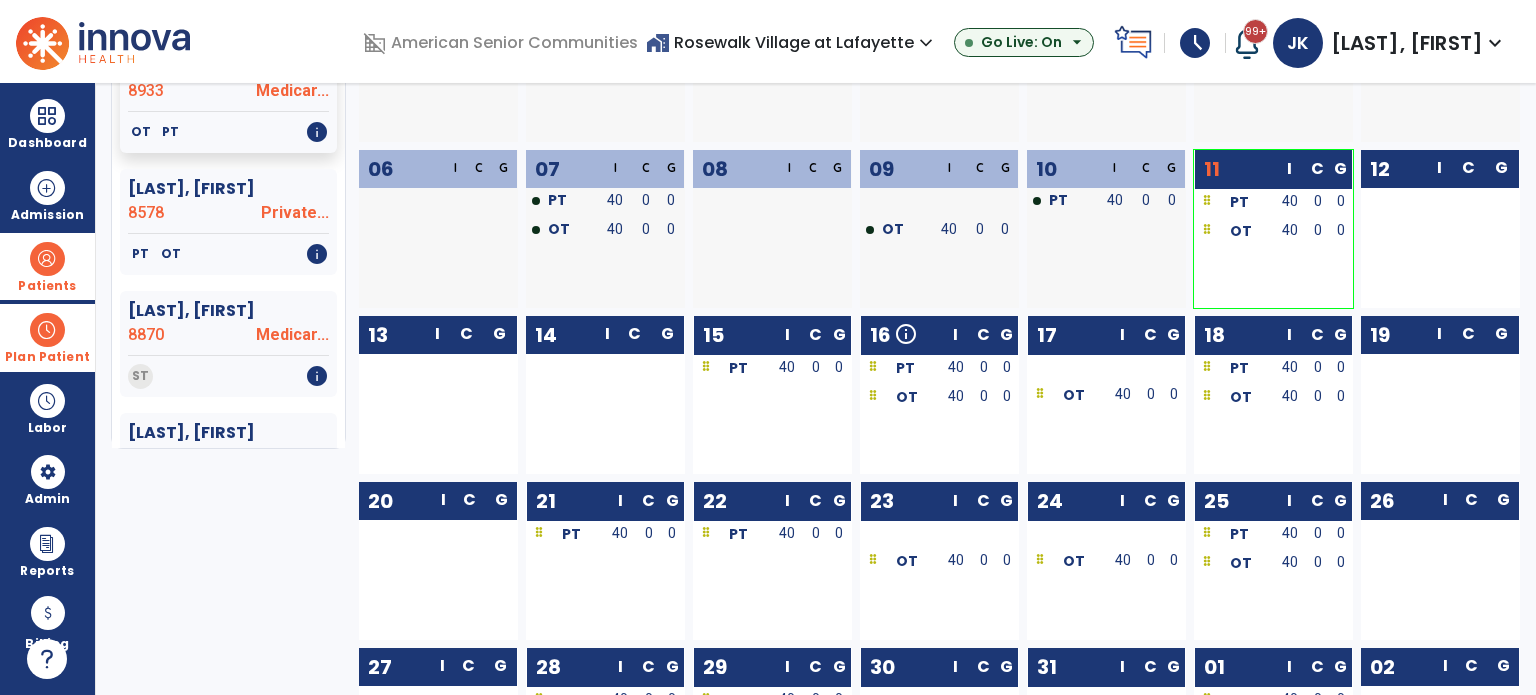 click on "Plan Patient" at bounding box center [47, 357] 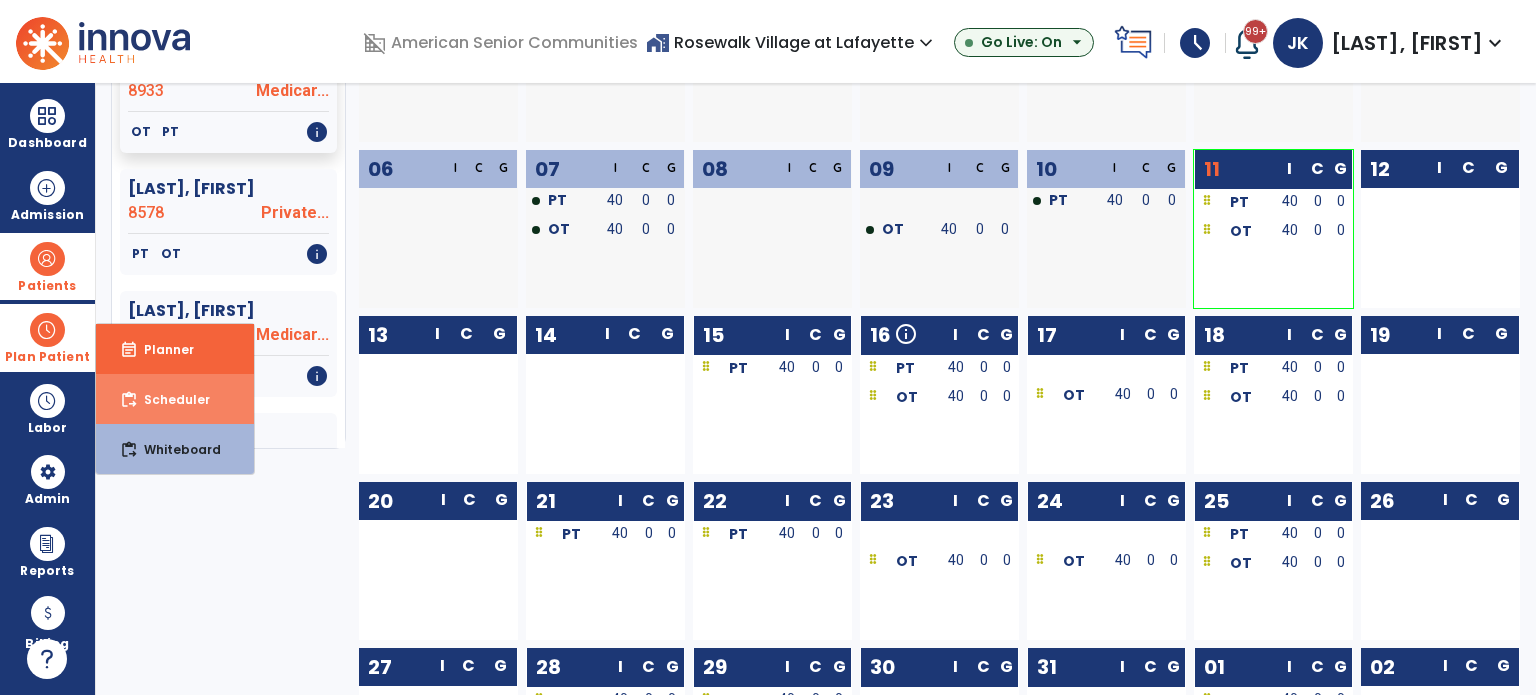 click on "content_paste_go" at bounding box center [129, 400] 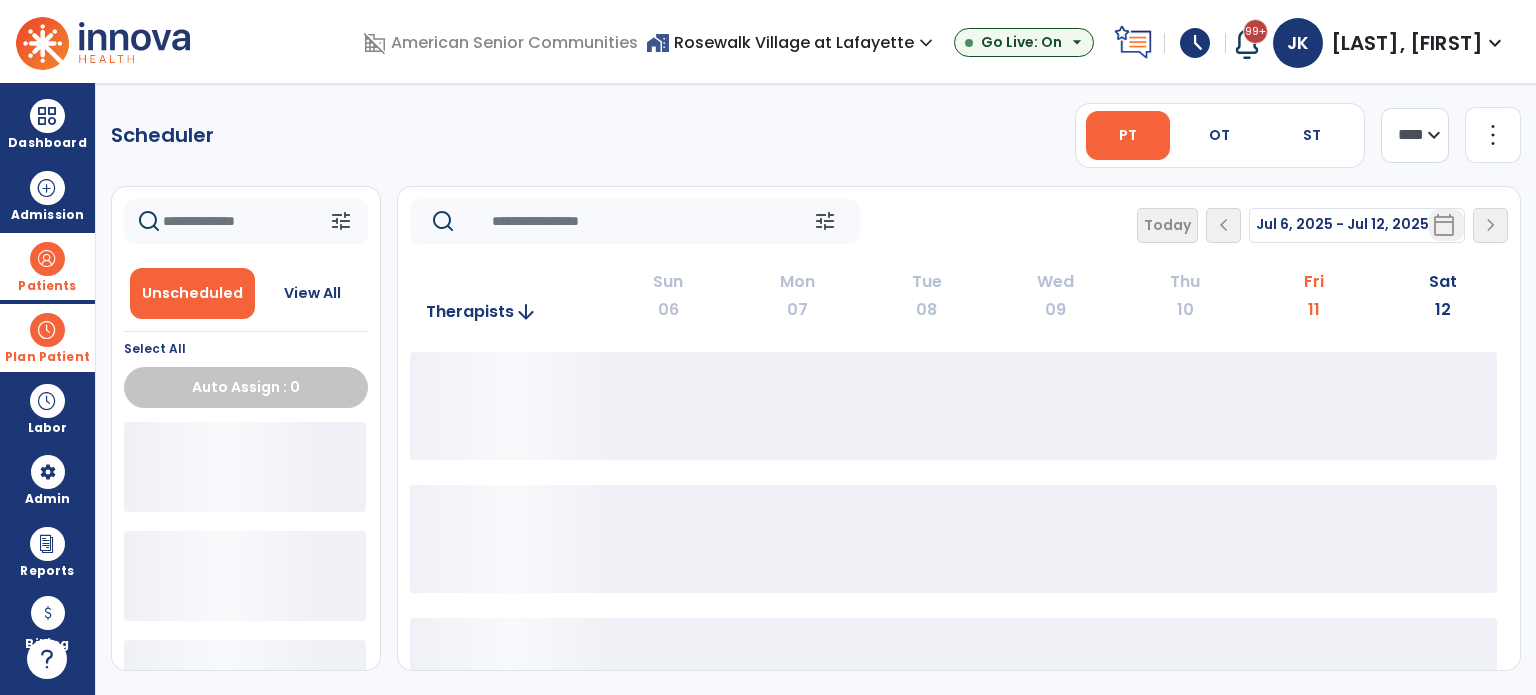 scroll, scrollTop: 0, scrollLeft: 0, axis: both 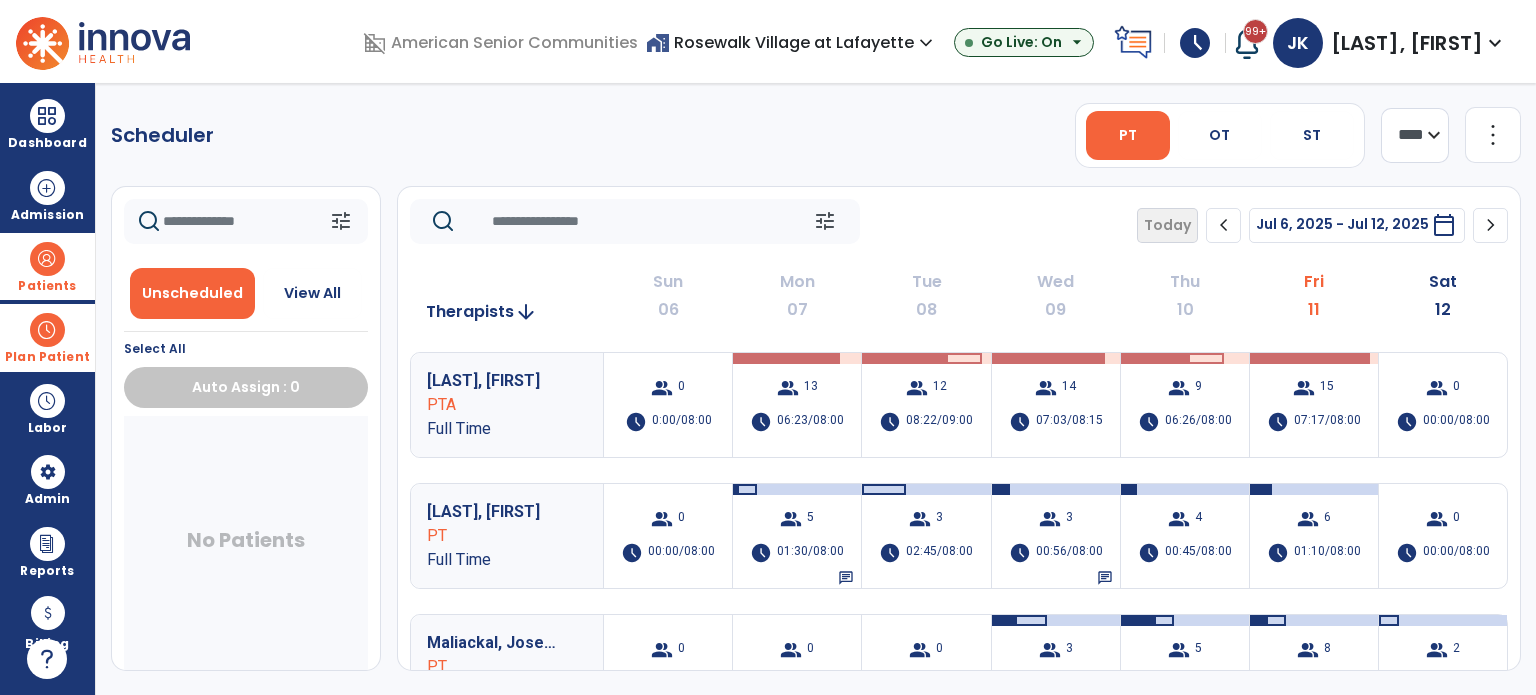 click on "chevron_right" 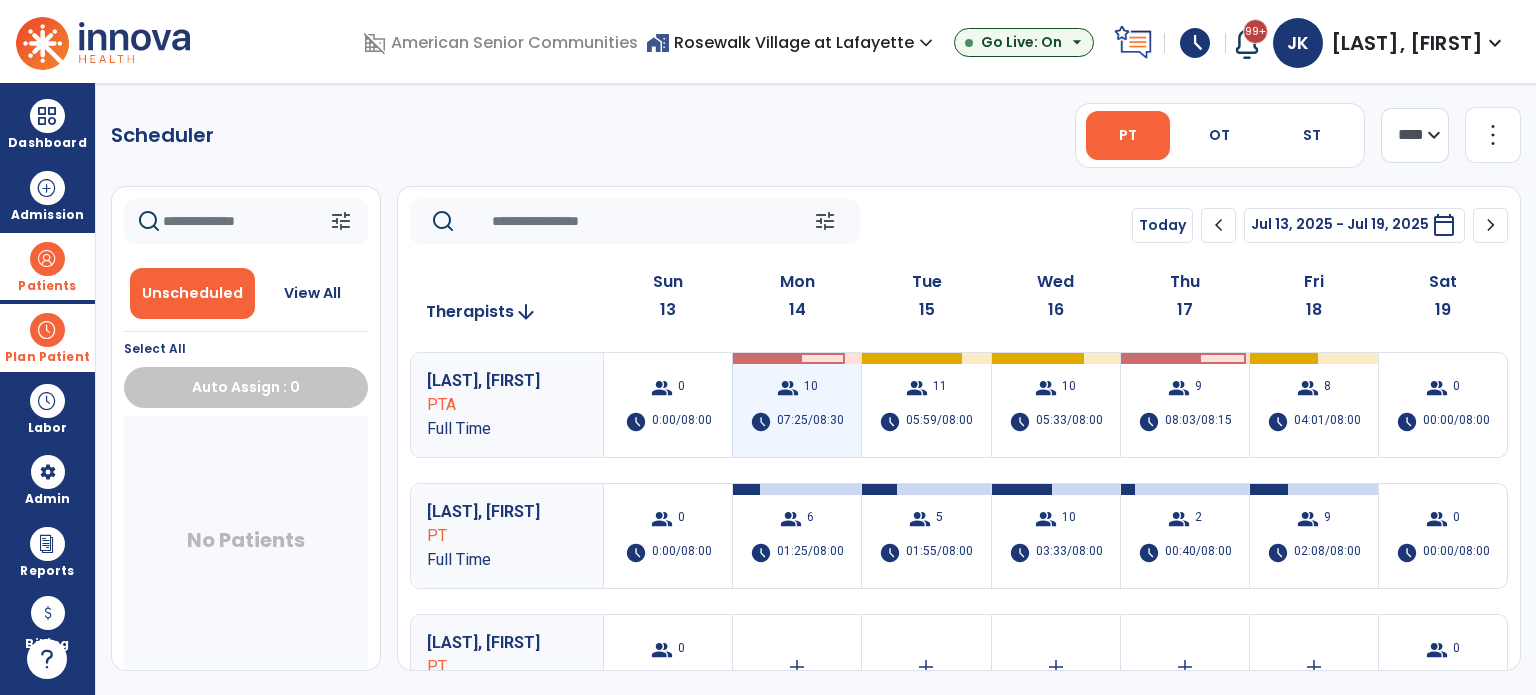 click on "07:25/08:30" at bounding box center [810, 422] 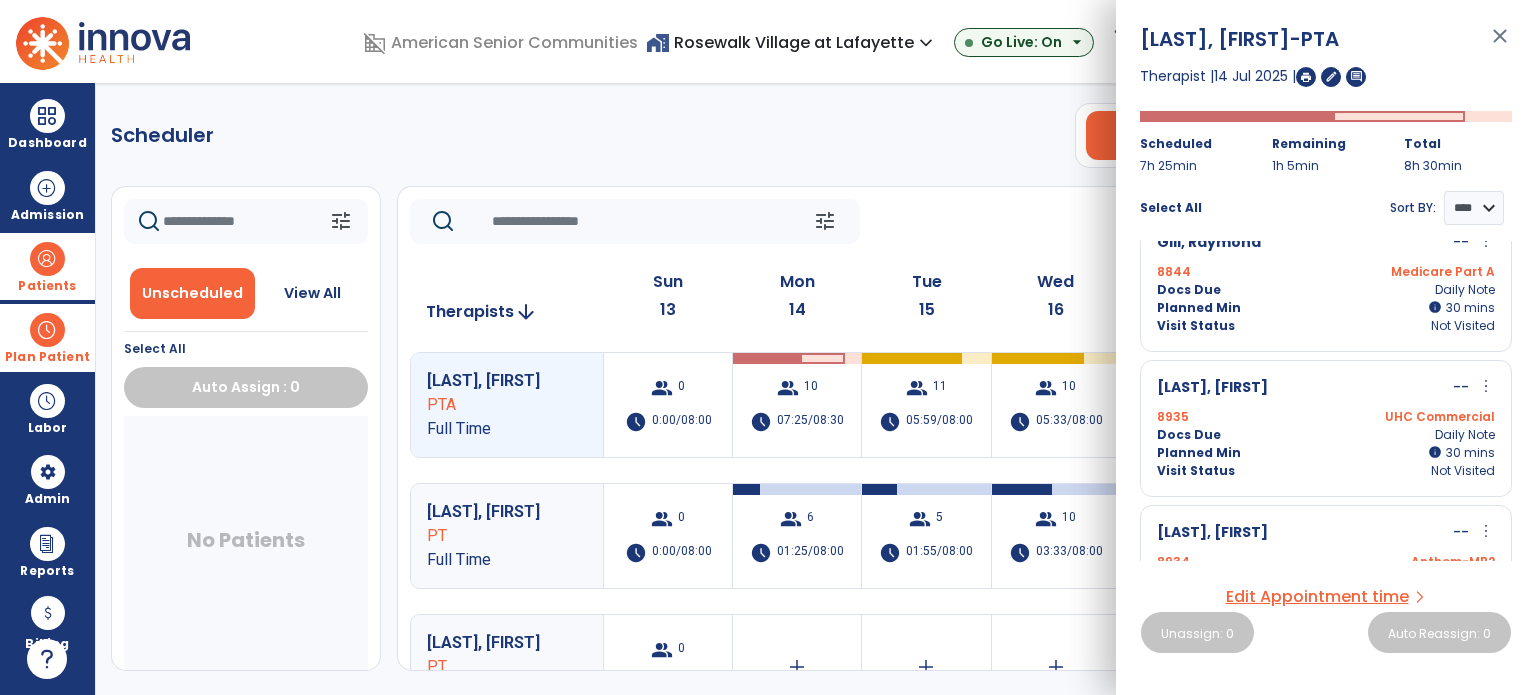 scroll, scrollTop: 1003, scrollLeft: 0, axis: vertical 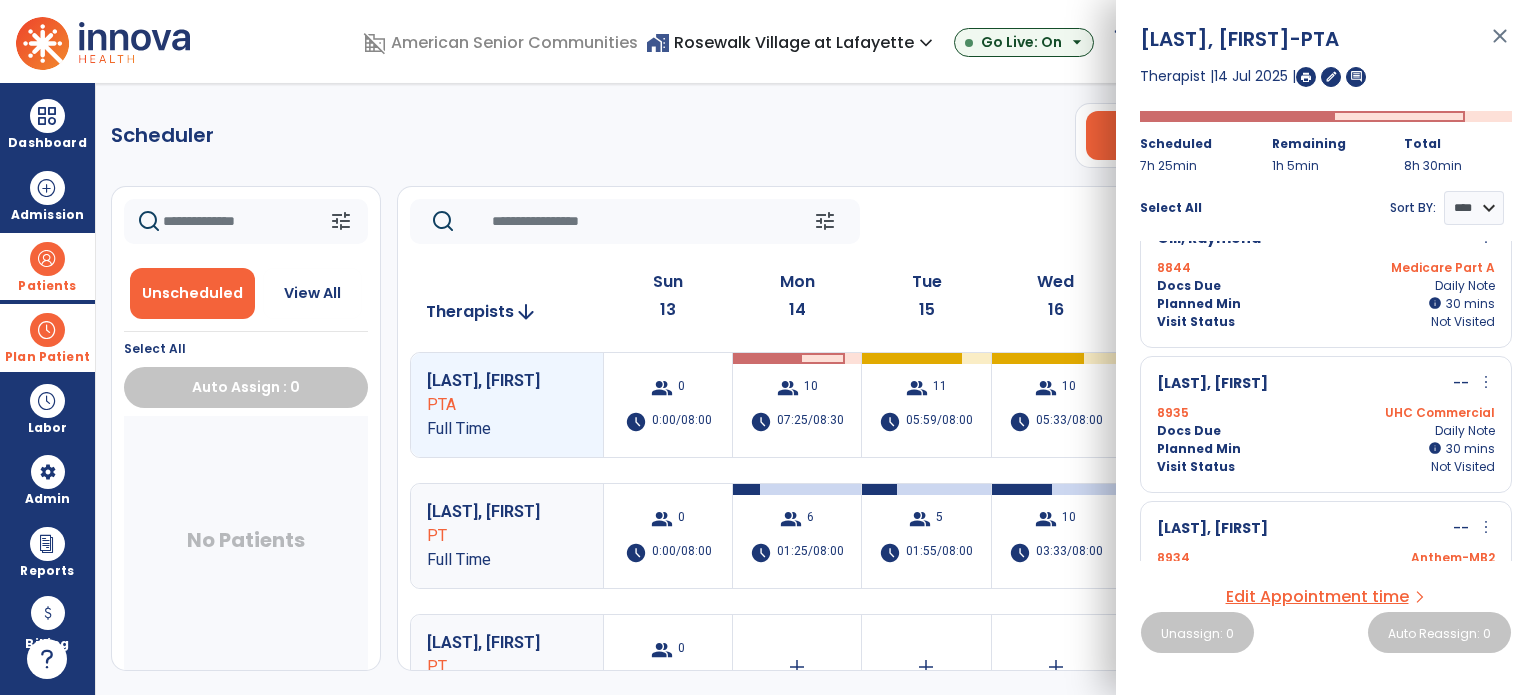click on "close" at bounding box center (1500, 45) 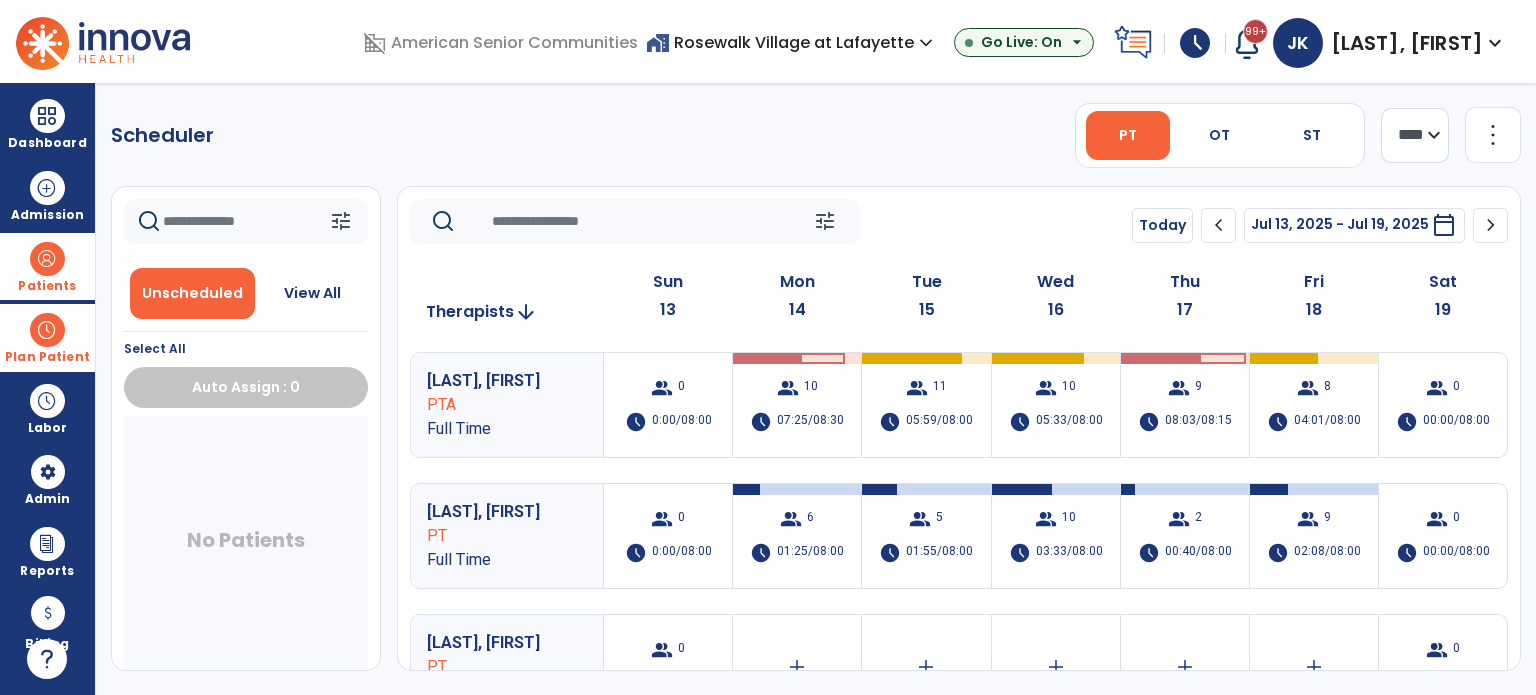 click at bounding box center (47, 259) 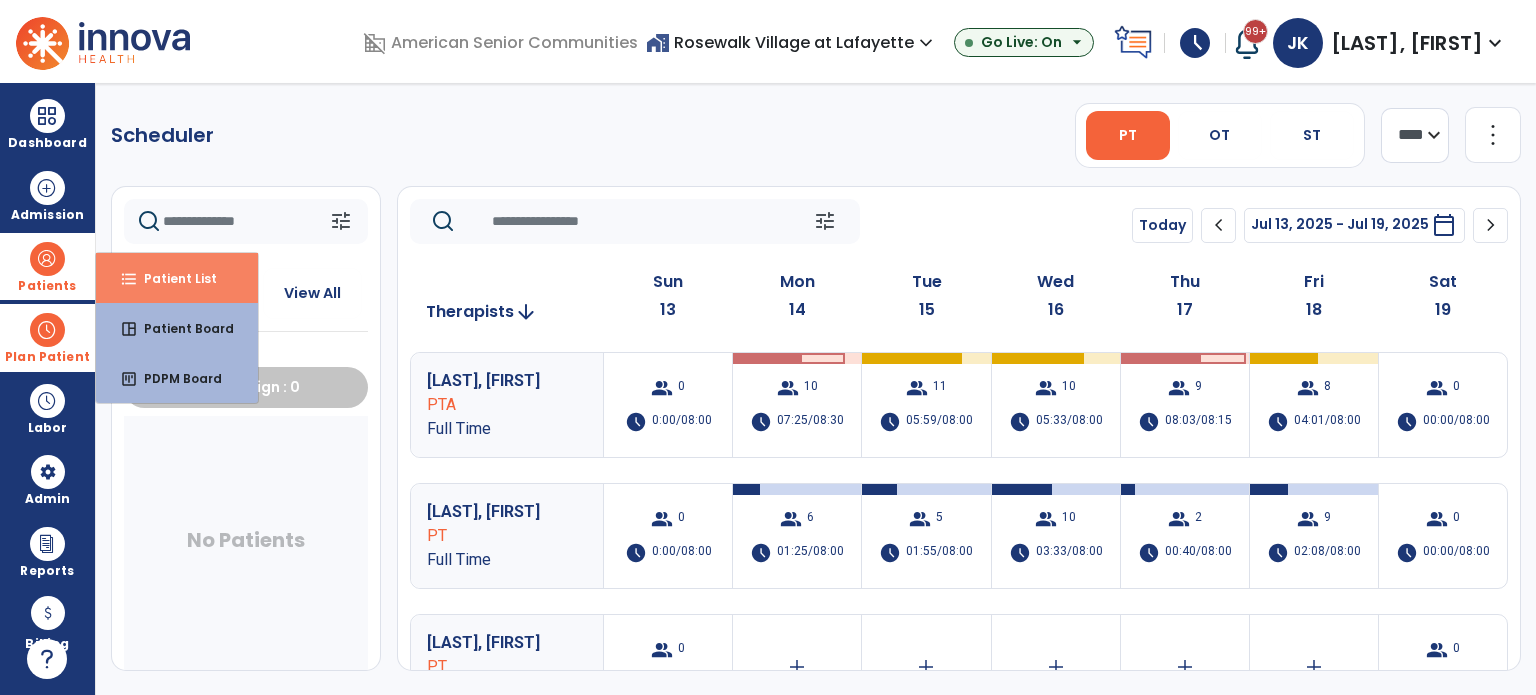 click on "Patient List" at bounding box center [172, 278] 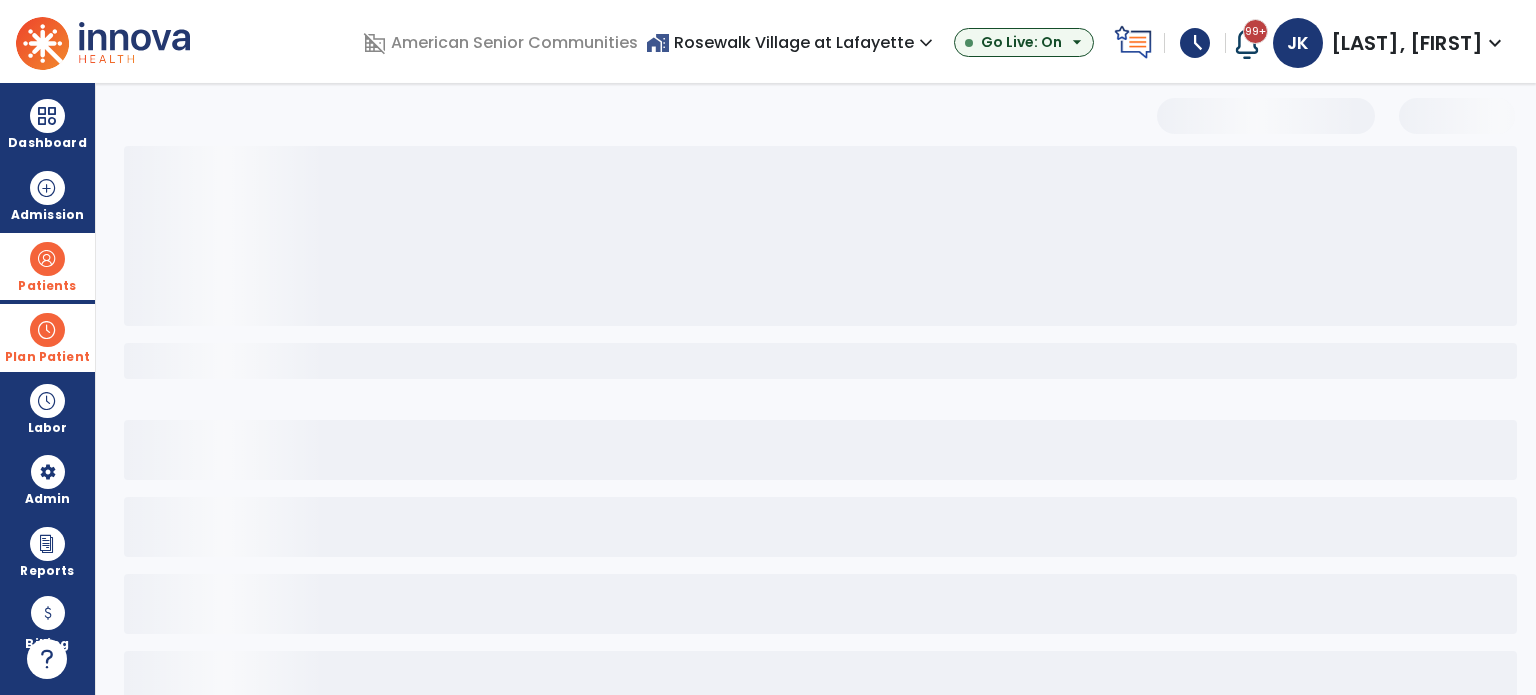 select on "***" 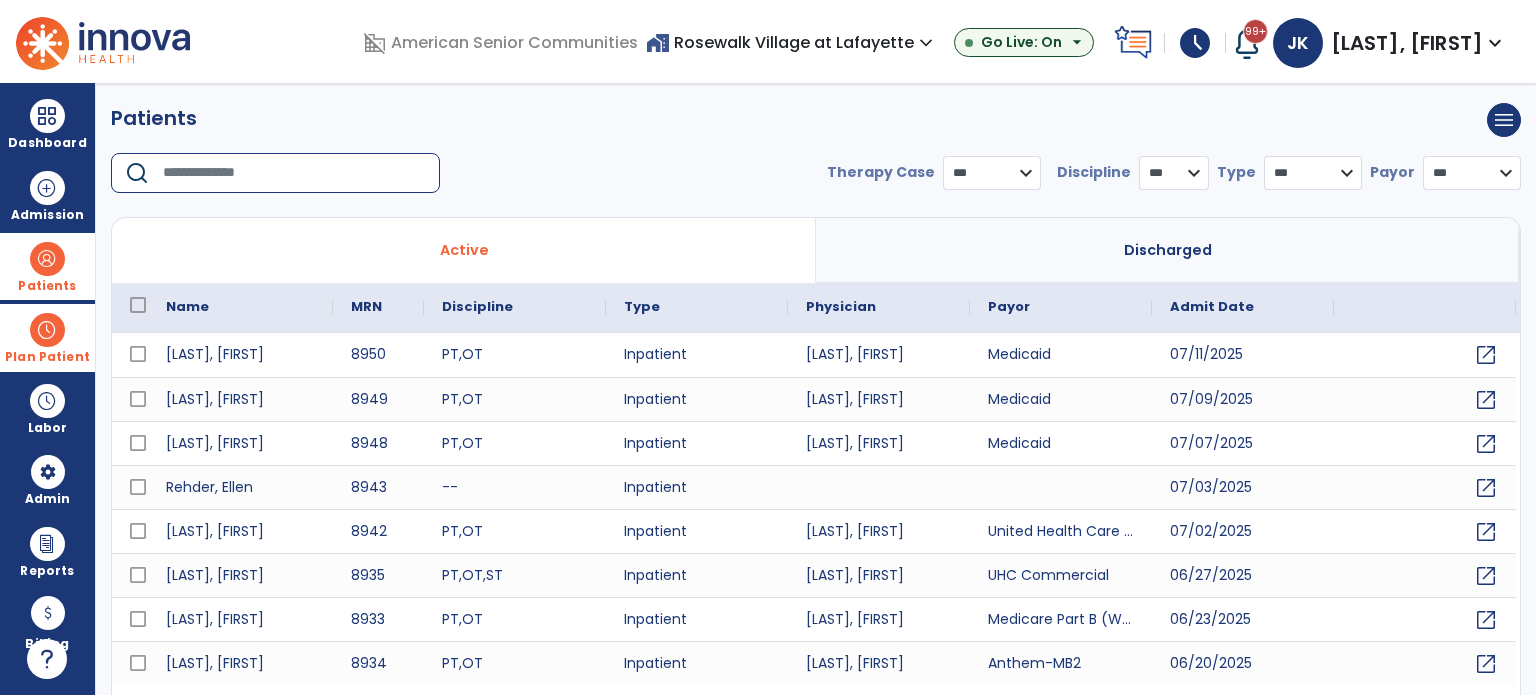 click at bounding box center [294, 173] 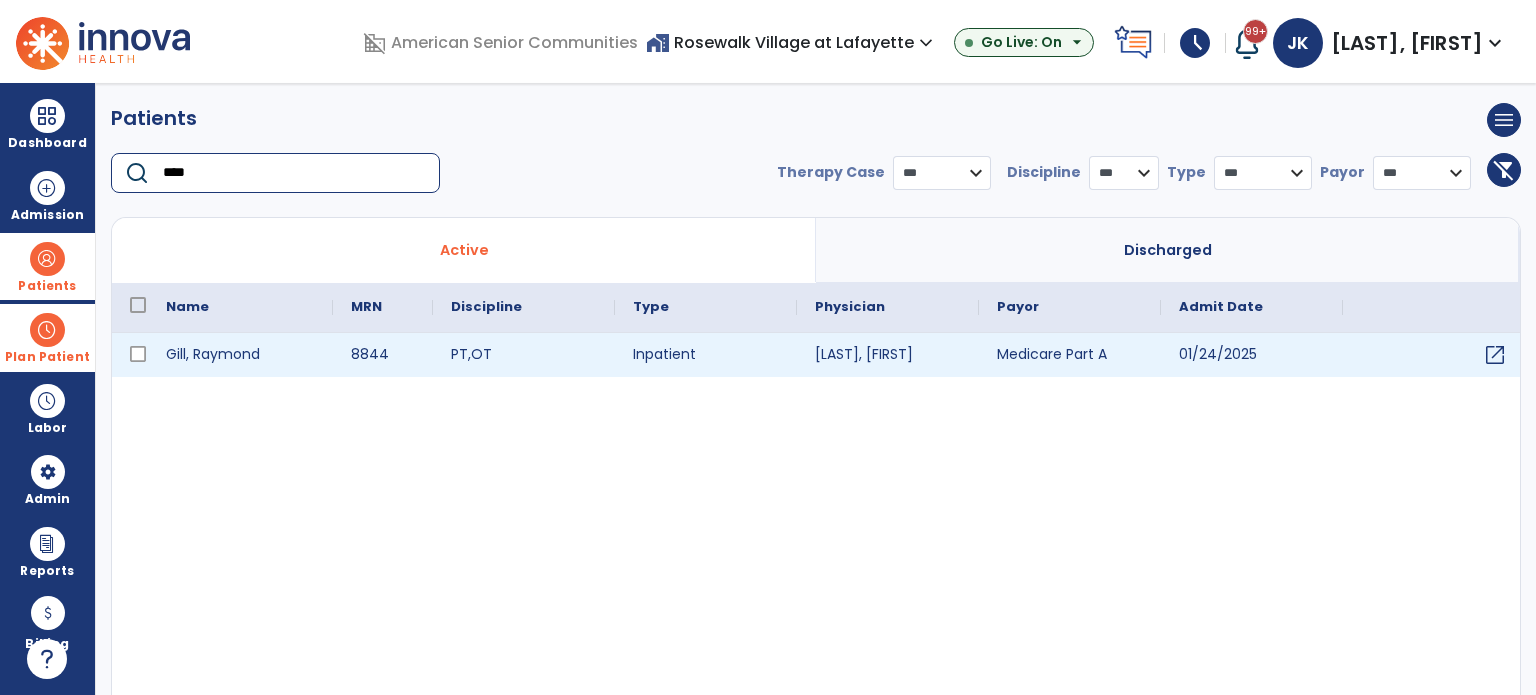 type on "****" 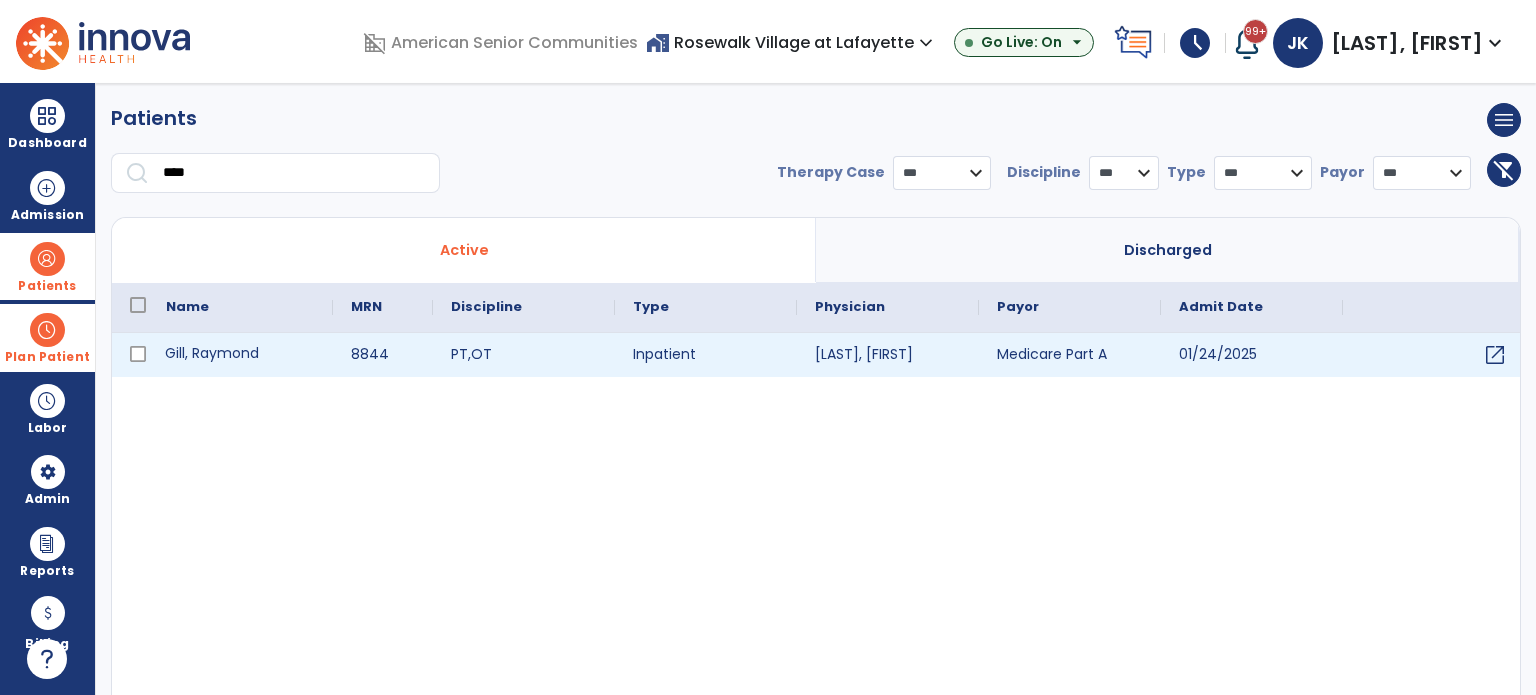 click on "Gill, Raymond" at bounding box center (240, 355) 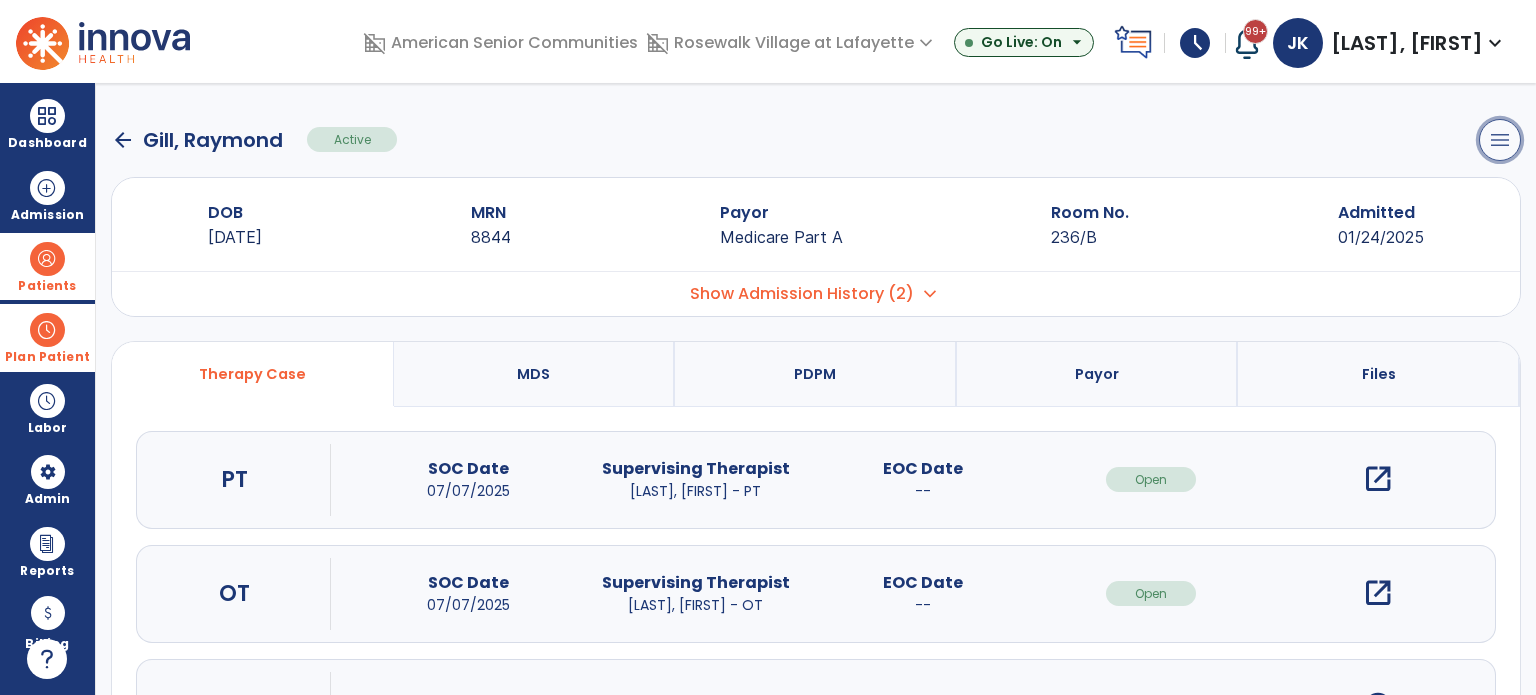 click on "menu" at bounding box center (1500, 140) 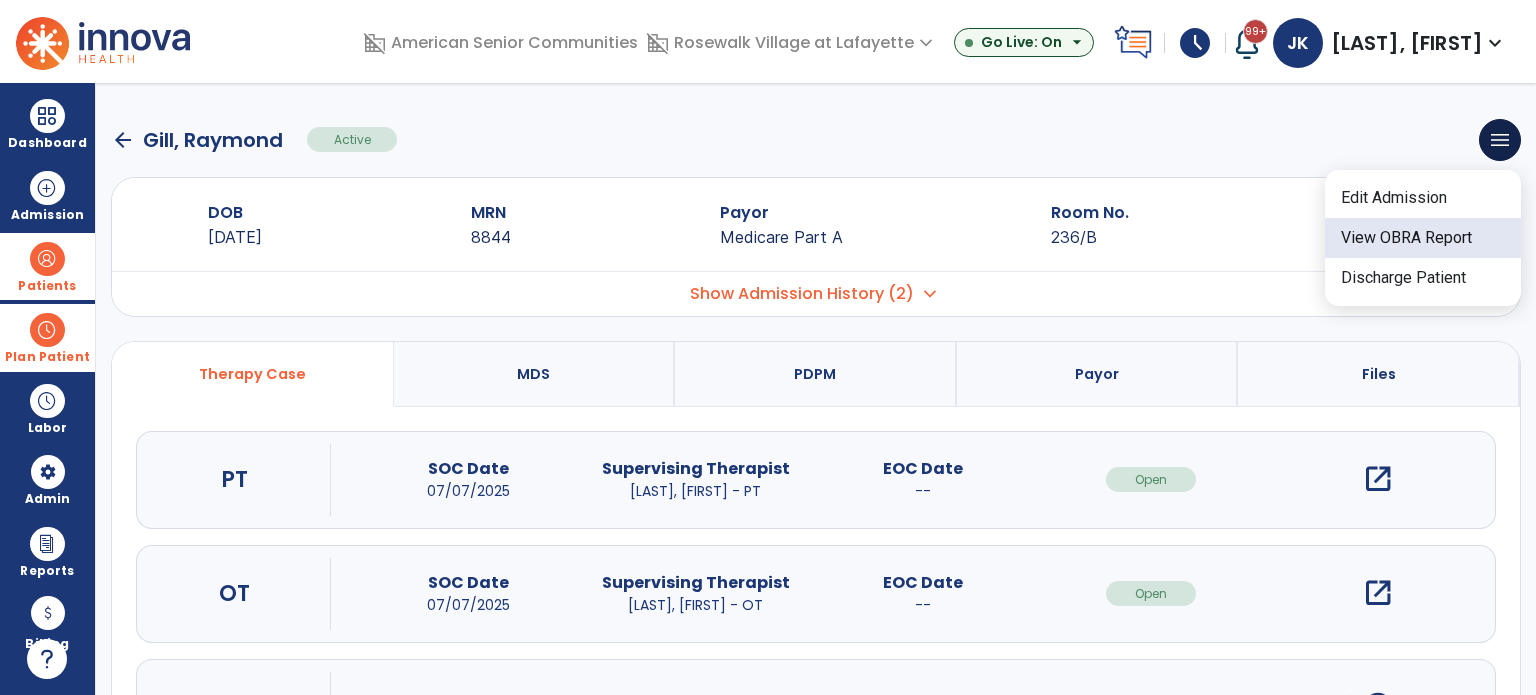click on "View OBRA Report" 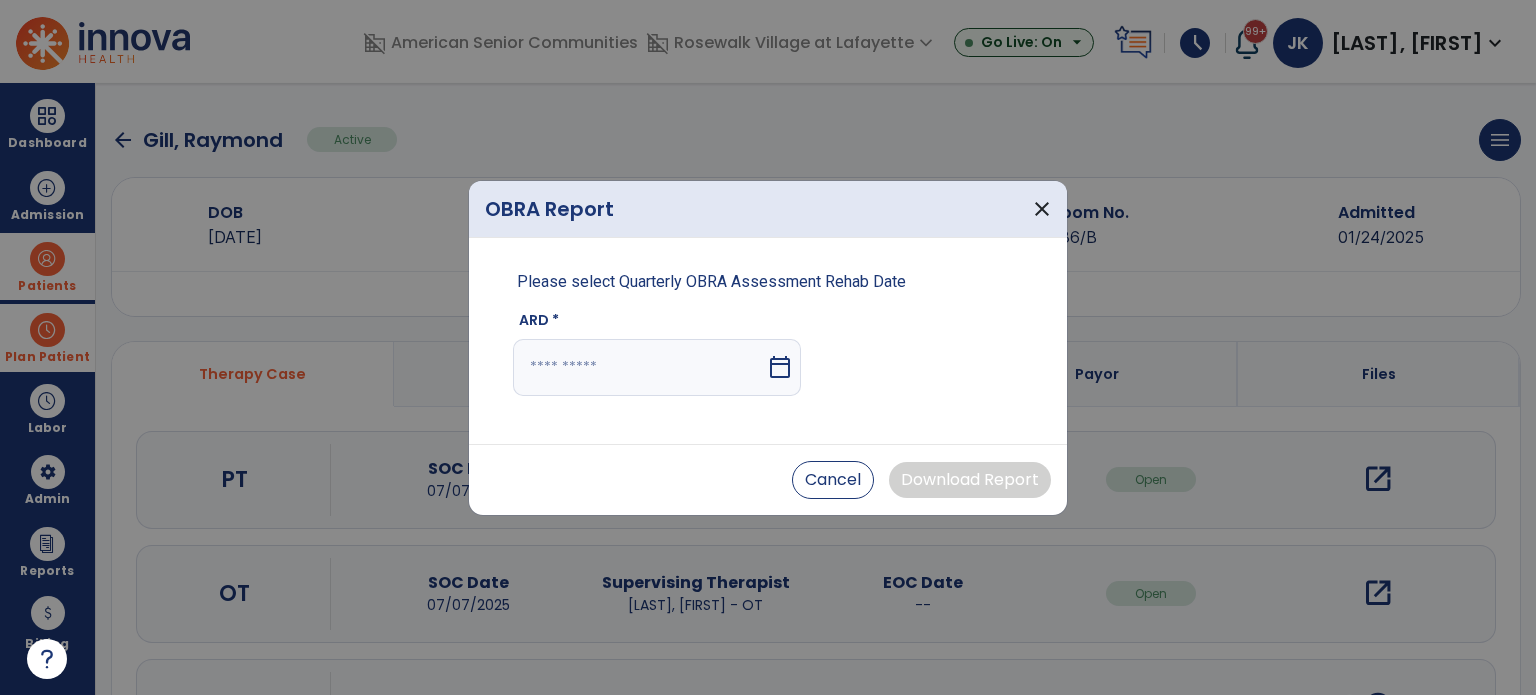 click at bounding box center (639, 367) 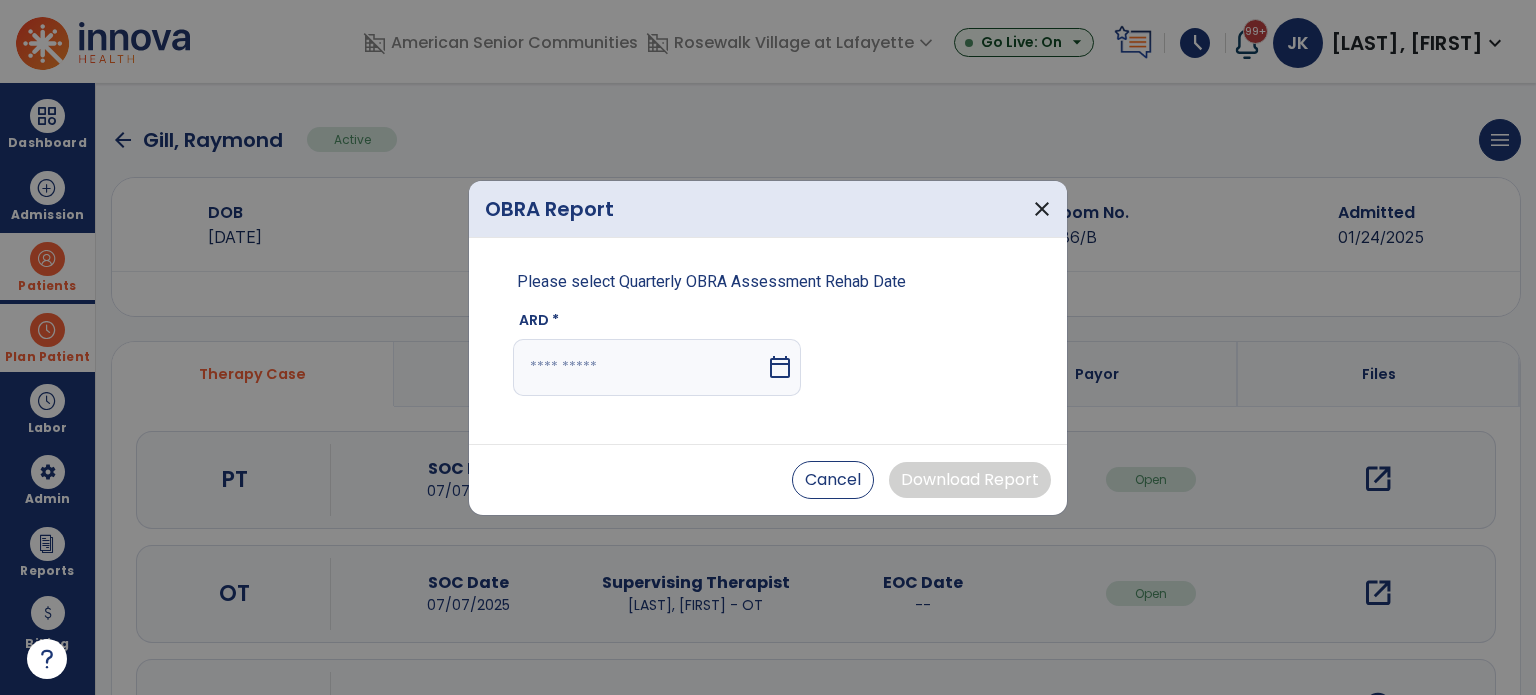 select on "*" 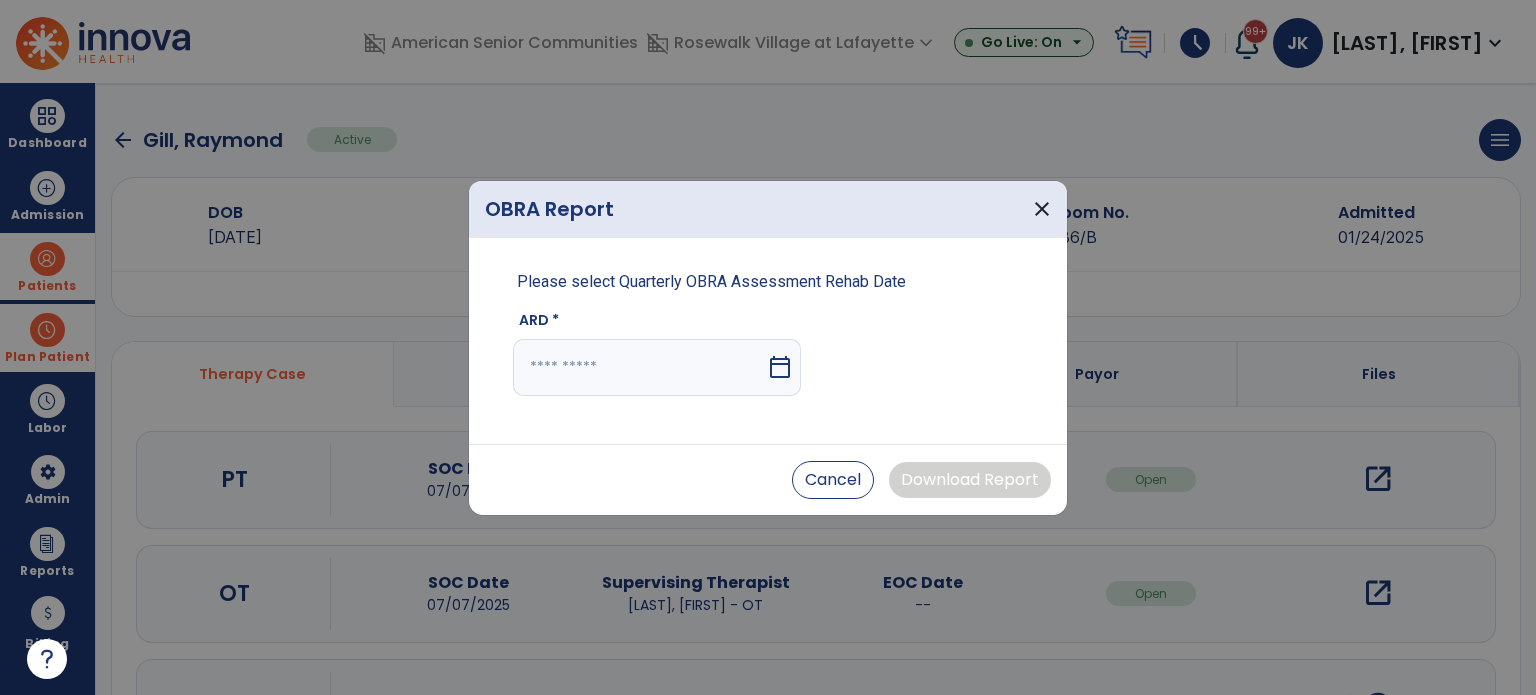 select on "****" 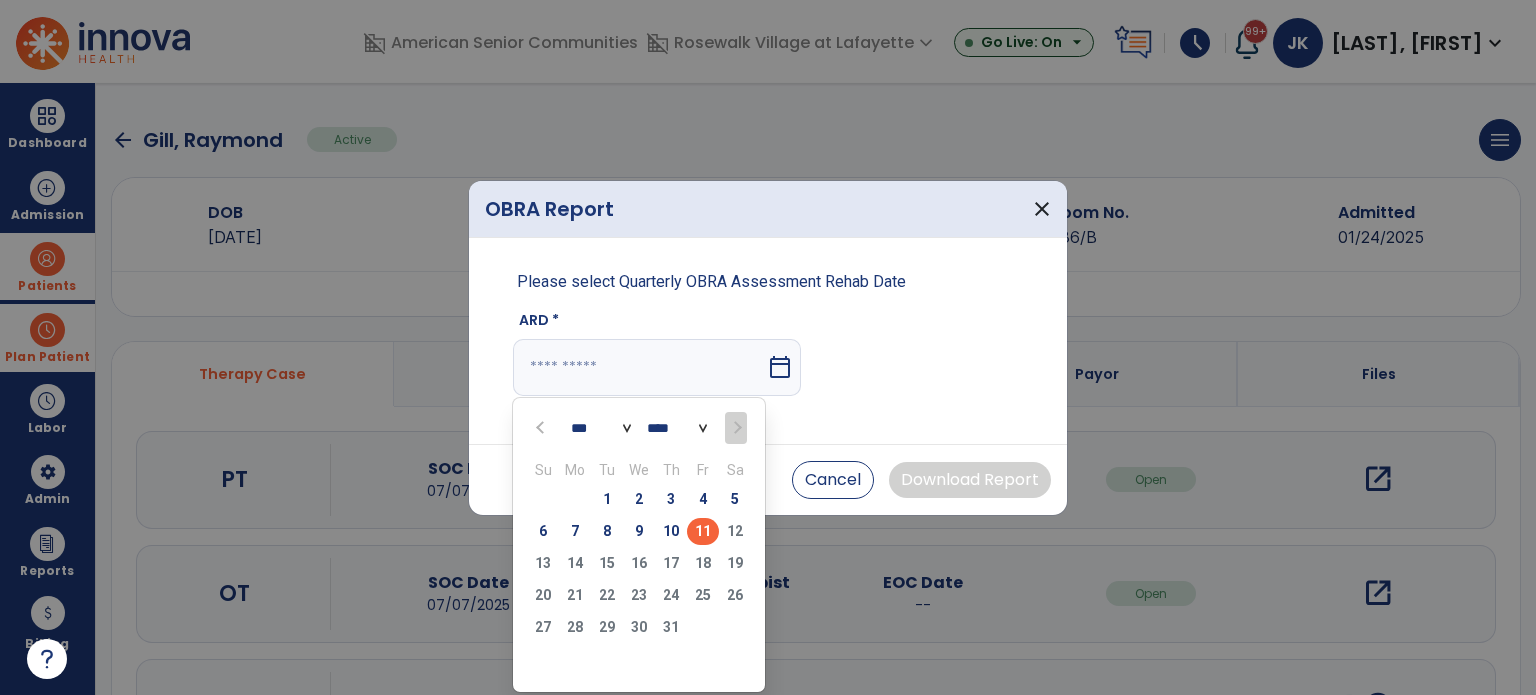 click on "11" at bounding box center [703, 531] 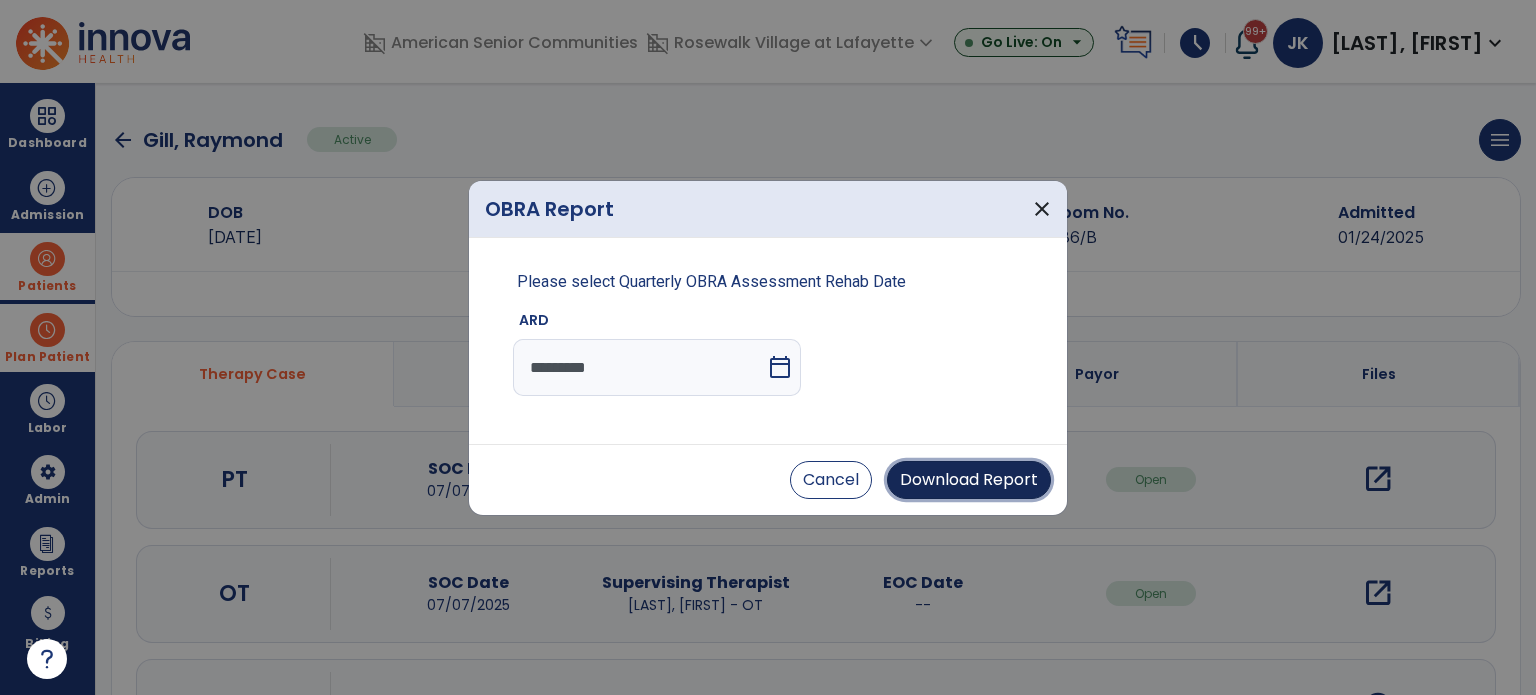 click on "Download Report" at bounding box center [969, 480] 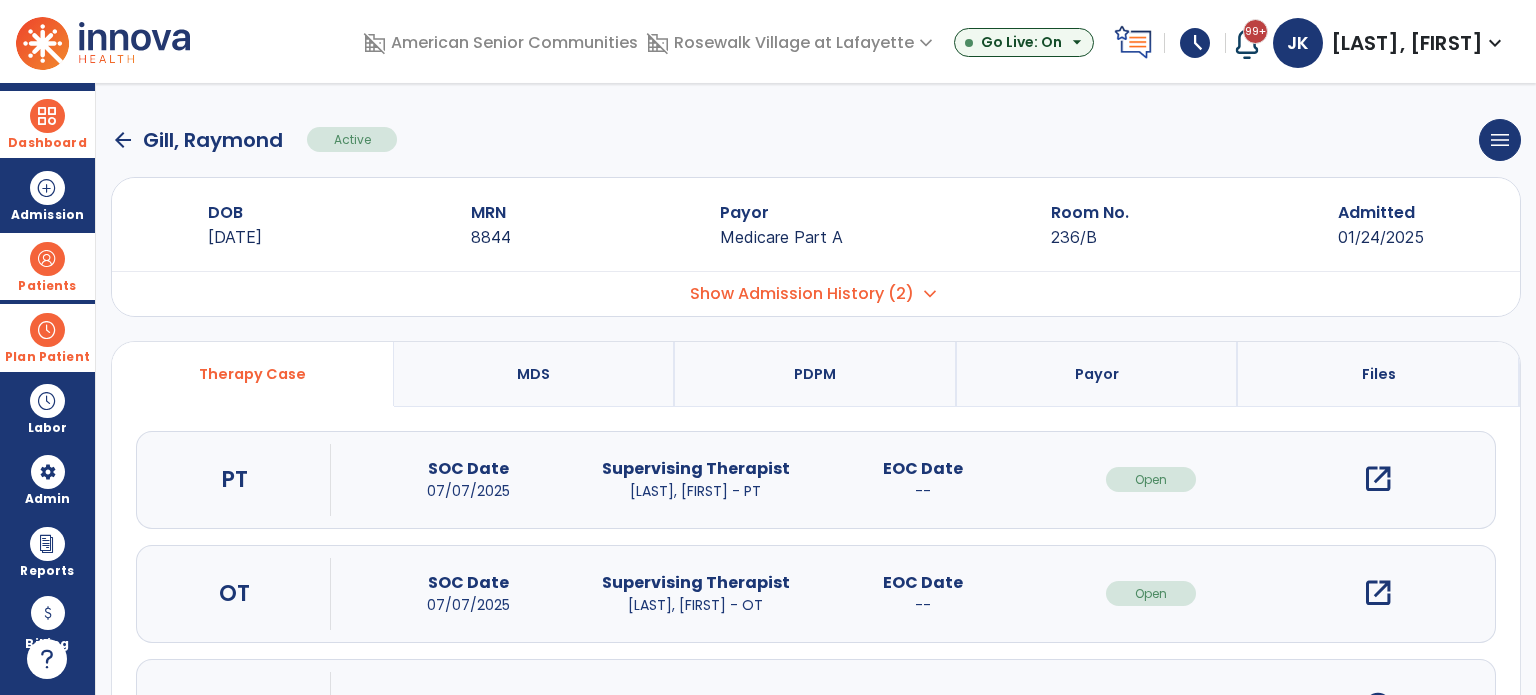 click at bounding box center [47, 116] 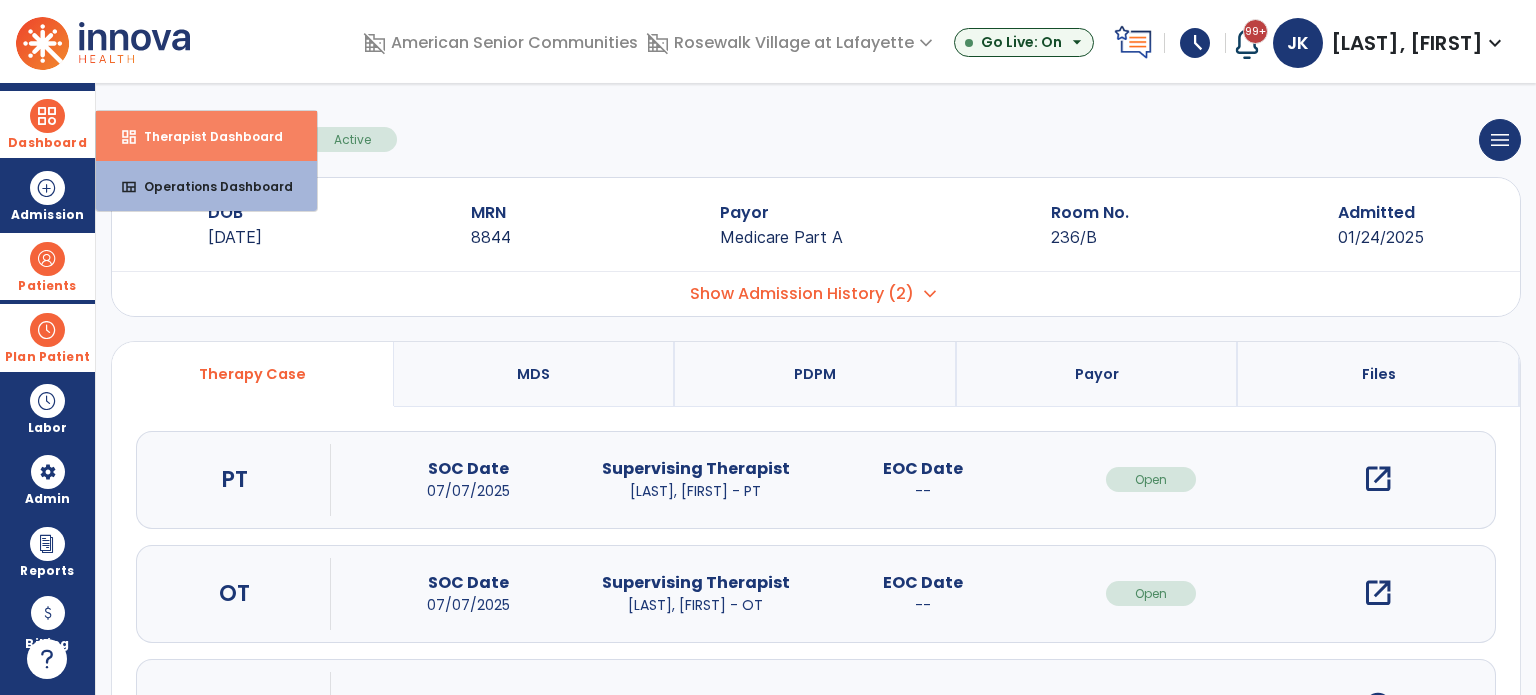 click on "Therapist Dashboard" at bounding box center (205, 136) 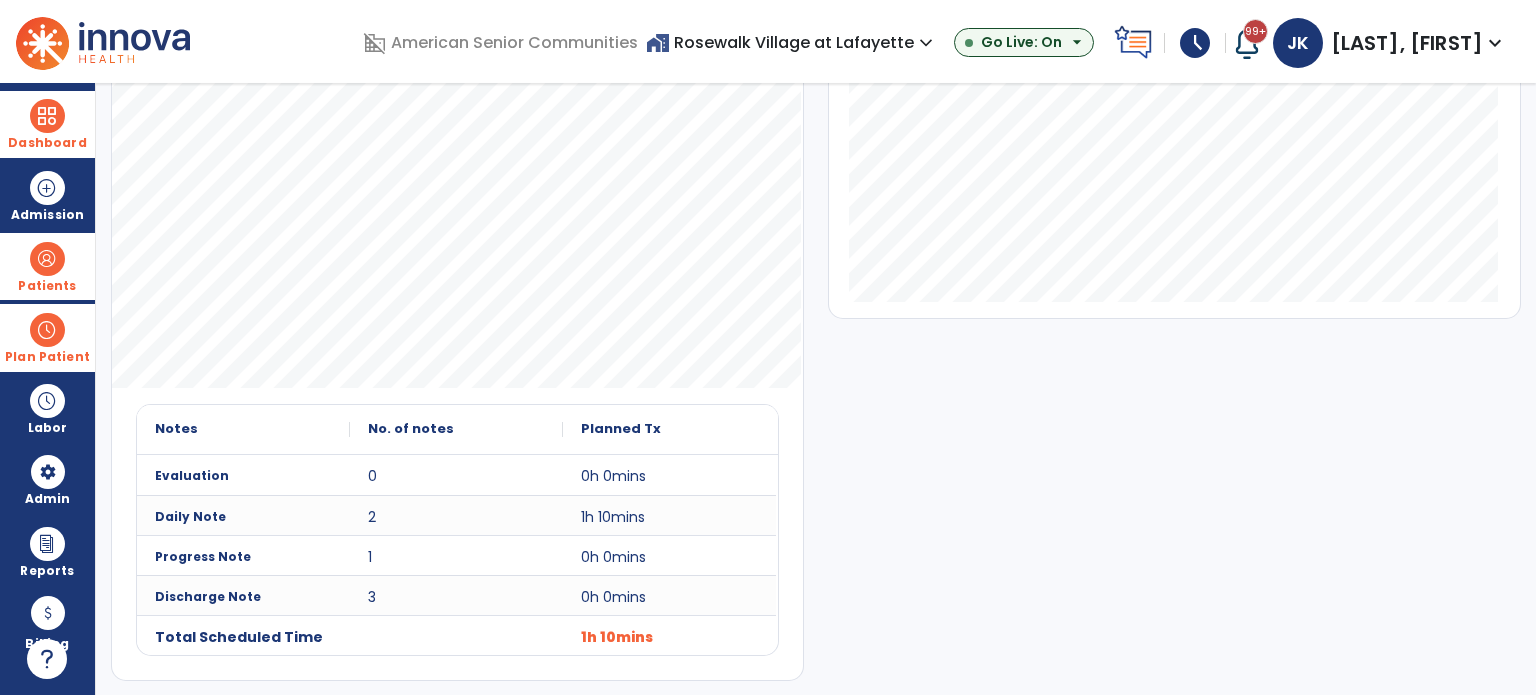 scroll, scrollTop: 0, scrollLeft: 0, axis: both 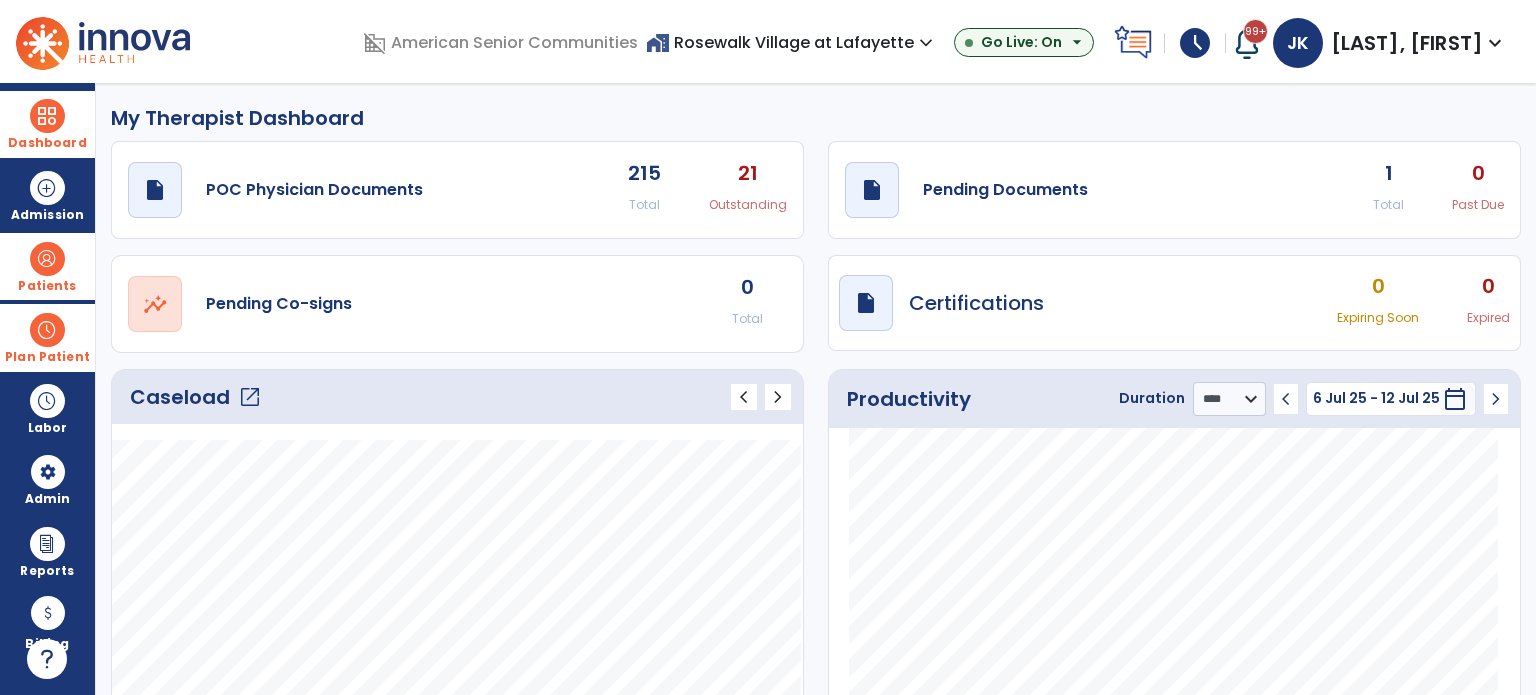 click on "Plan Patient" at bounding box center (47, 286) 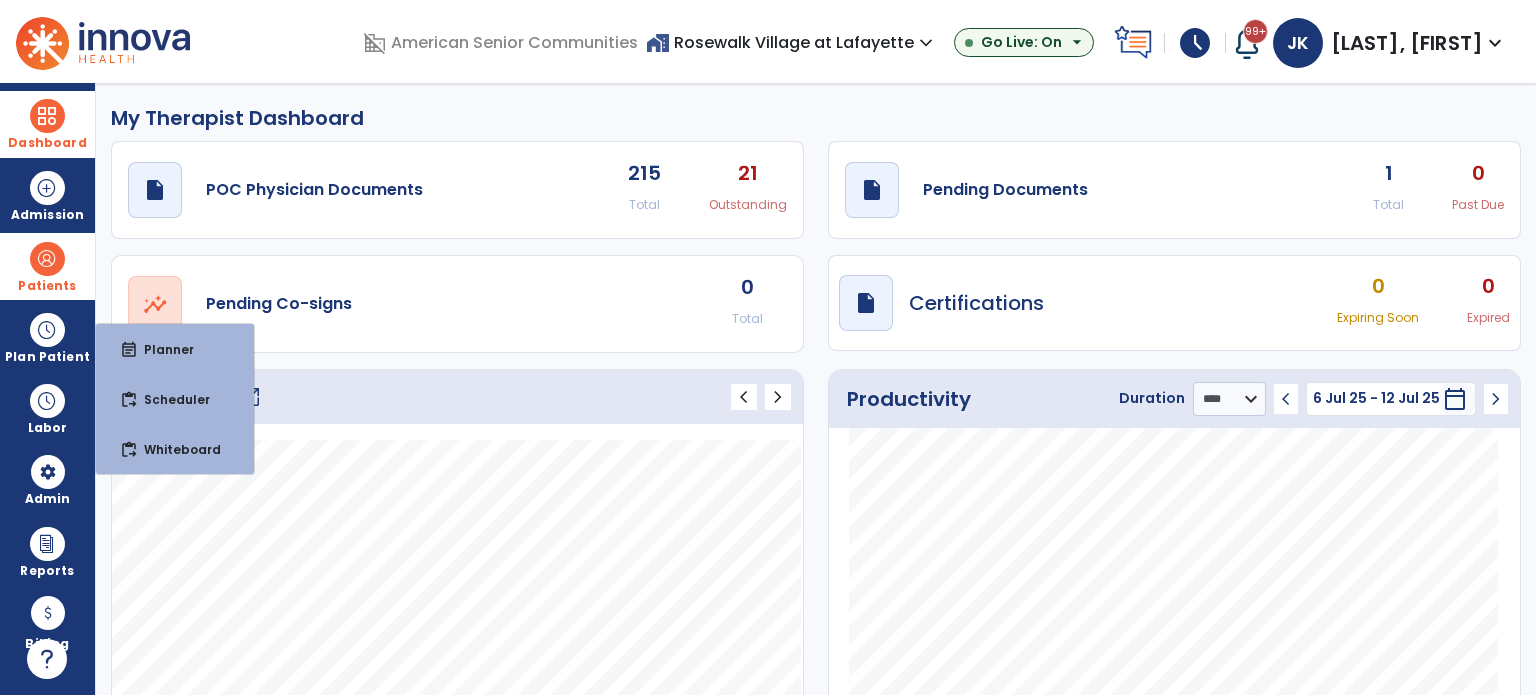 click on "Patients" at bounding box center [47, 266] 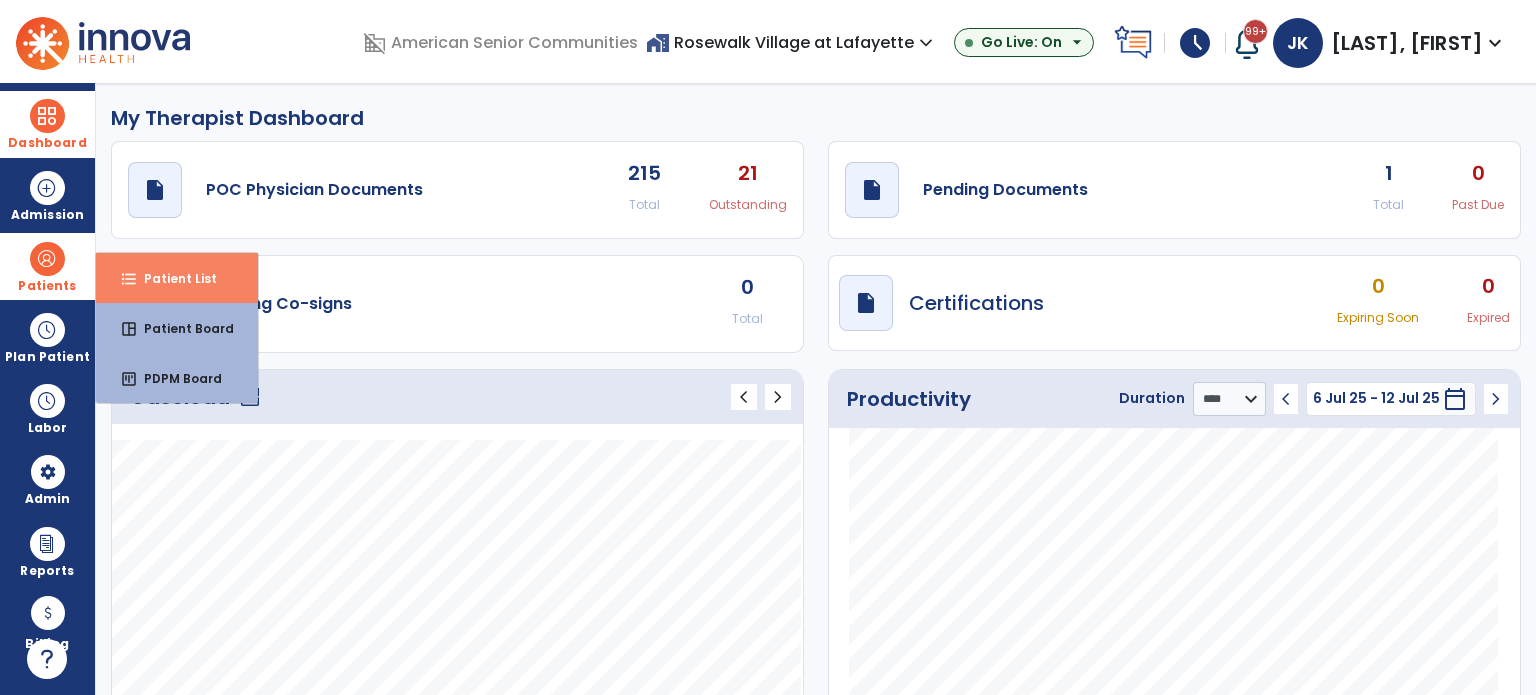 click on "Patient List" at bounding box center (172, 278) 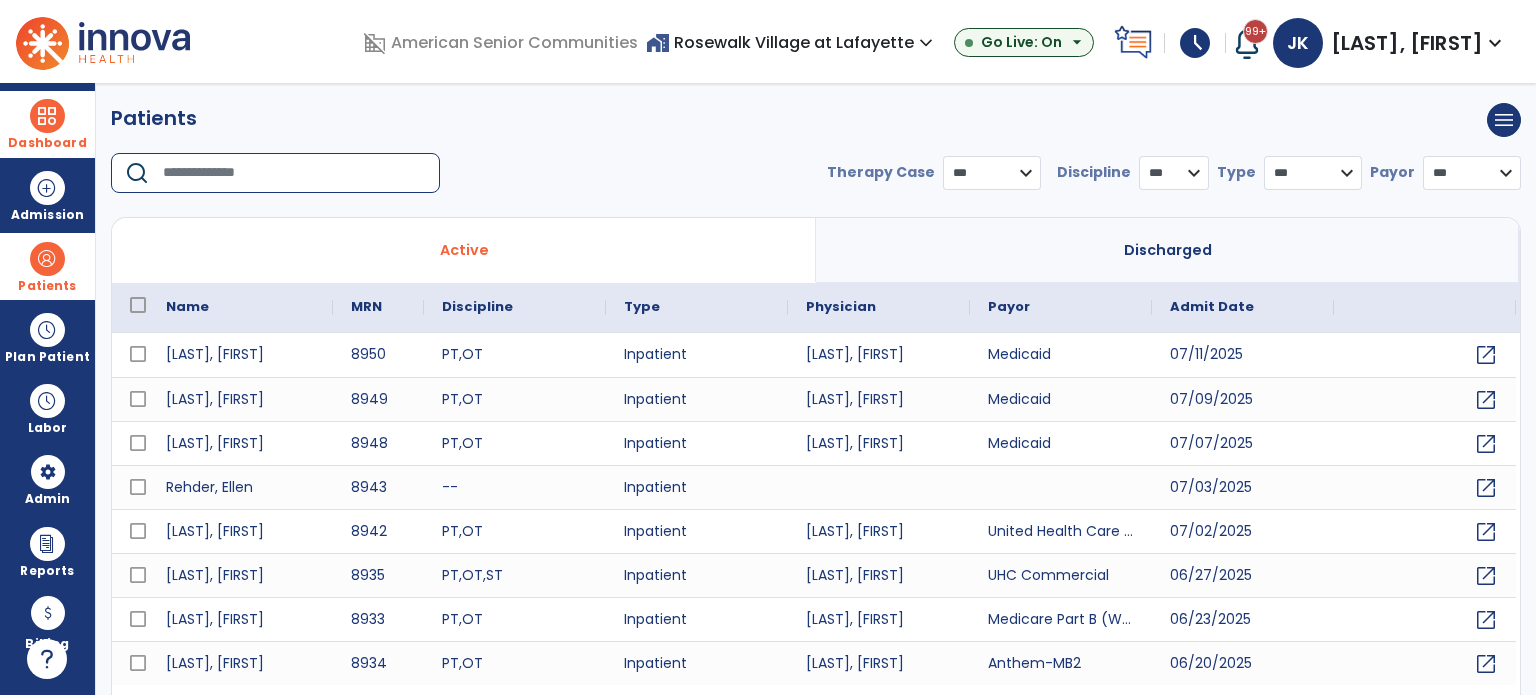 click at bounding box center (294, 173) 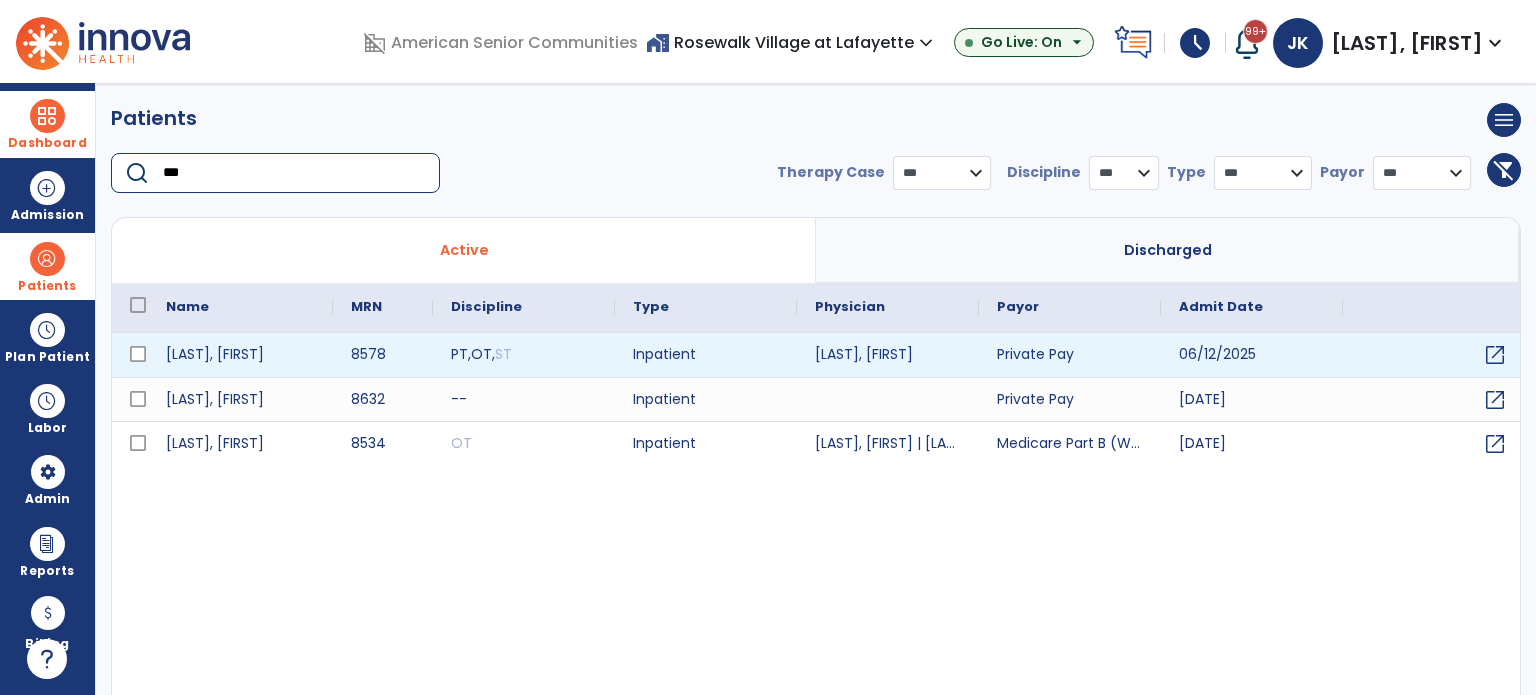 type on "***" 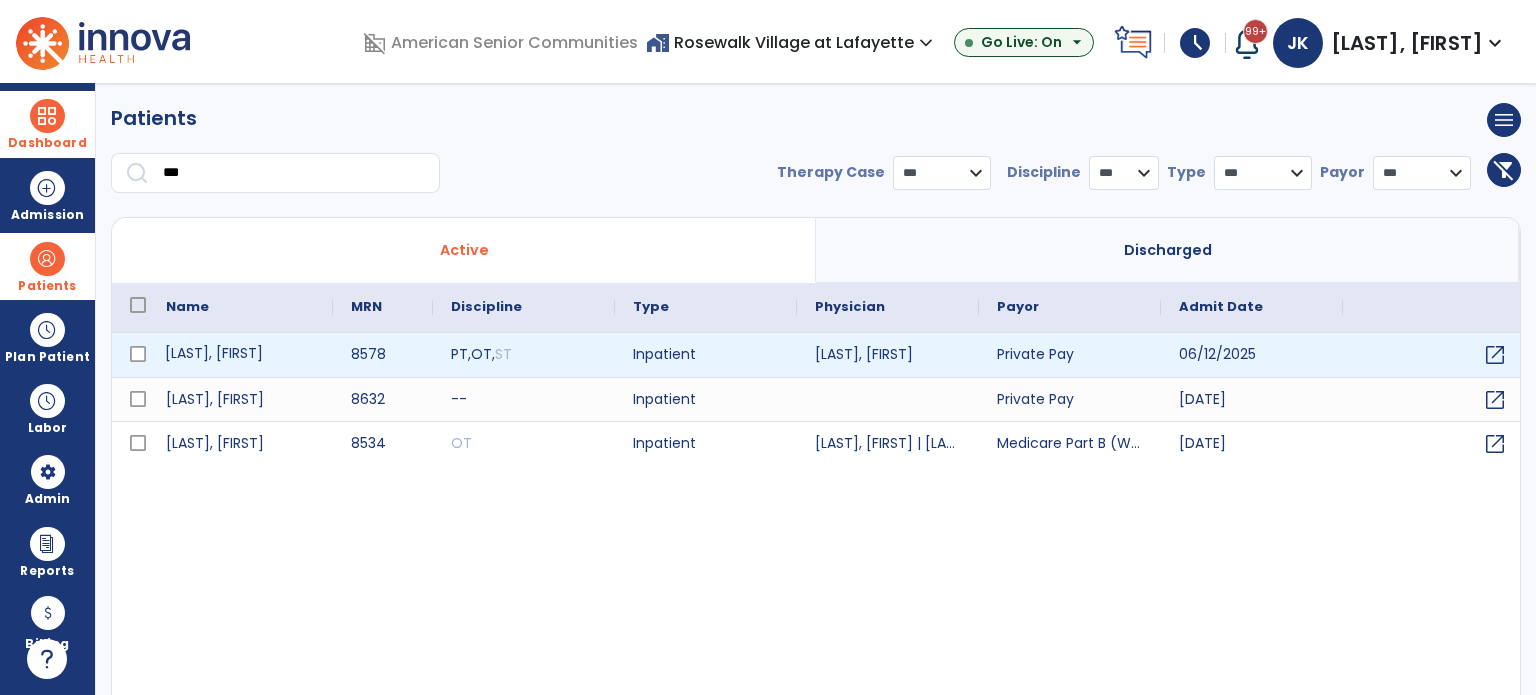 click on "[LAST], [FIRST]" at bounding box center [240, 355] 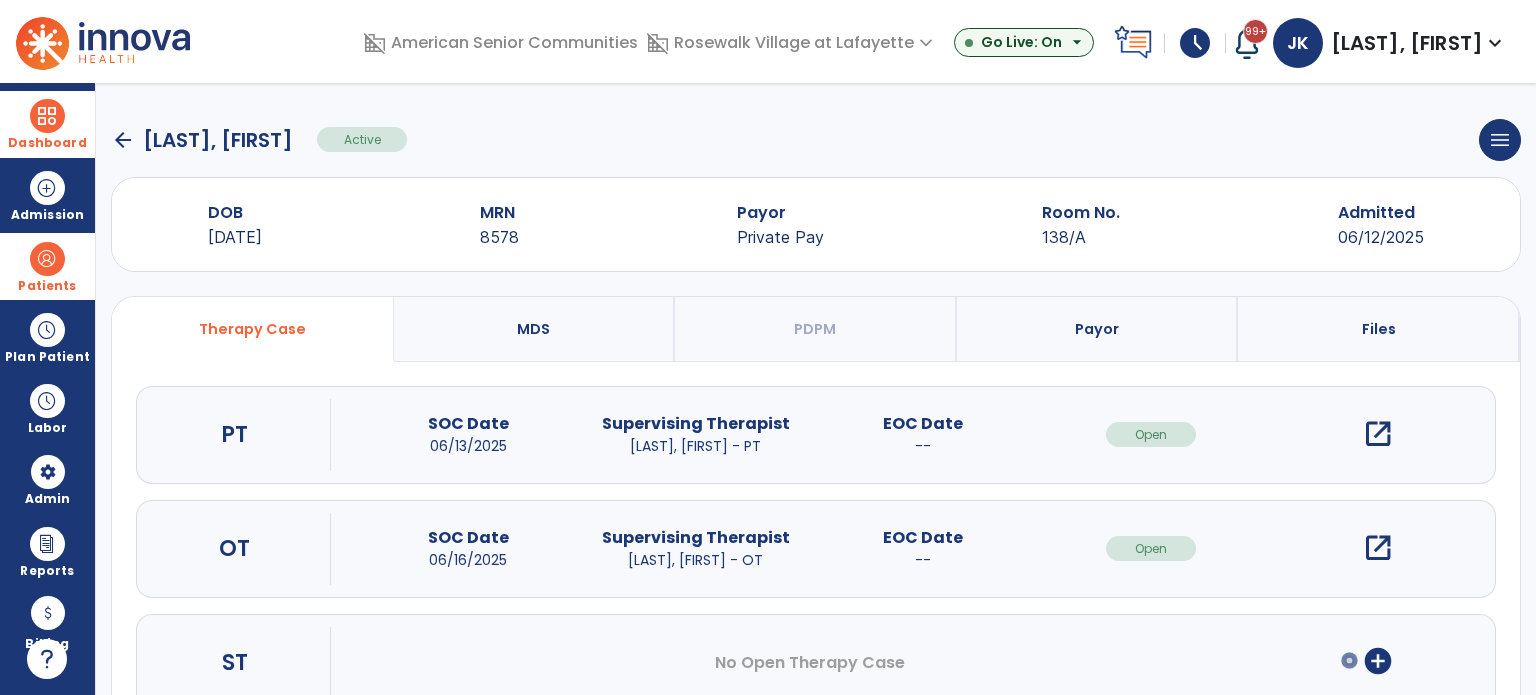 click on "open_in_new" at bounding box center [1378, 548] 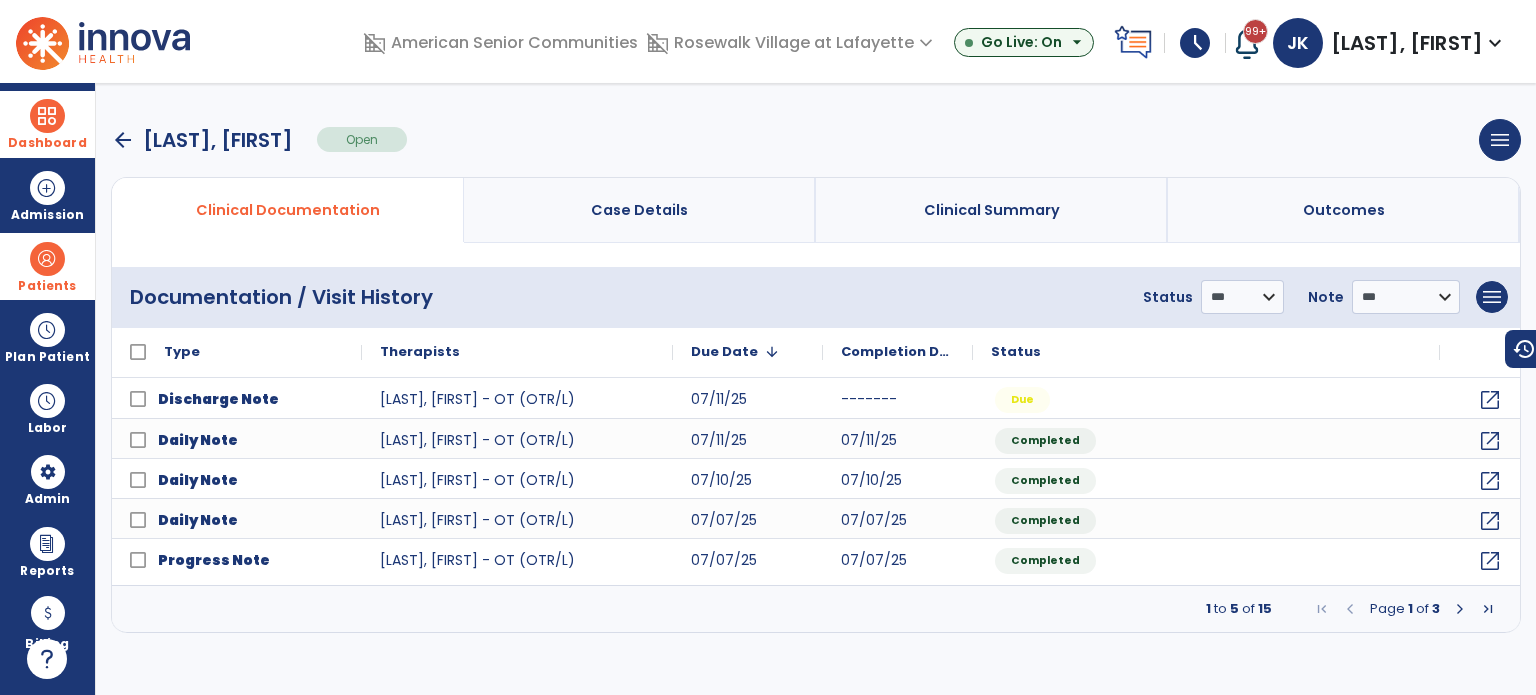 click on "arrow_back" at bounding box center (123, 140) 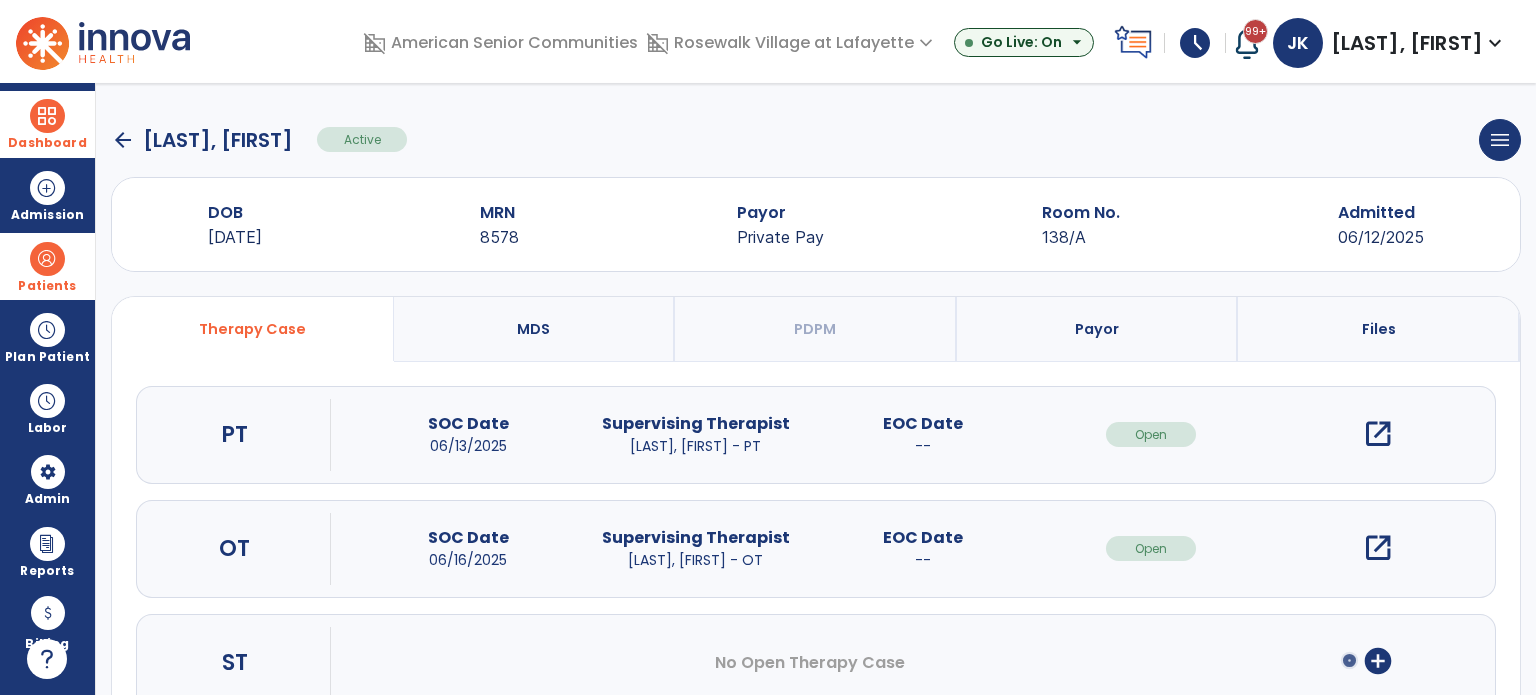 click on "open_in_new" at bounding box center [1378, 434] 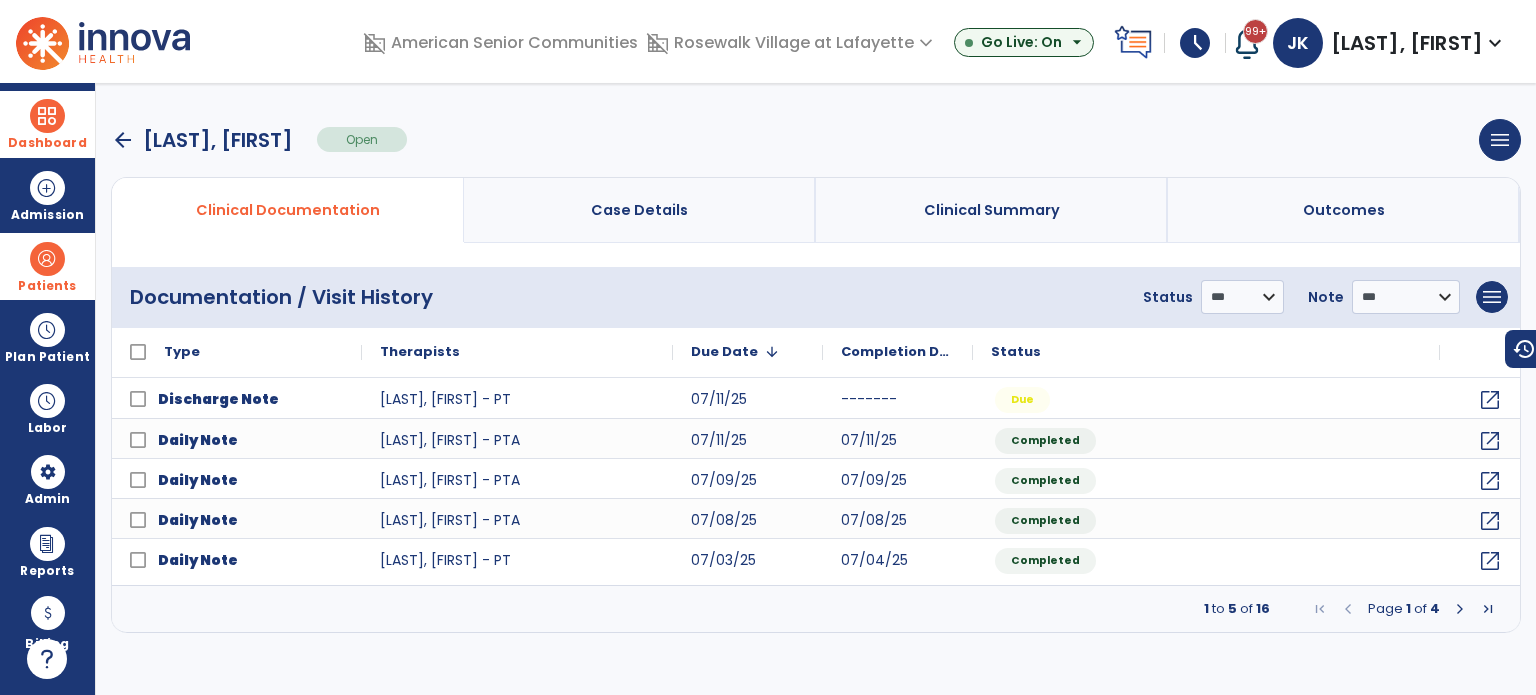 click on "arrow_back" at bounding box center (123, 140) 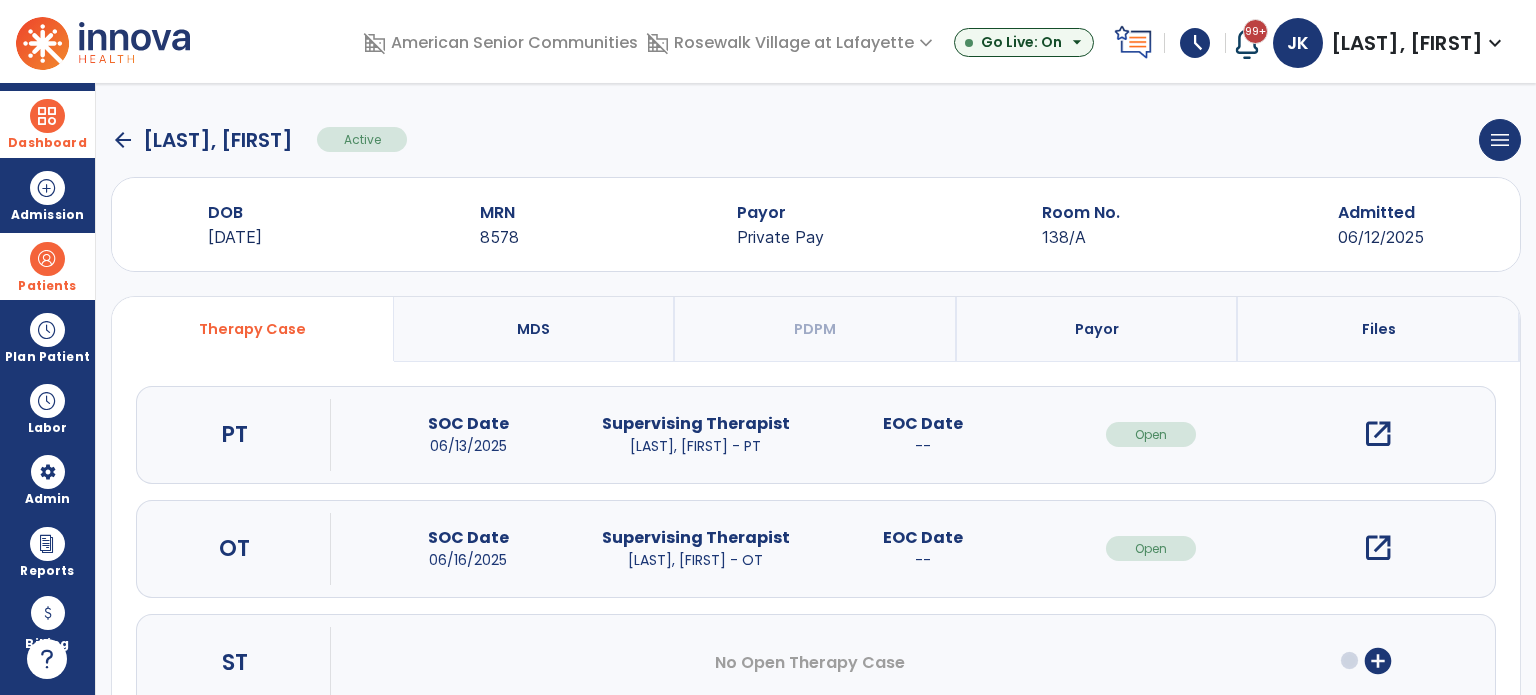 click on "arrow_back" 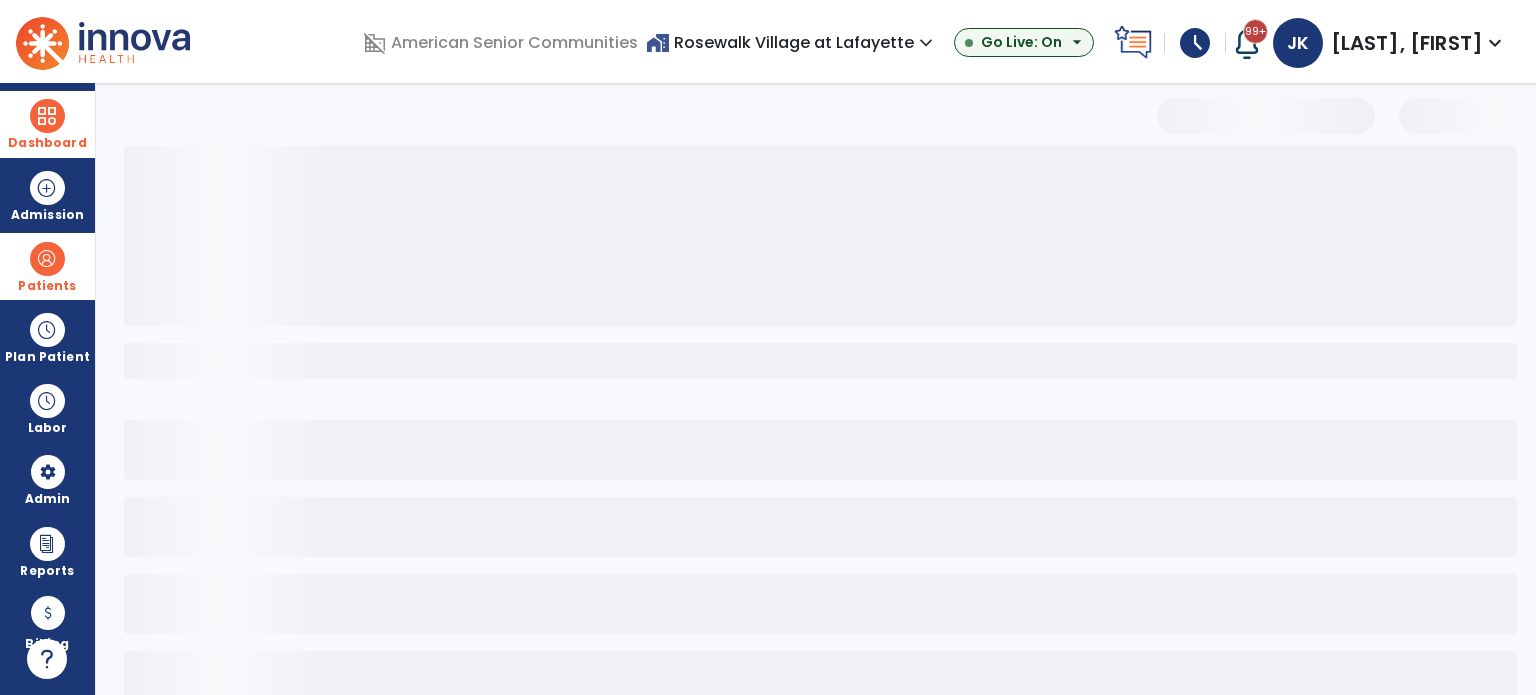 select on "***" 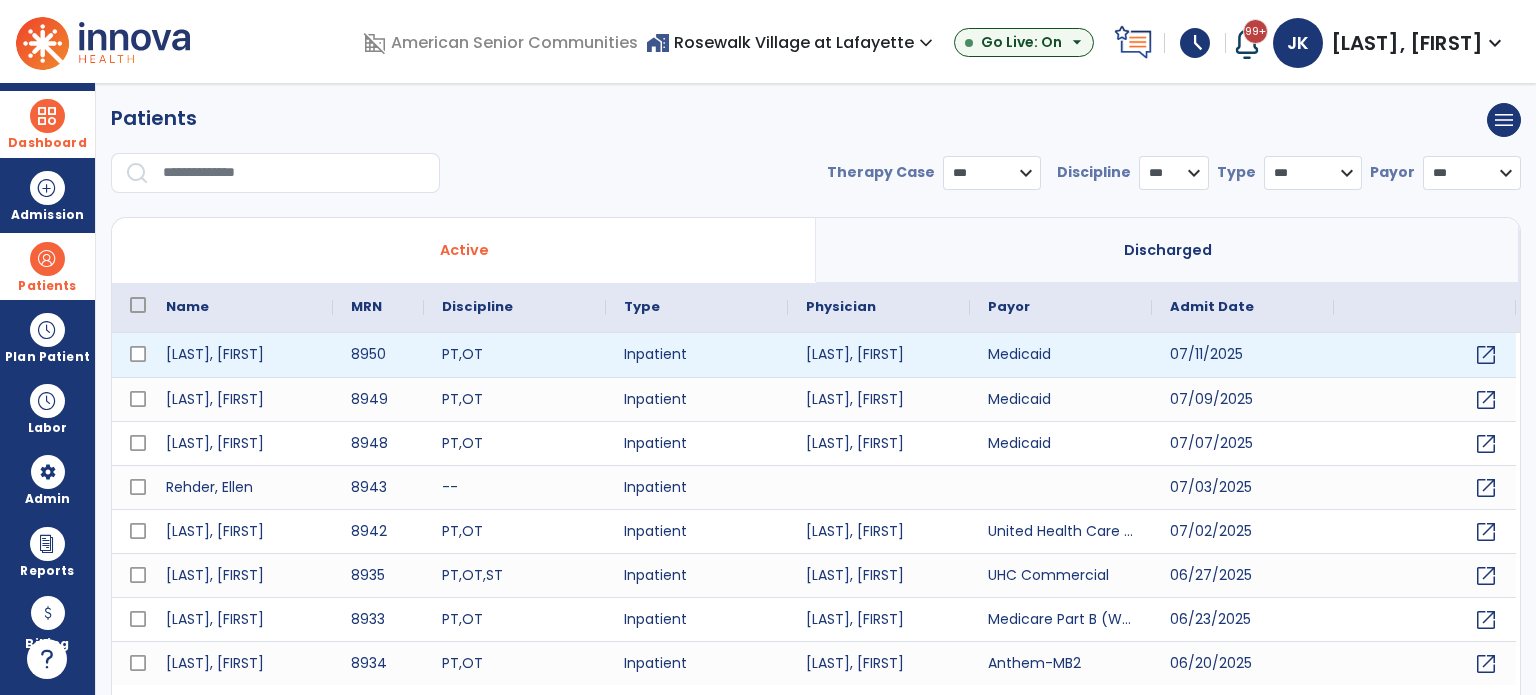 scroll, scrollTop: 46, scrollLeft: 0, axis: vertical 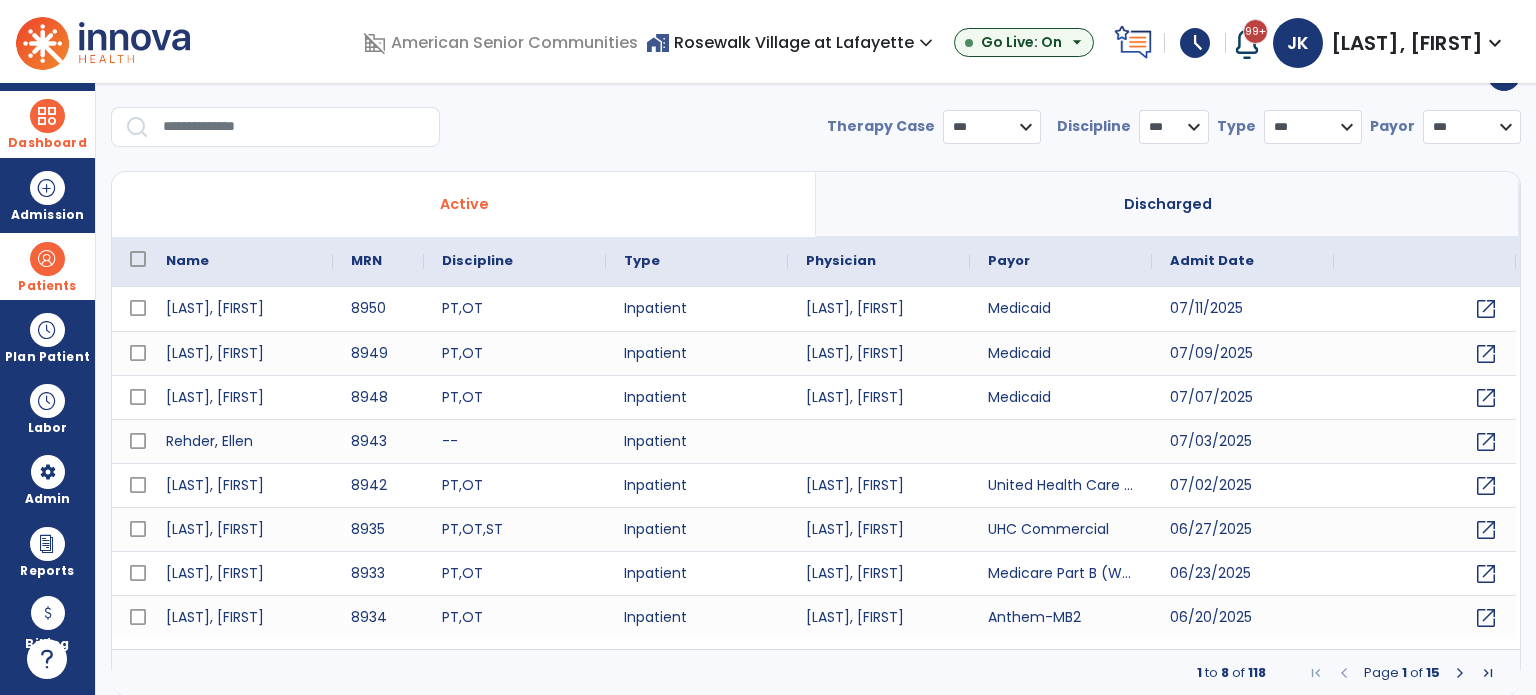click at bounding box center (1460, 673) 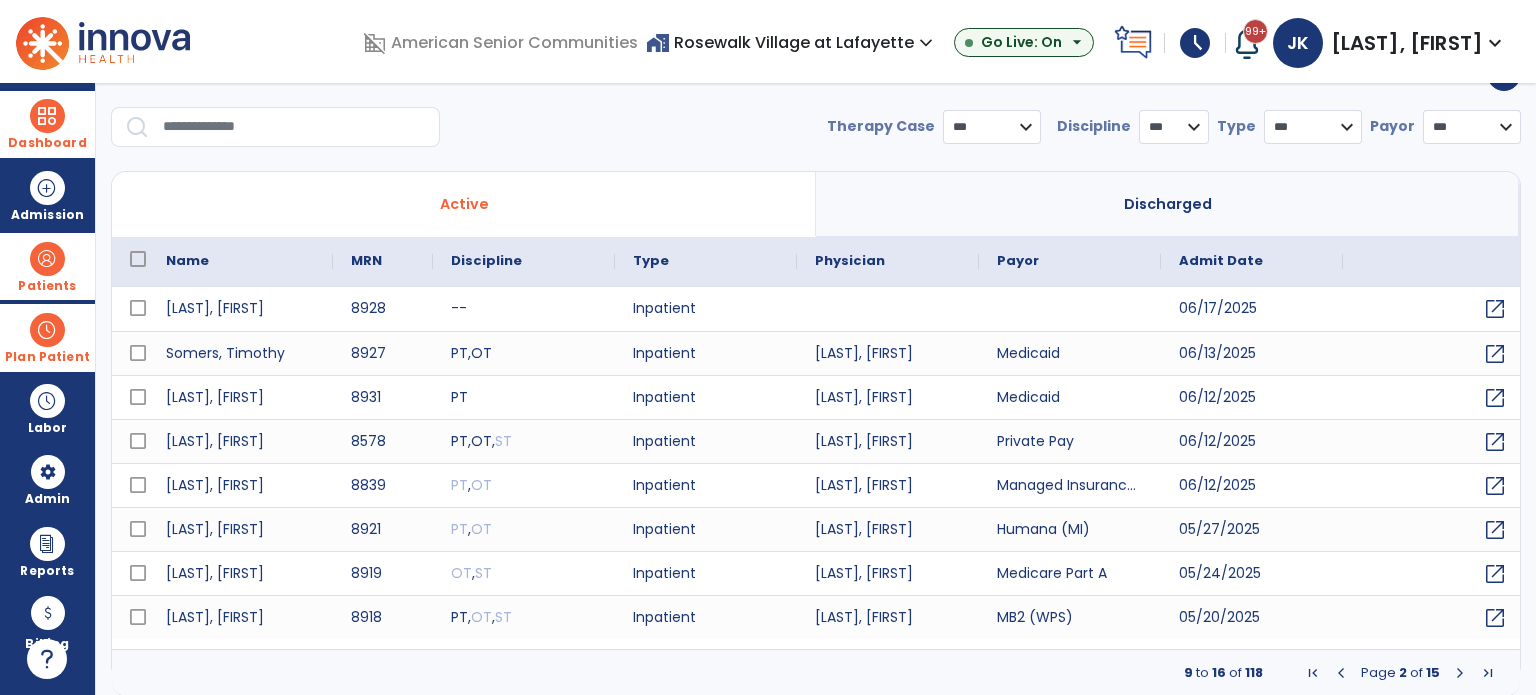 click at bounding box center [47, 330] 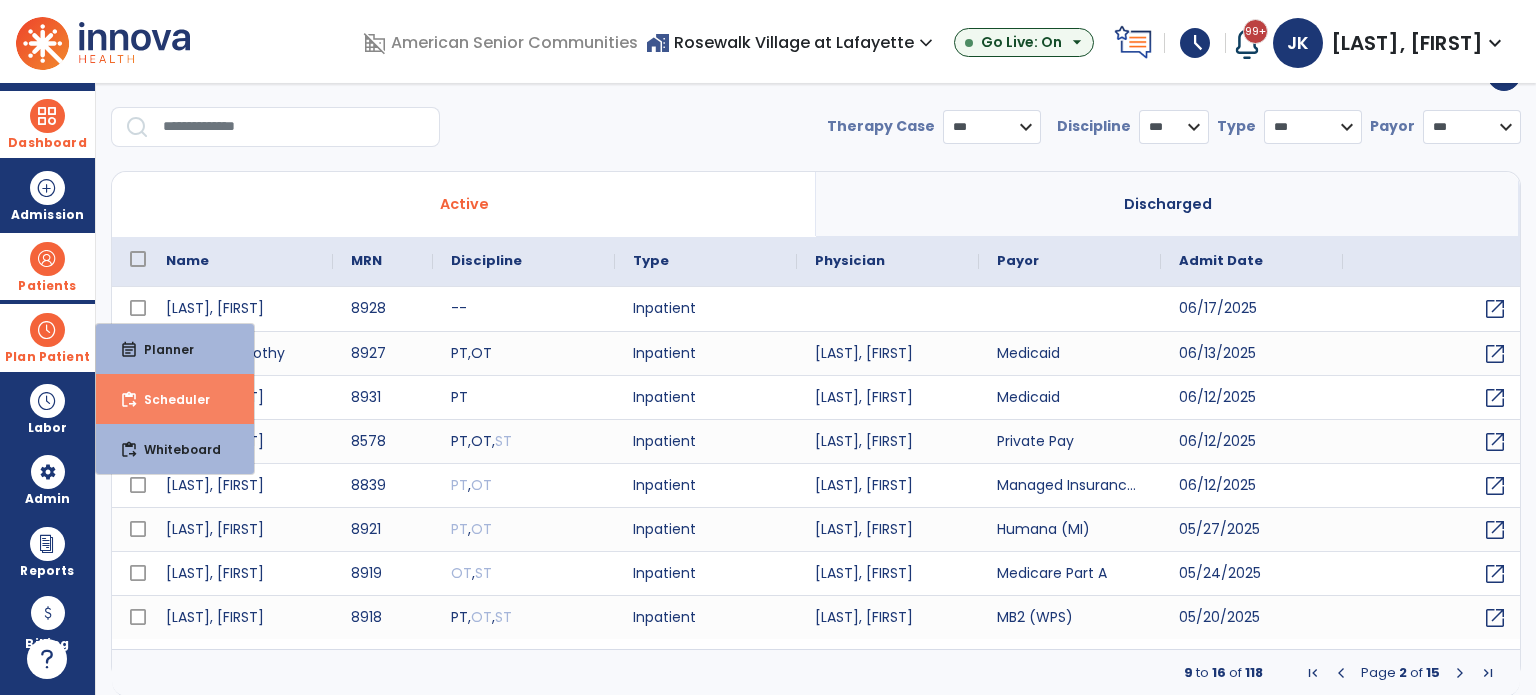 click on "content_paste_go" at bounding box center [129, 400] 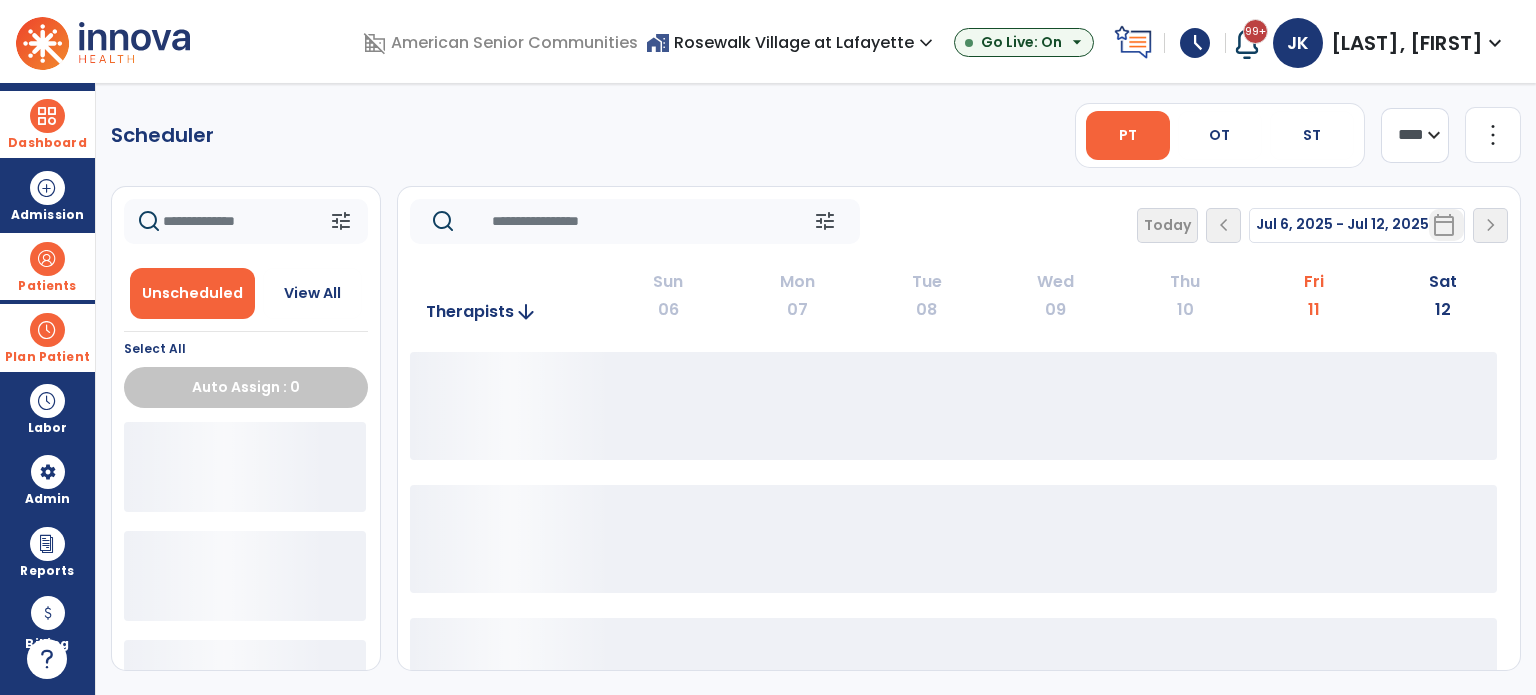 scroll, scrollTop: 0, scrollLeft: 0, axis: both 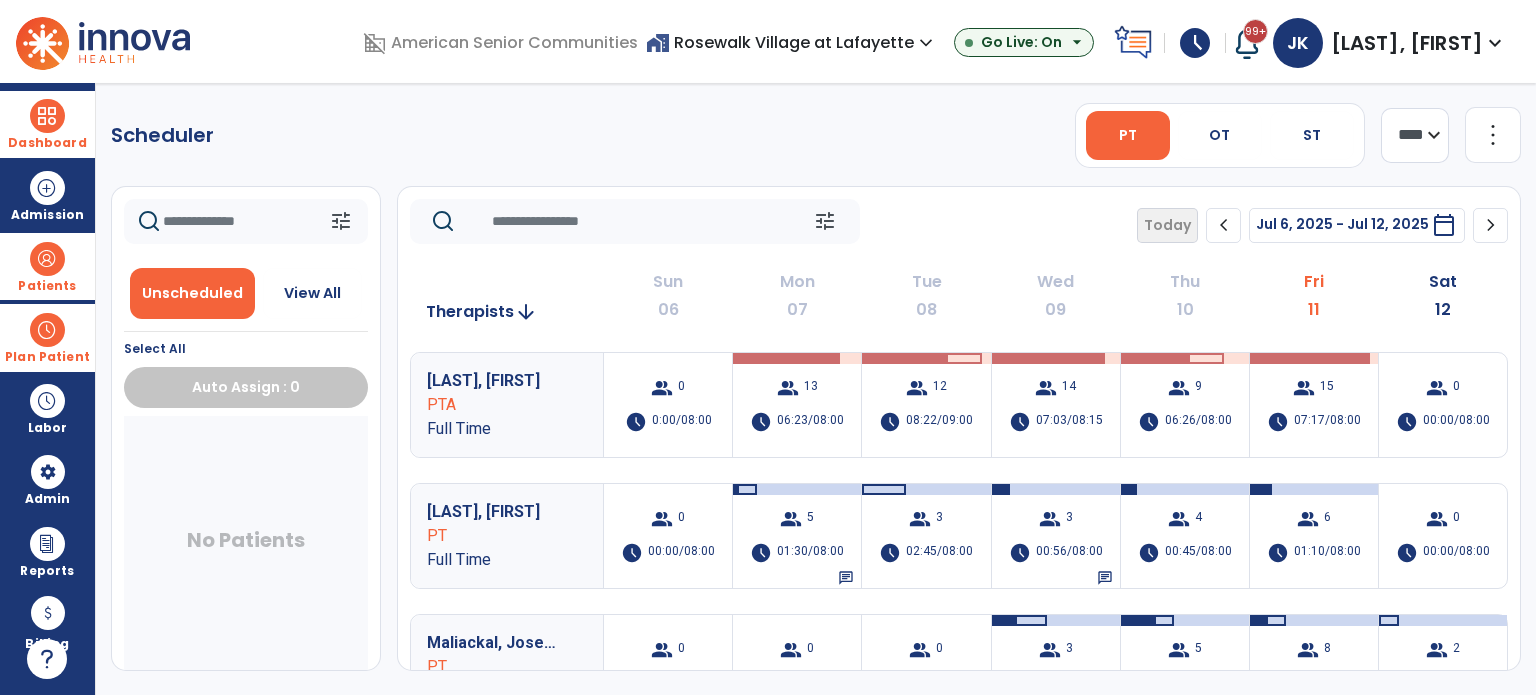click on "Plan Patient" at bounding box center (47, 357) 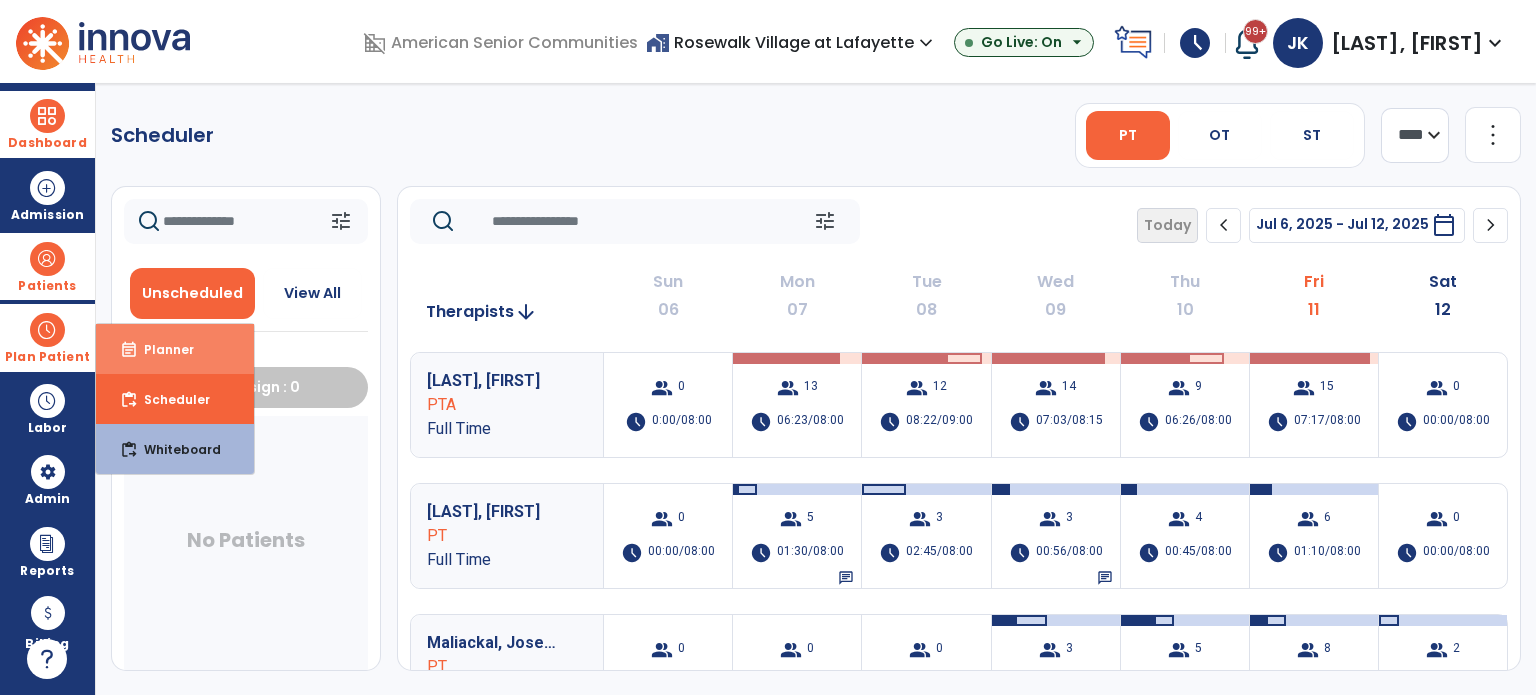 click on "Planner" at bounding box center [161, 349] 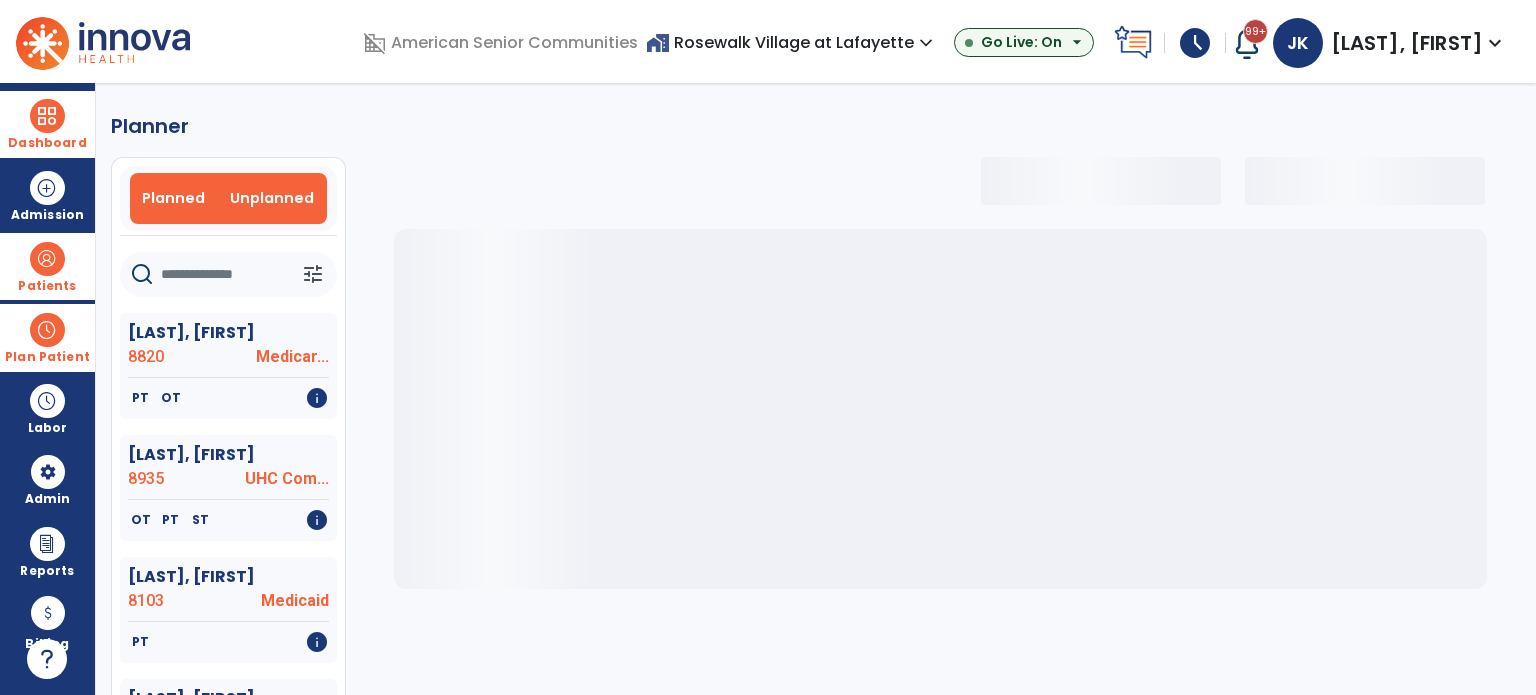 select on "***" 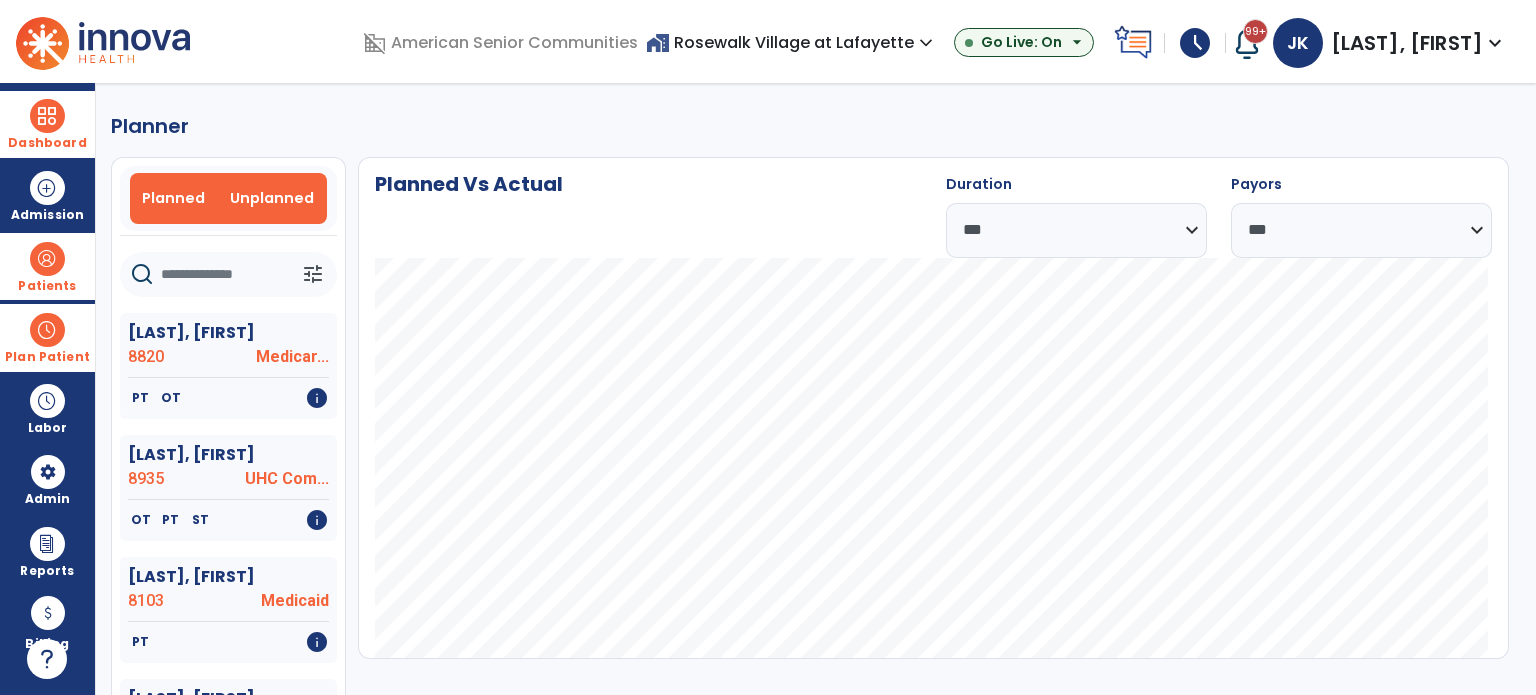 click on "Unplanned" at bounding box center (272, 198) 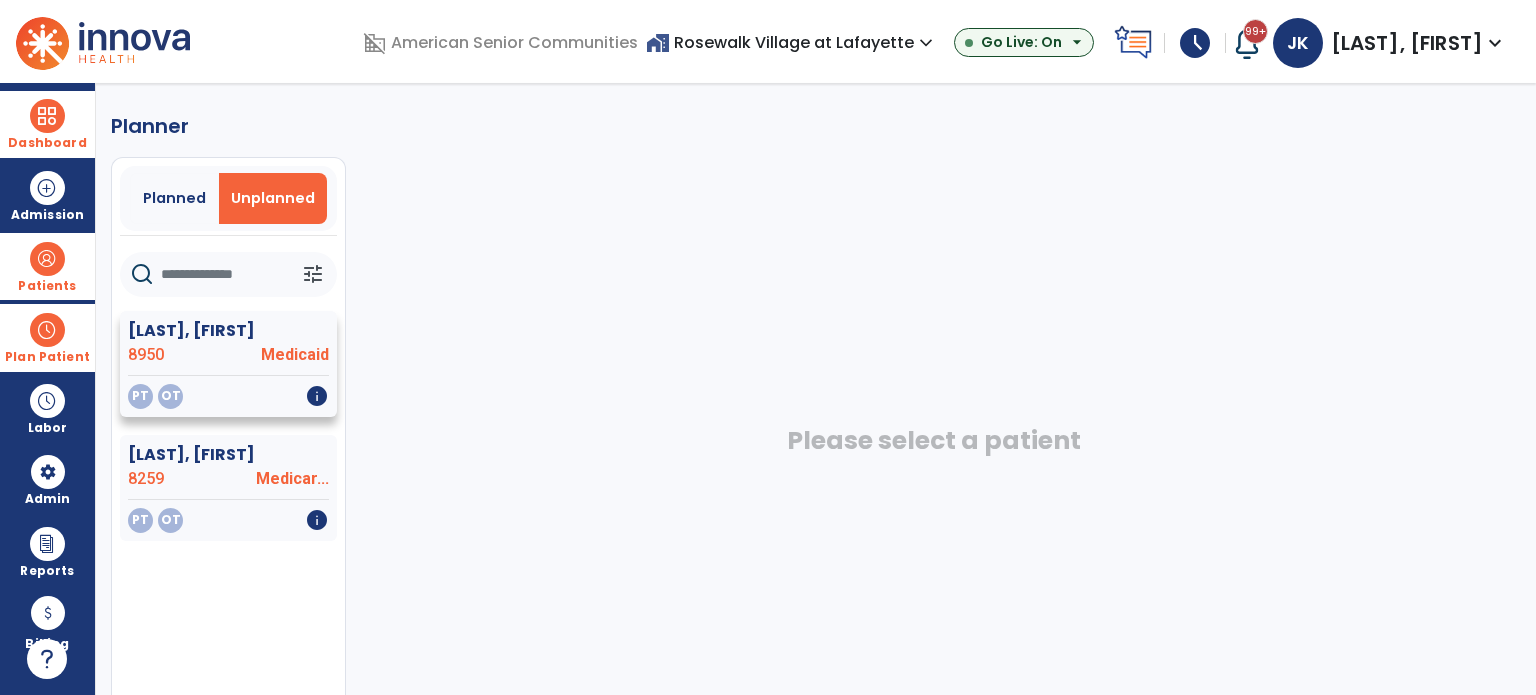 click on "[LAST], [FIRST]" 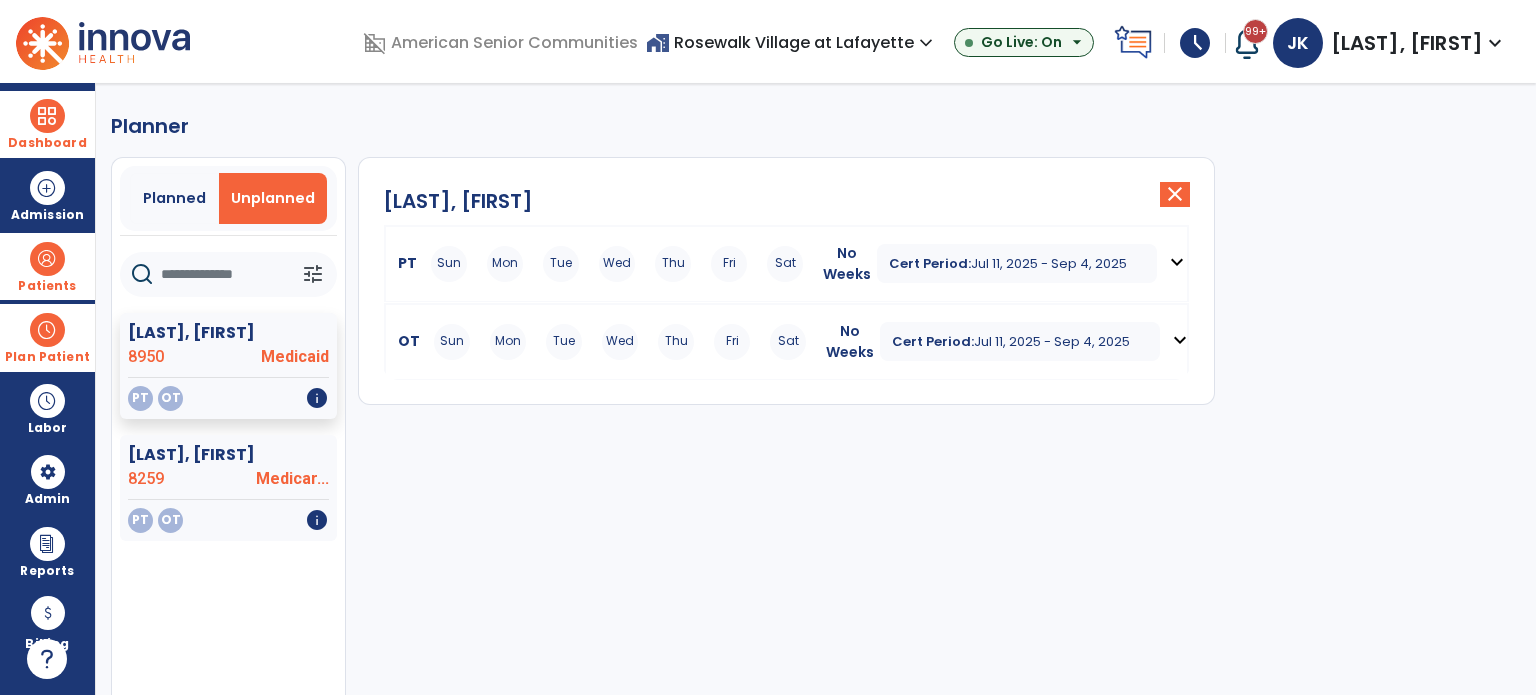 click on "expand_more" at bounding box center (1177, 262) 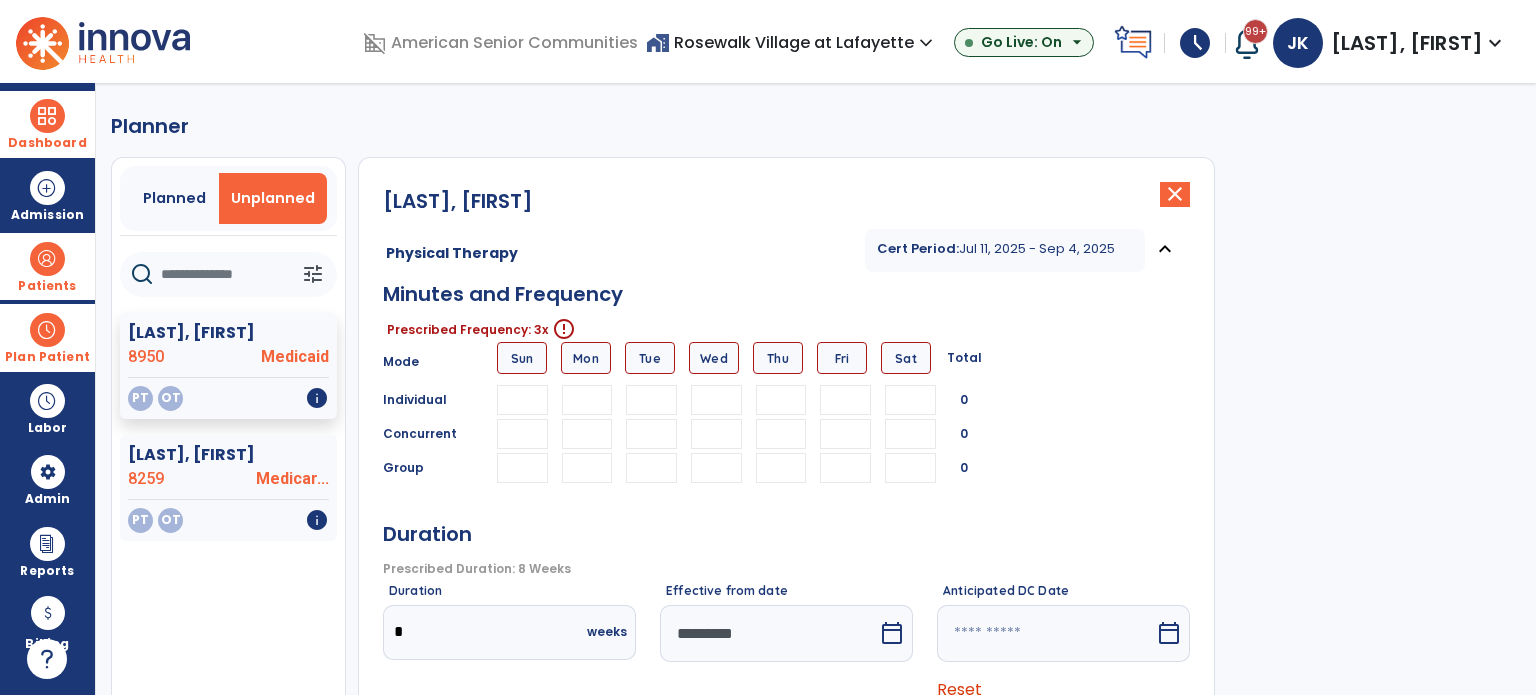 click at bounding box center (651, 400) 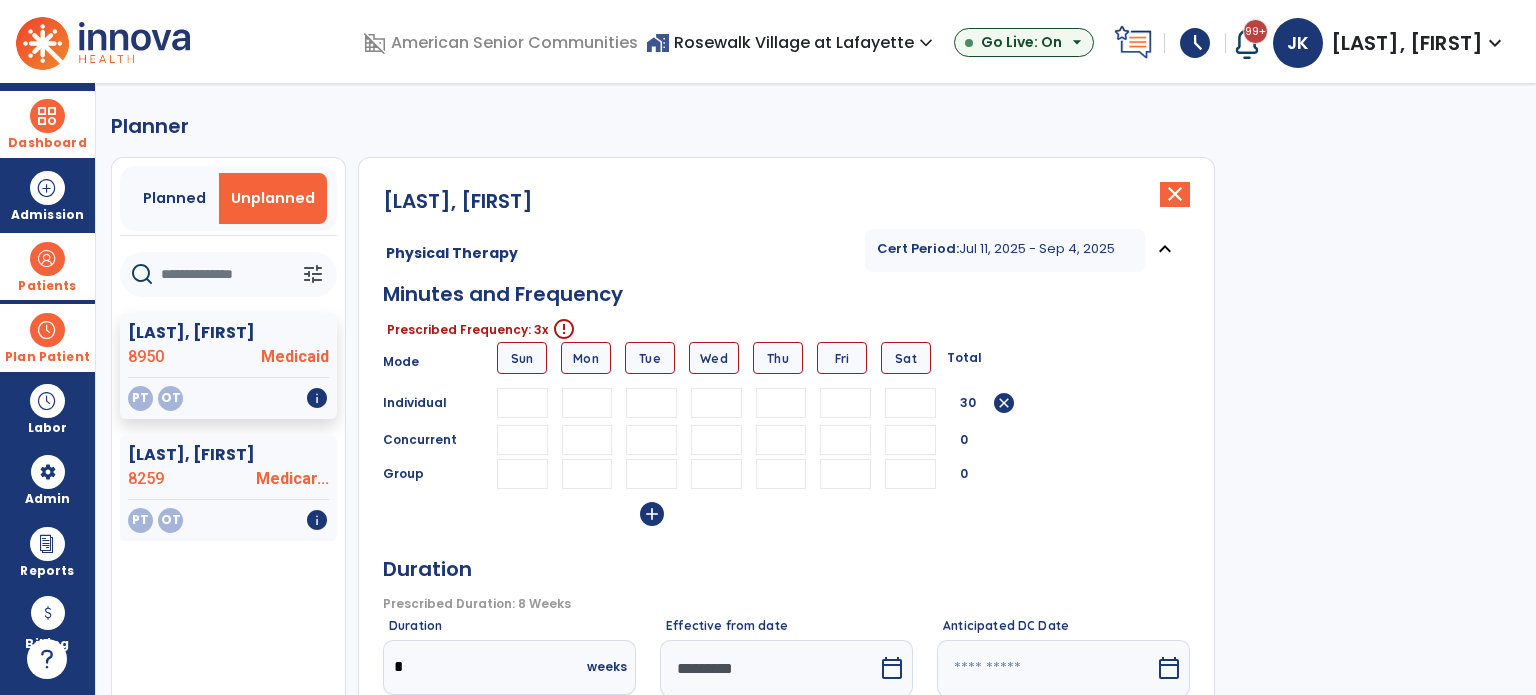 type on "**" 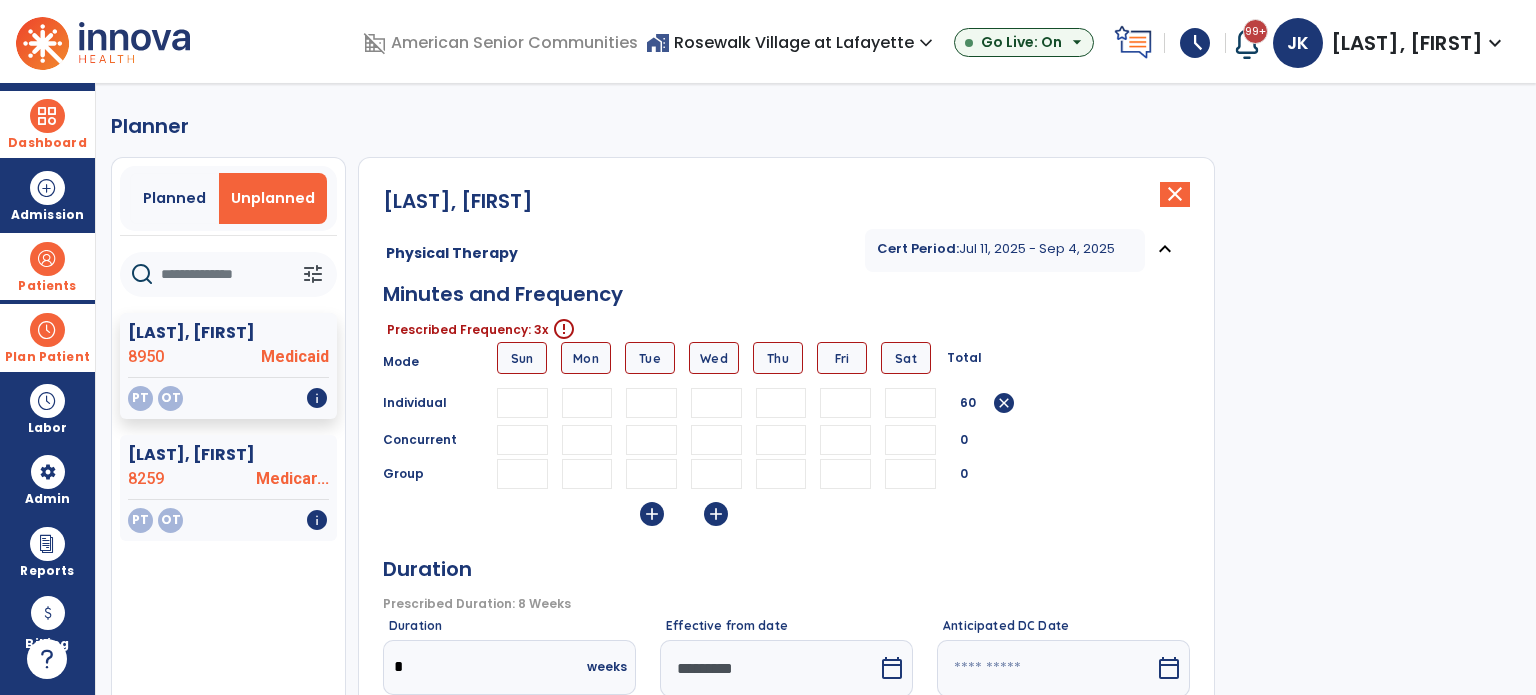 type on "**" 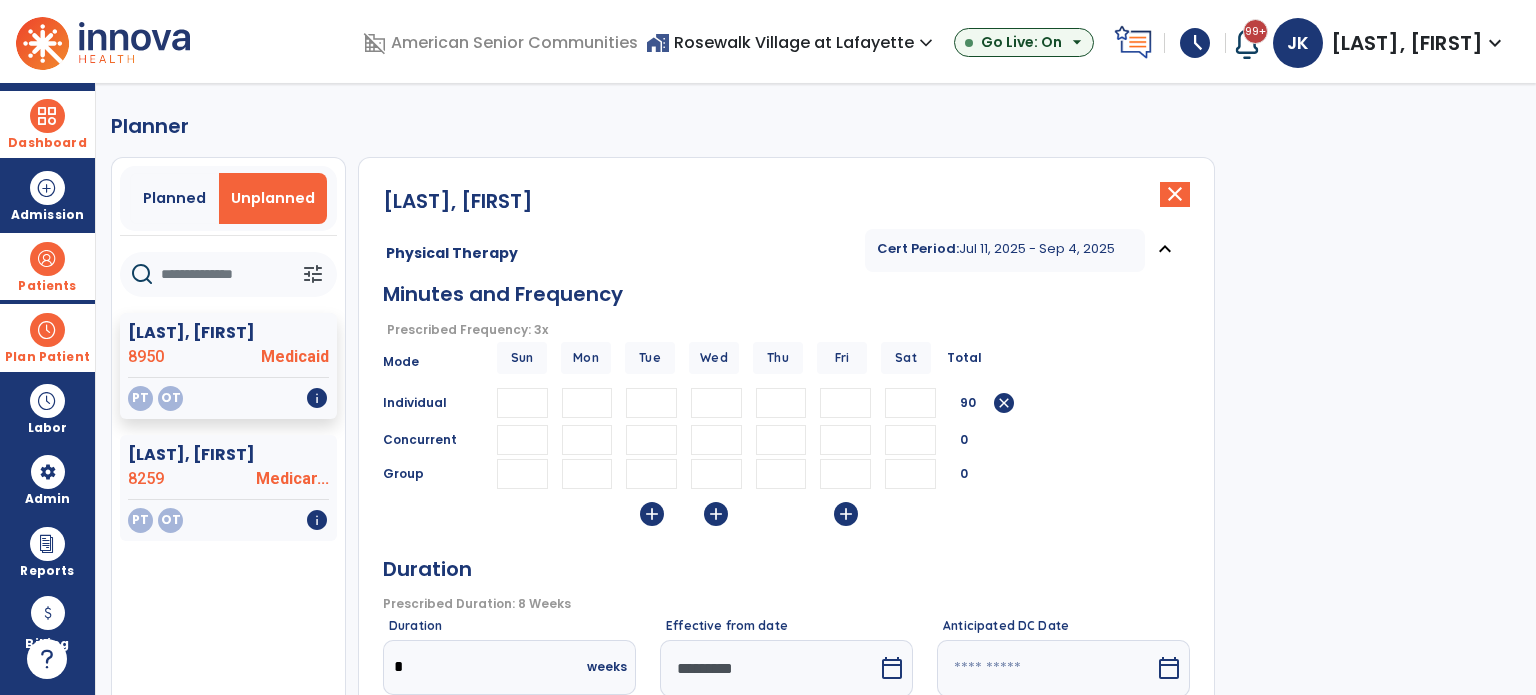 type on "**" 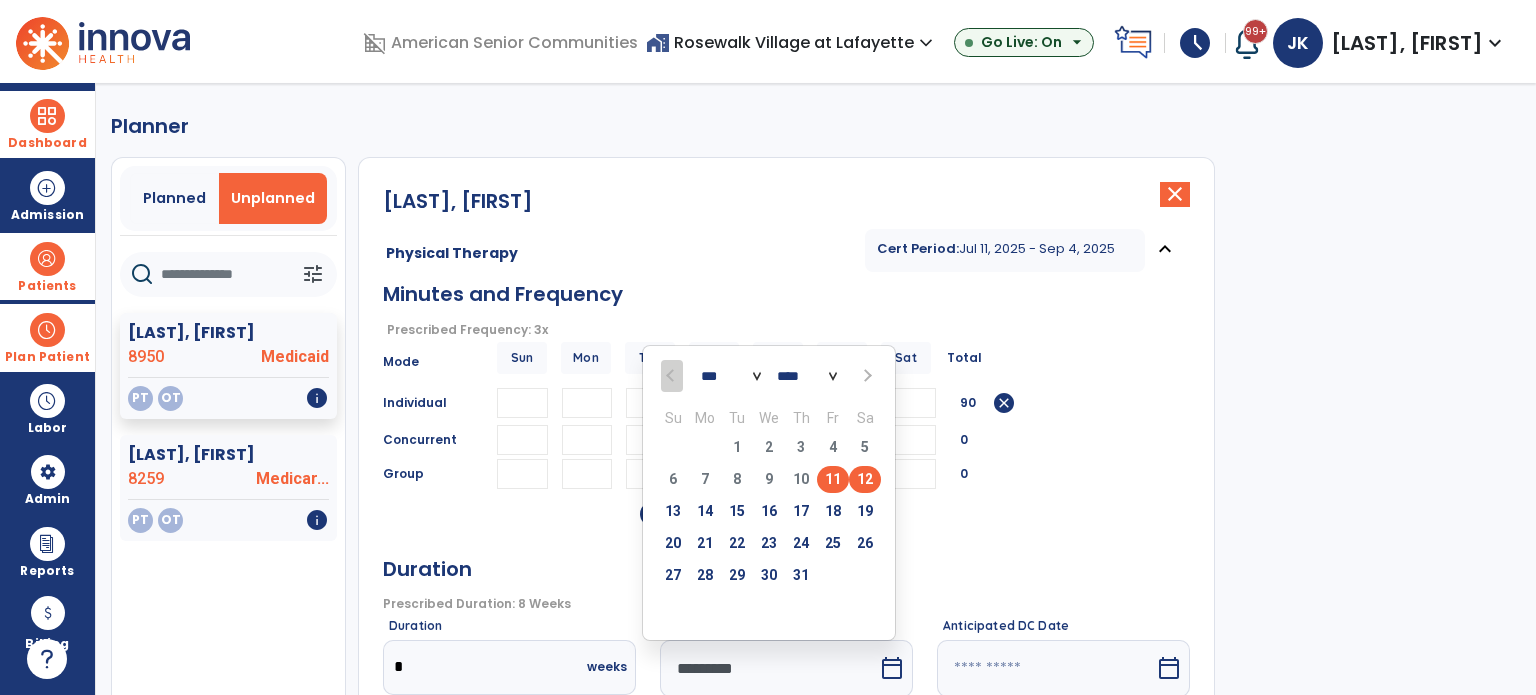 click on "12" at bounding box center [865, 479] 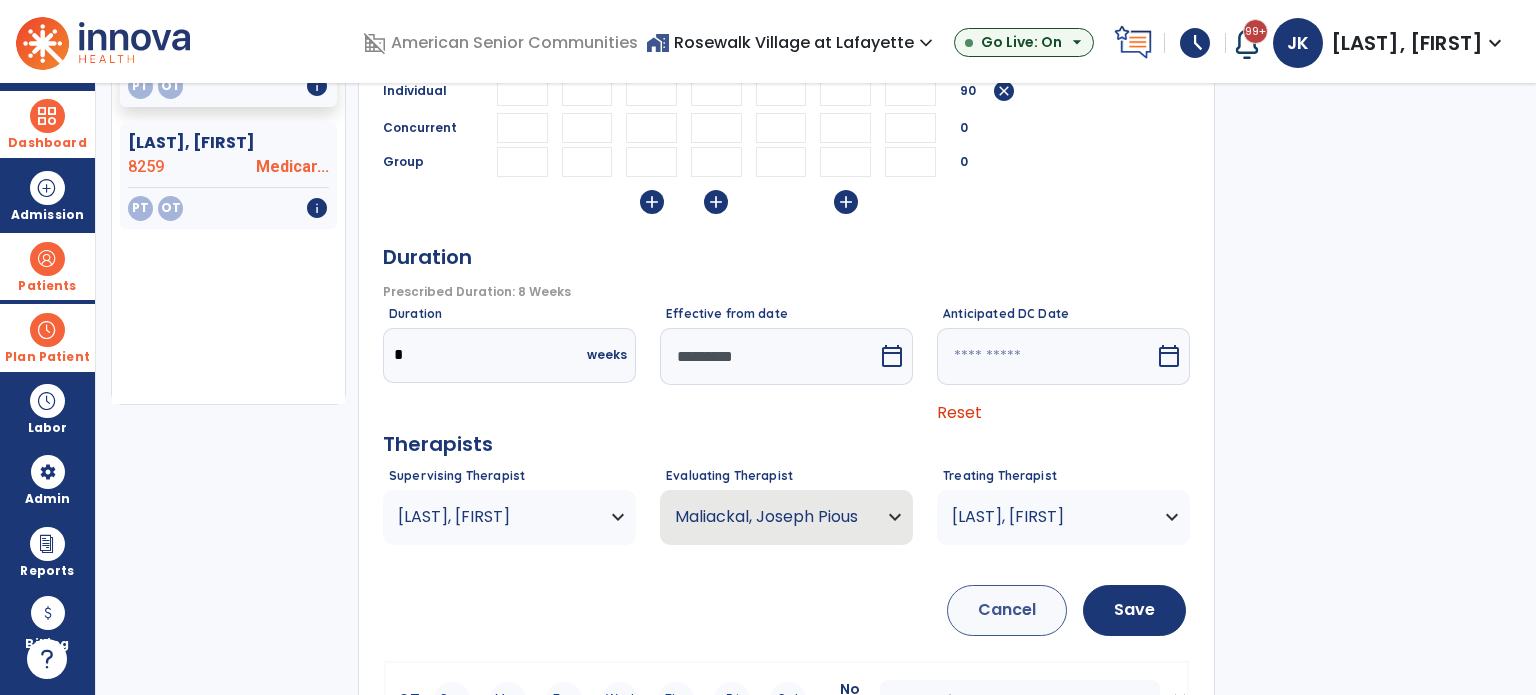 scroll, scrollTop: 320, scrollLeft: 0, axis: vertical 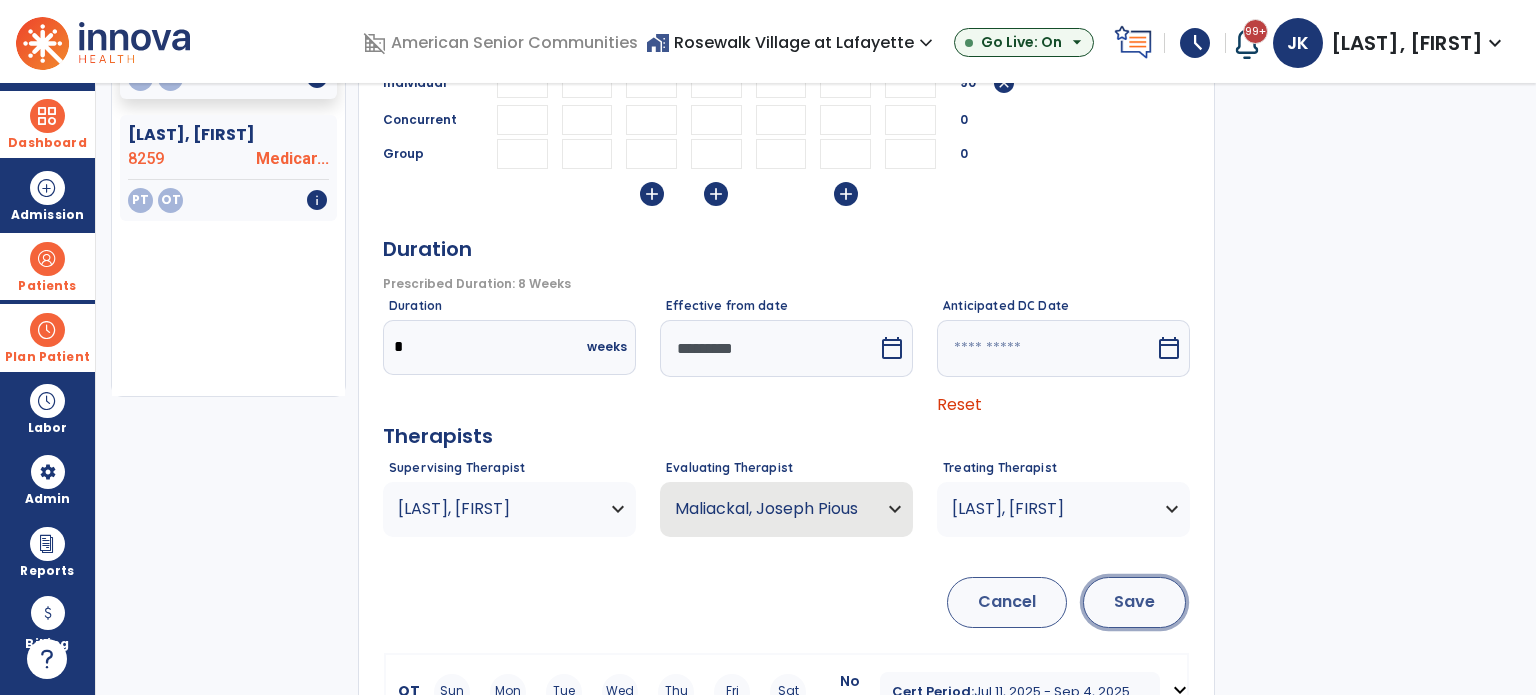 click on "Save" at bounding box center [1134, 602] 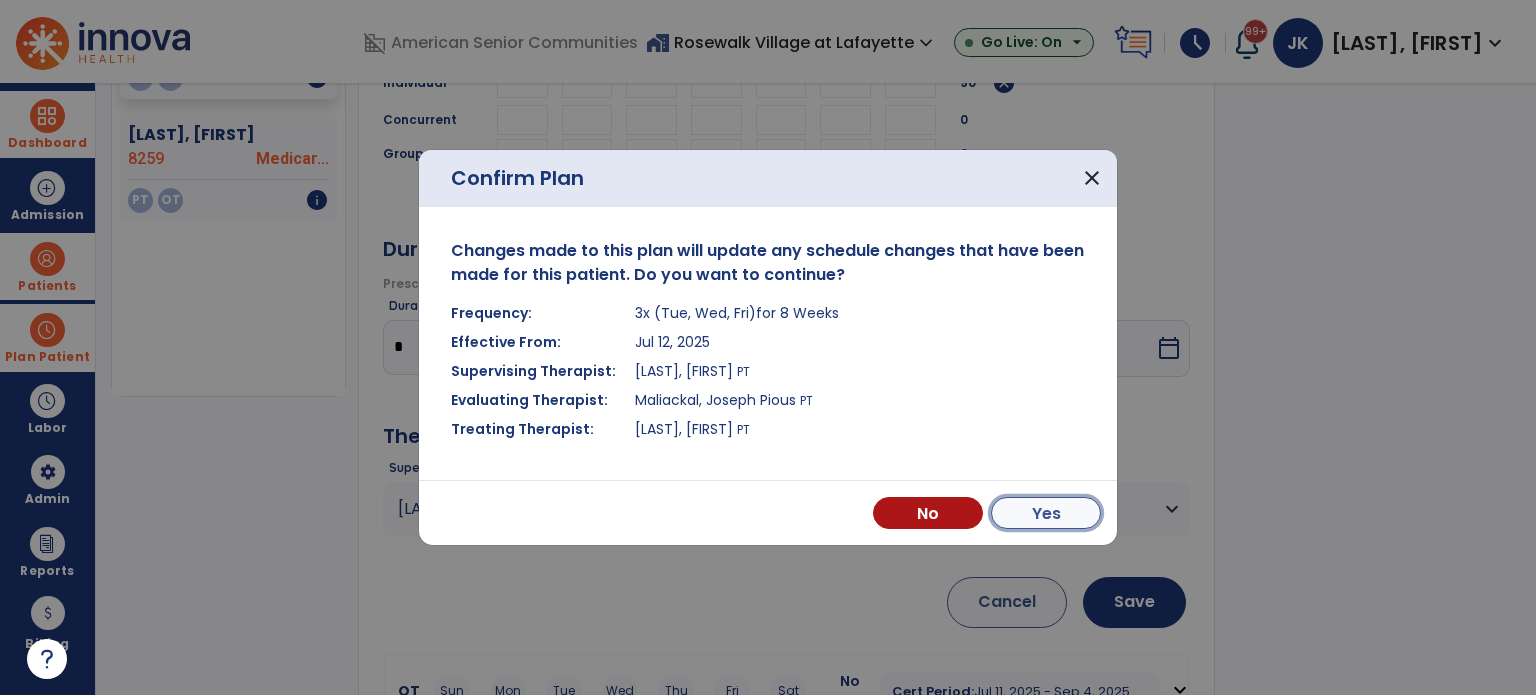 click on "Yes" at bounding box center (1046, 513) 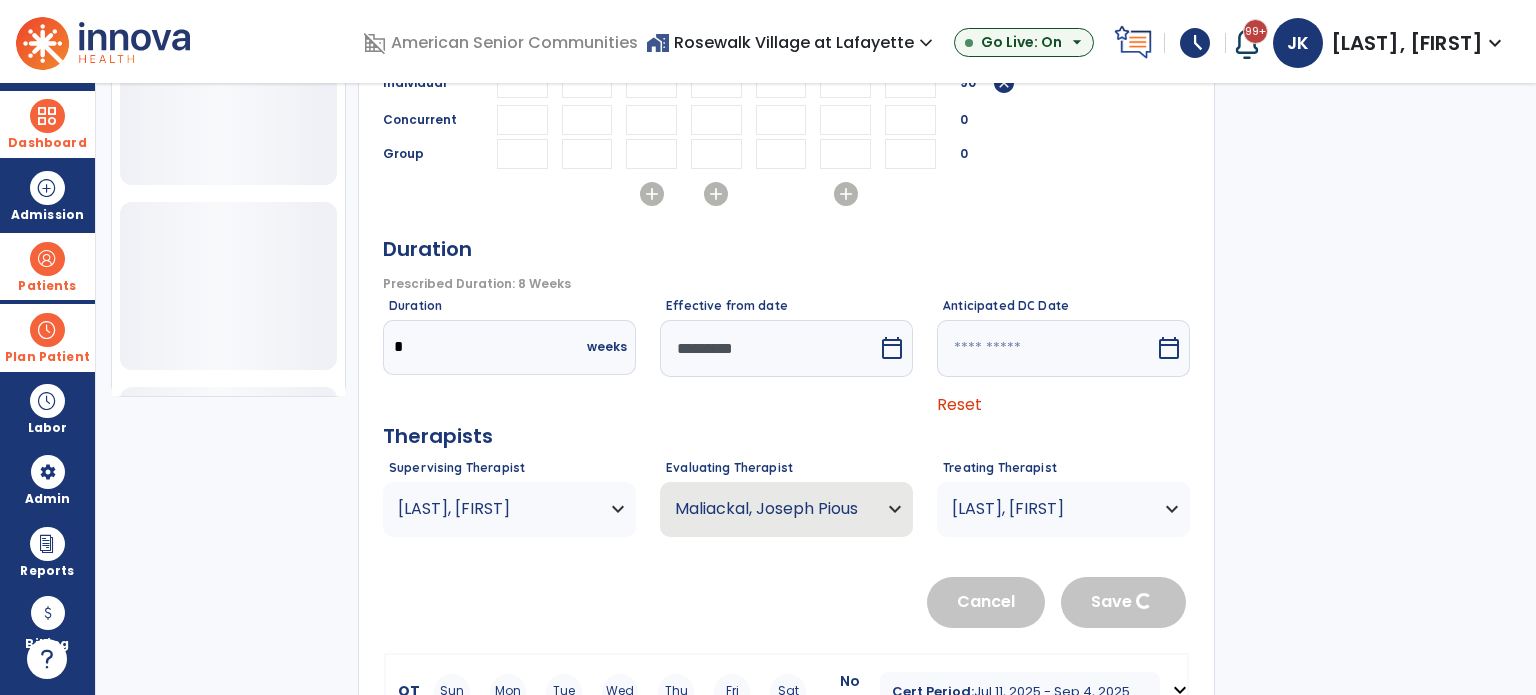 type 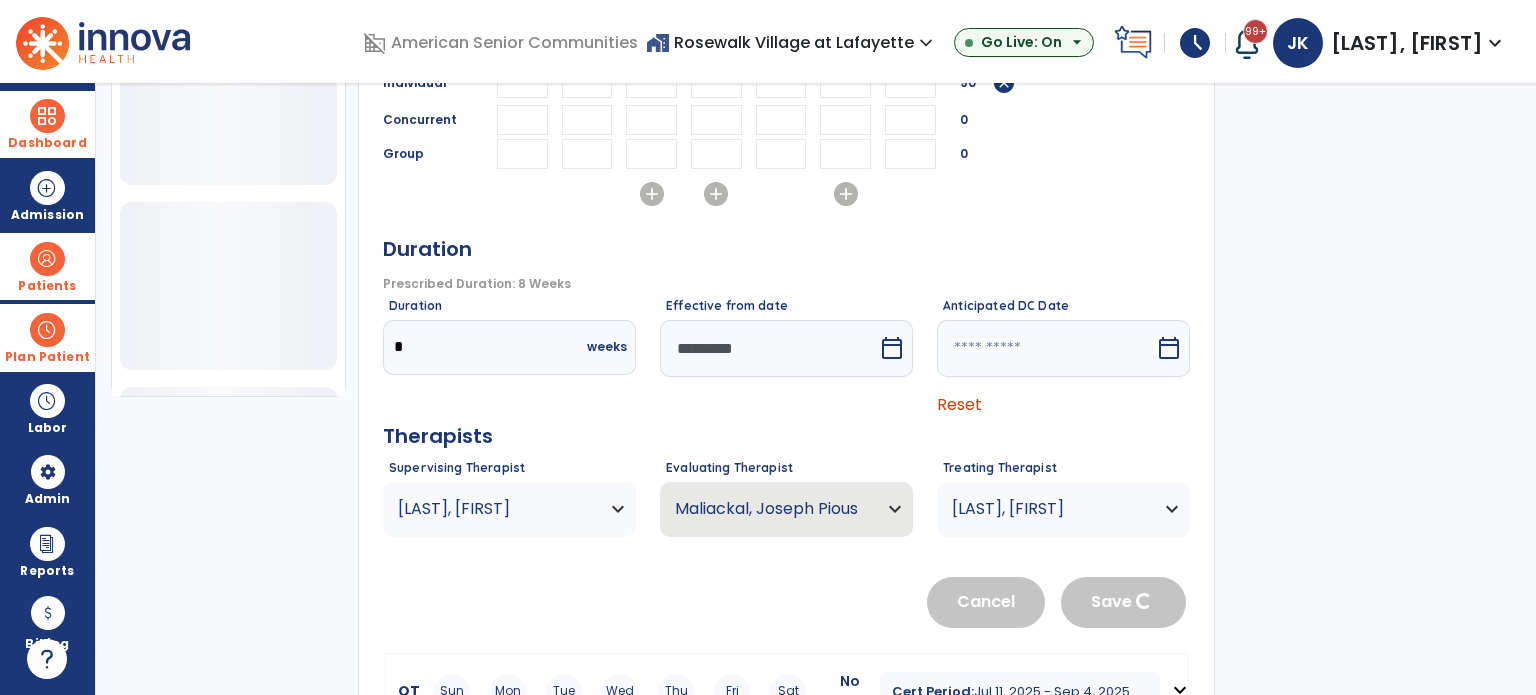 type 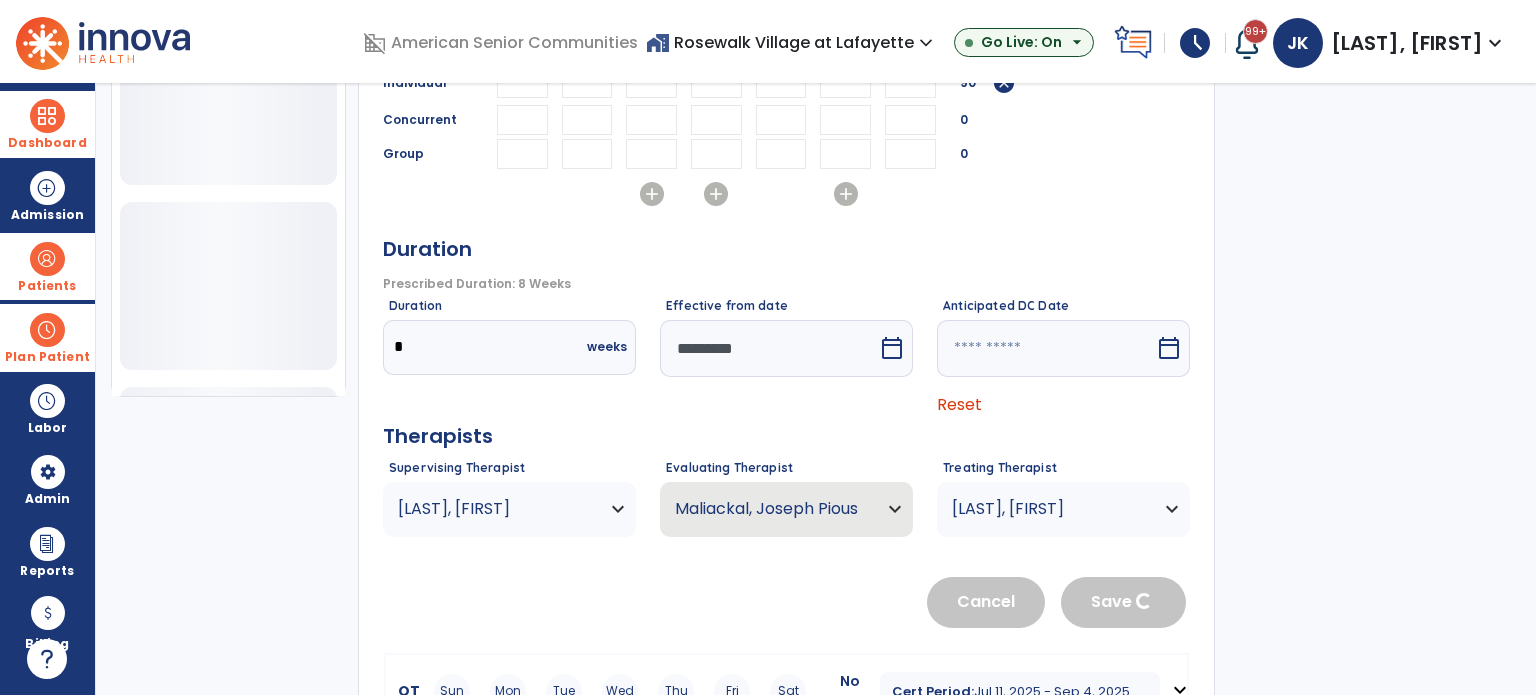 type 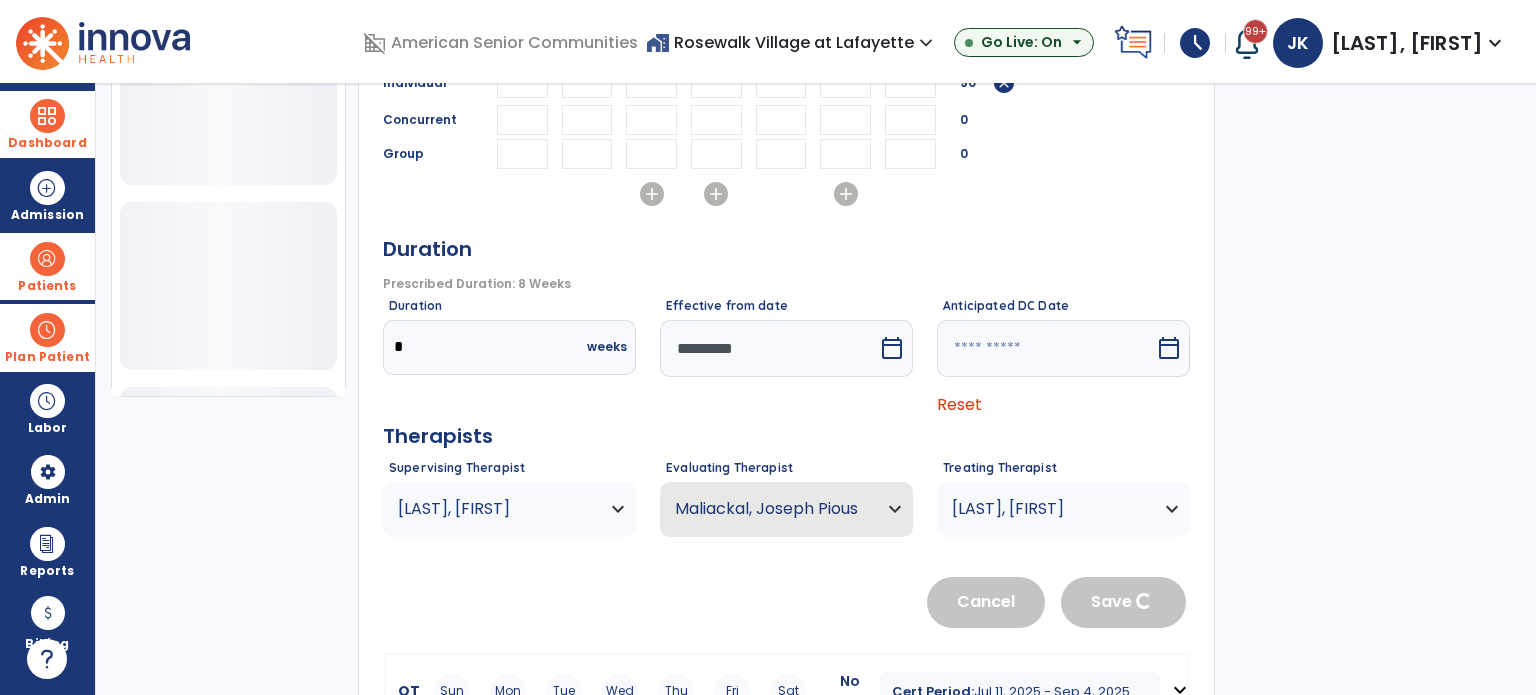 type 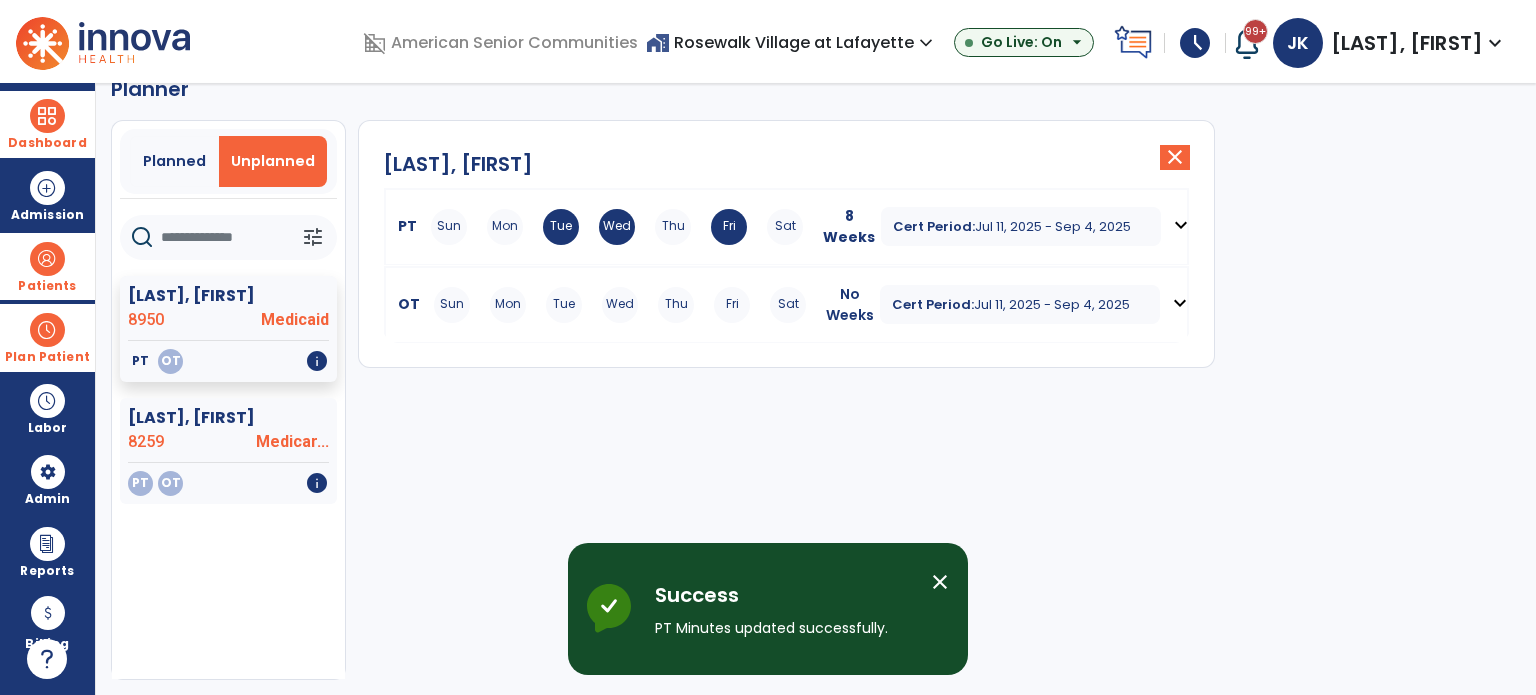 scroll, scrollTop: 36, scrollLeft: 0, axis: vertical 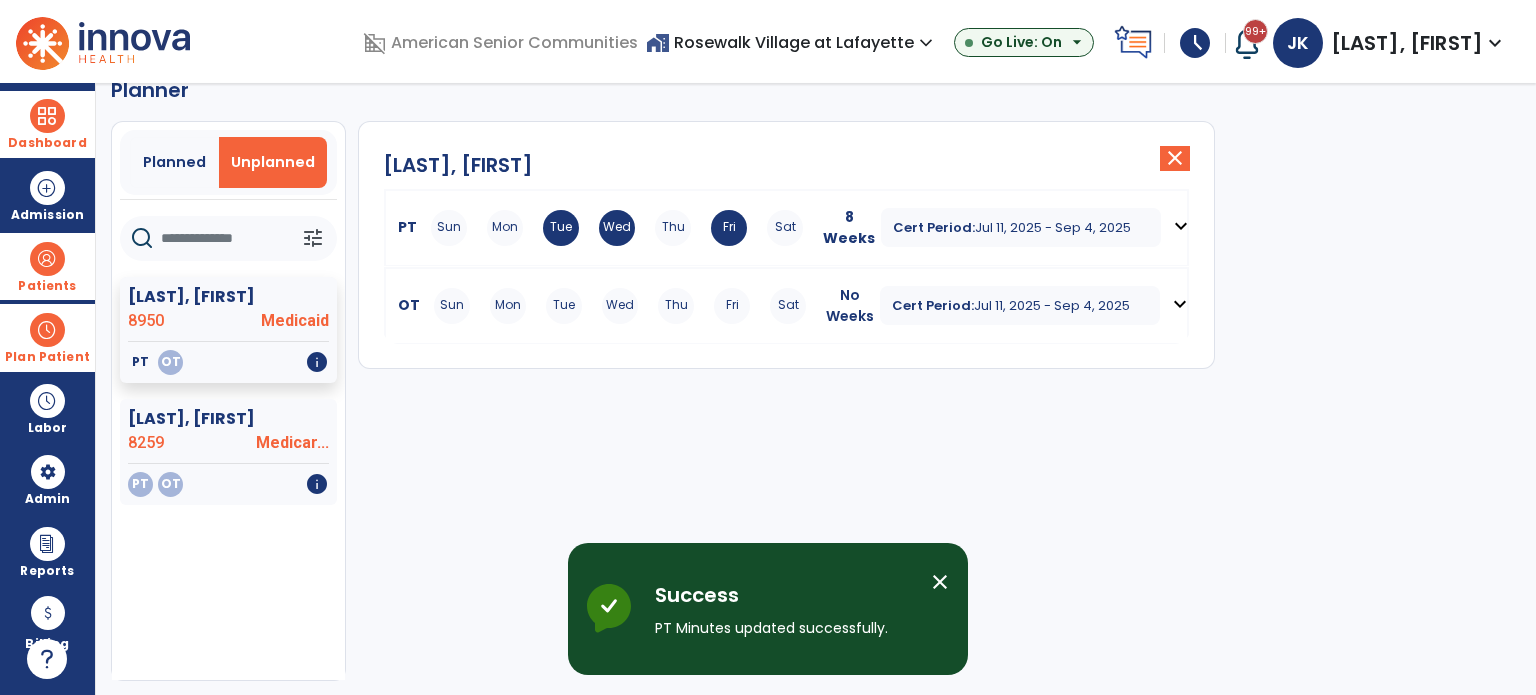 click on "expand_more" at bounding box center (1180, 304) 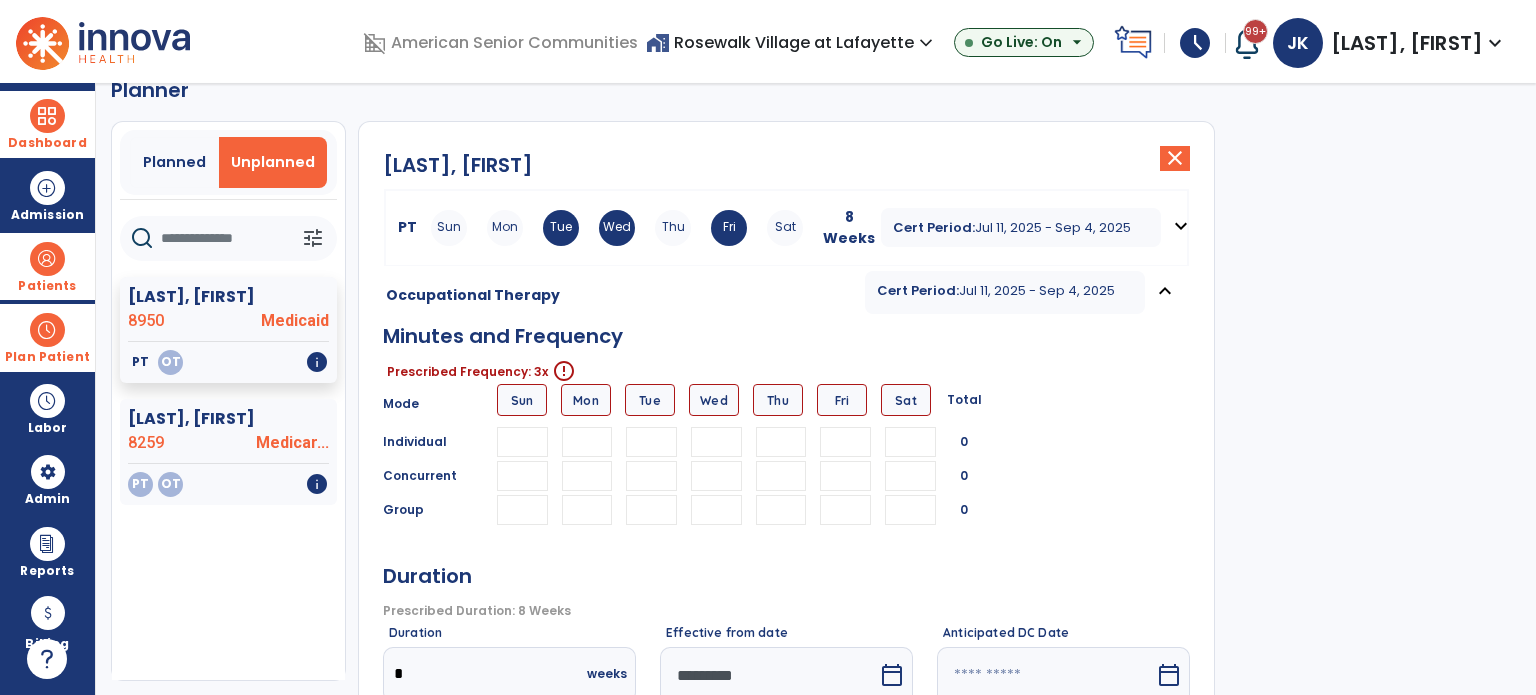 click at bounding box center (587, 442) 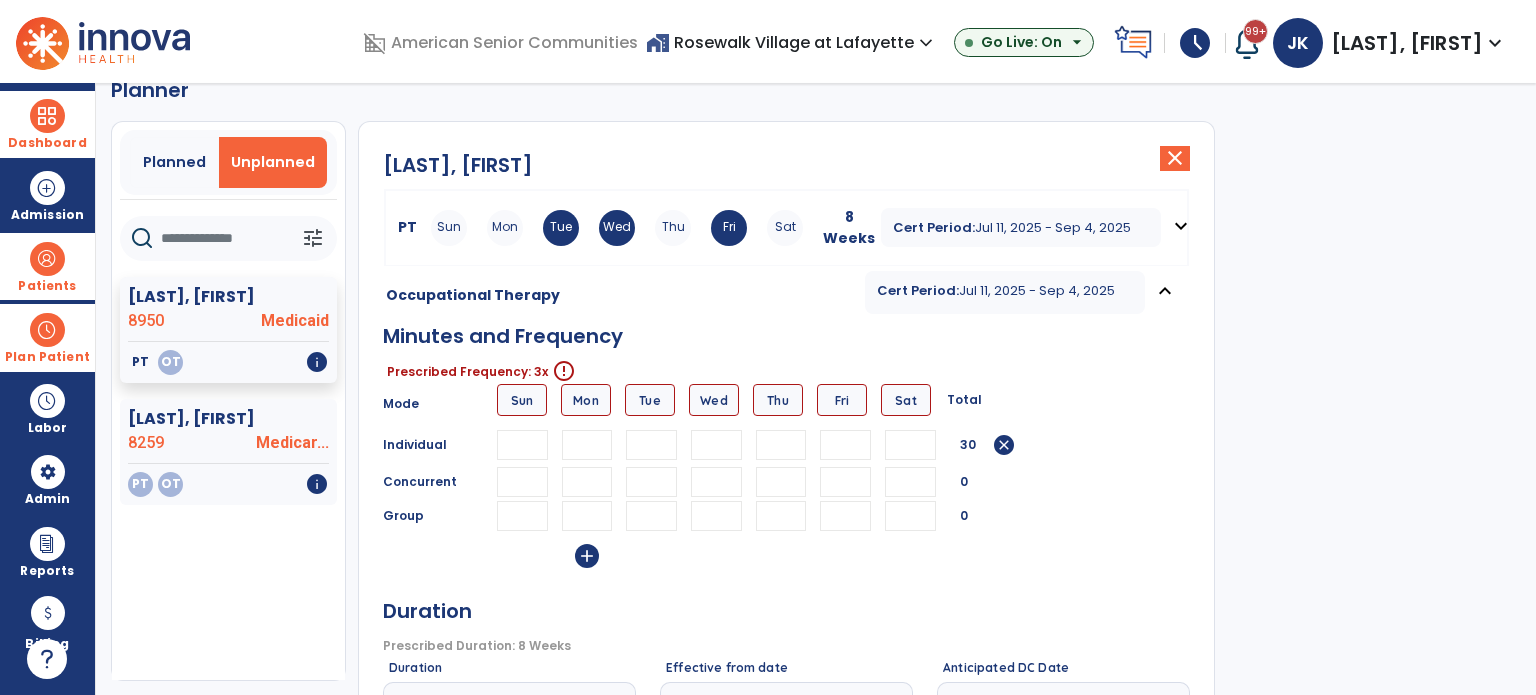 type on "**" 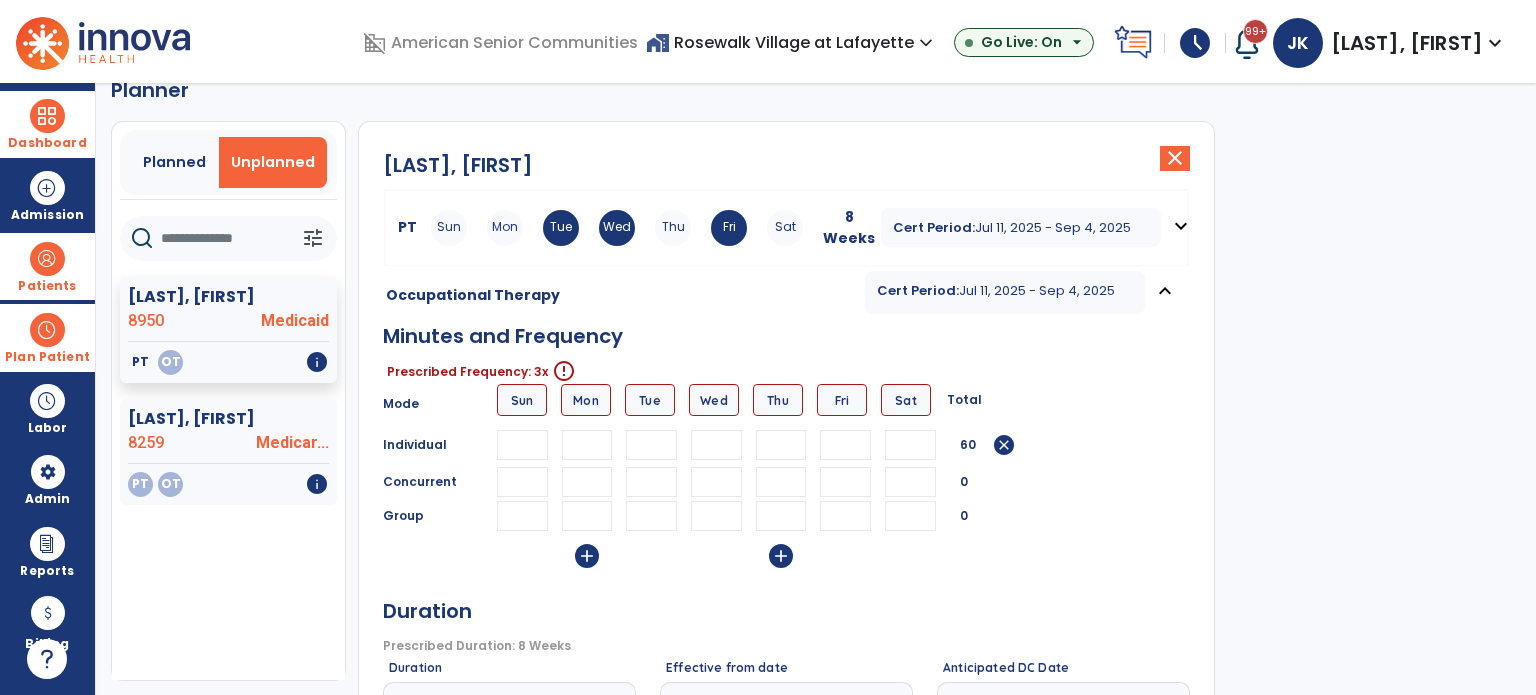 type on "**" 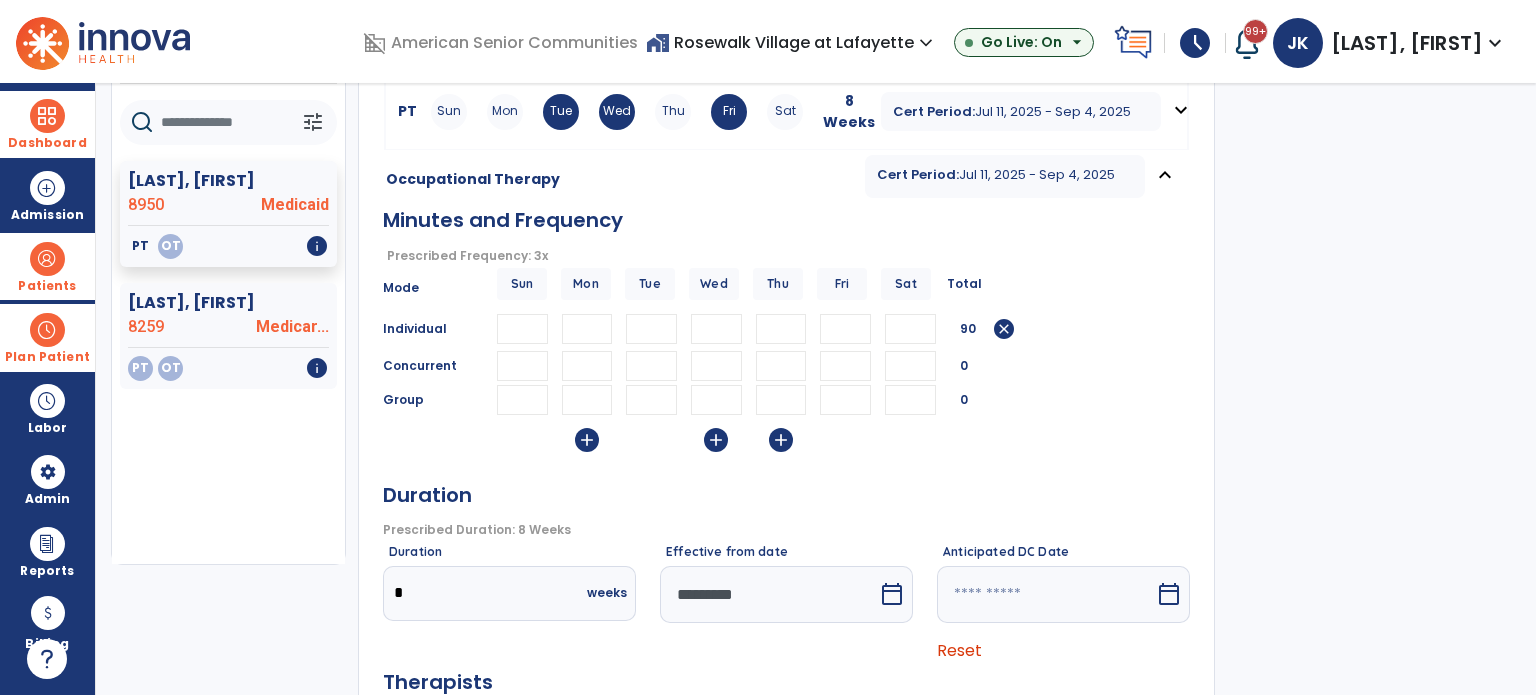scroll, scrollTop: 167, scrollLeft: 0, axis: vertical 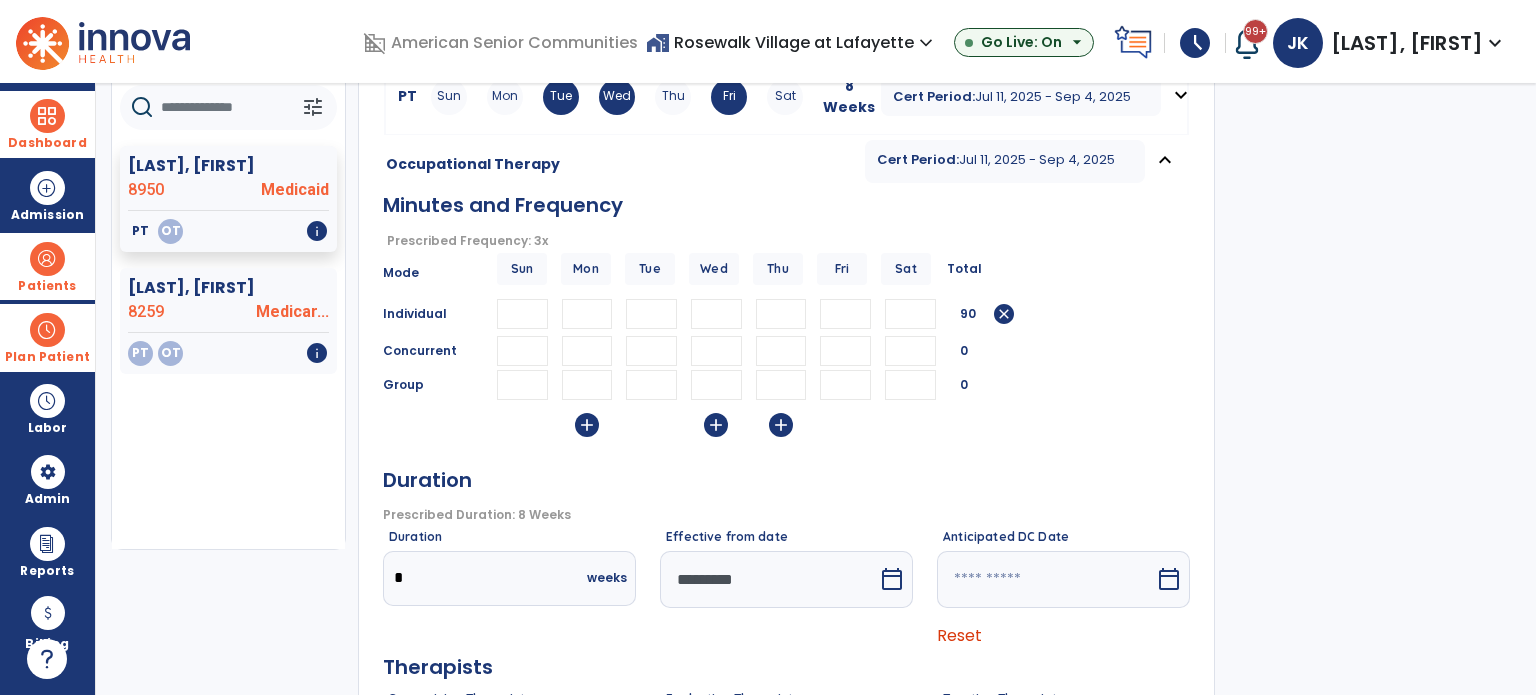 type on "**" 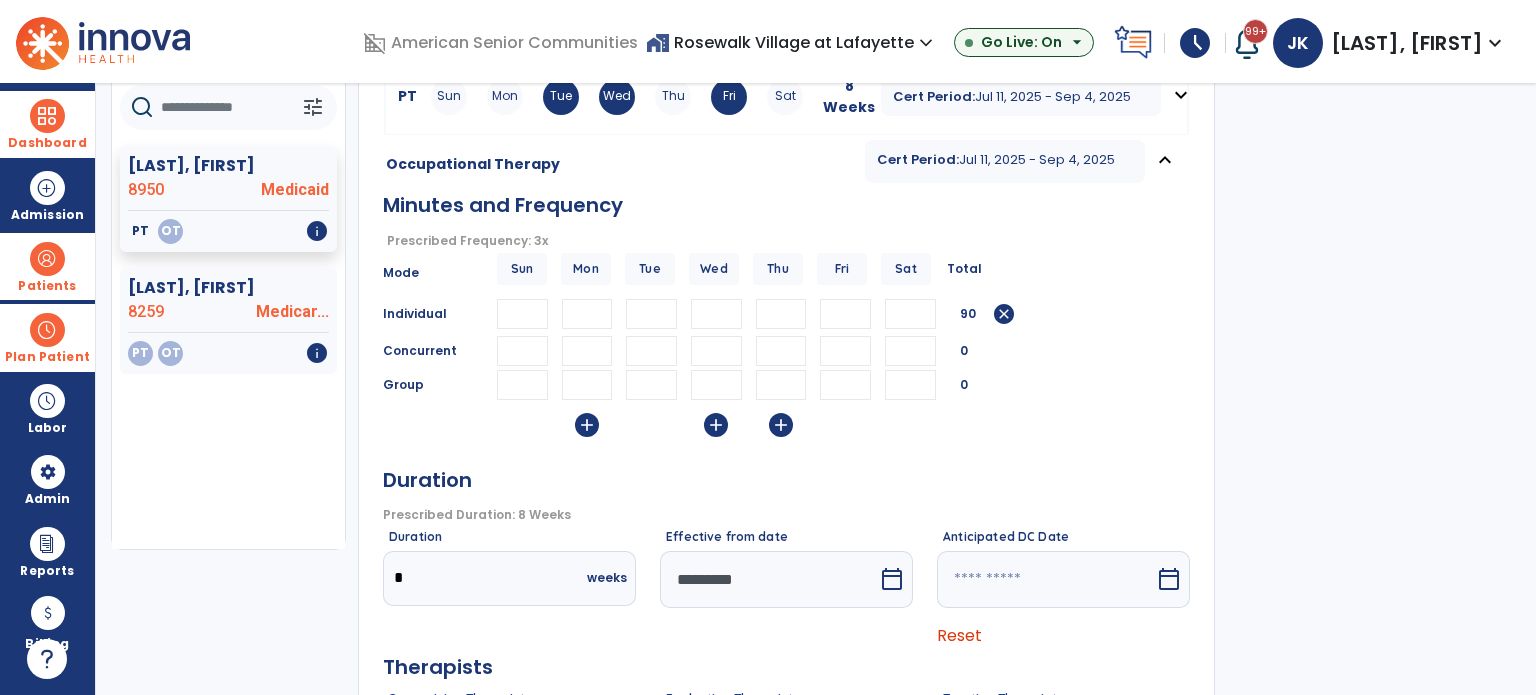 click on "*********" at bounding box center (769, 579) 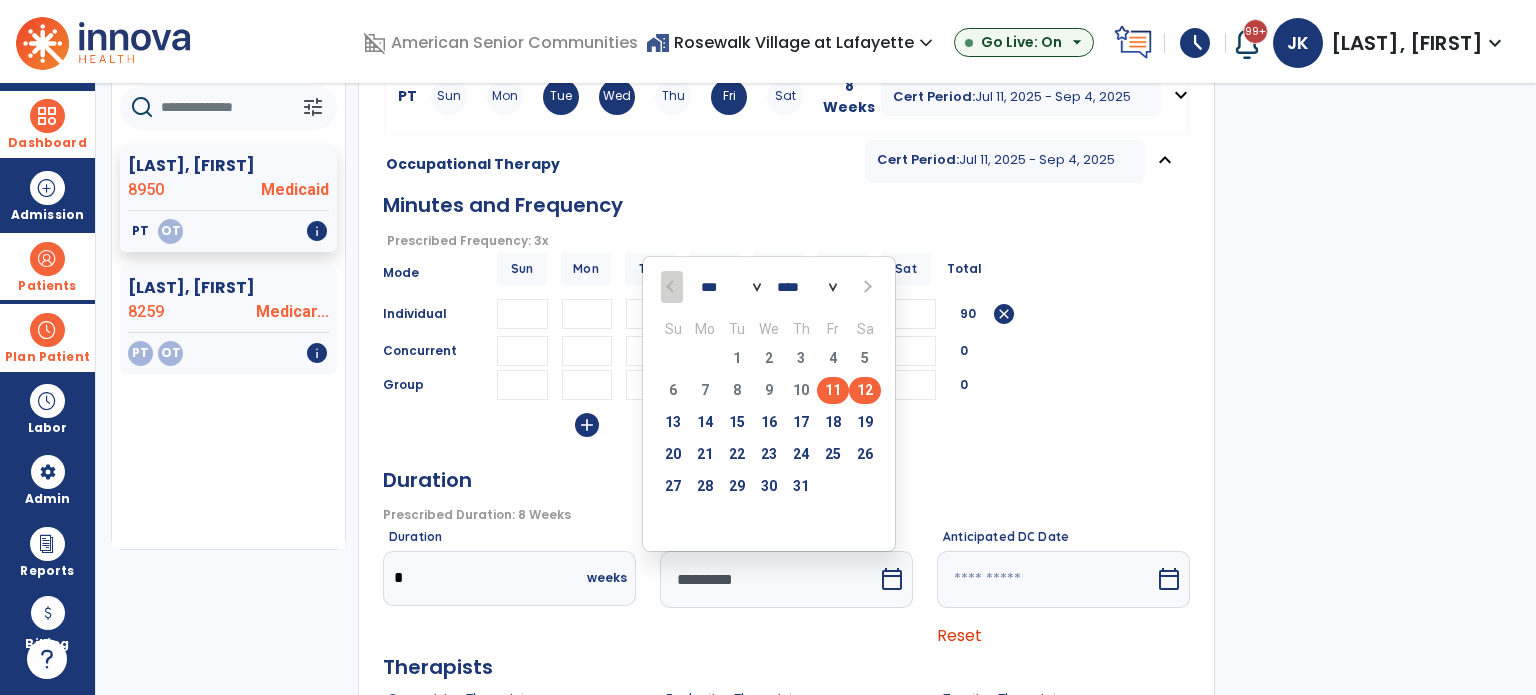 click on "12" at bounding box center [865, 390] 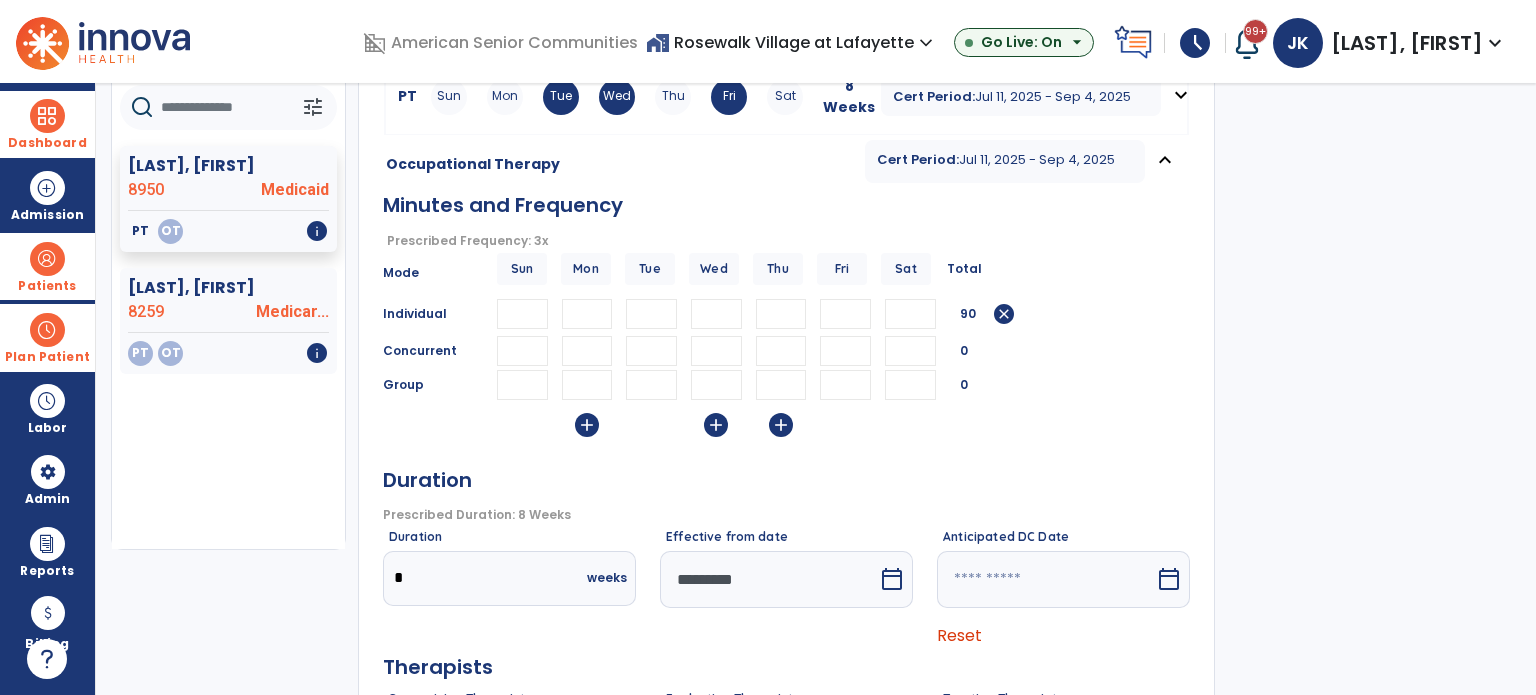 scroll, scrollTop: 376, scrollLeft: 0, axis: vertical 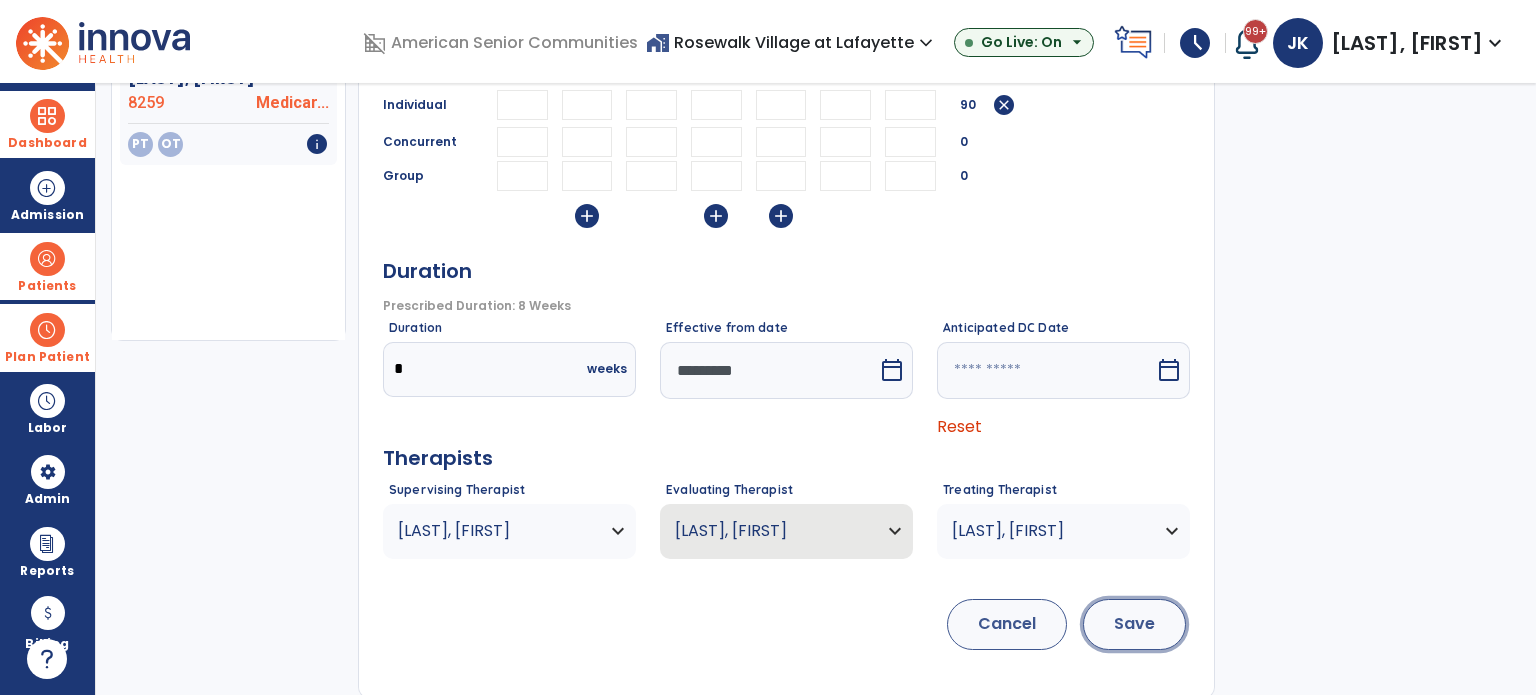 click on "Save" at bounding box center [1134, 624] 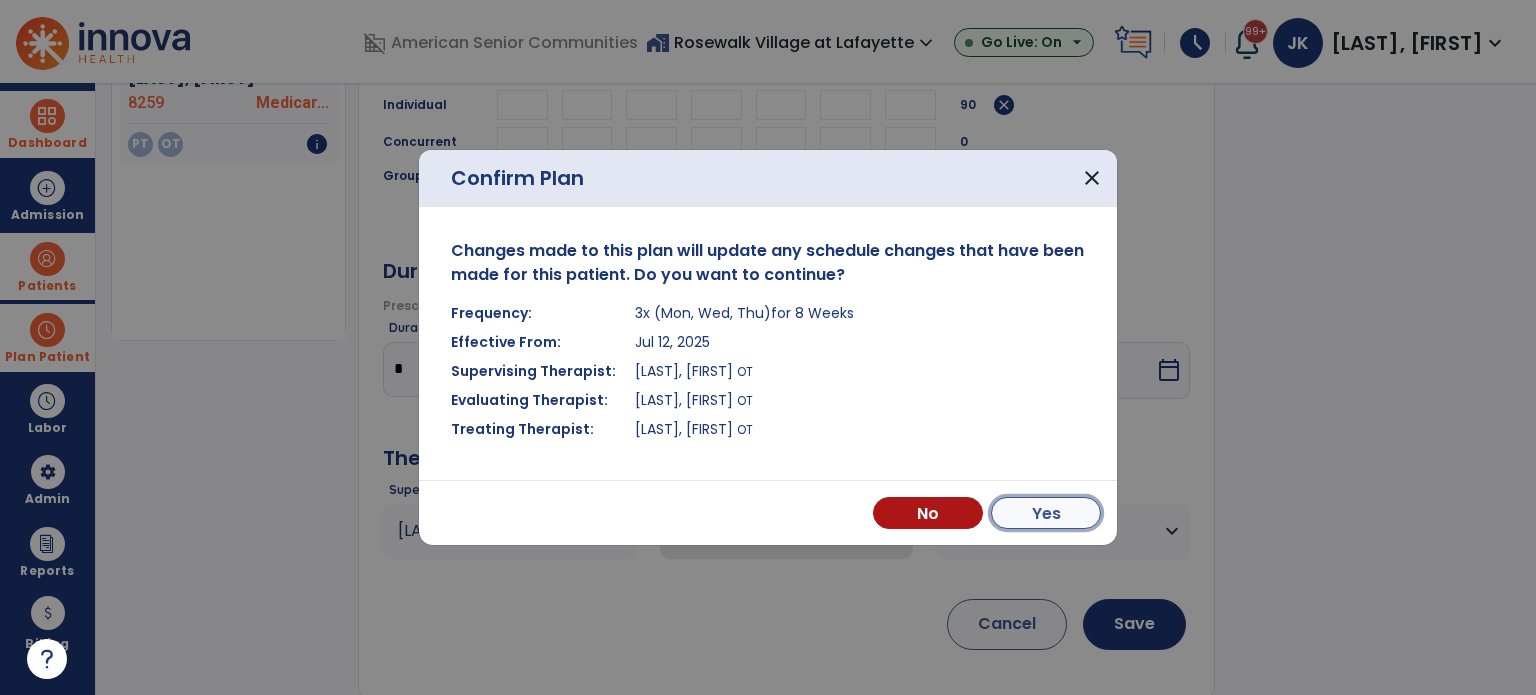 click on "Yes" at bounding box center (1046, 513) 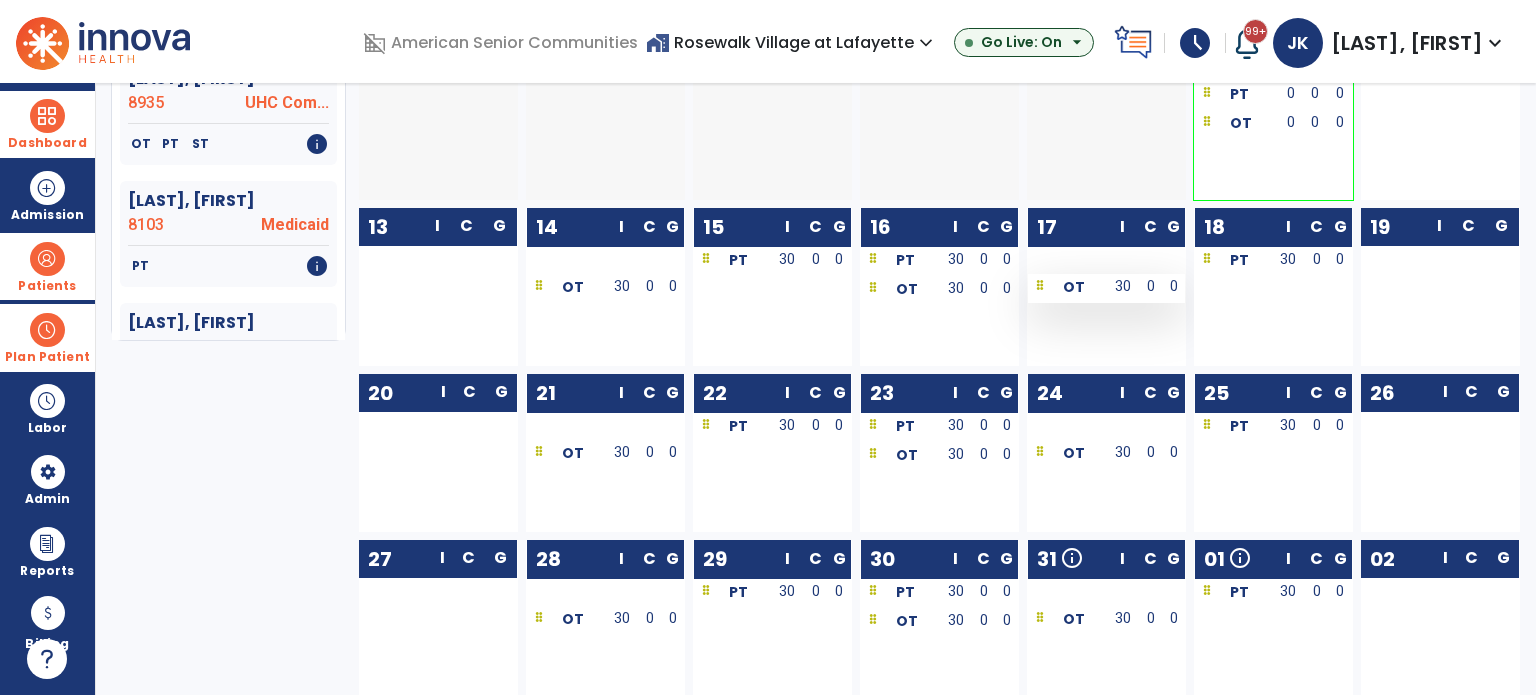 click on "30" at bounding box center [1123, 286] 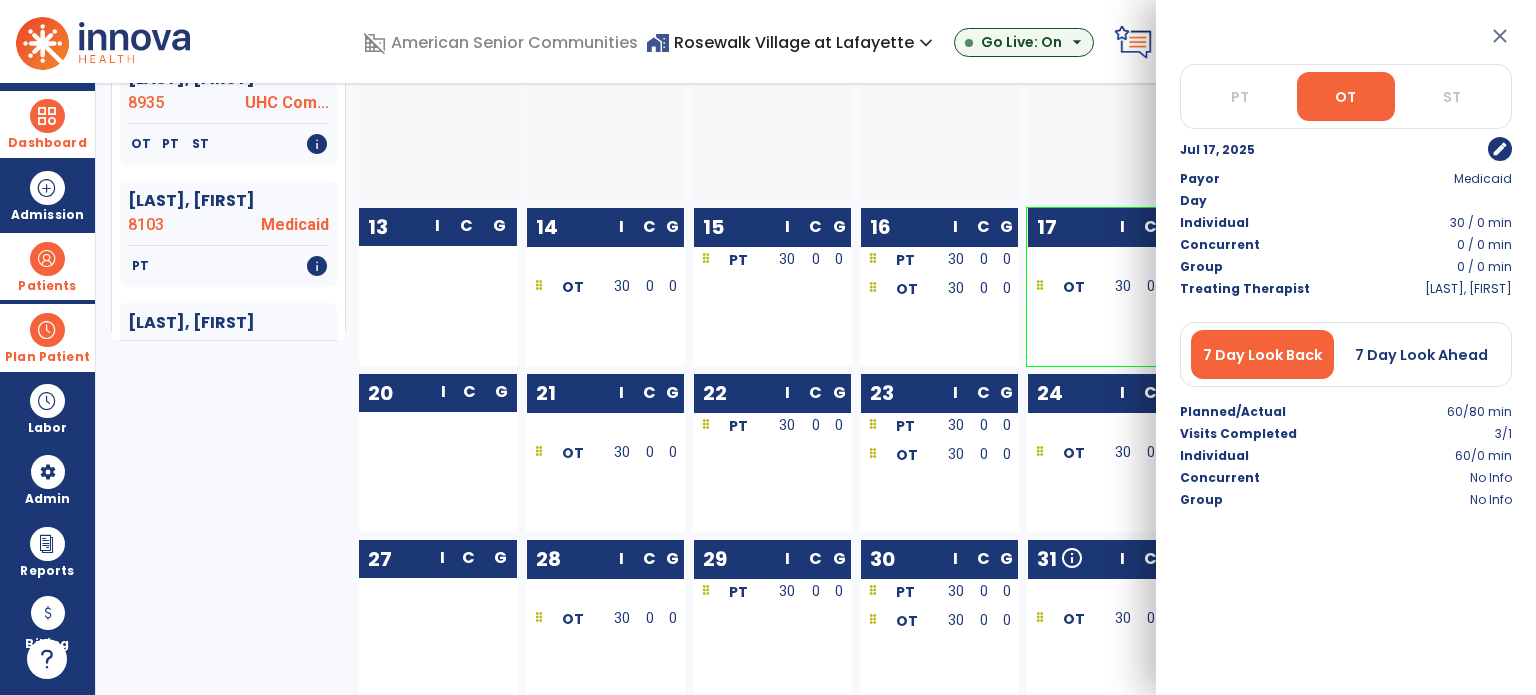 click on "edit" at bounding box center (1500, 149) 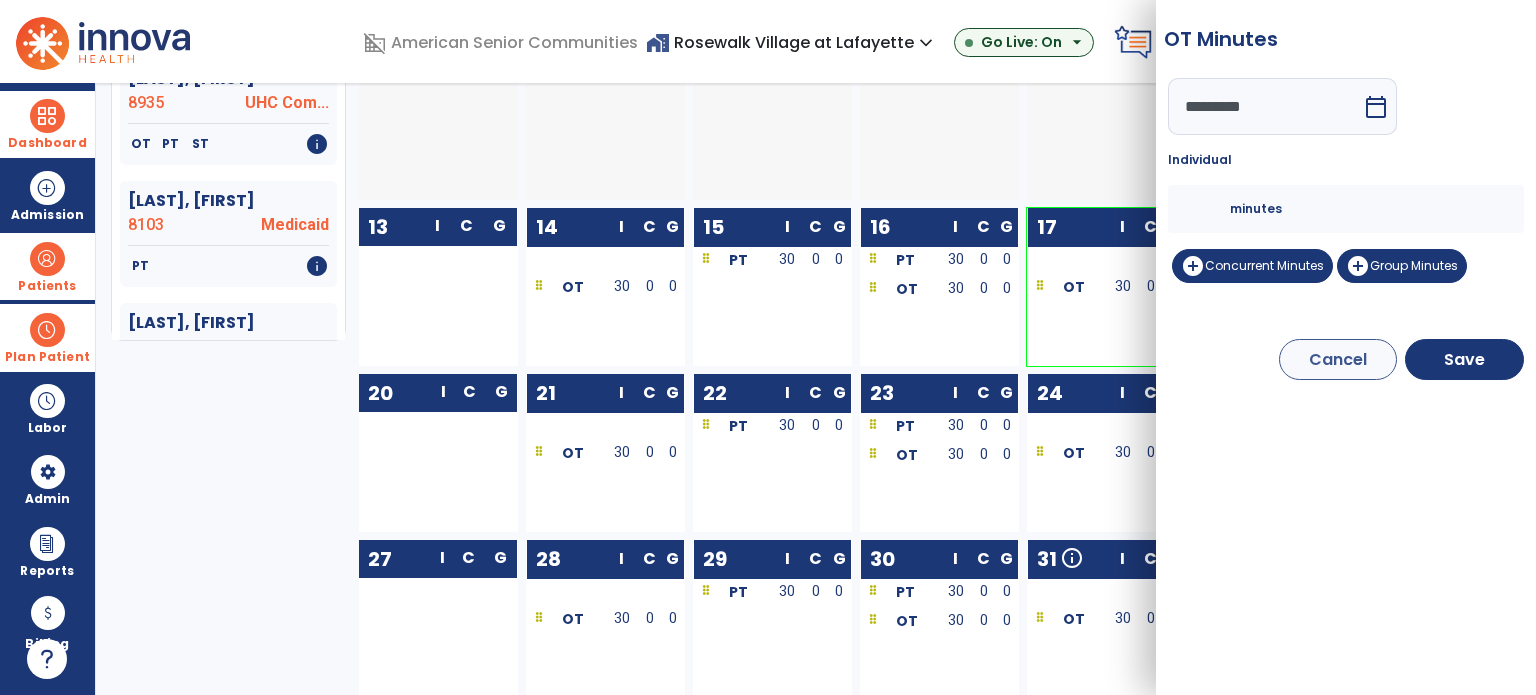 click on "**" at bounding box center (1206, 209) 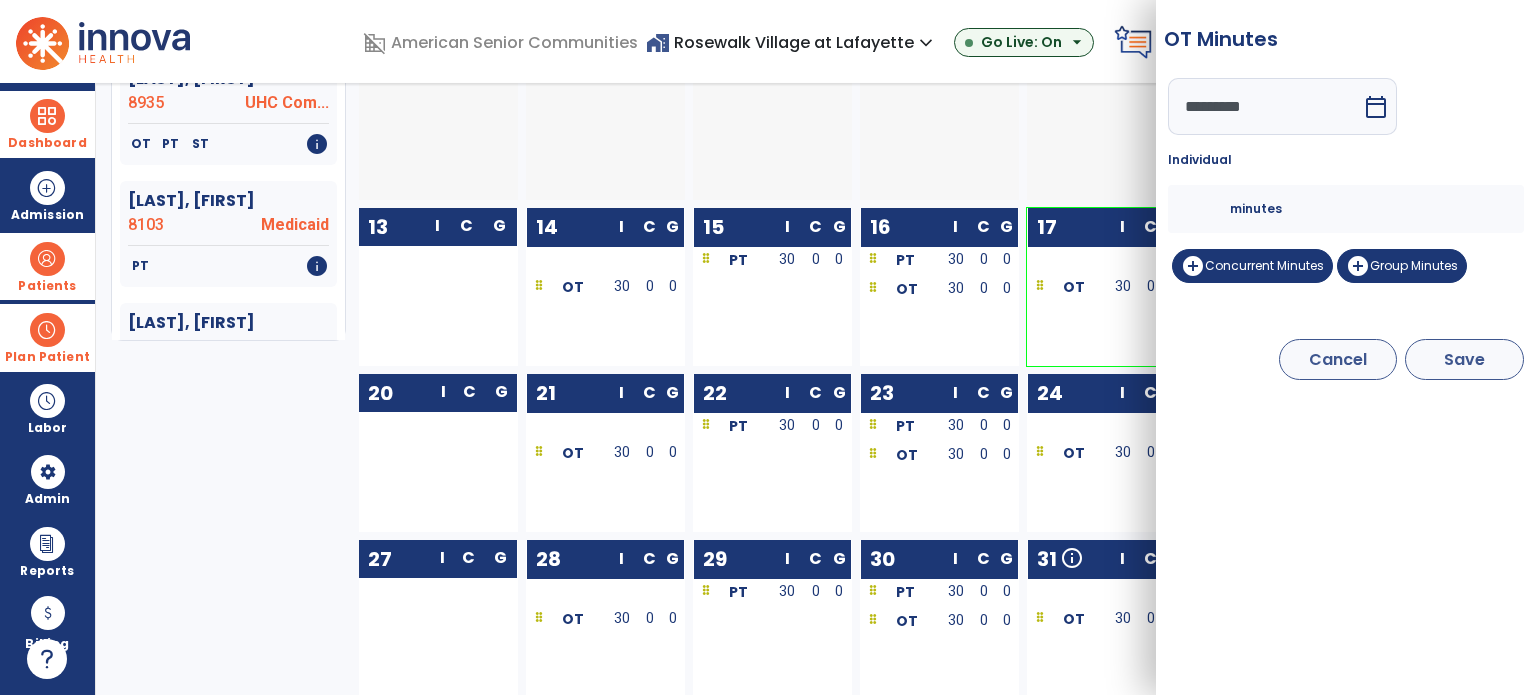type on "**" 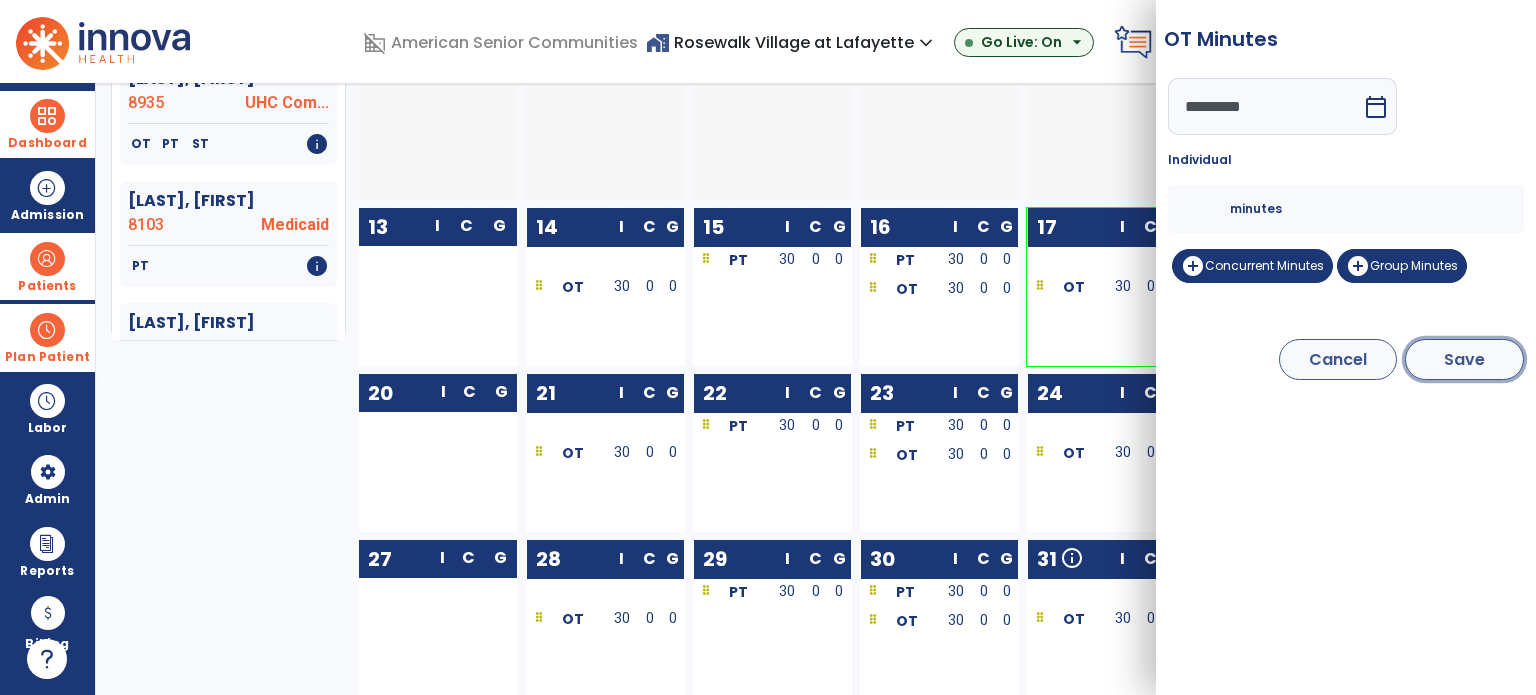 click on "Save" at bounding box center [1464, 359] 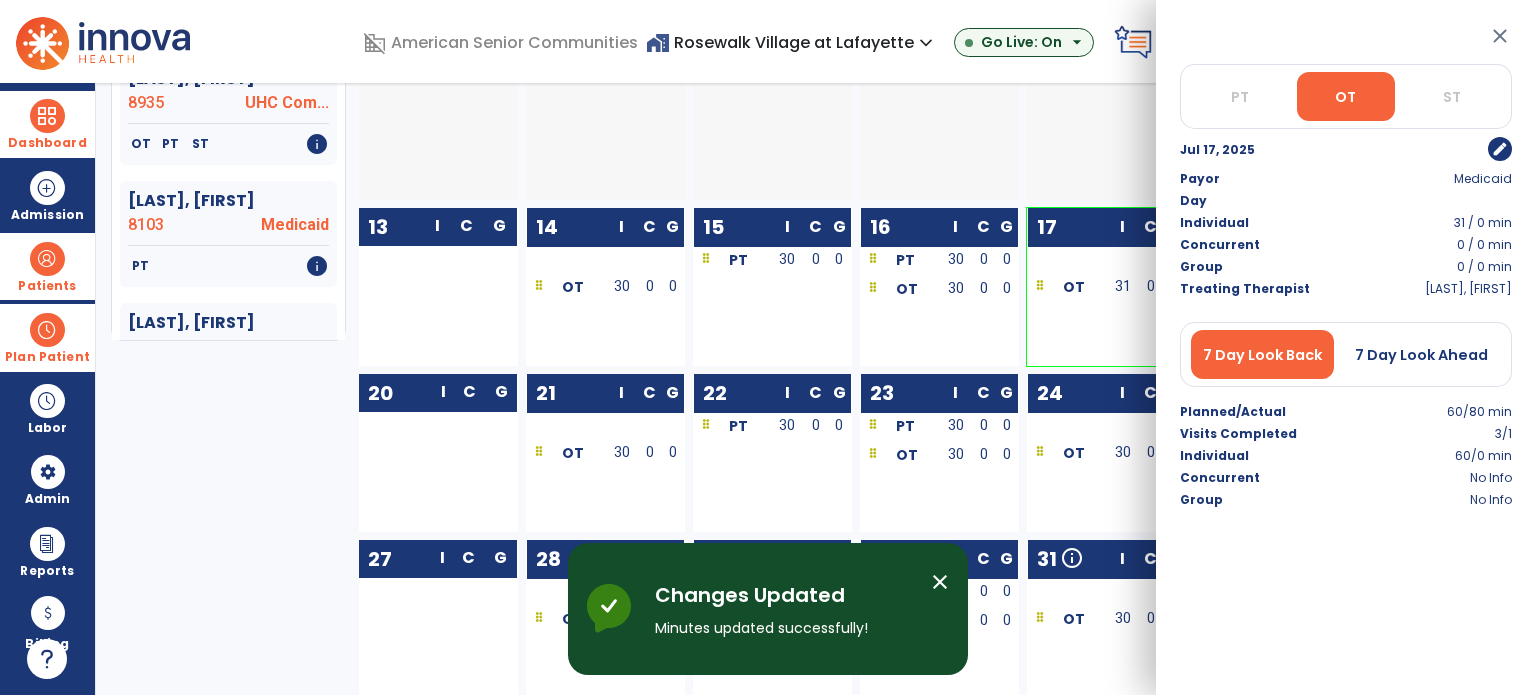 click on "close" at bounding box center [1500, 36] 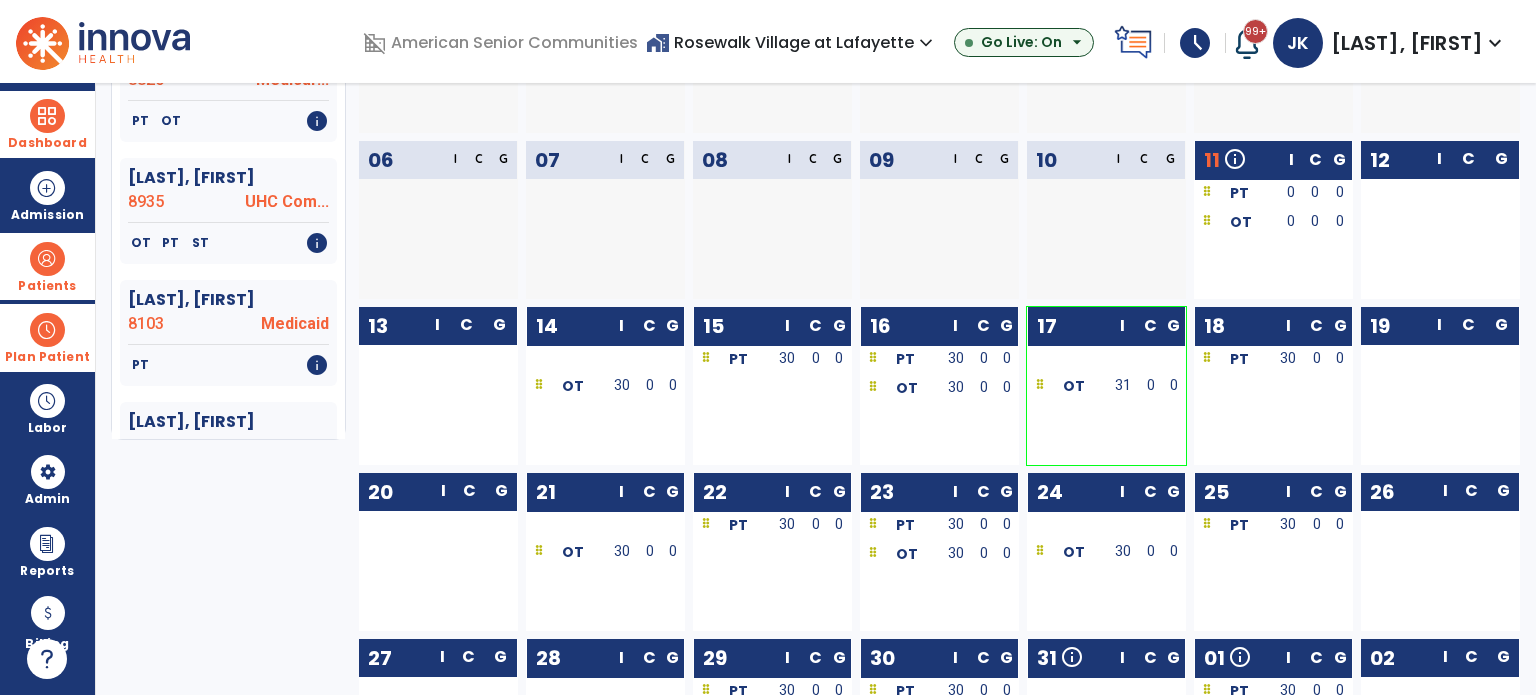 scroll, scrollTop: 276, scrollLeft: 0, axis: vertical 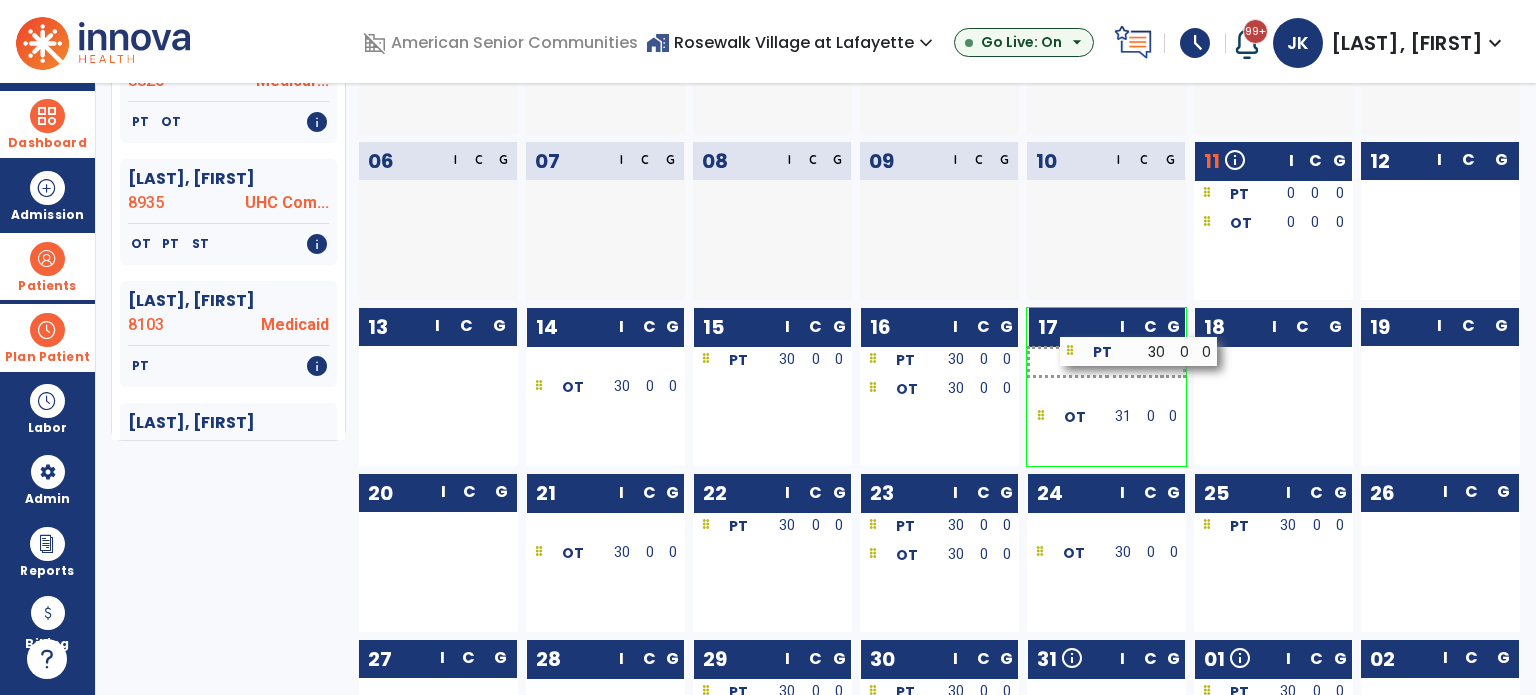 drag, startPoint x: 1249, startPoint y: 363, endPoint x: 1096, endPoint y: 354, distance: 153.26448 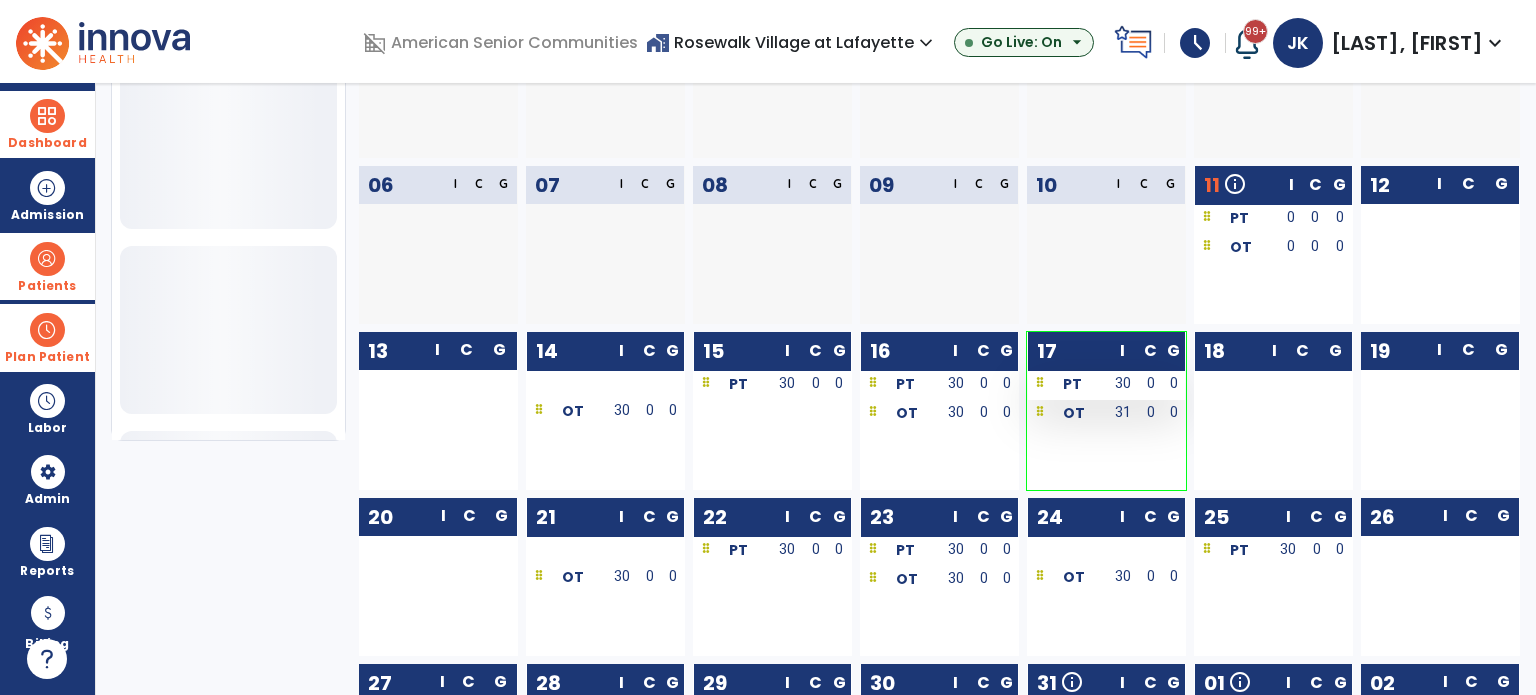 click on "30" at bounding box center (1123, 383) 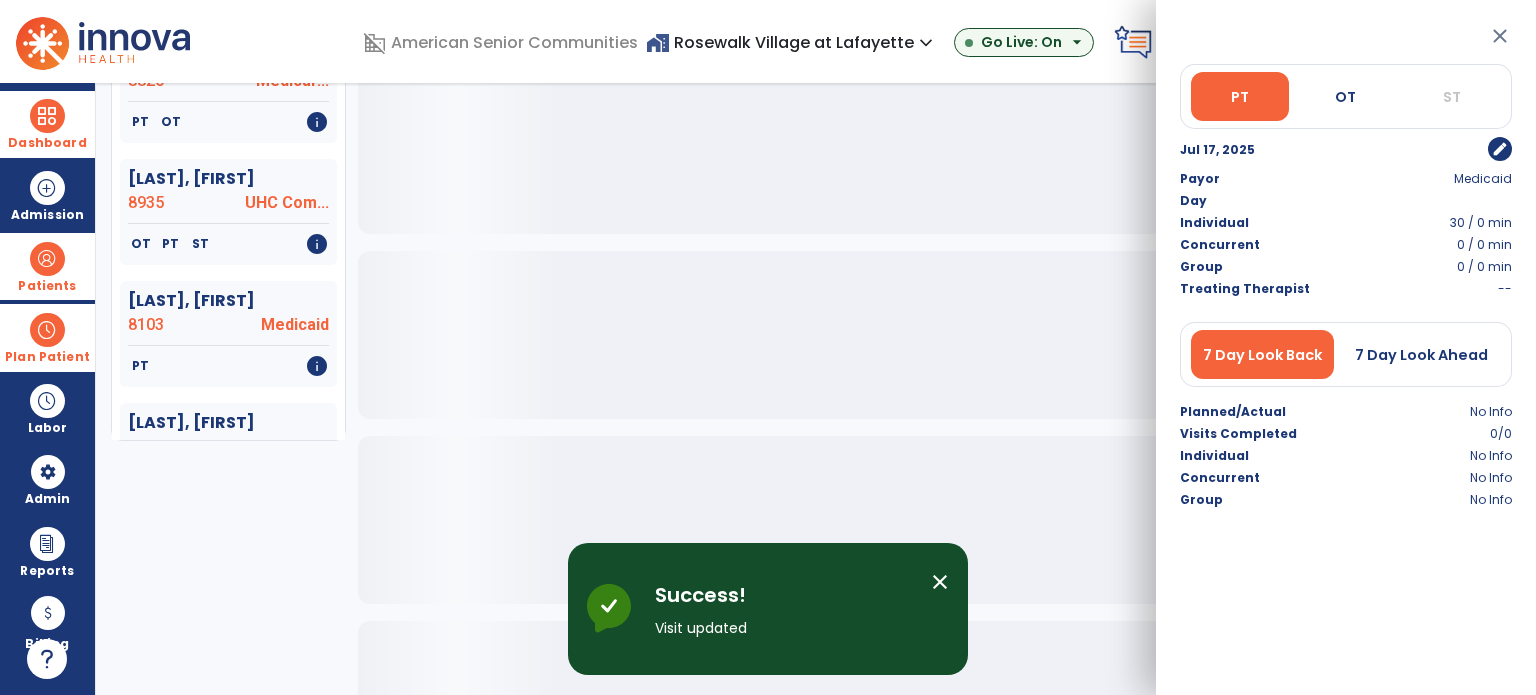 click on "edit" at bounding box center [1500, 149] 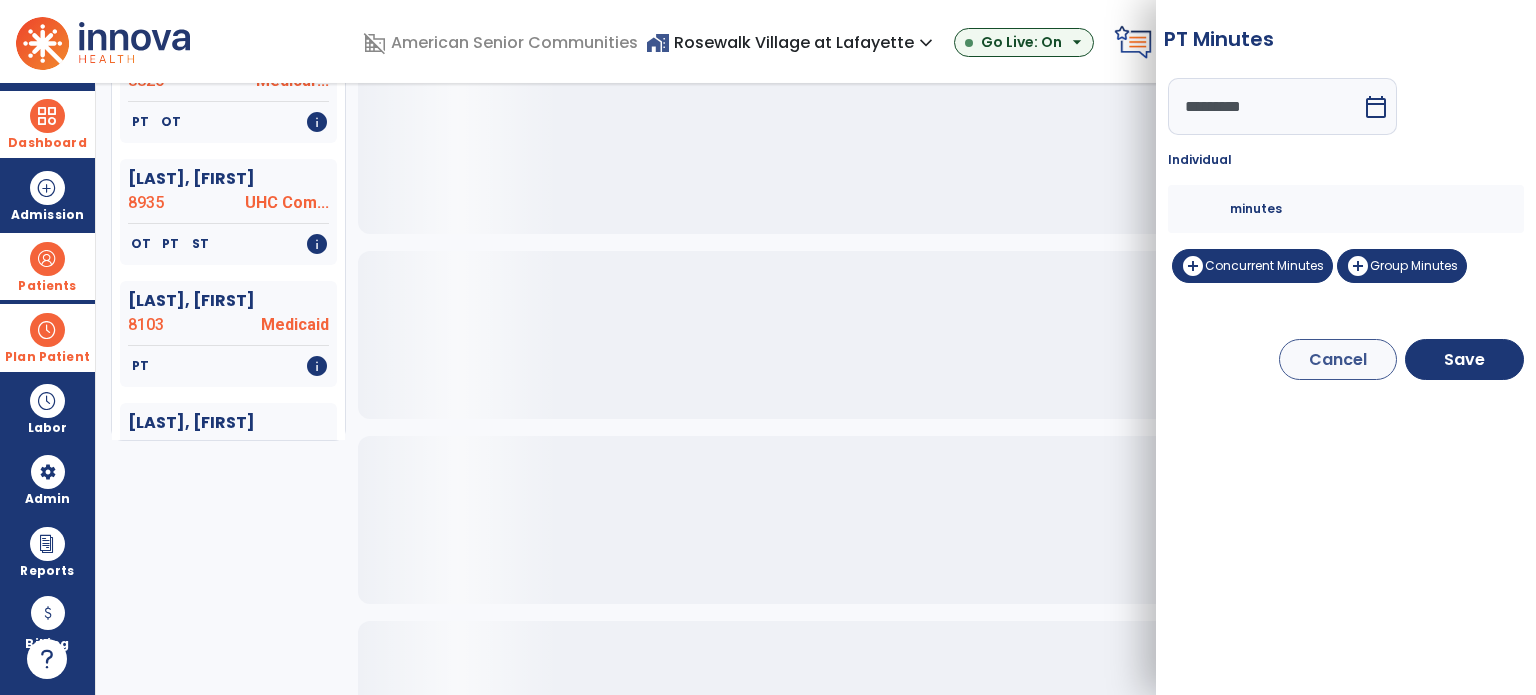 click on "**" at bounding box center (1206, 209) 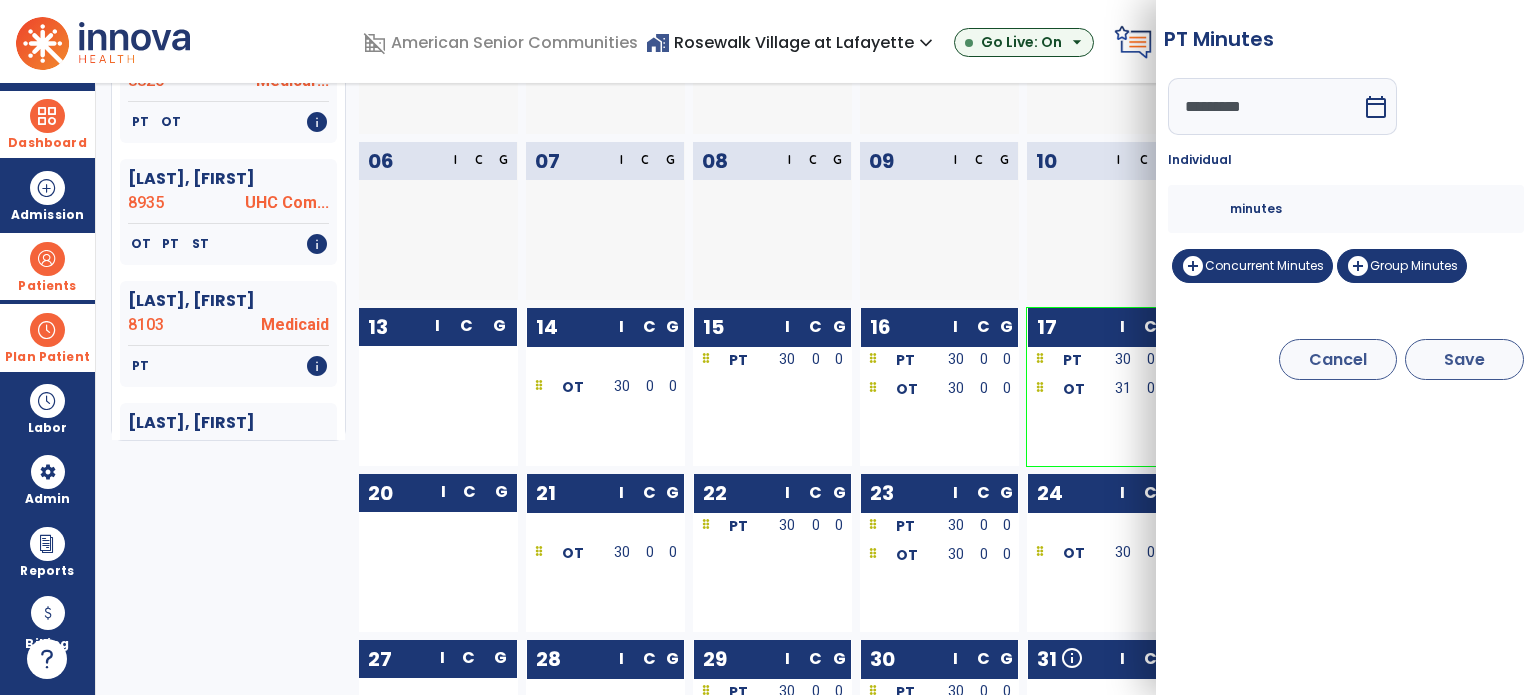 type on "**" 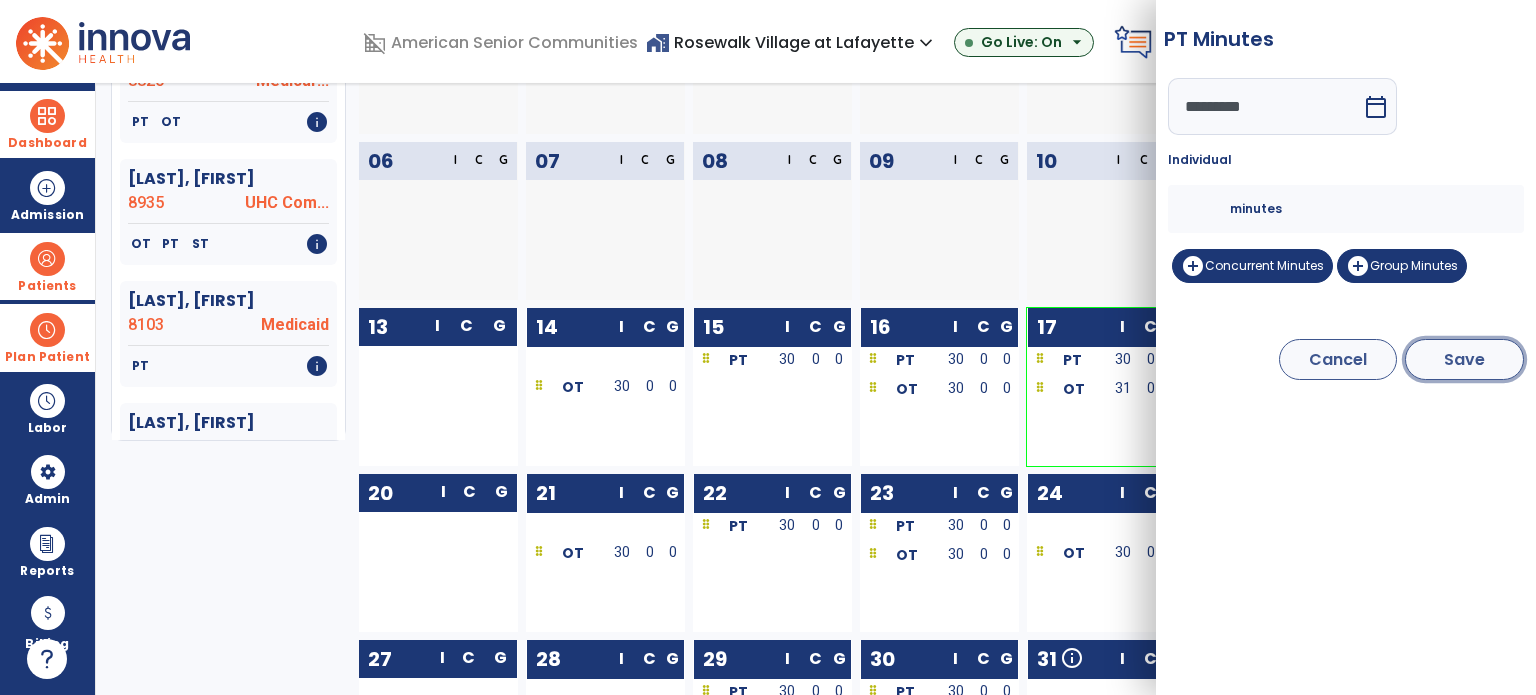 click on "Save" at bounding box center (1464, 359) 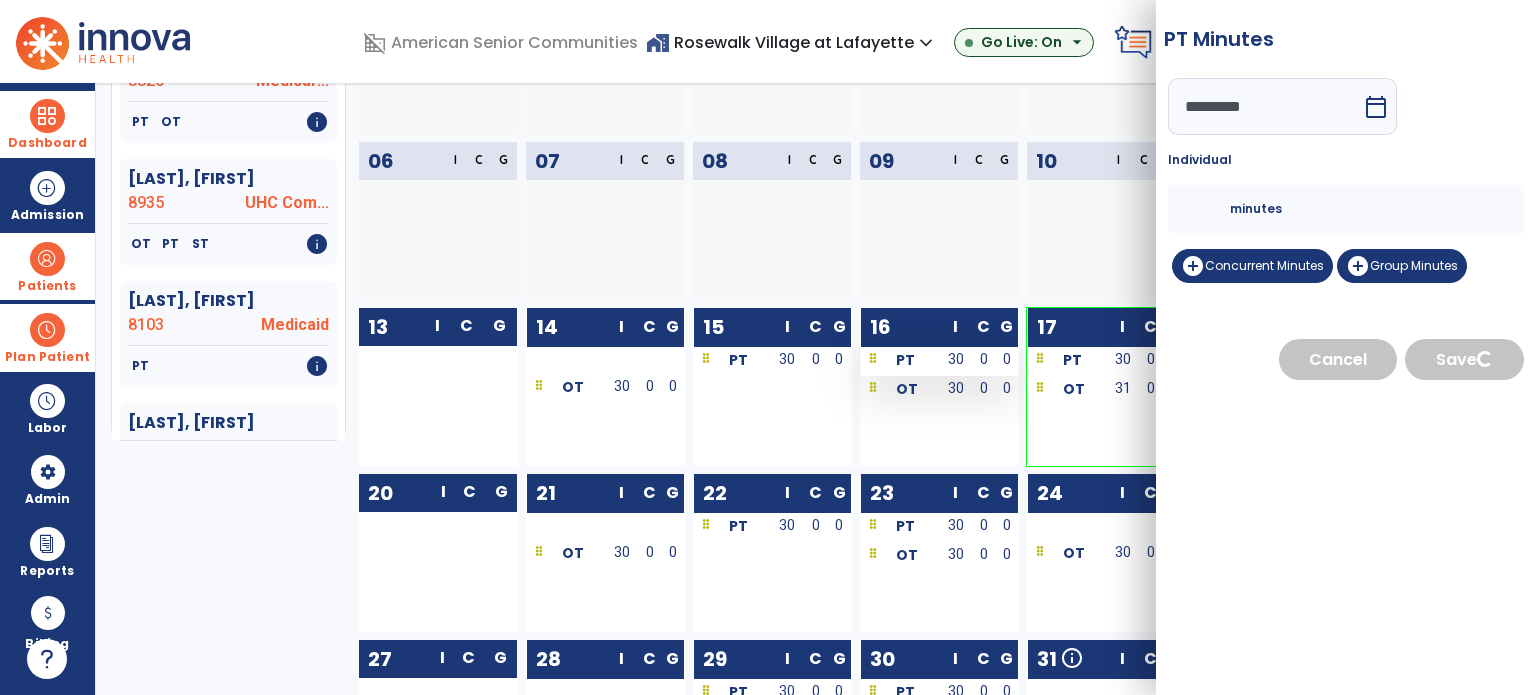 click on "30" at bounding box center (956, 361) 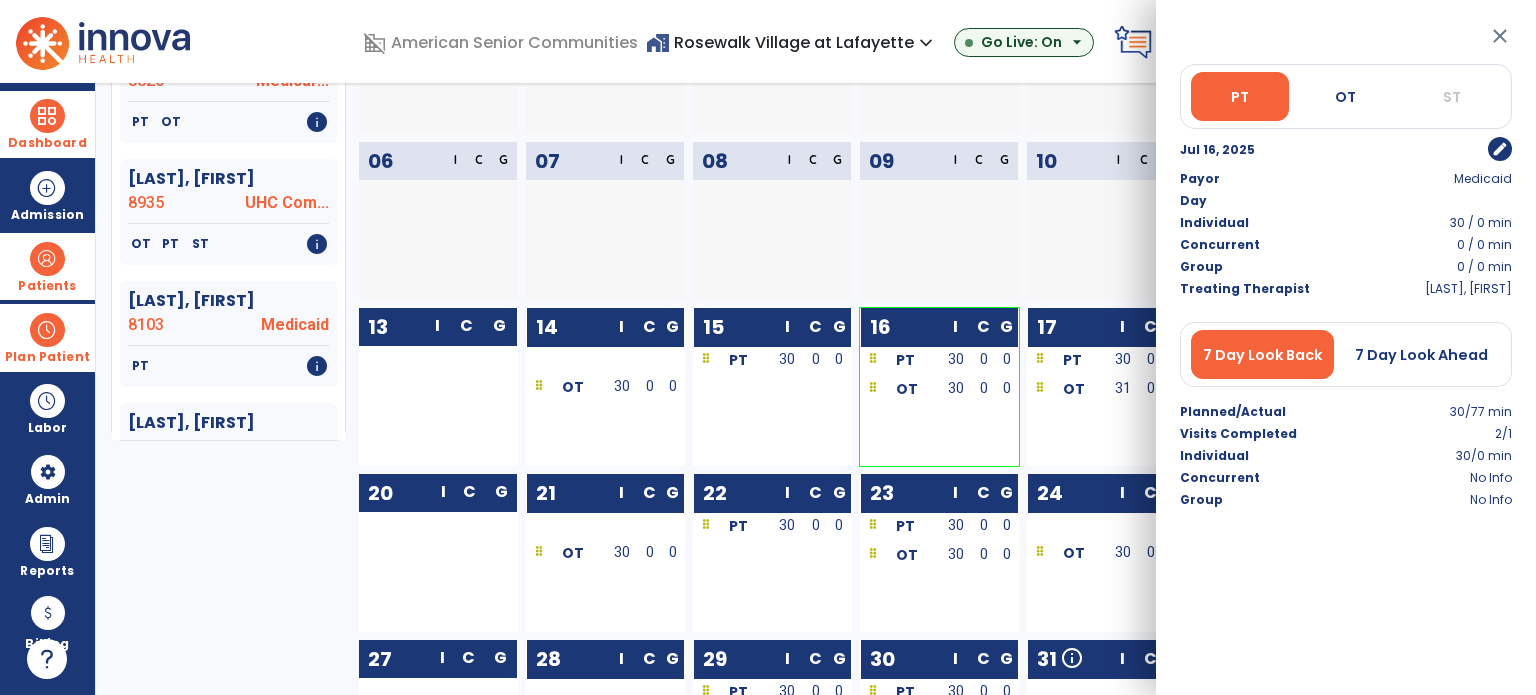 click on "edit" at bounding box center (1500, 149) 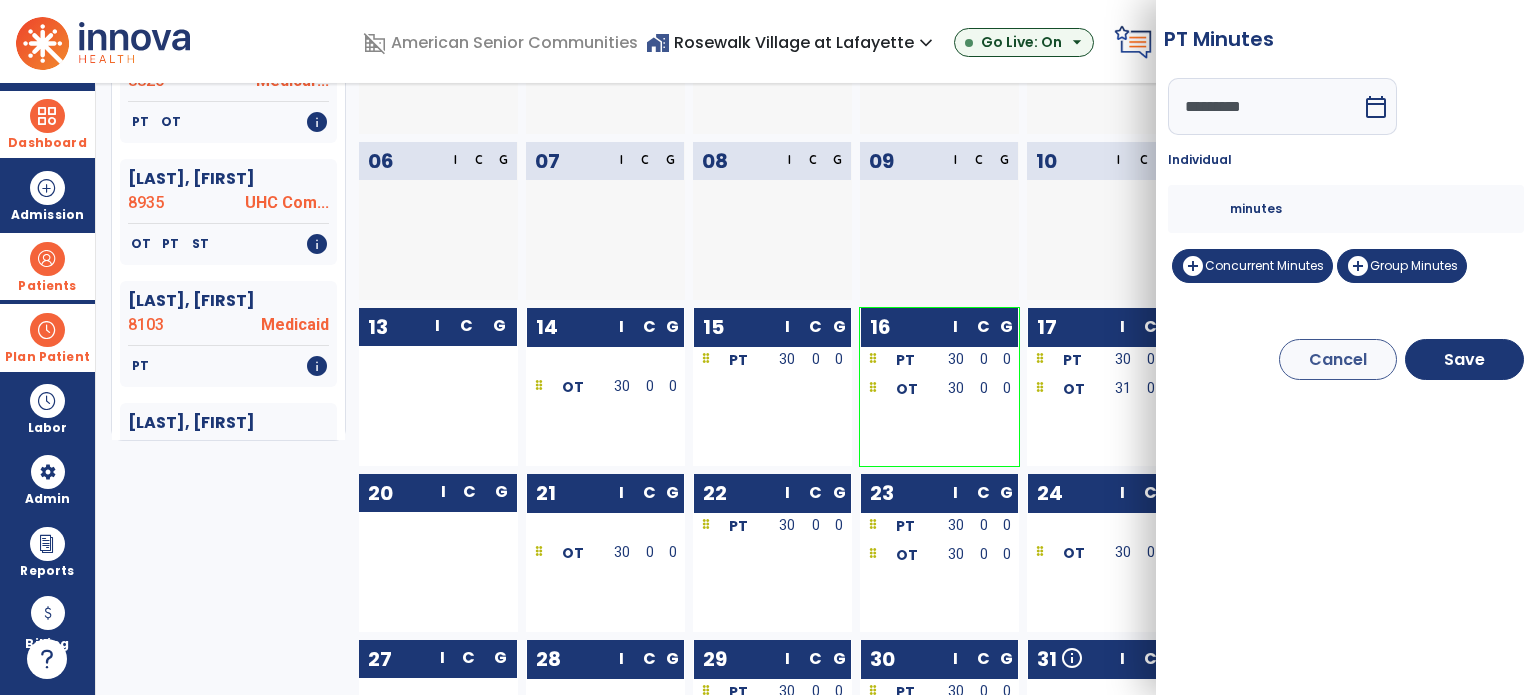 click on "**" at bounding box center (1206, 209) 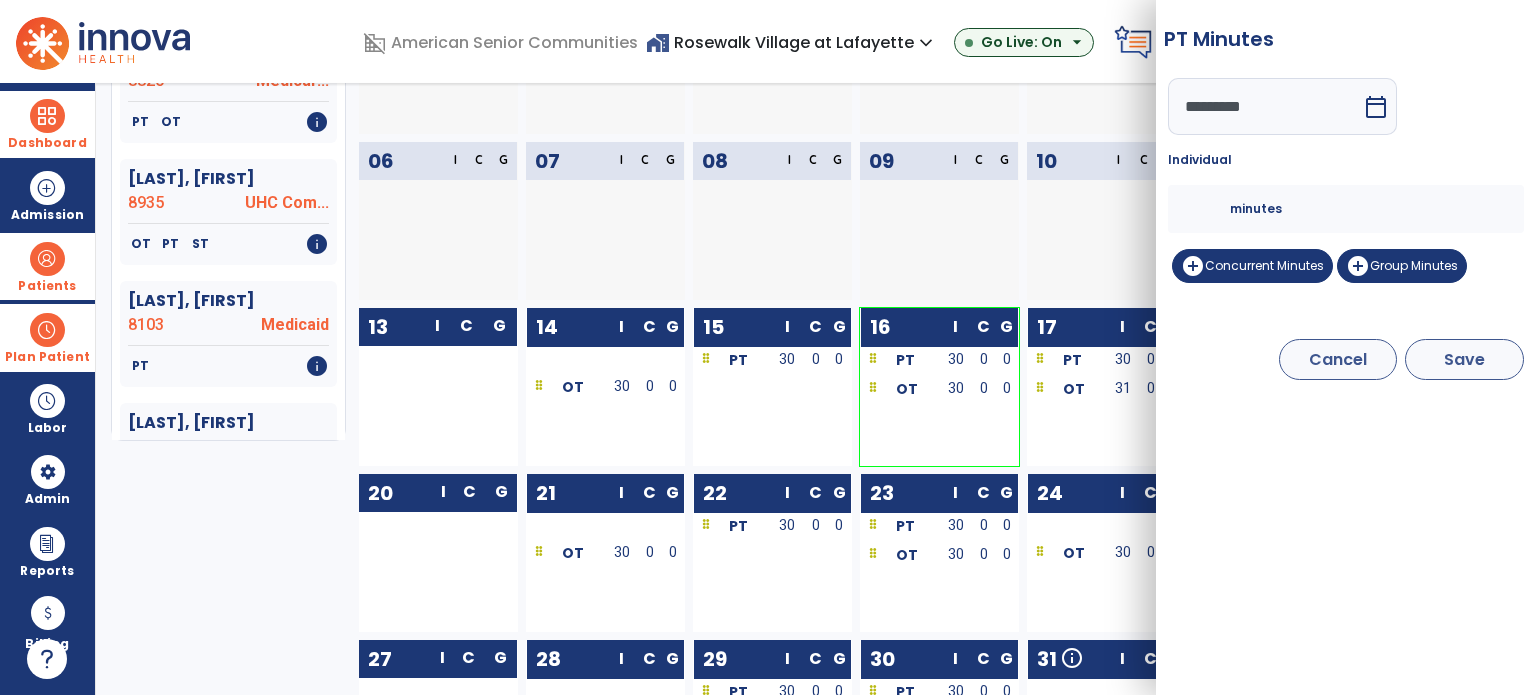 type on "**" 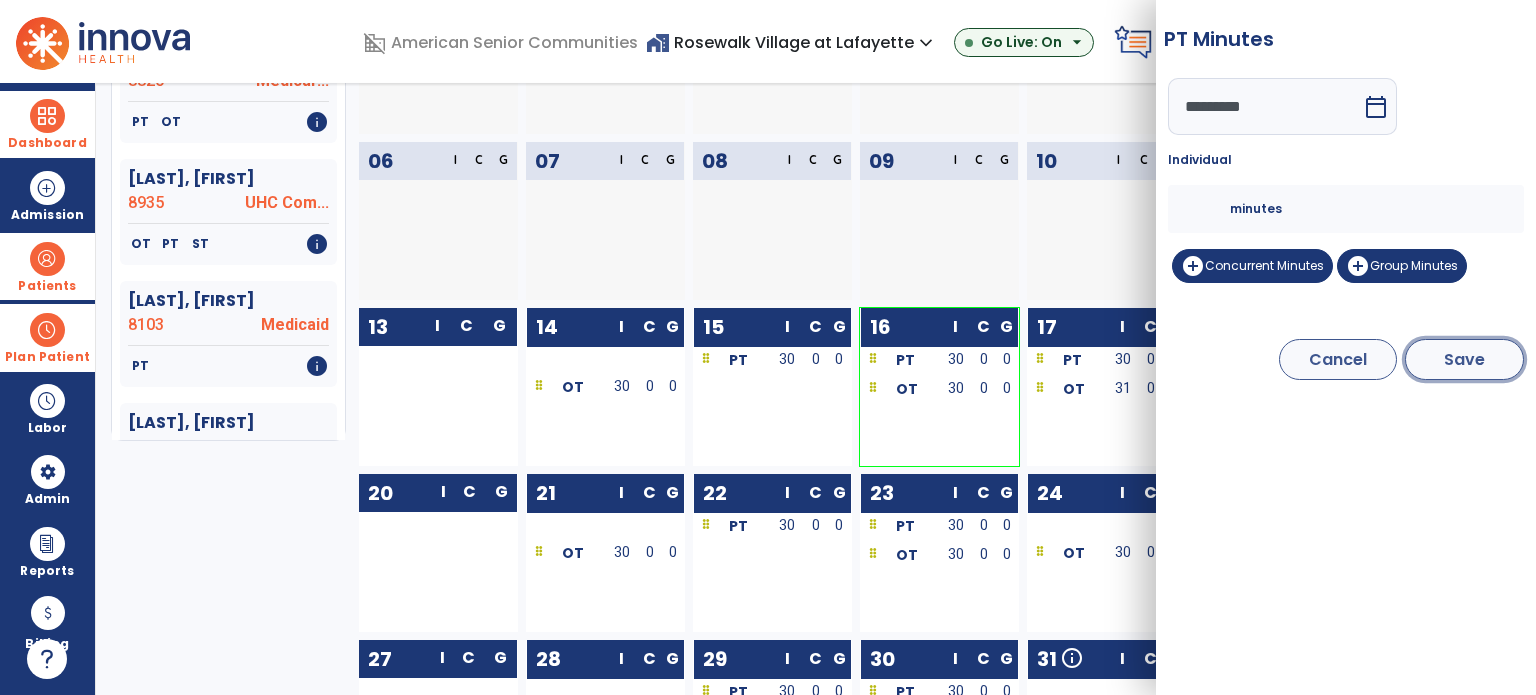 click on "Save" at bounding box center (1464, 359) 